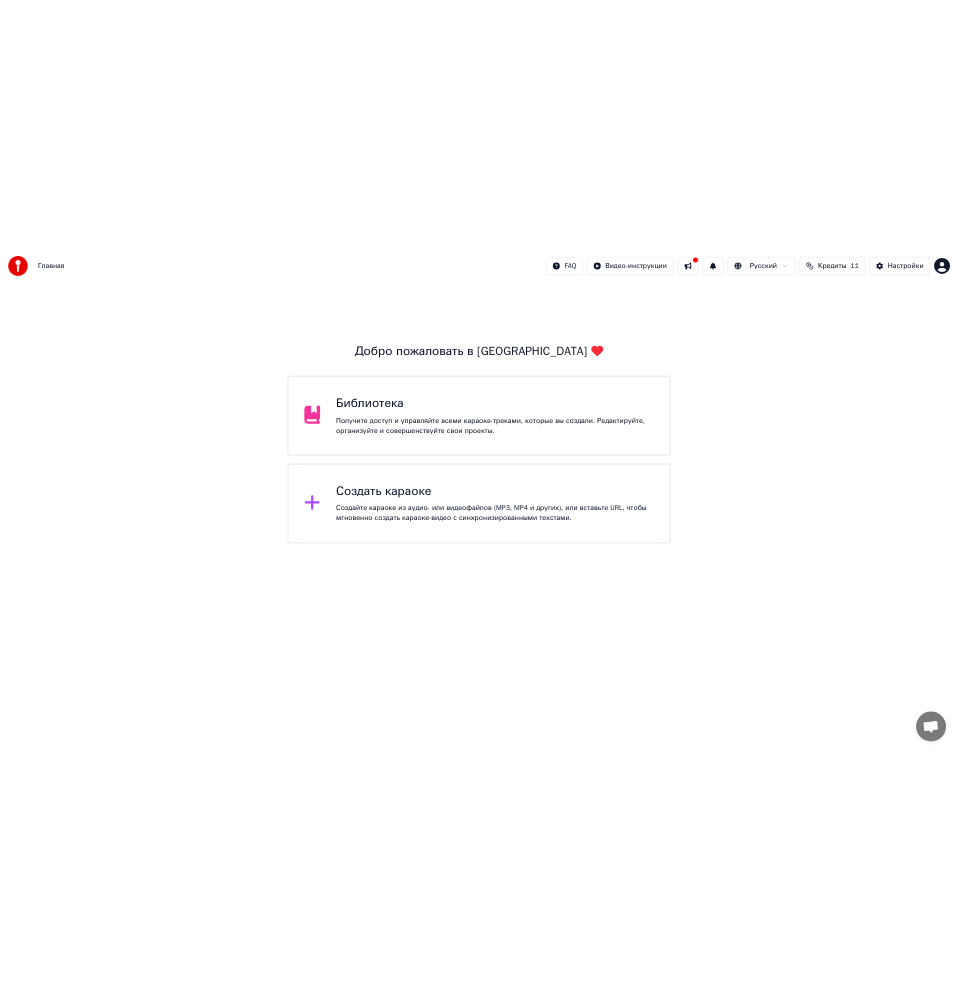 scroll, scrollTop: 0, scrollLeft: 0, axis: both 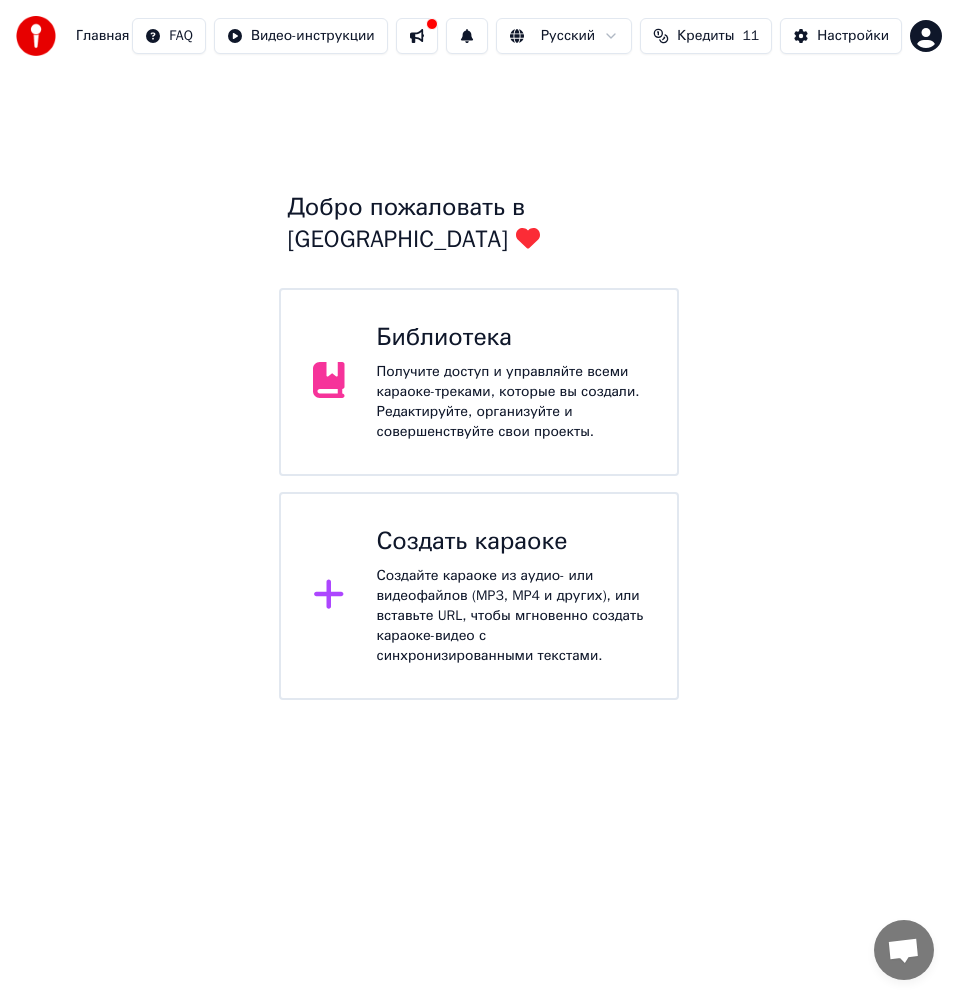 click at bounding box center (337, 596) 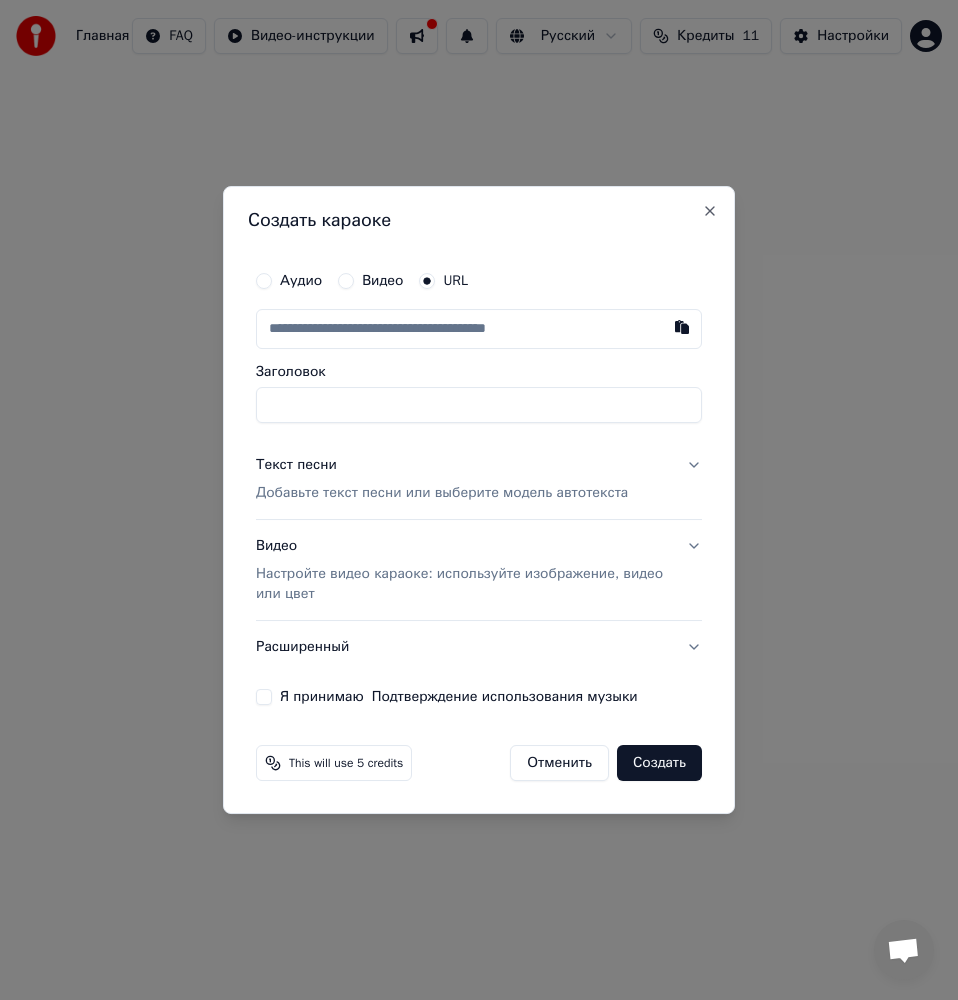 click on "Расширенный" at bounding box center (479, 647) 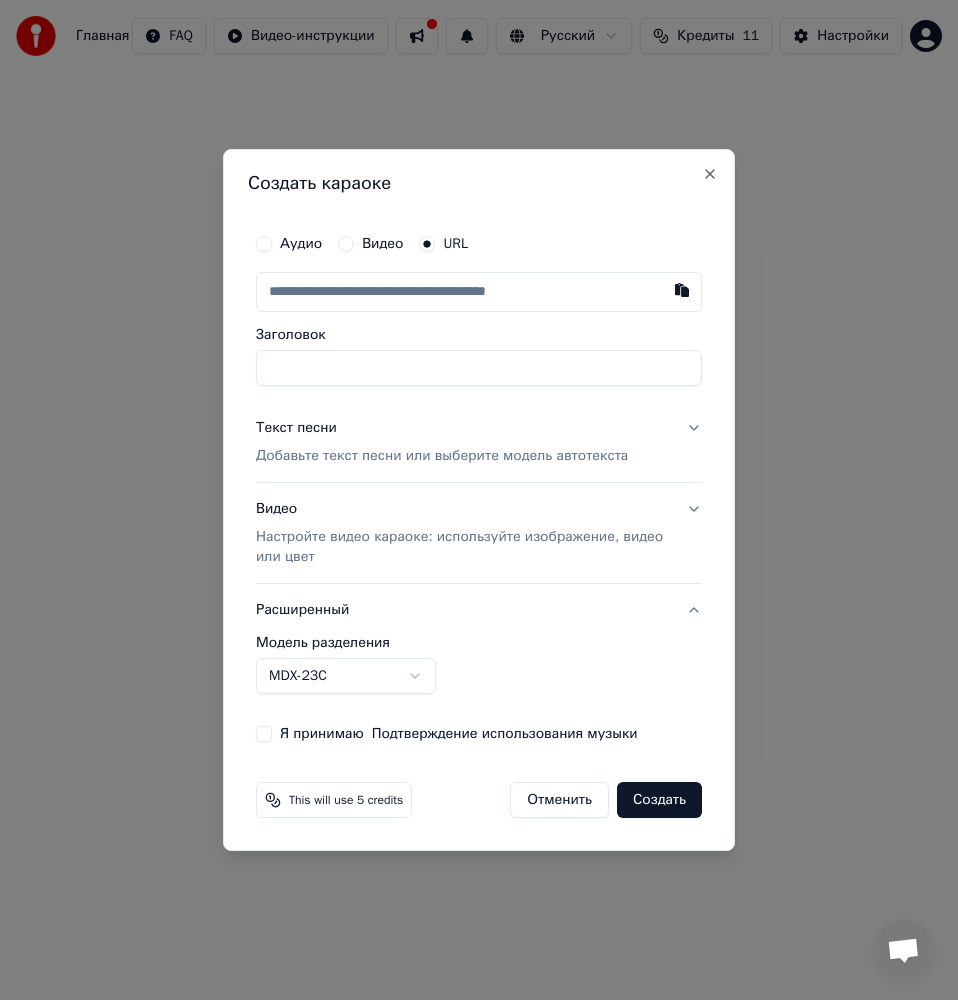 click on "Видео Настройте видео караоке: используйте изображение, видео или цвет" at bounding box center [479, 533] 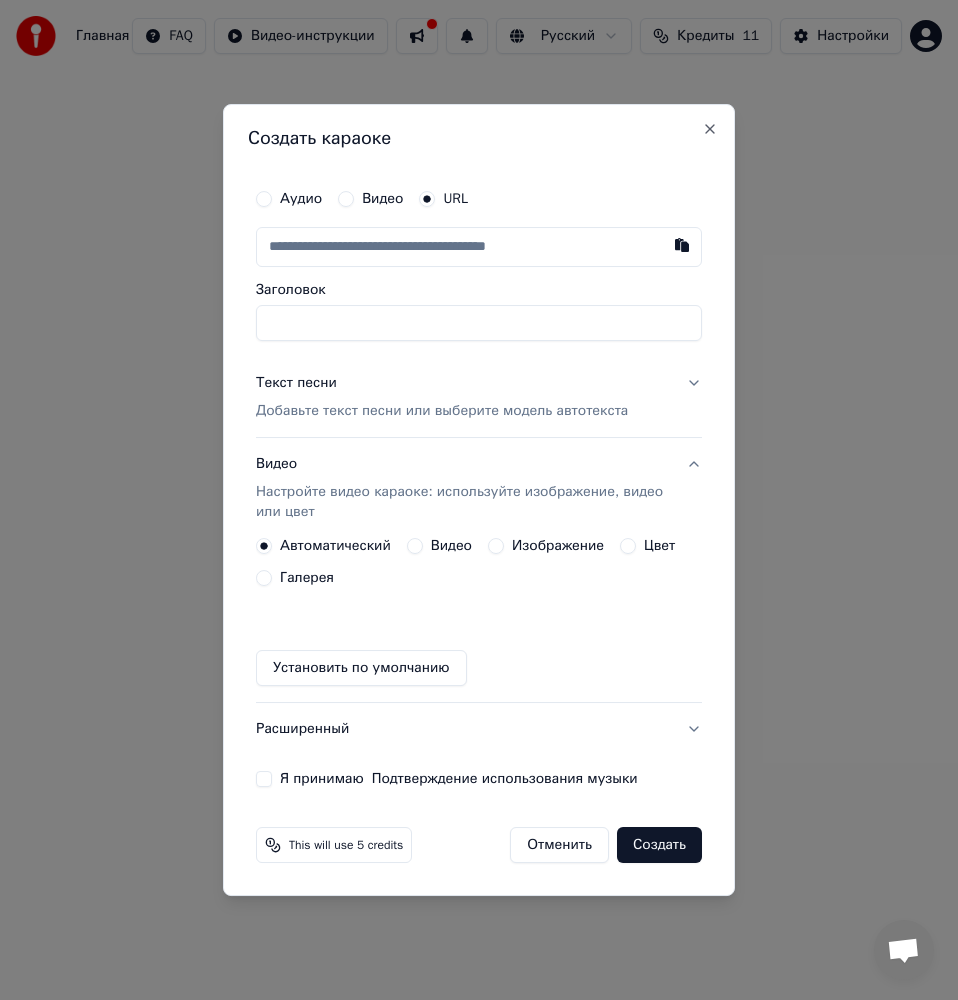 click on "Изображение" at bounding box center [496, 546] 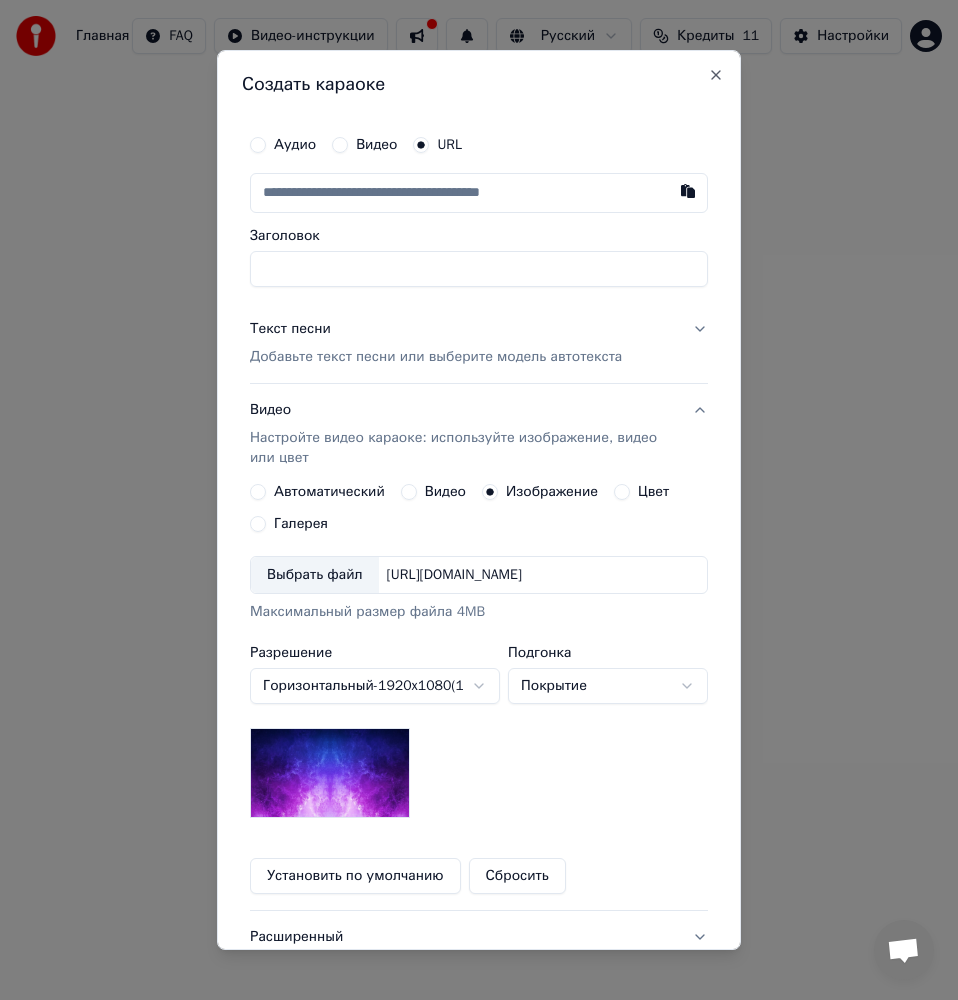 click on "Выбрать файл" at bounding box center [315, 575] 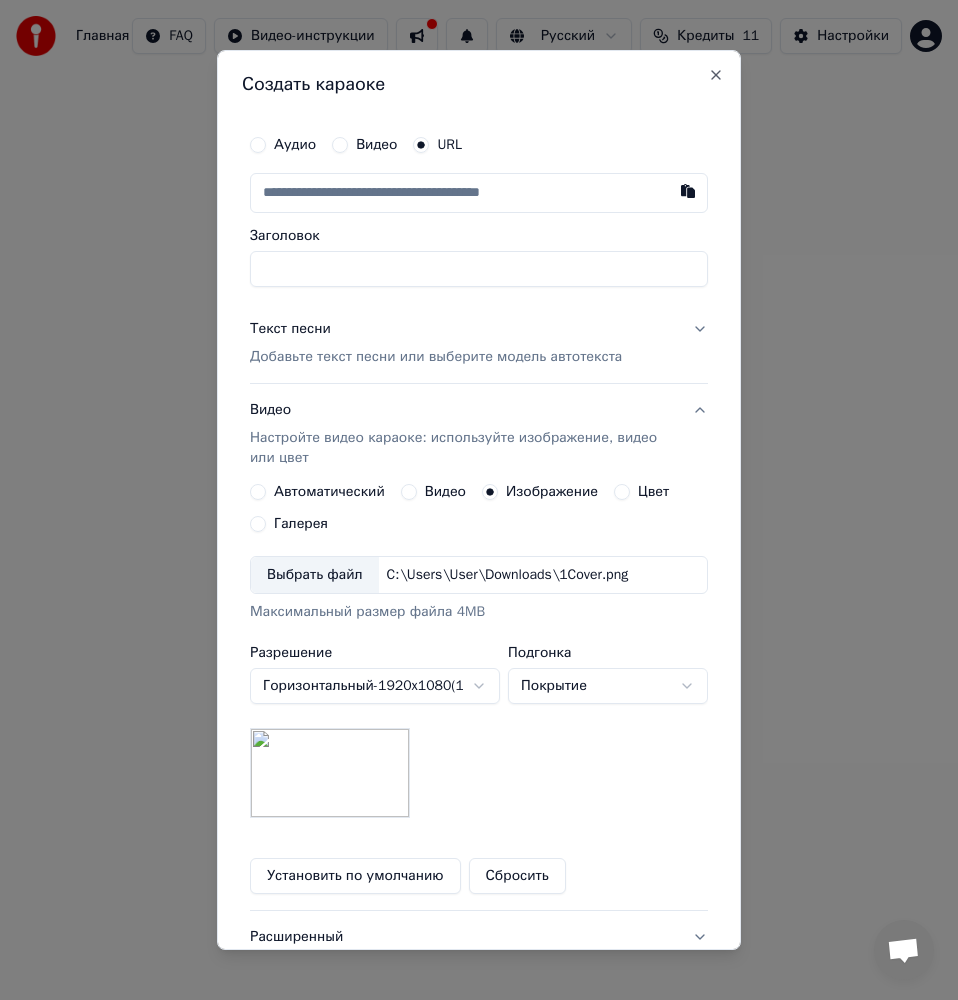 click at bounding box center (479, 193) 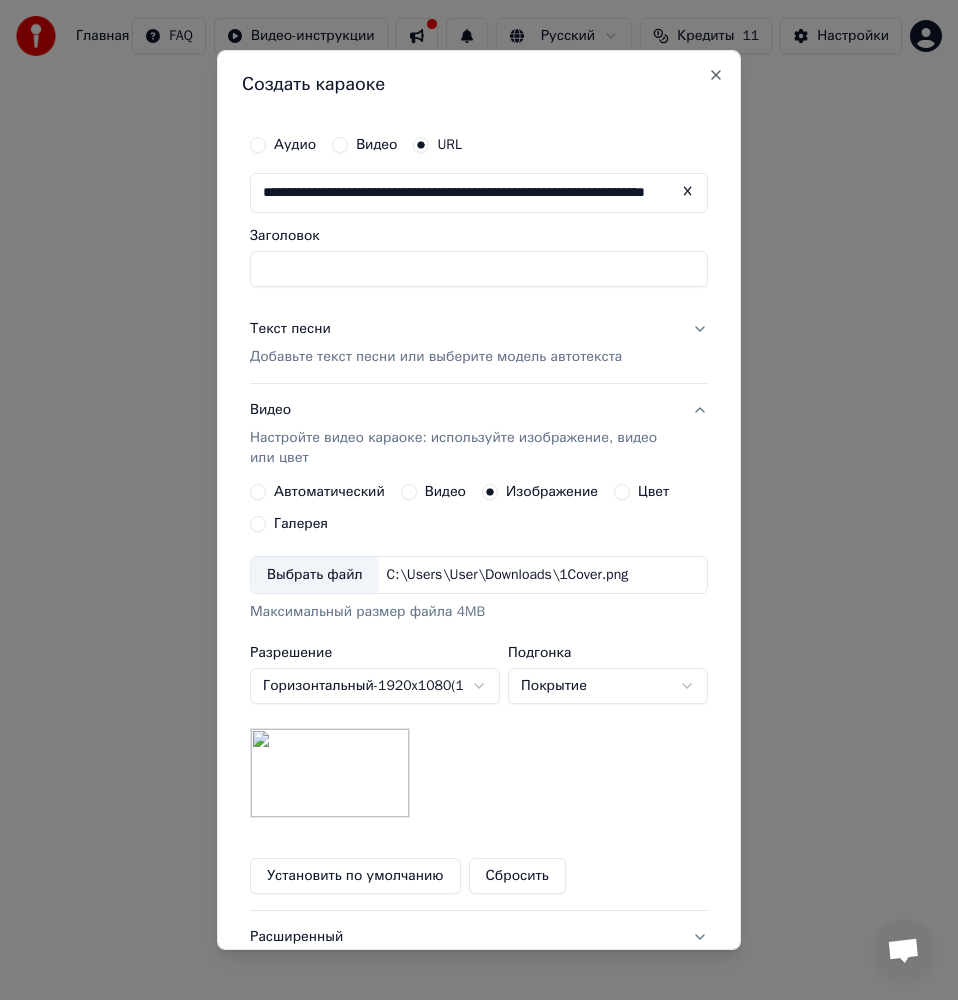 scroll, scrollTop: 0, scrollLeft: 113, axis: horizontal 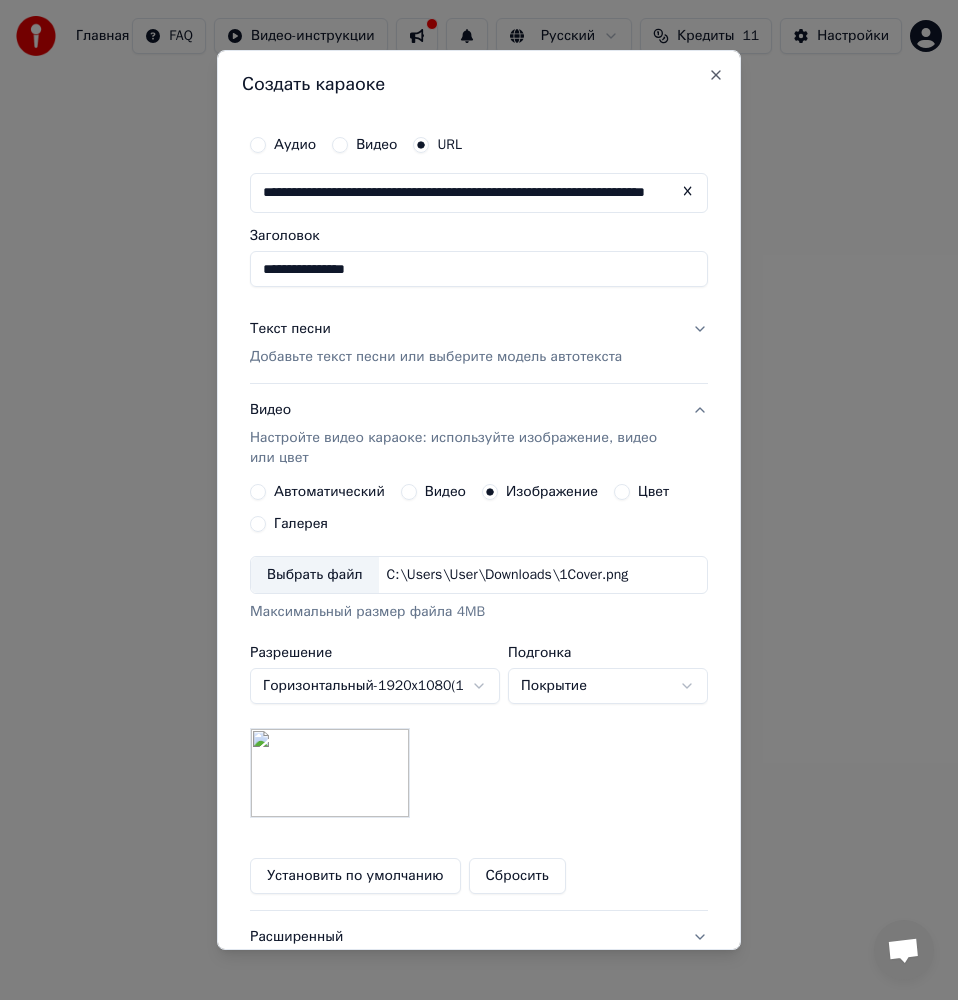 type on "**********" 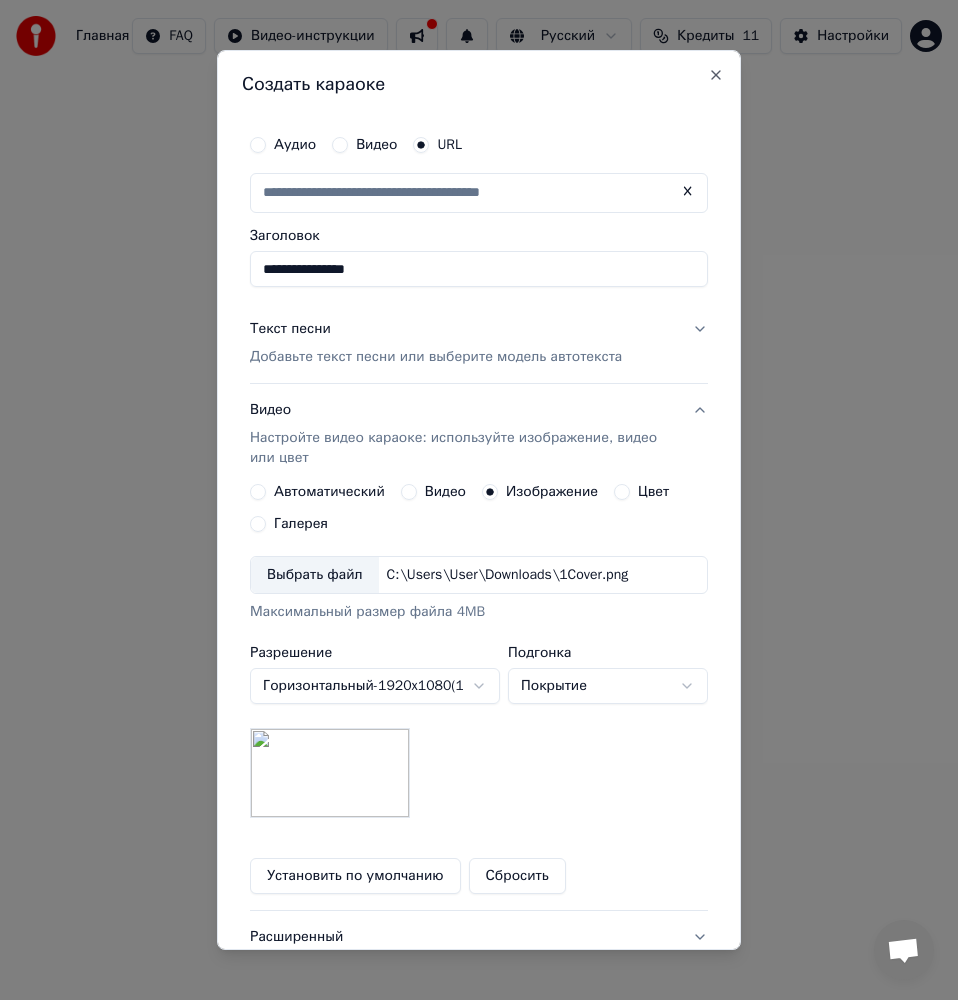 scroll, scrollTop: 0, scrollLeft: 0, axis: both 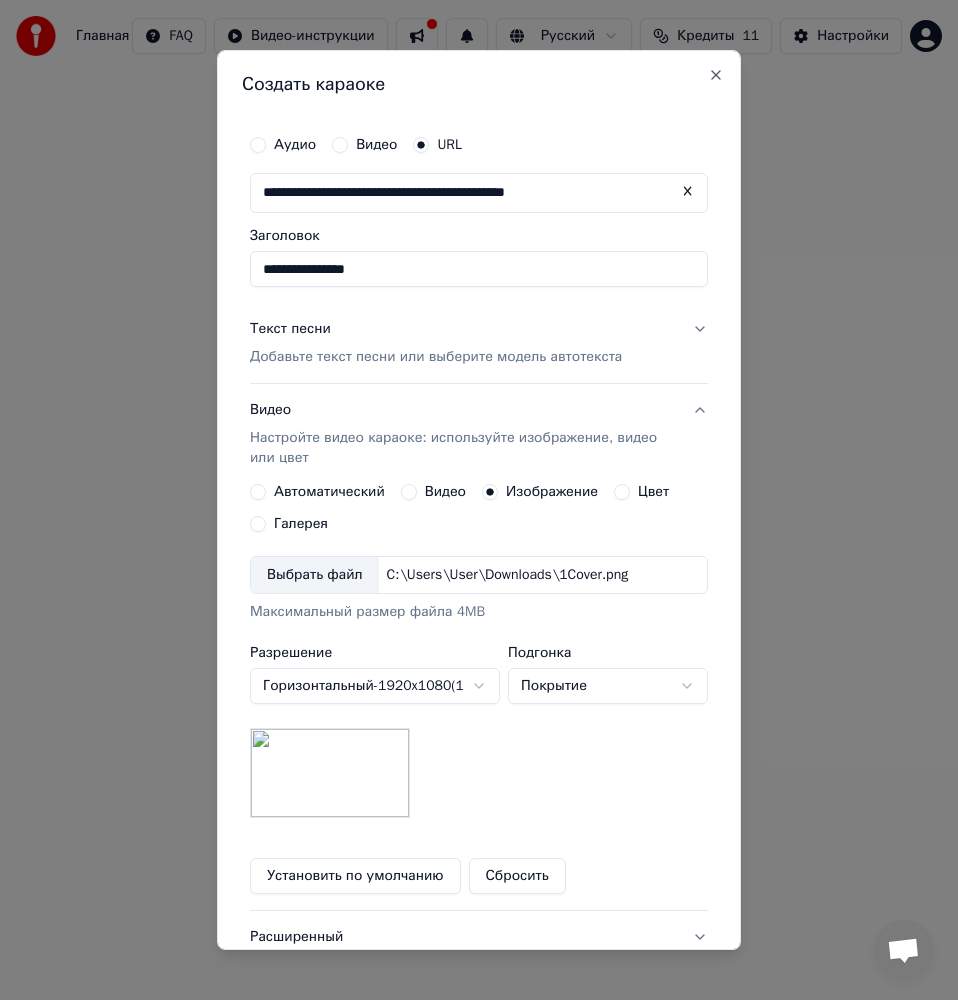 type on "**********" 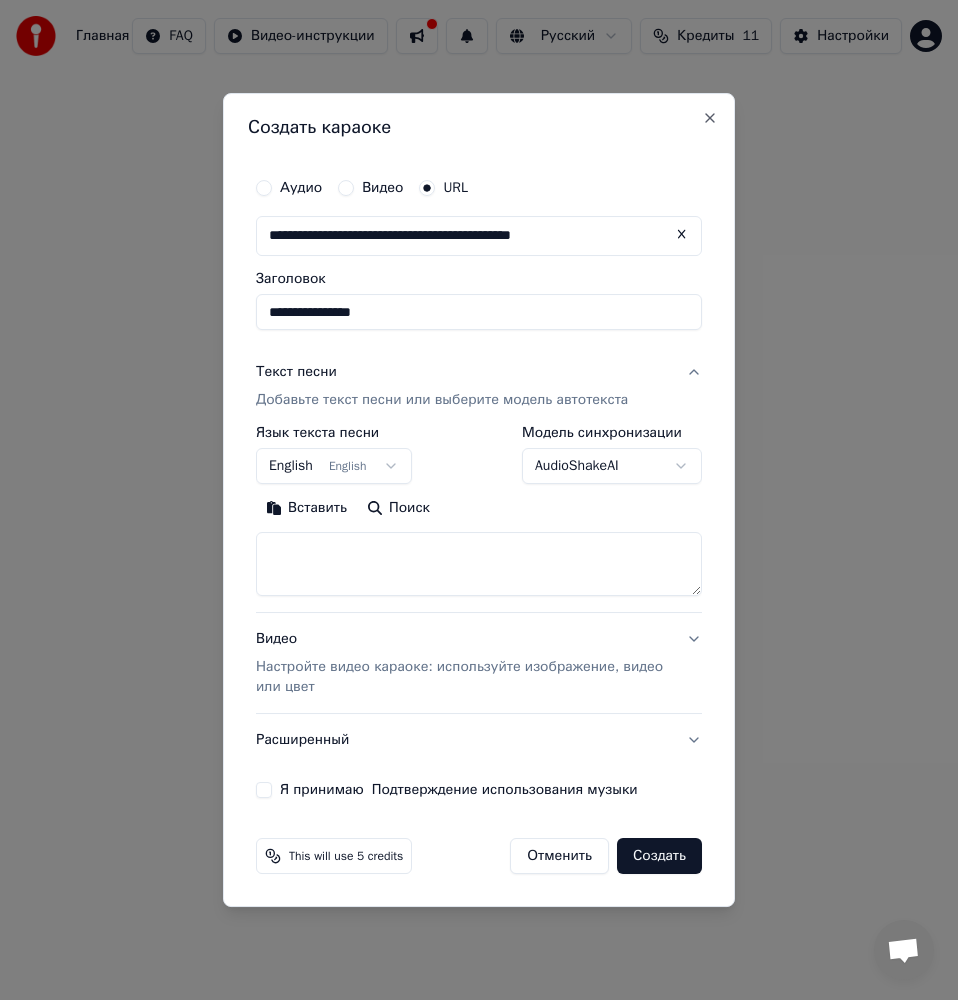 click on "English English" at bounding box center [334, 466] 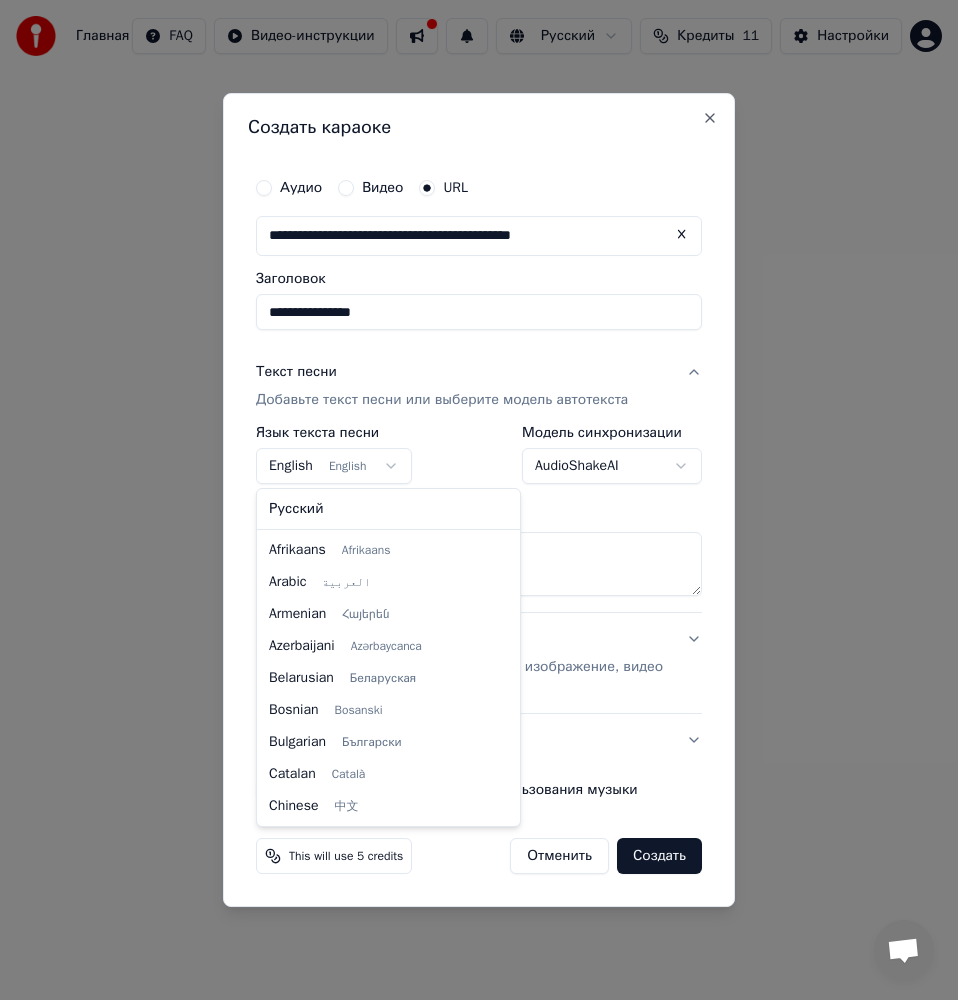 scroll, scrollTop: 160, scrollLeft: 0, axis: vertical 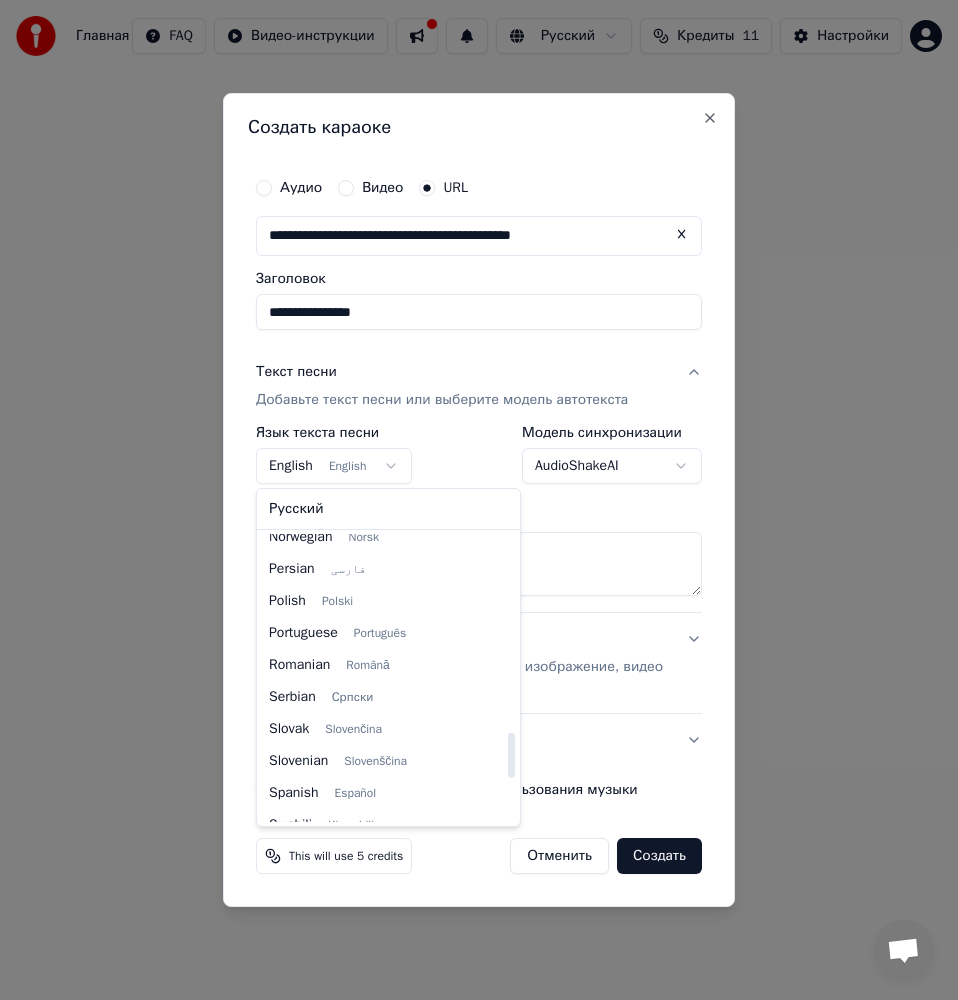 select on "**" 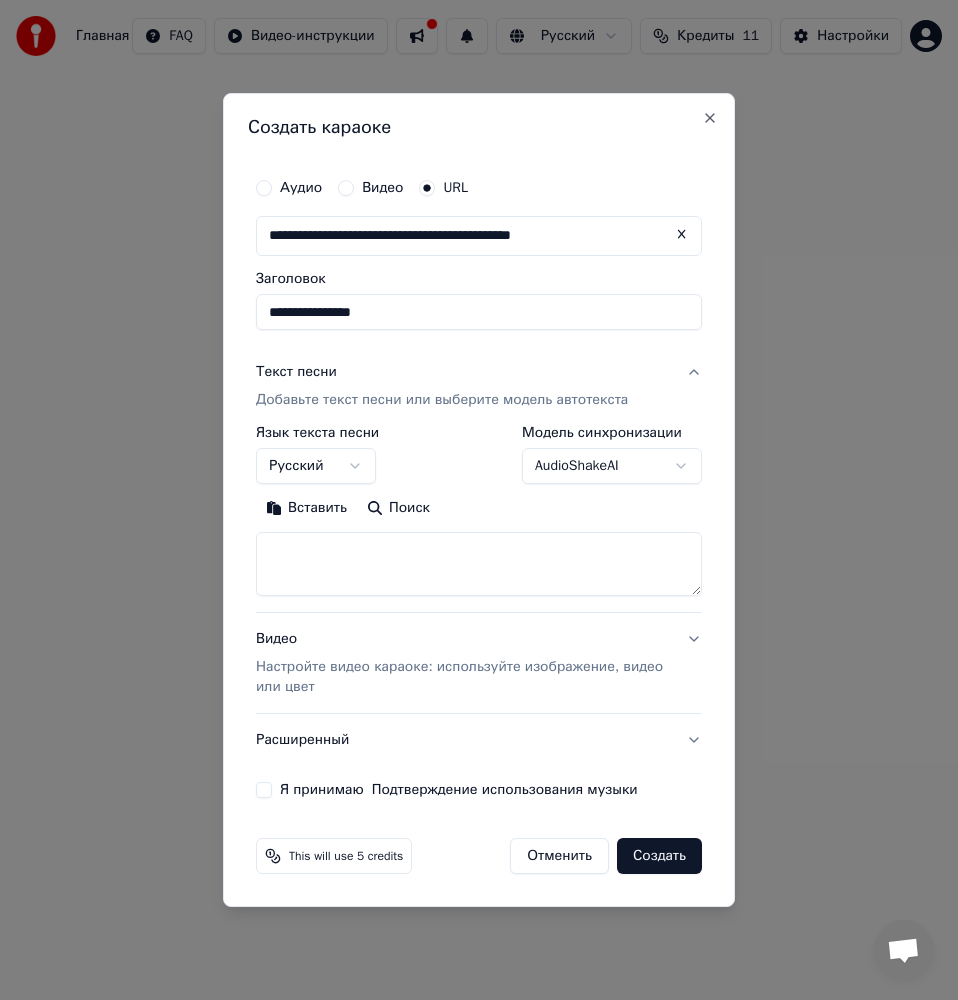 click at bounding box center [479, 564] 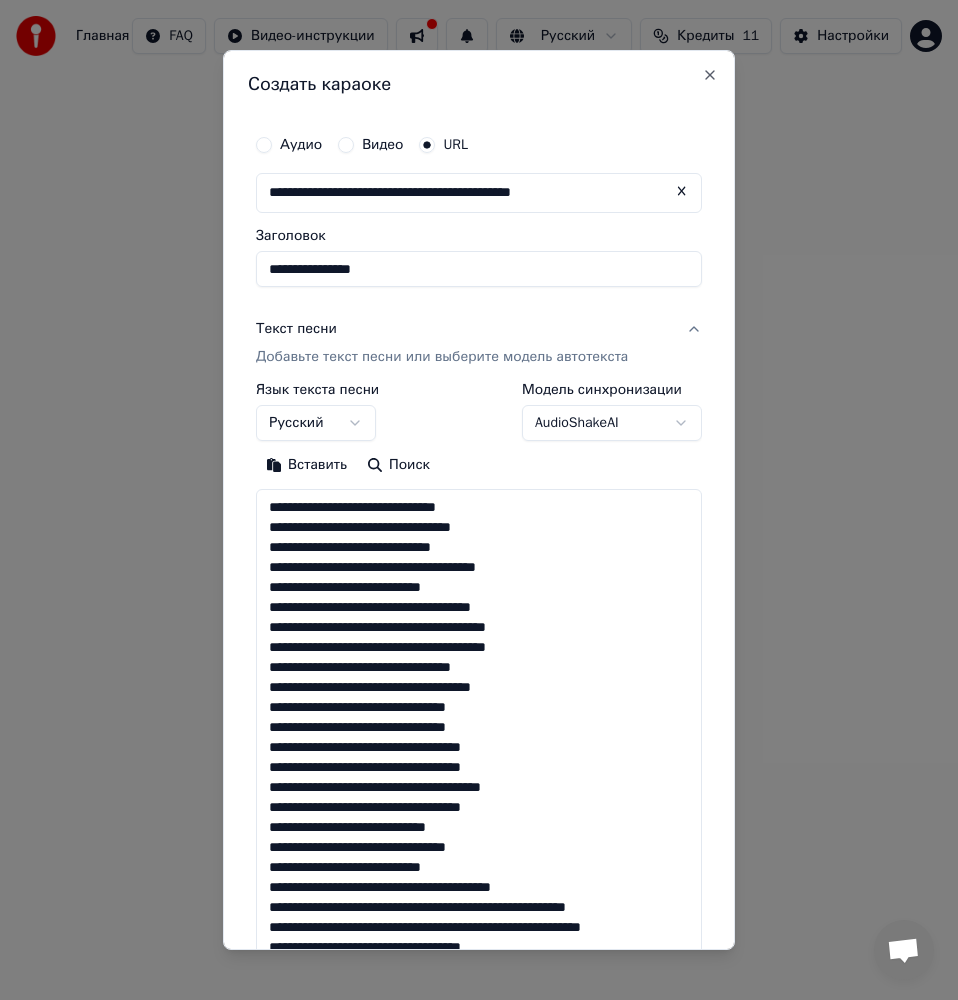 scroll, scrollTop: 1005, scrollLeft: 0, axis: vertical 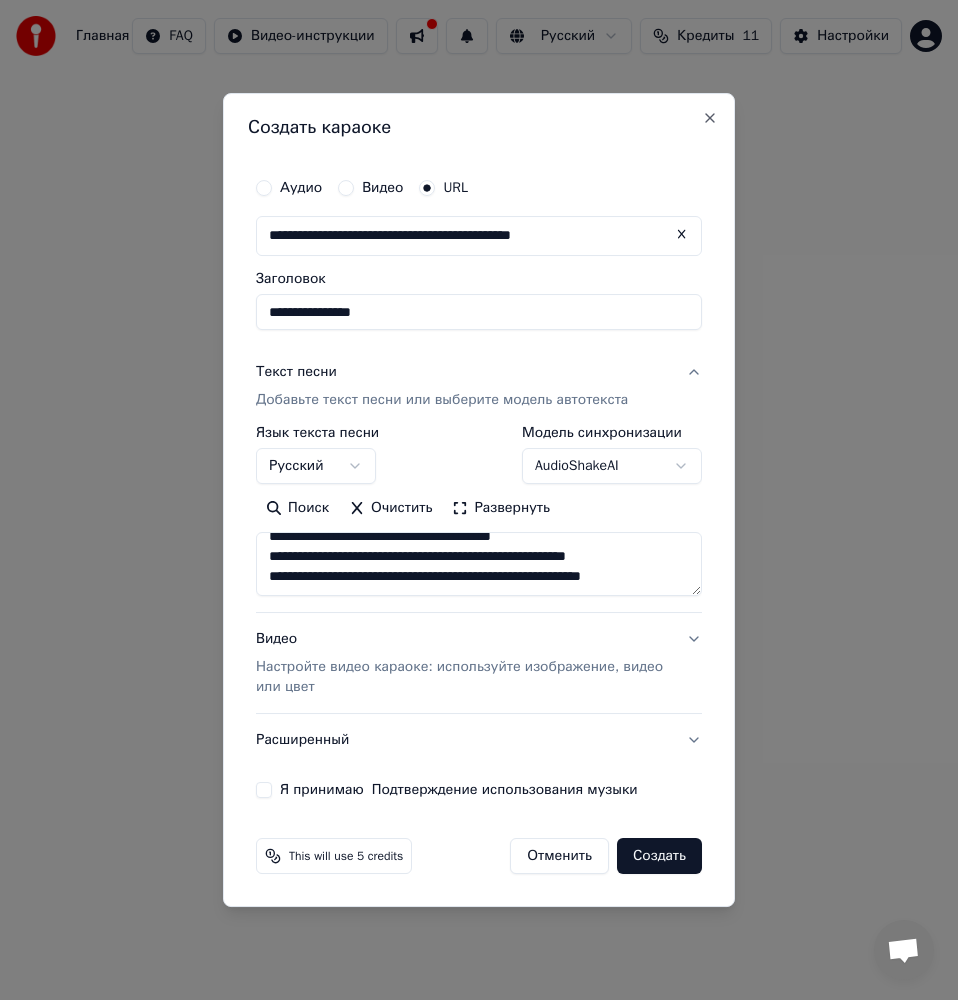 type on "**********" 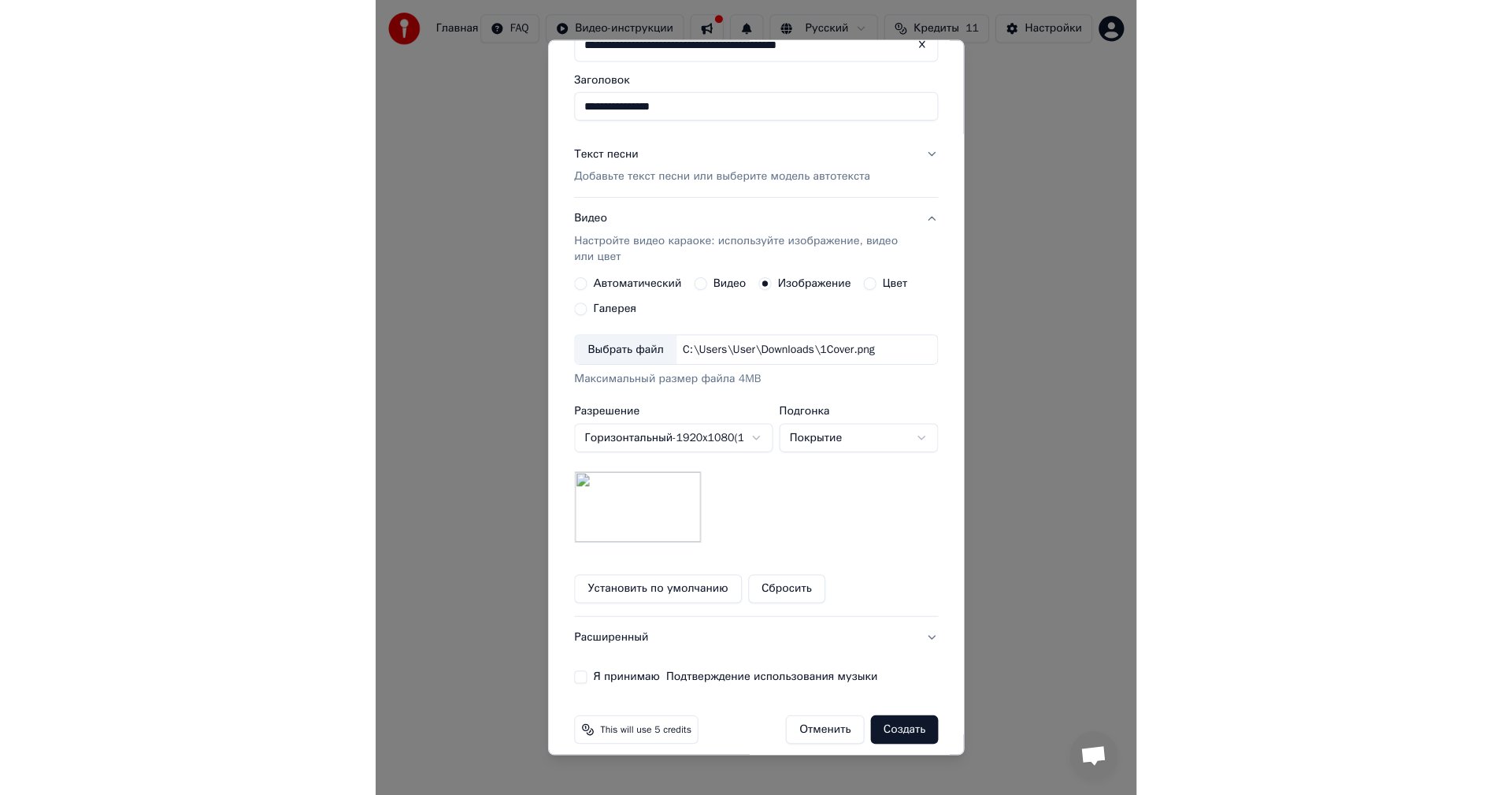 scroll, scrollTop: 121, scrollLeft: 0, axis: vertical 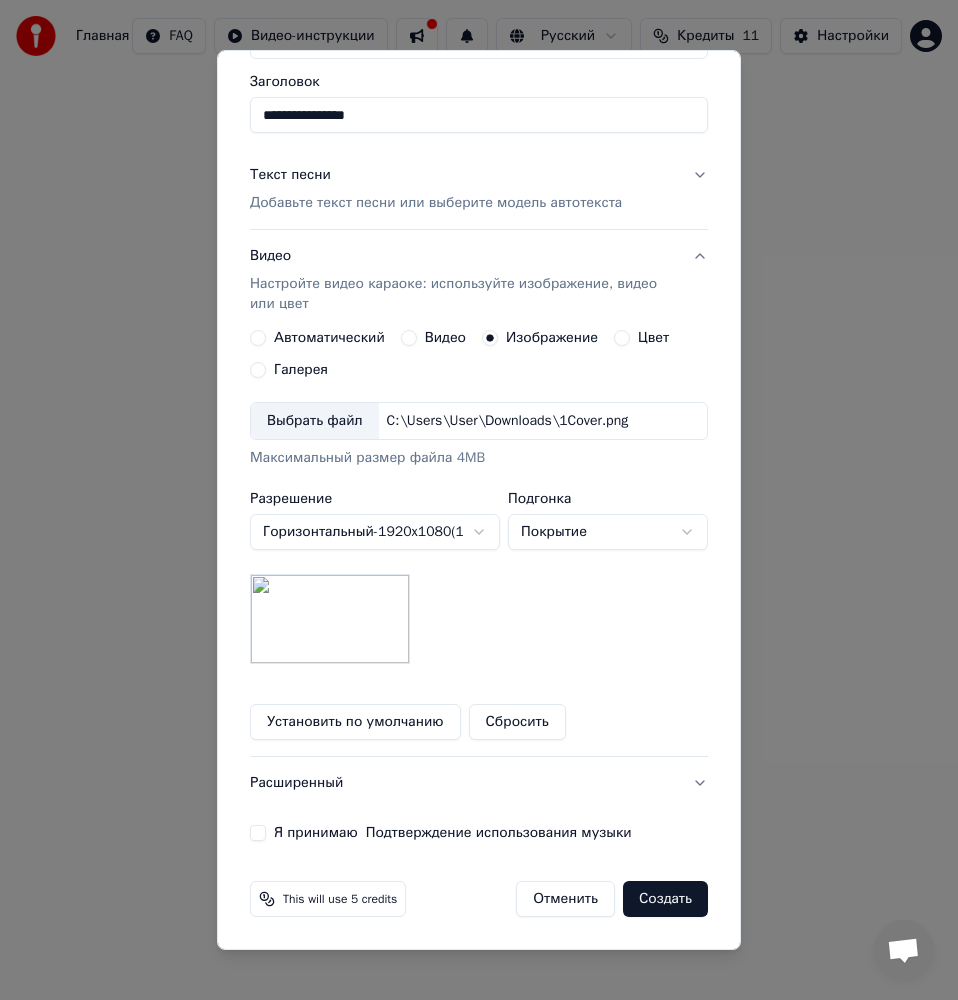 click on "Я принимаю   Подтверждение использования музыки" at bounding box center (258, 833) 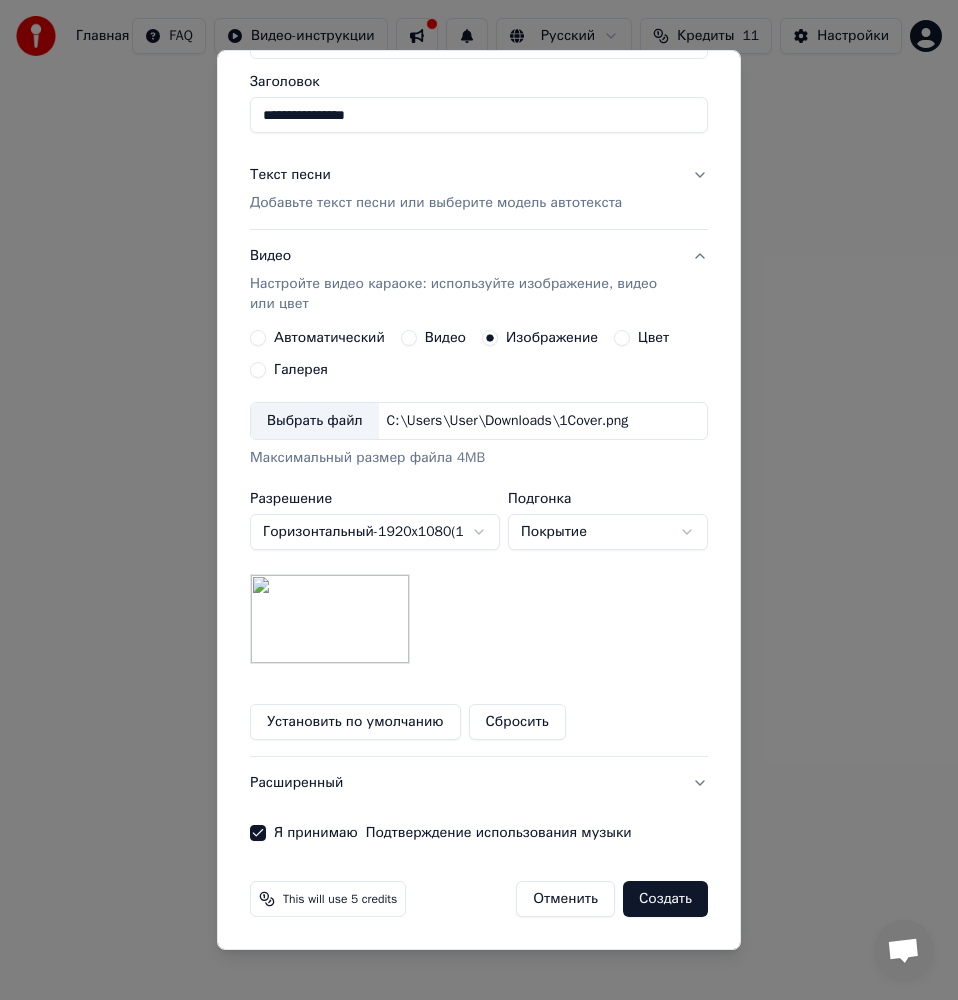 click on "Создать" at bounding box center [665, 899] 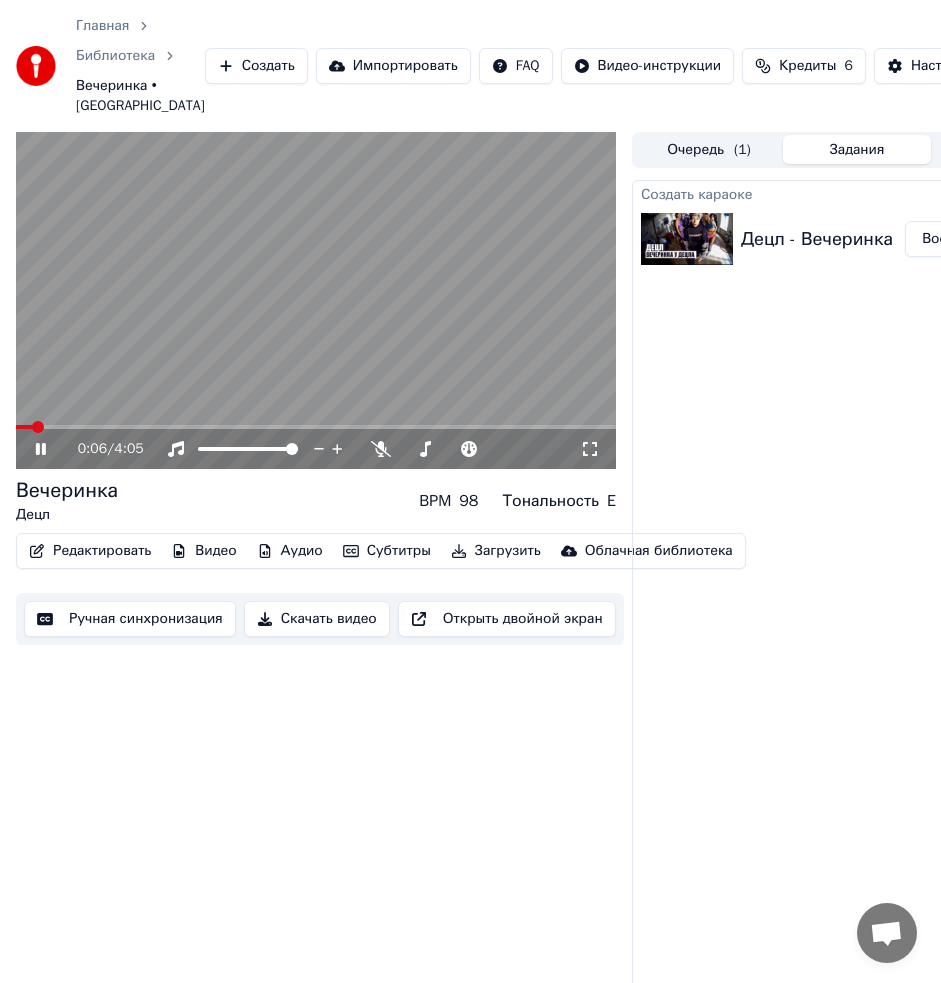 drag, startPoint x: 590, startPoint y: 451, endPoint x: 1551, endPoint y: 482, distance: 961.4999 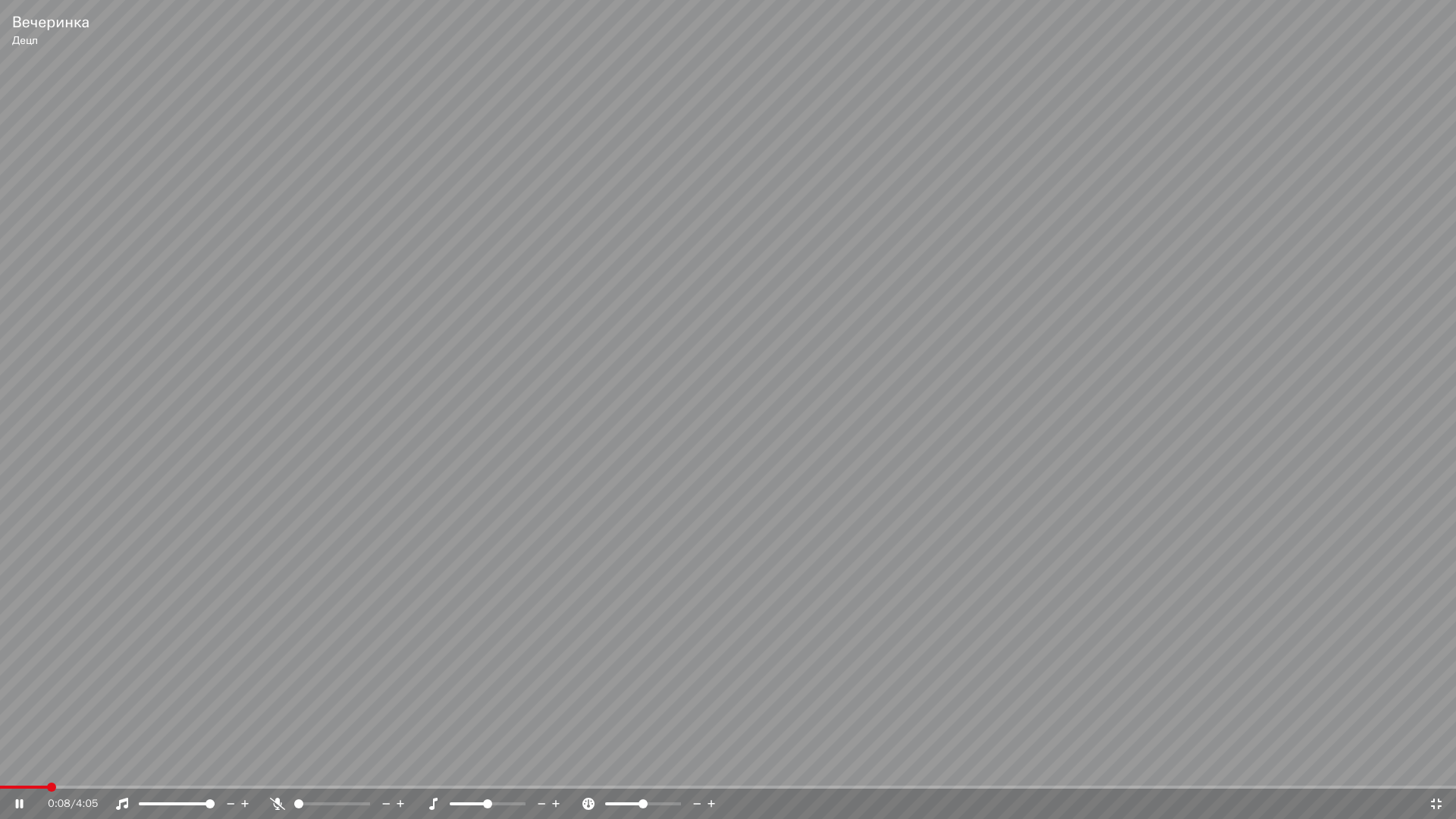 click at bounding box center [52, 787] 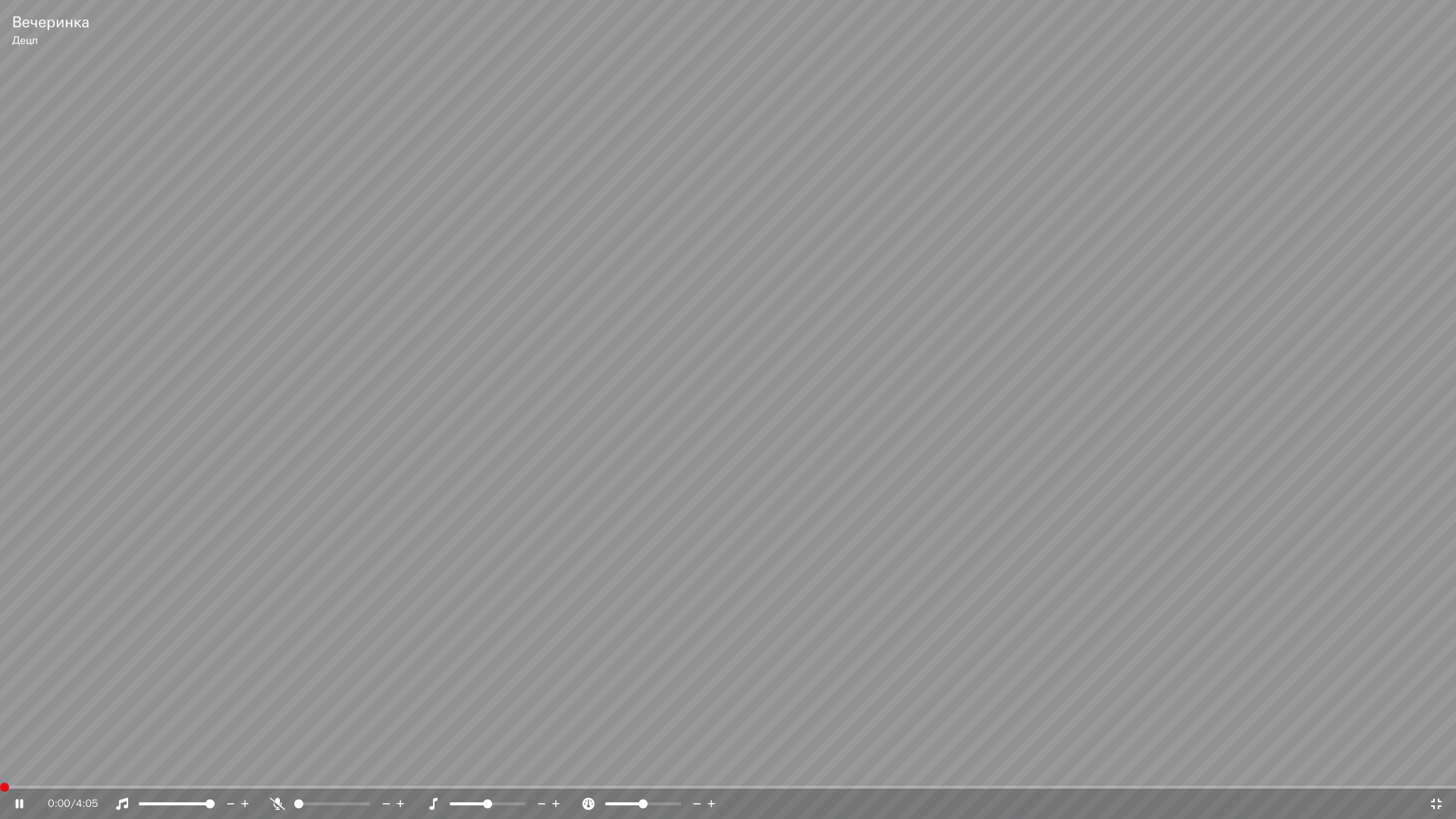 click at bounding box center [5, 787] 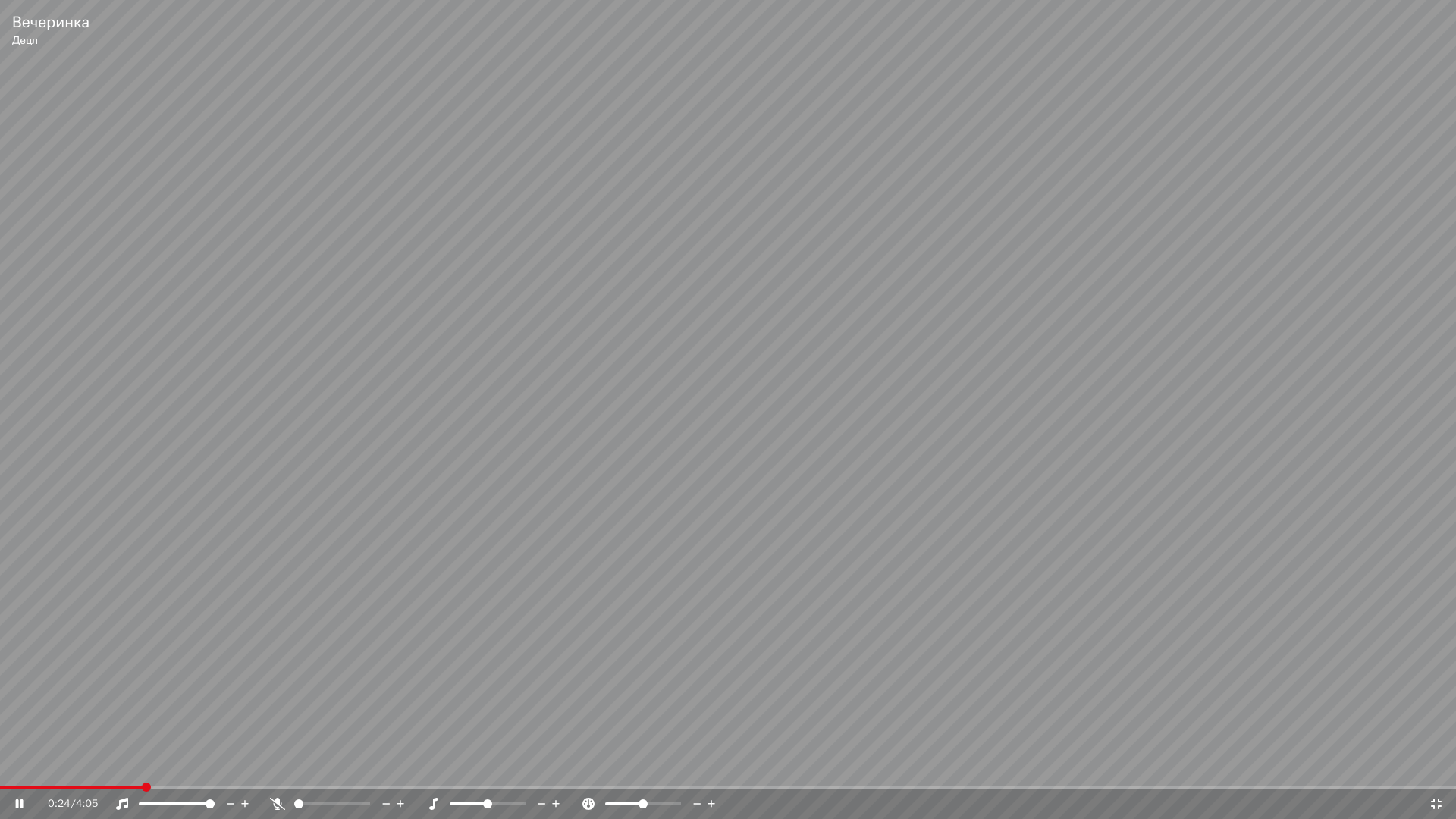 click at bounding box center (728, 787) 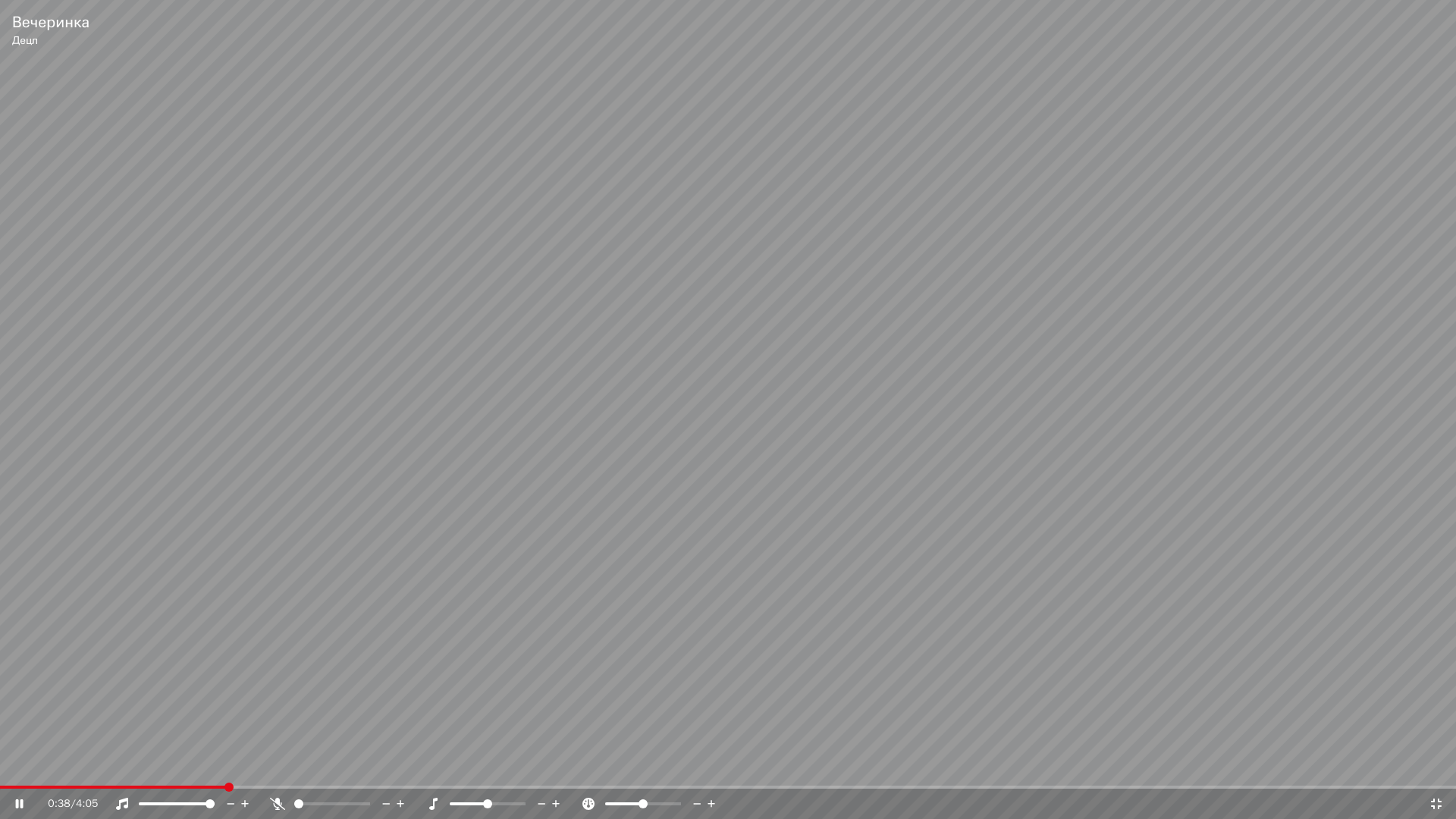 click at bounding box center [728, 787] 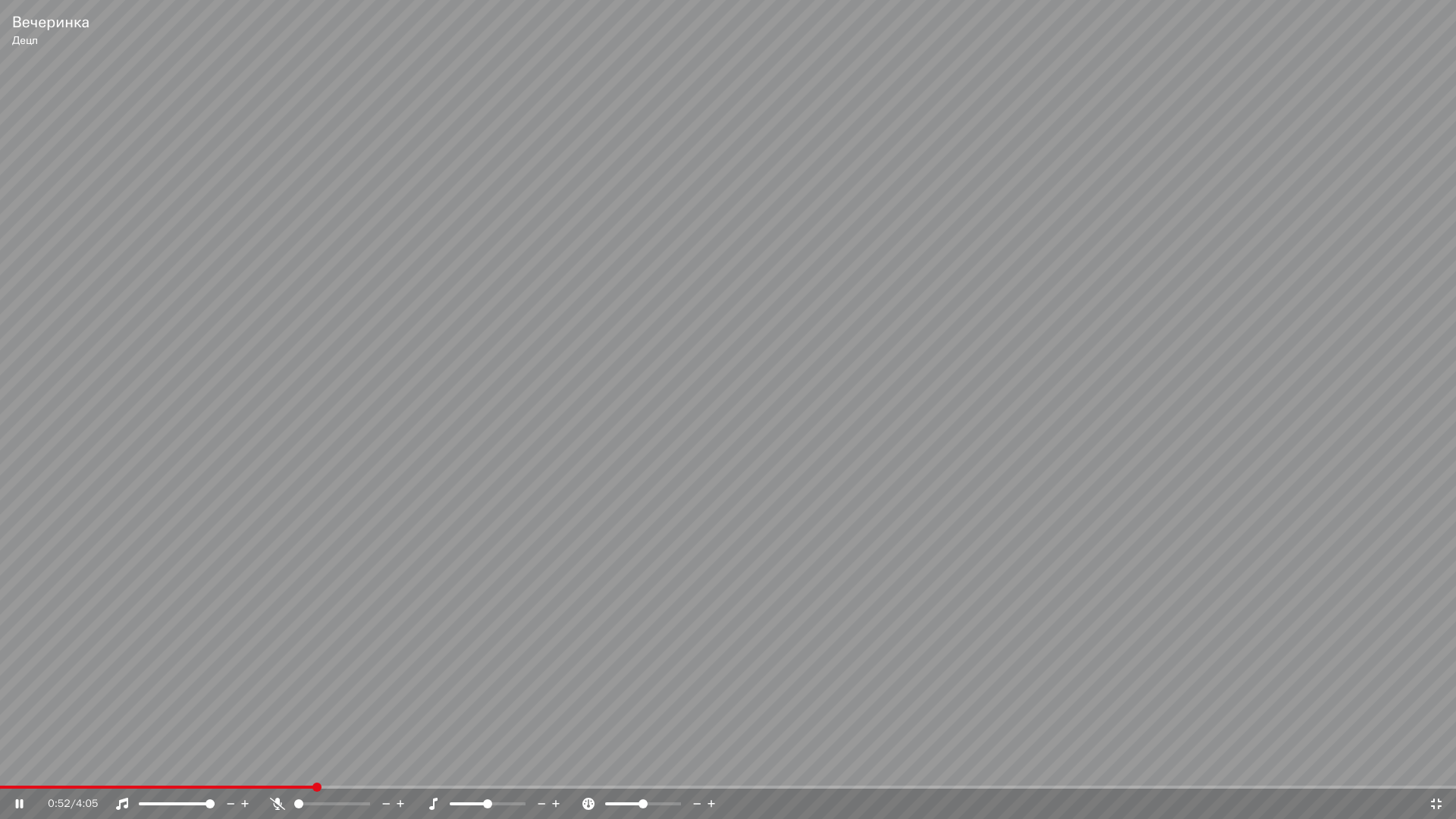 click 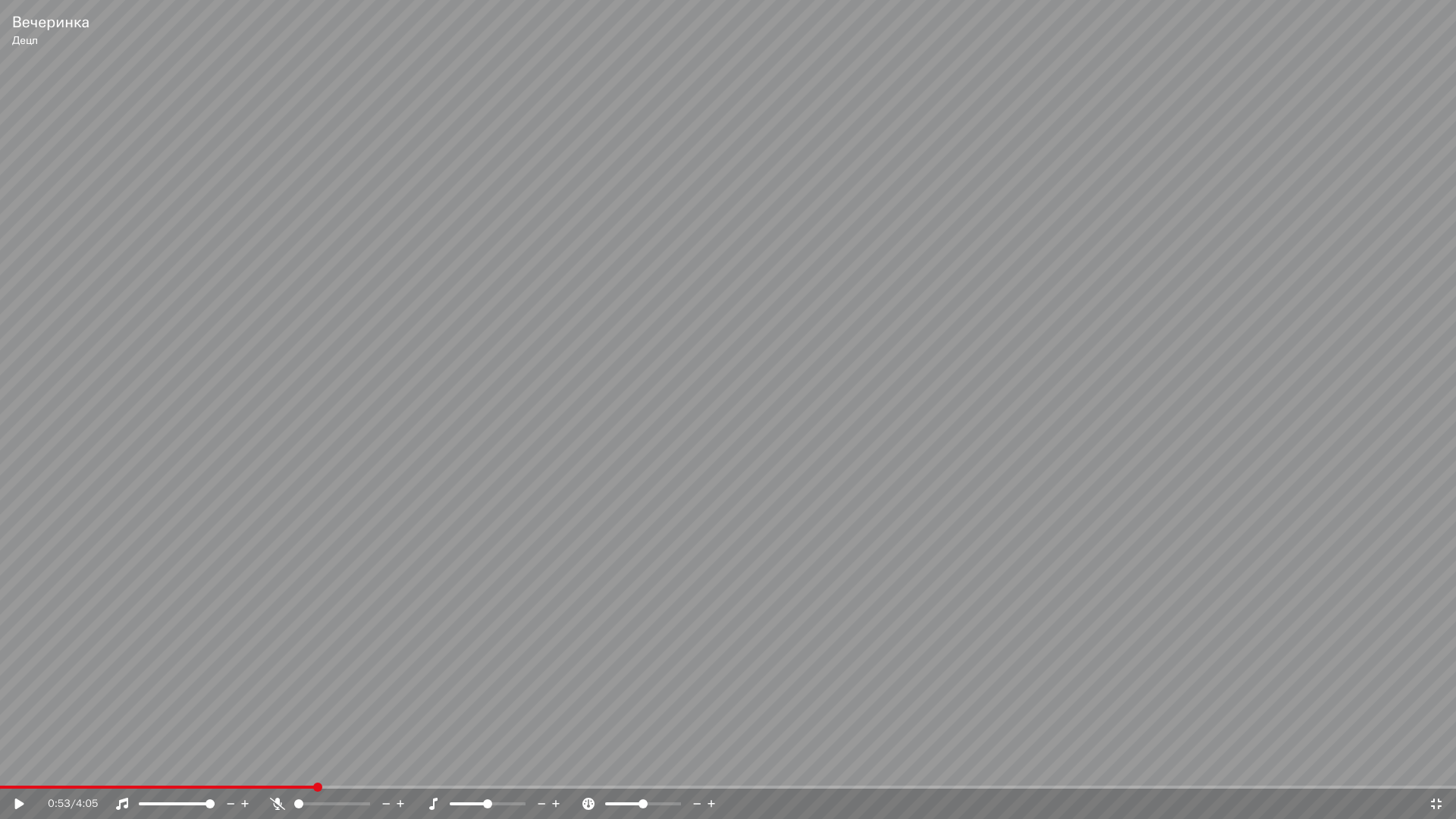 click 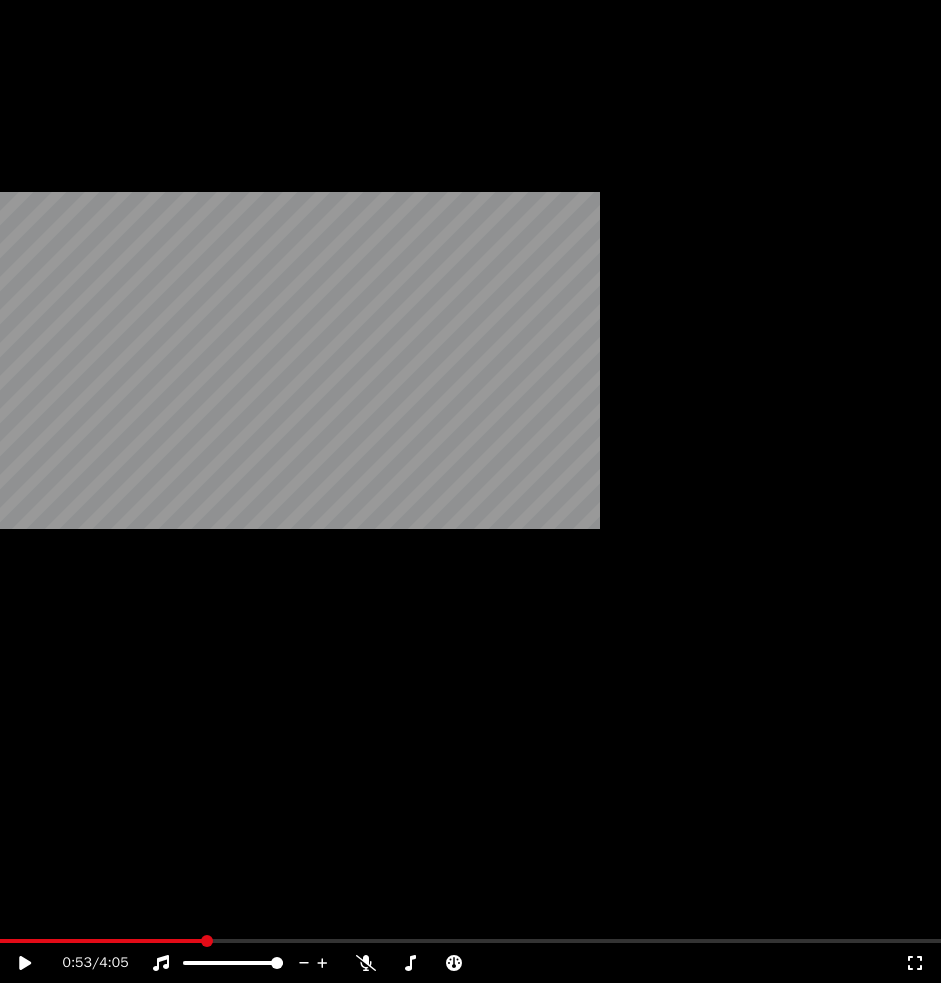 click on "Редактировать" at bounding box center (90, 214) 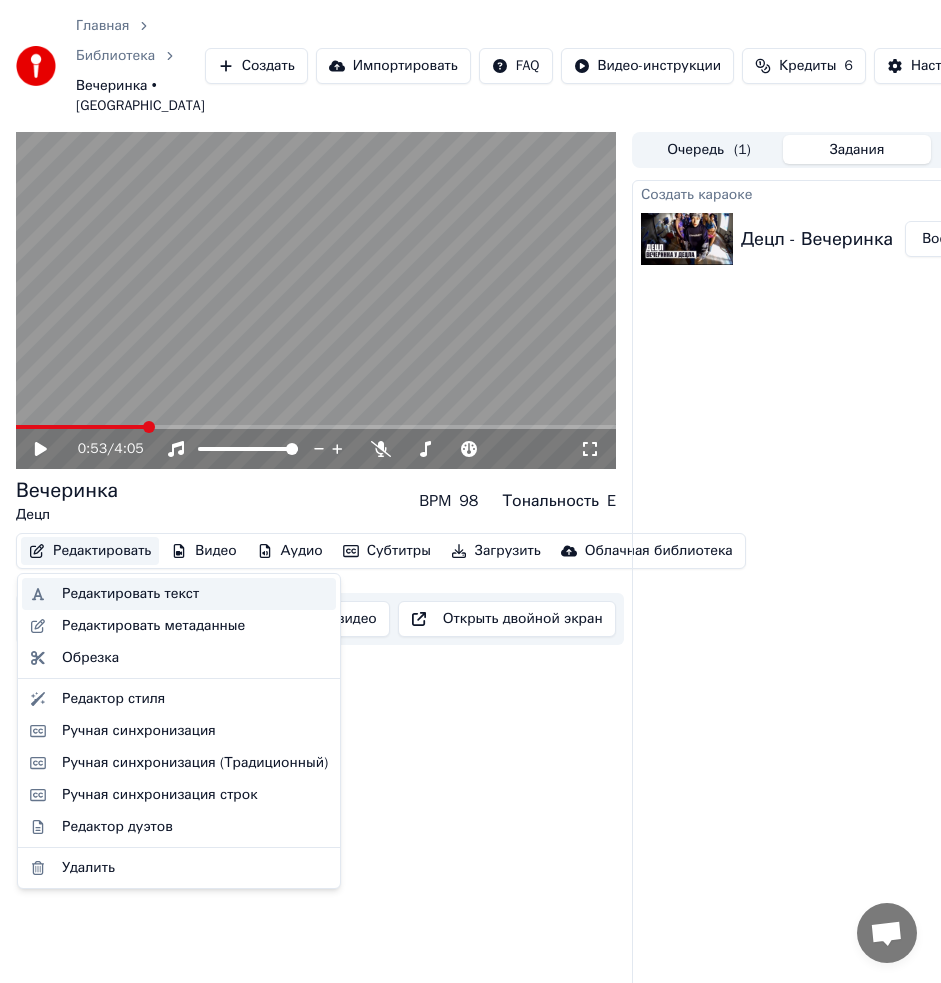 click on "Редактировать текст" at bounding box center [130, 594] 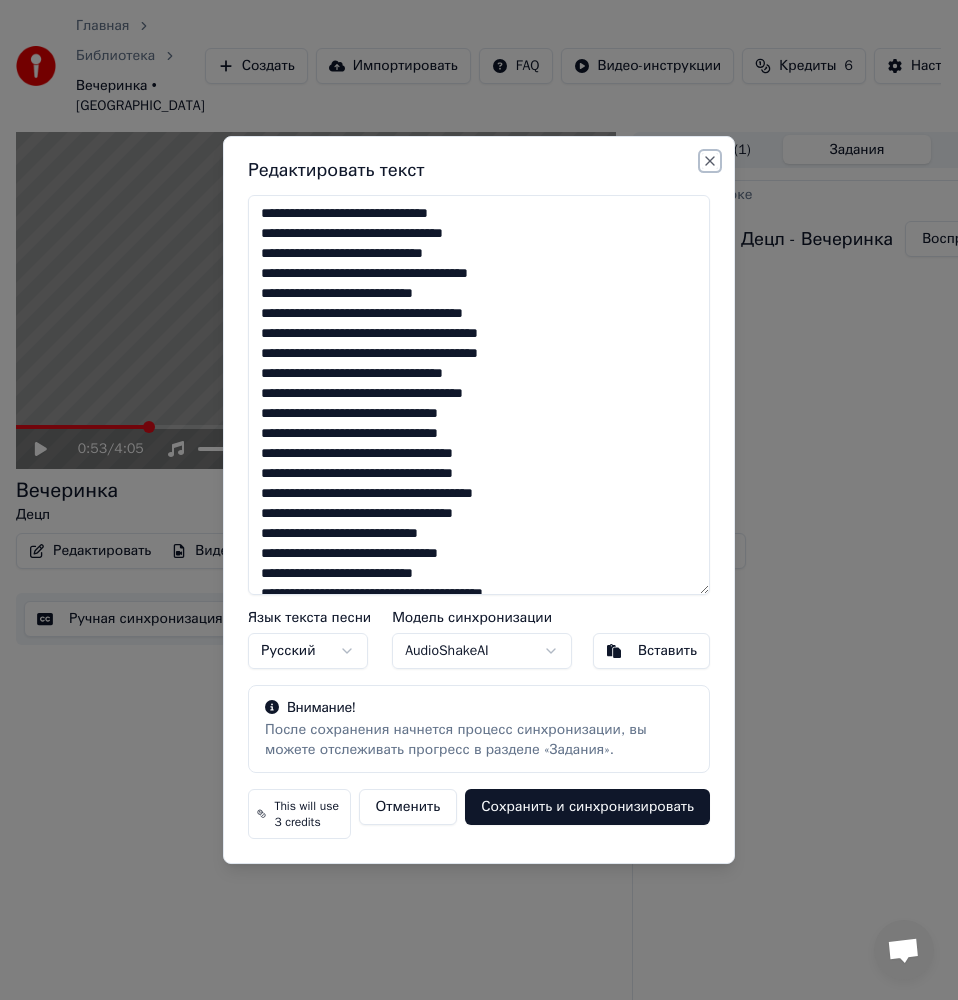 click on "Close" at bounding box center [710, 161] 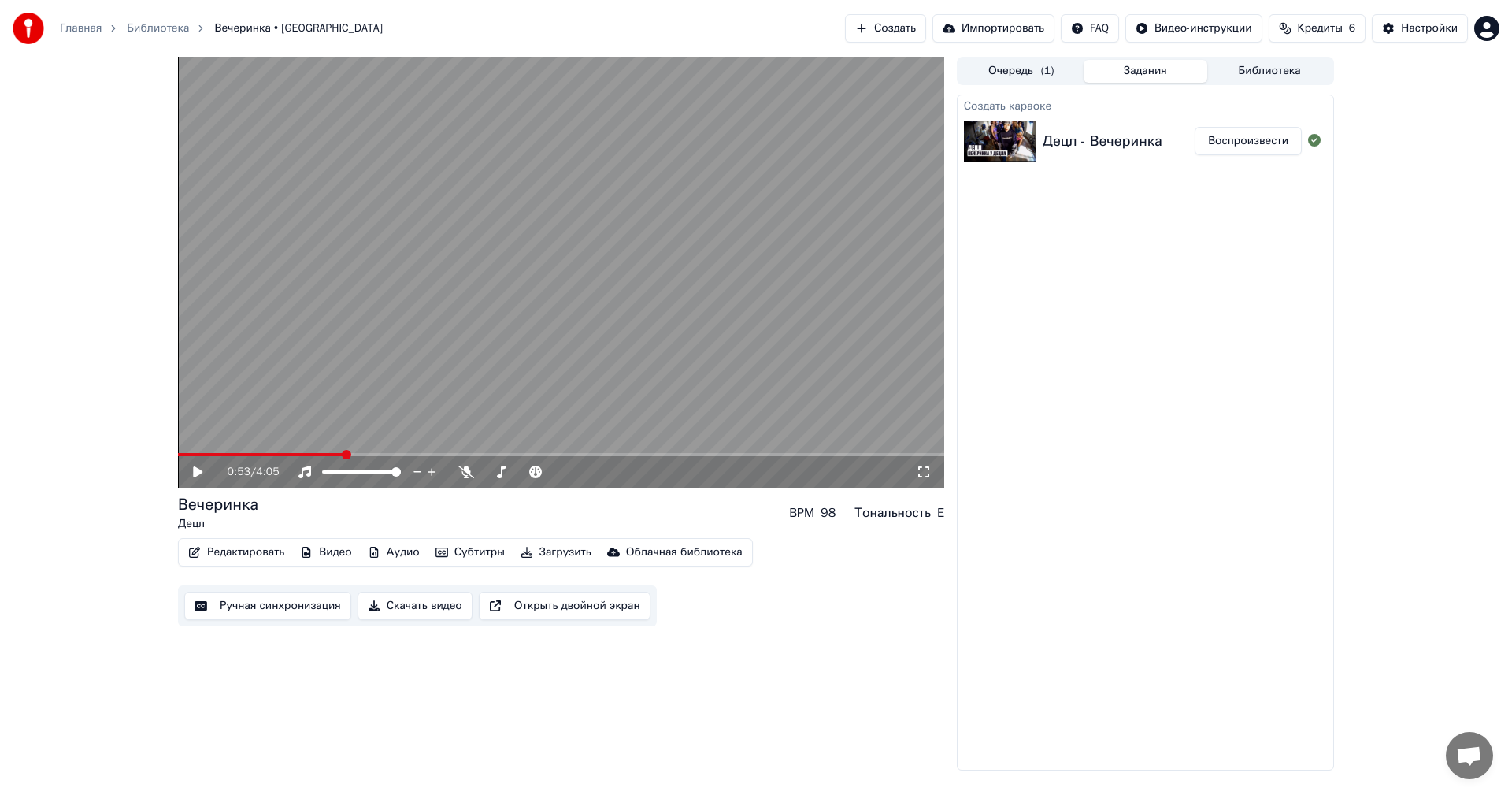 click on "Аудио" at bounding box center (394, 552) 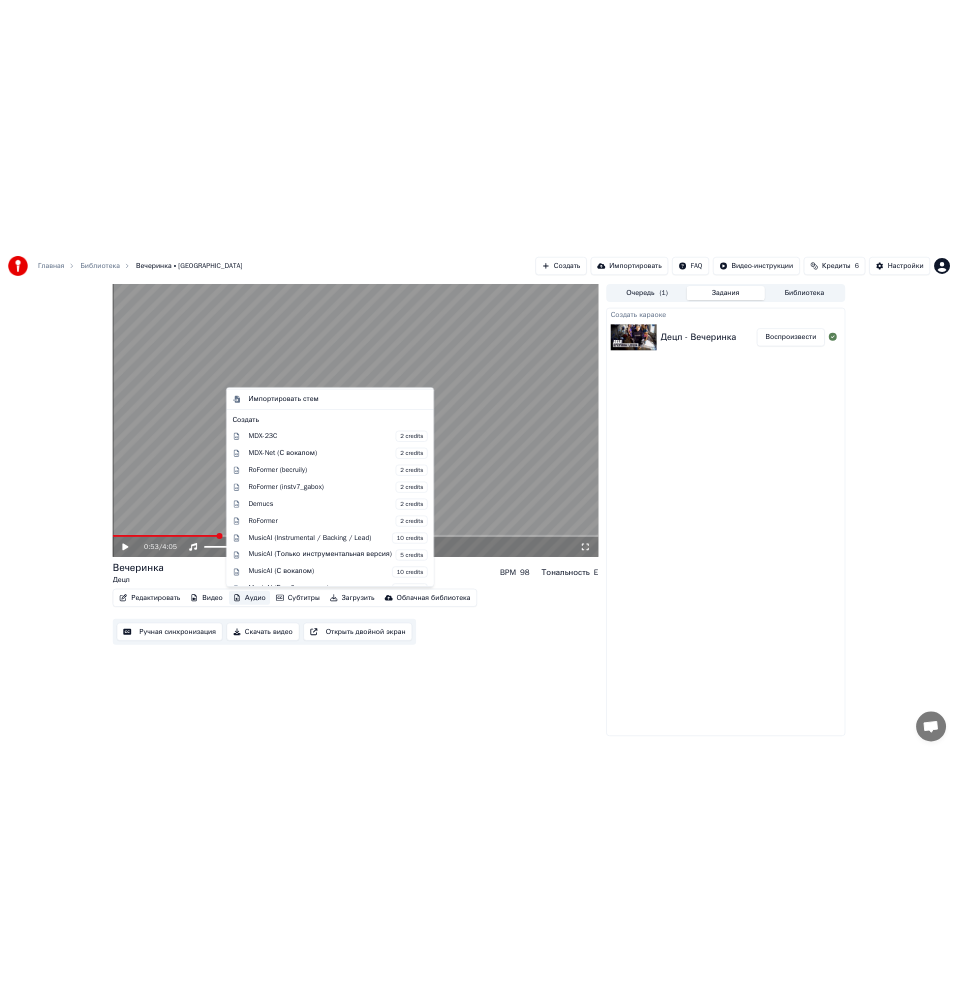 scroll, scrollTop: 169, scrollLeft: 0, axis: vertical 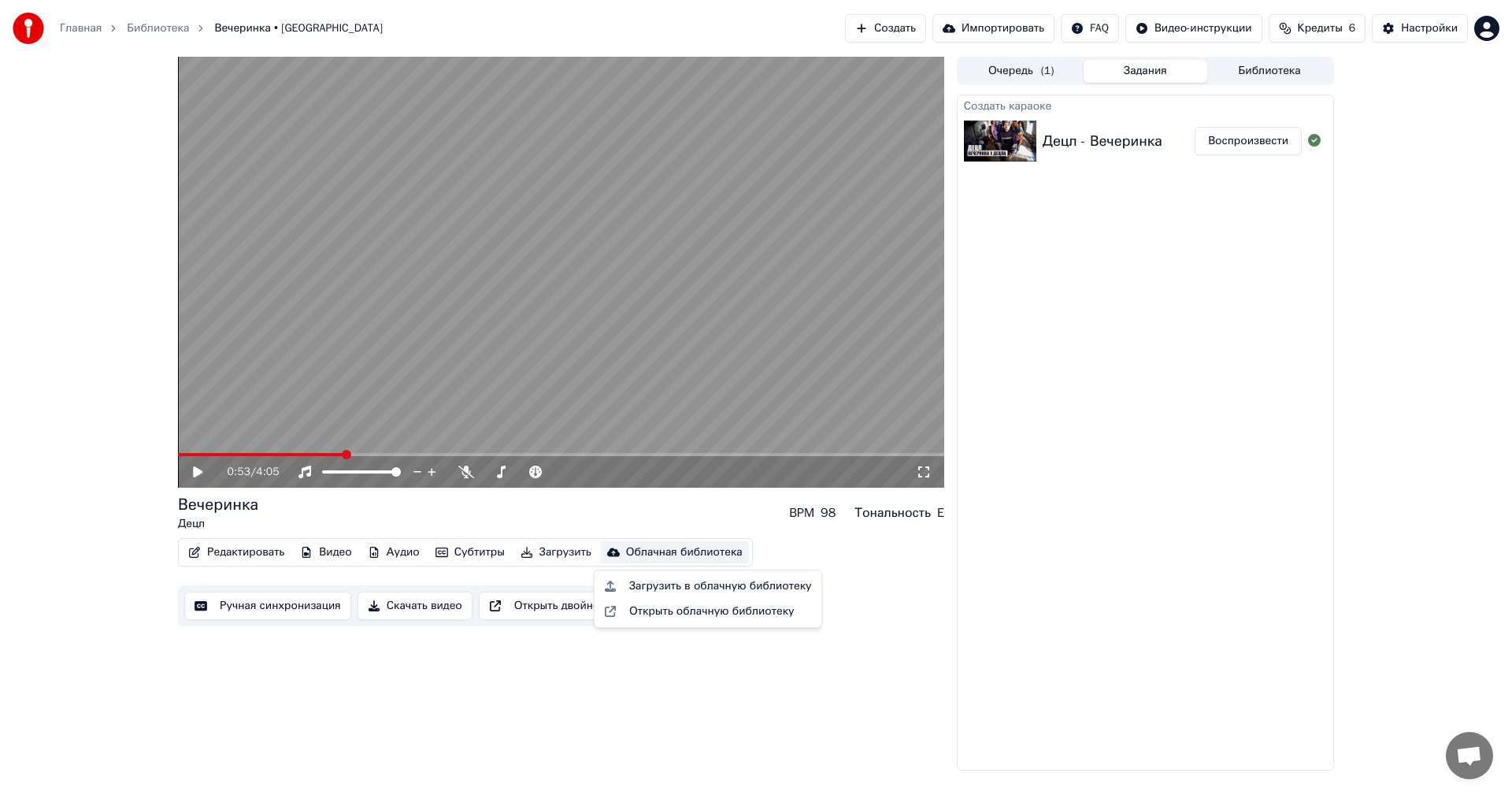 click on "Создать караоке Децл - Вечеринка Воспроизвести" at bounding box center (1145, 433) 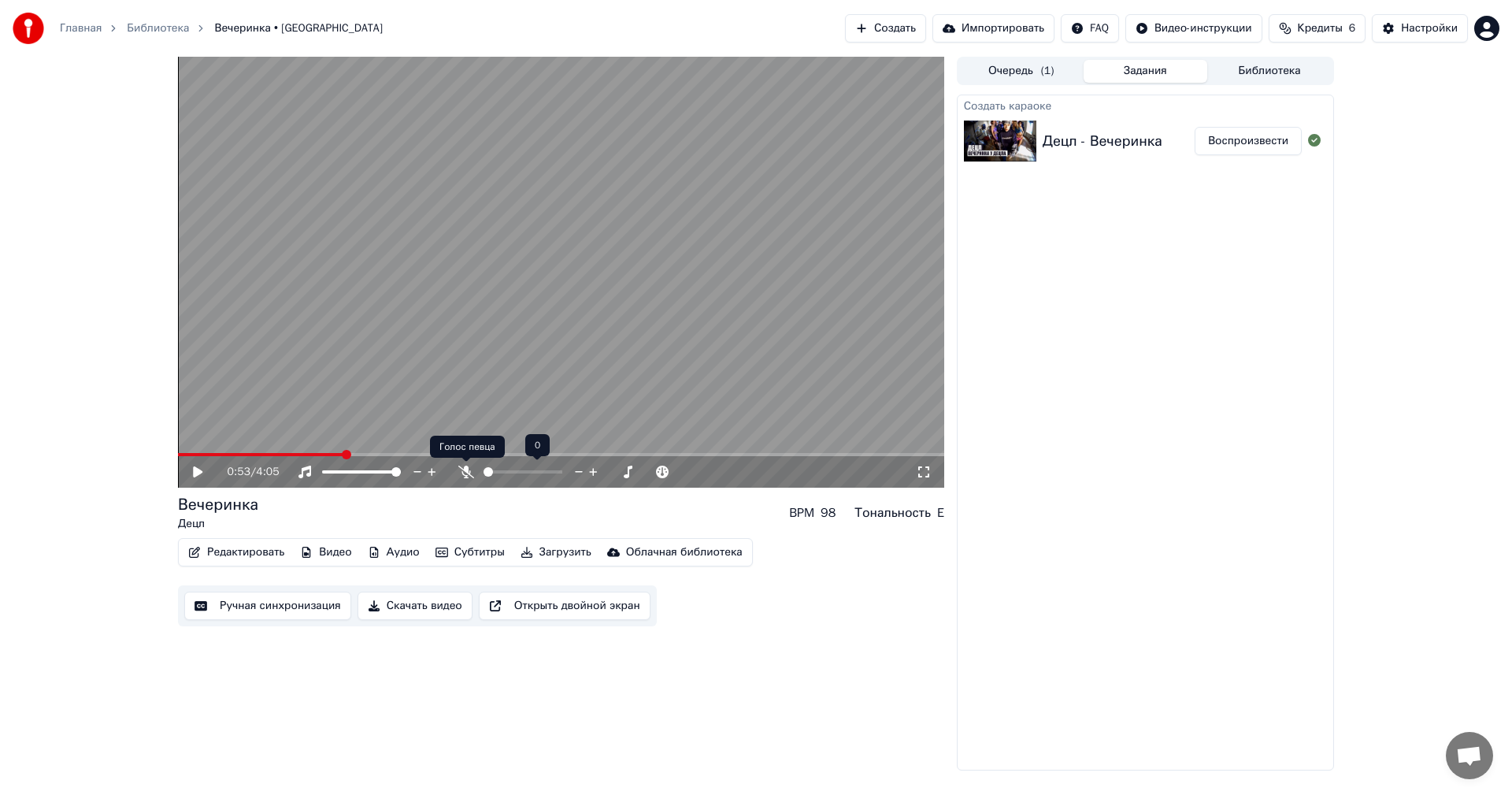 click 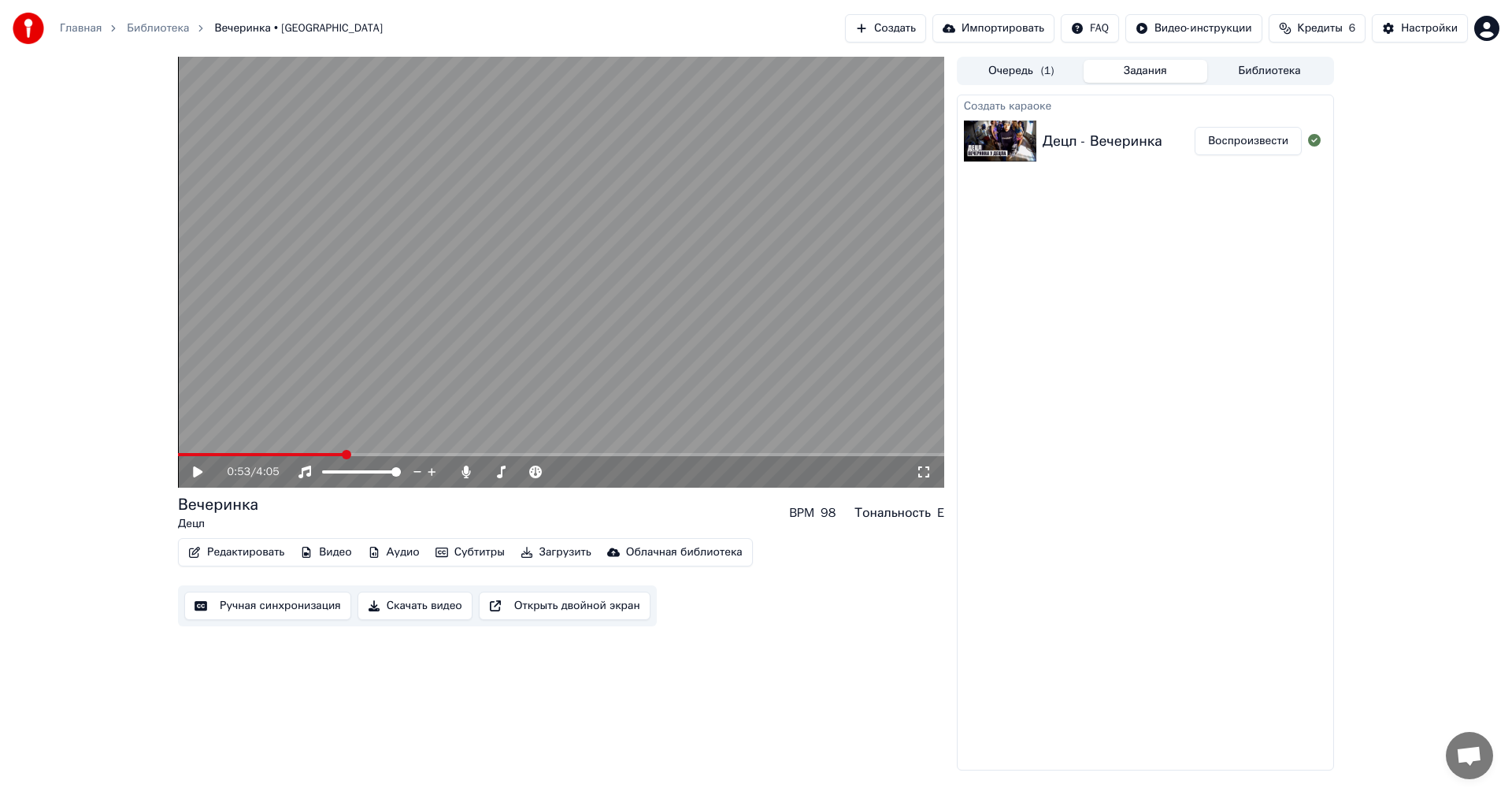 click 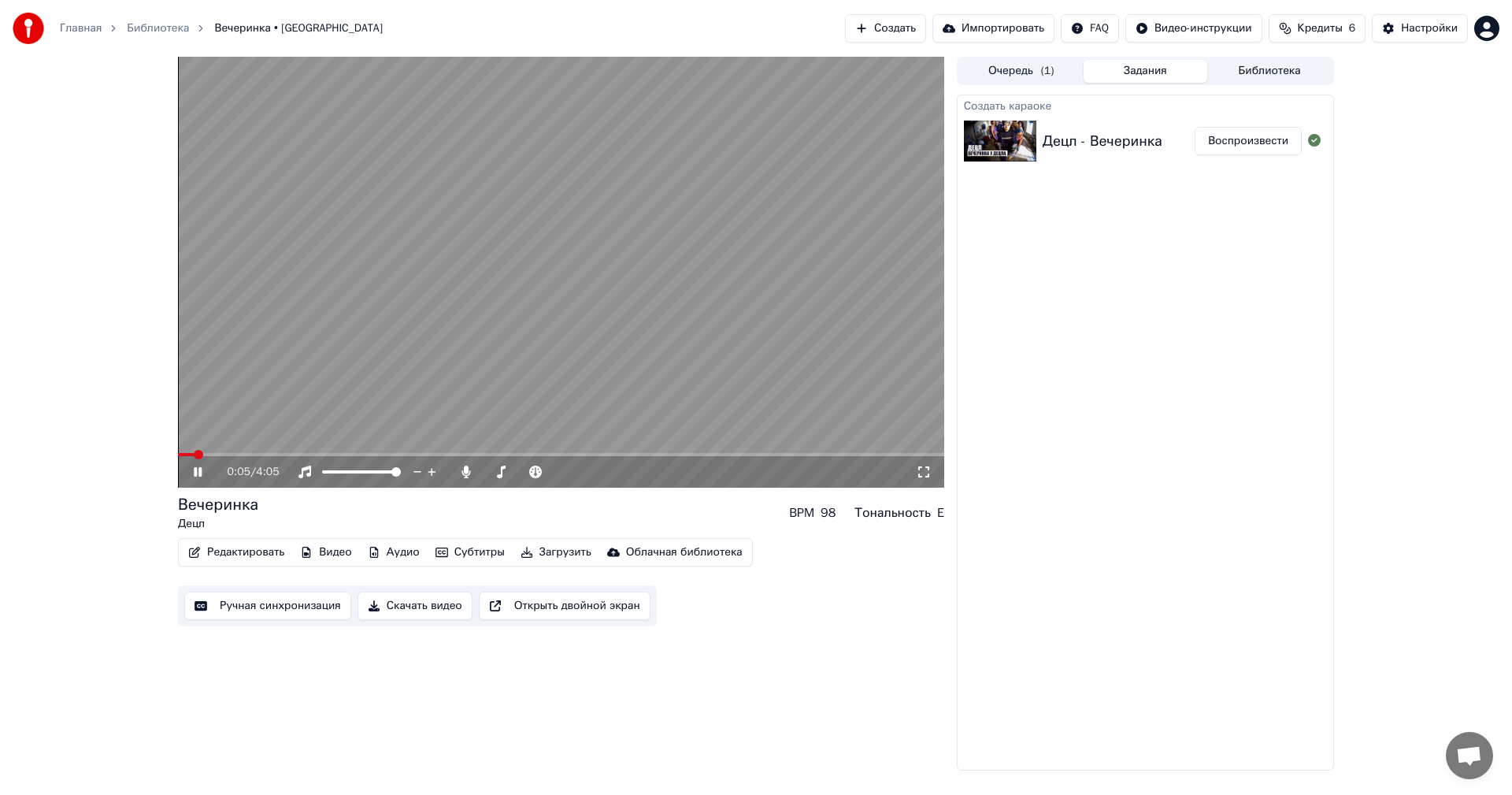 click at bounding box center (198, 455) 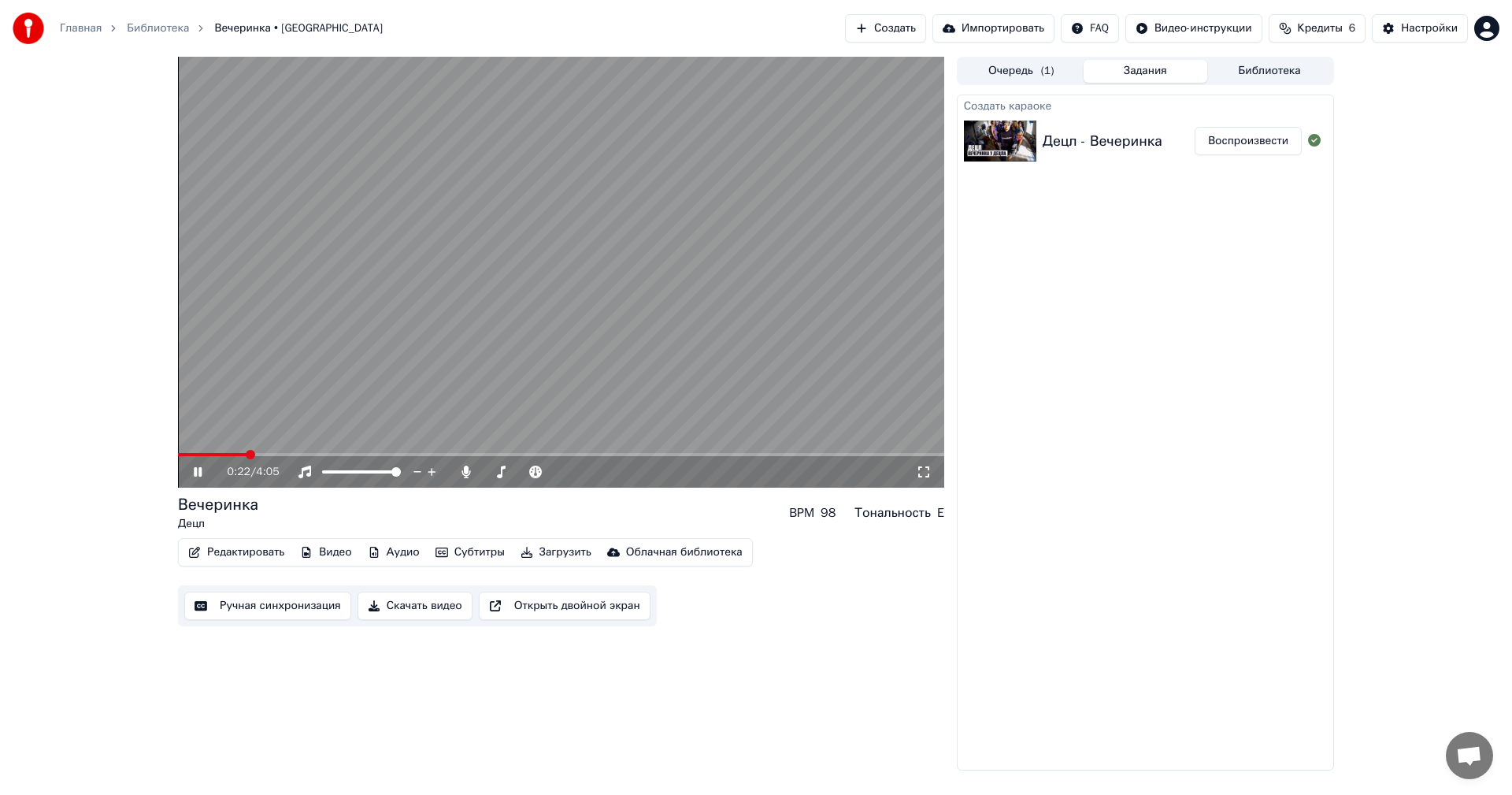 click at bounding box center (250, 455) 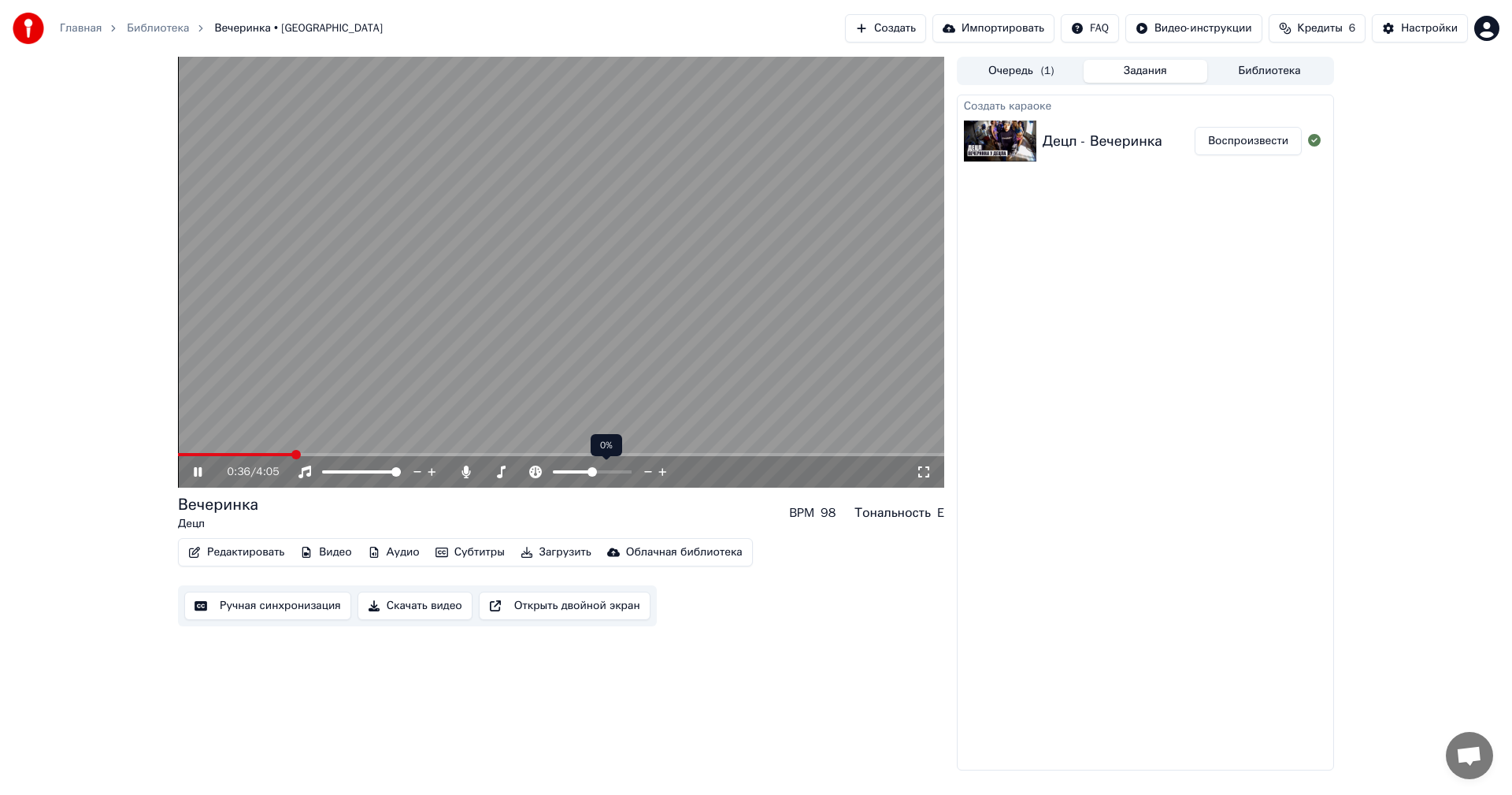 click at bounding box center [592, 472] 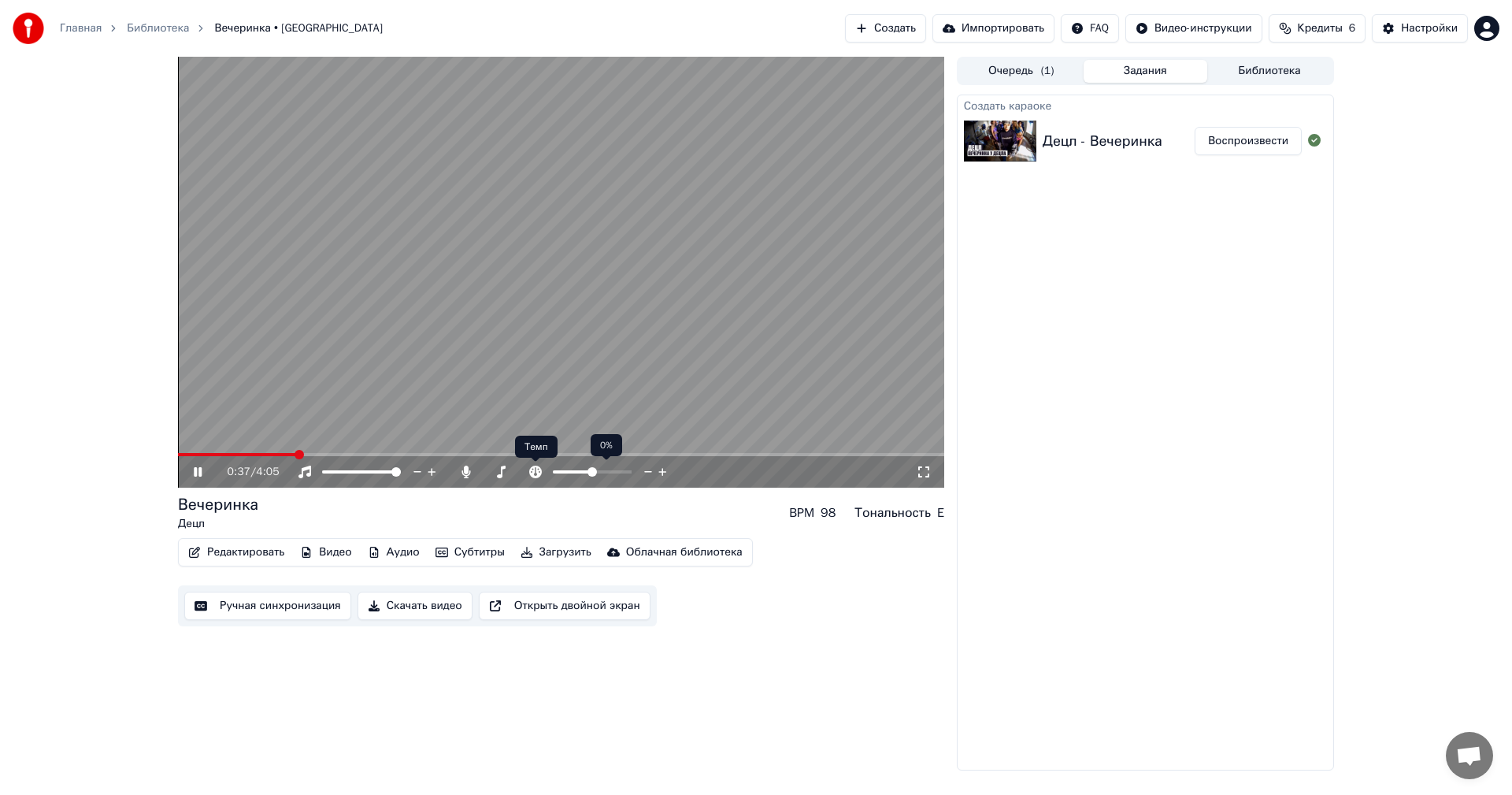 click 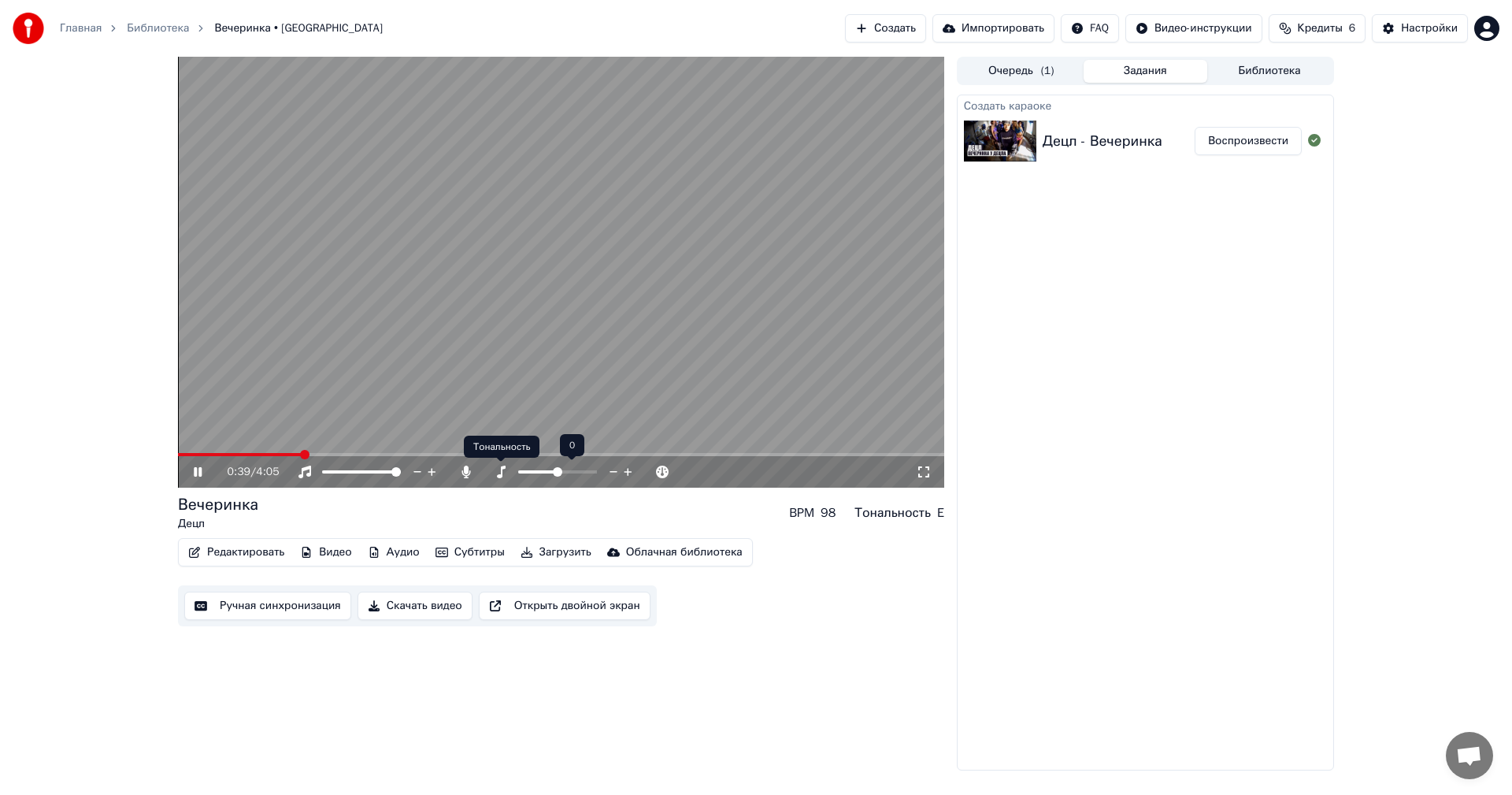 click 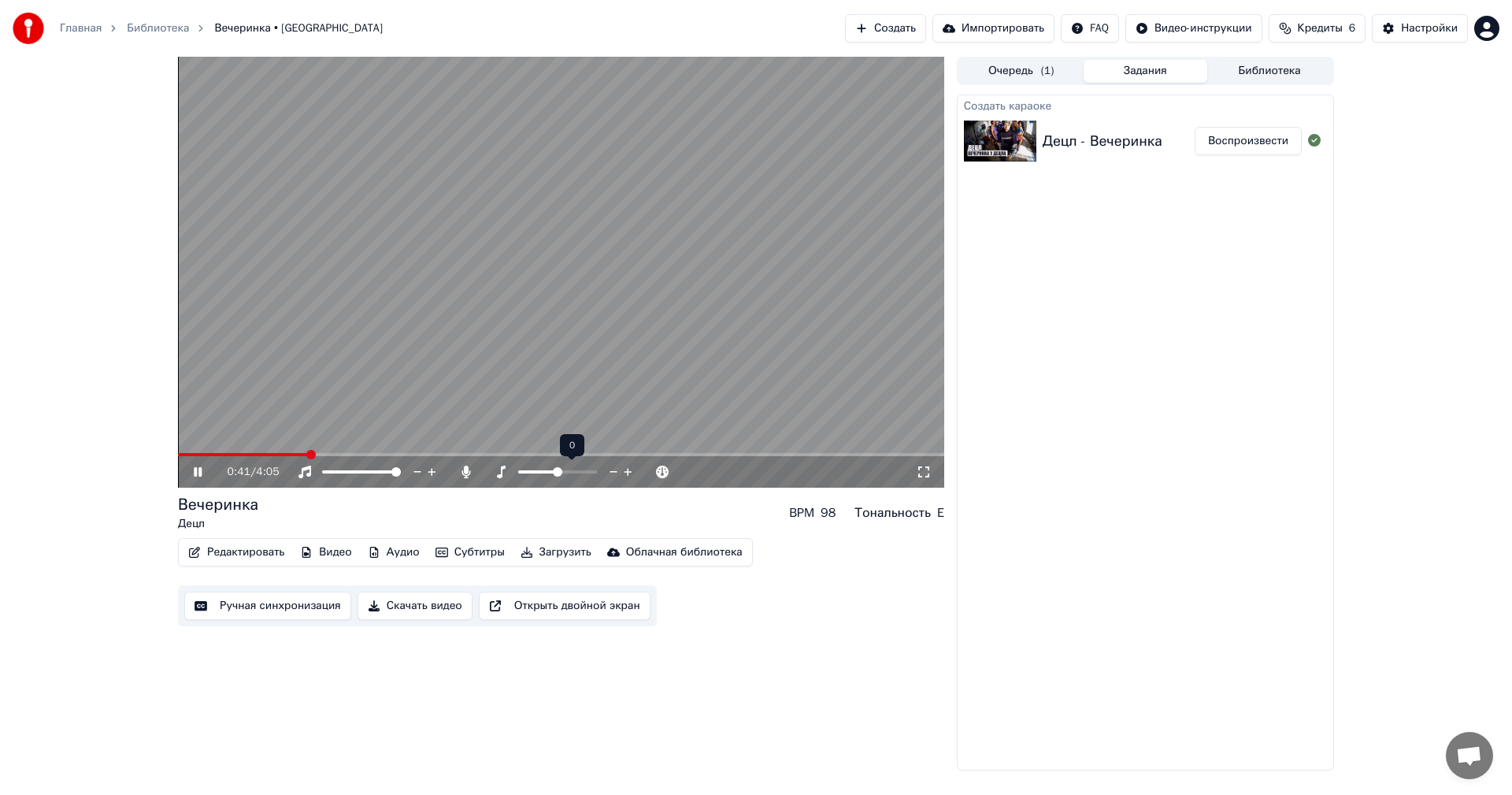 drag, startPoint x: 501, startPoint y: 470, endPoint x: 523, endPoint y: 477, distance: 23.08679 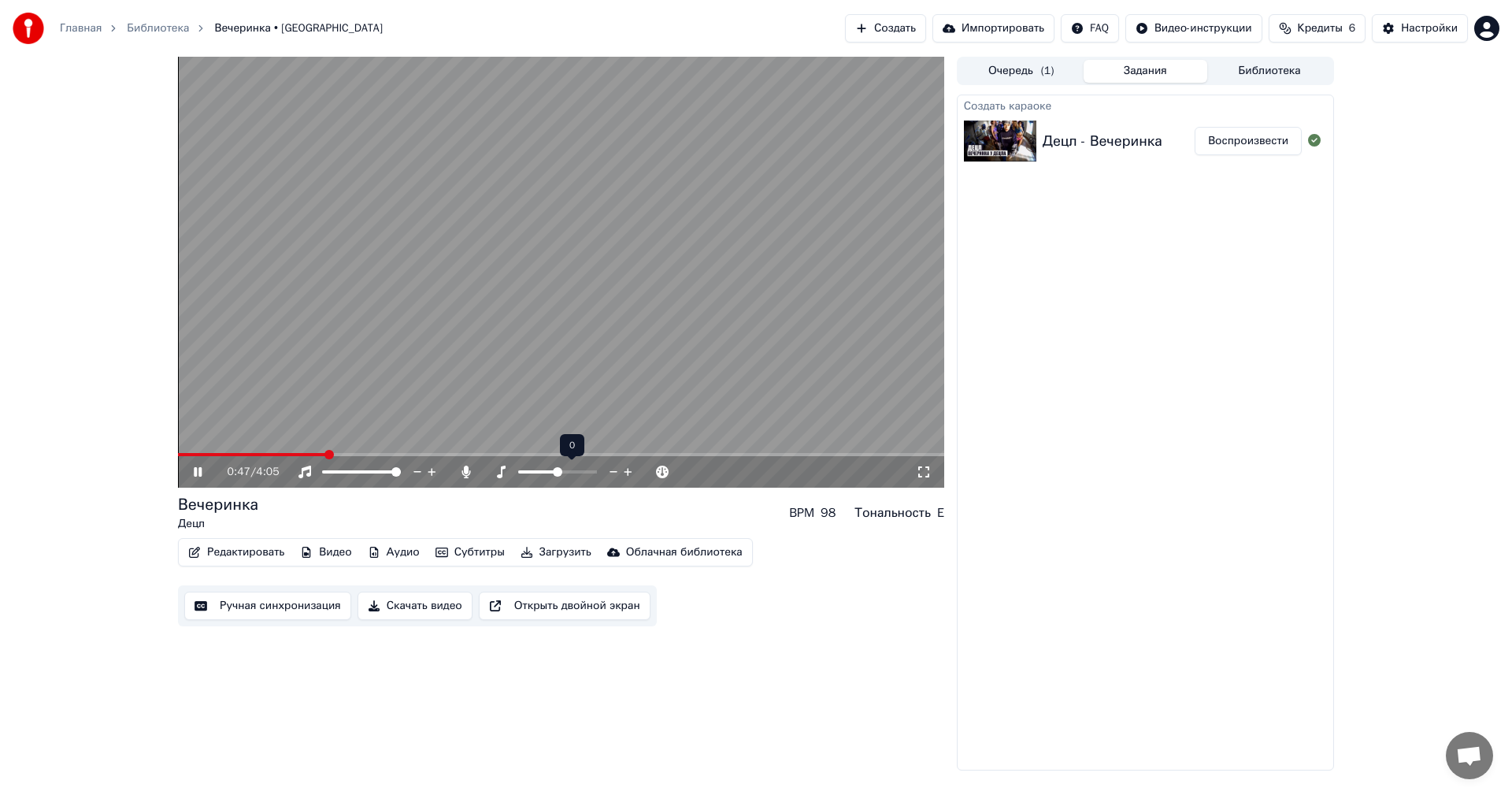 click at bounding box center (558, 472) 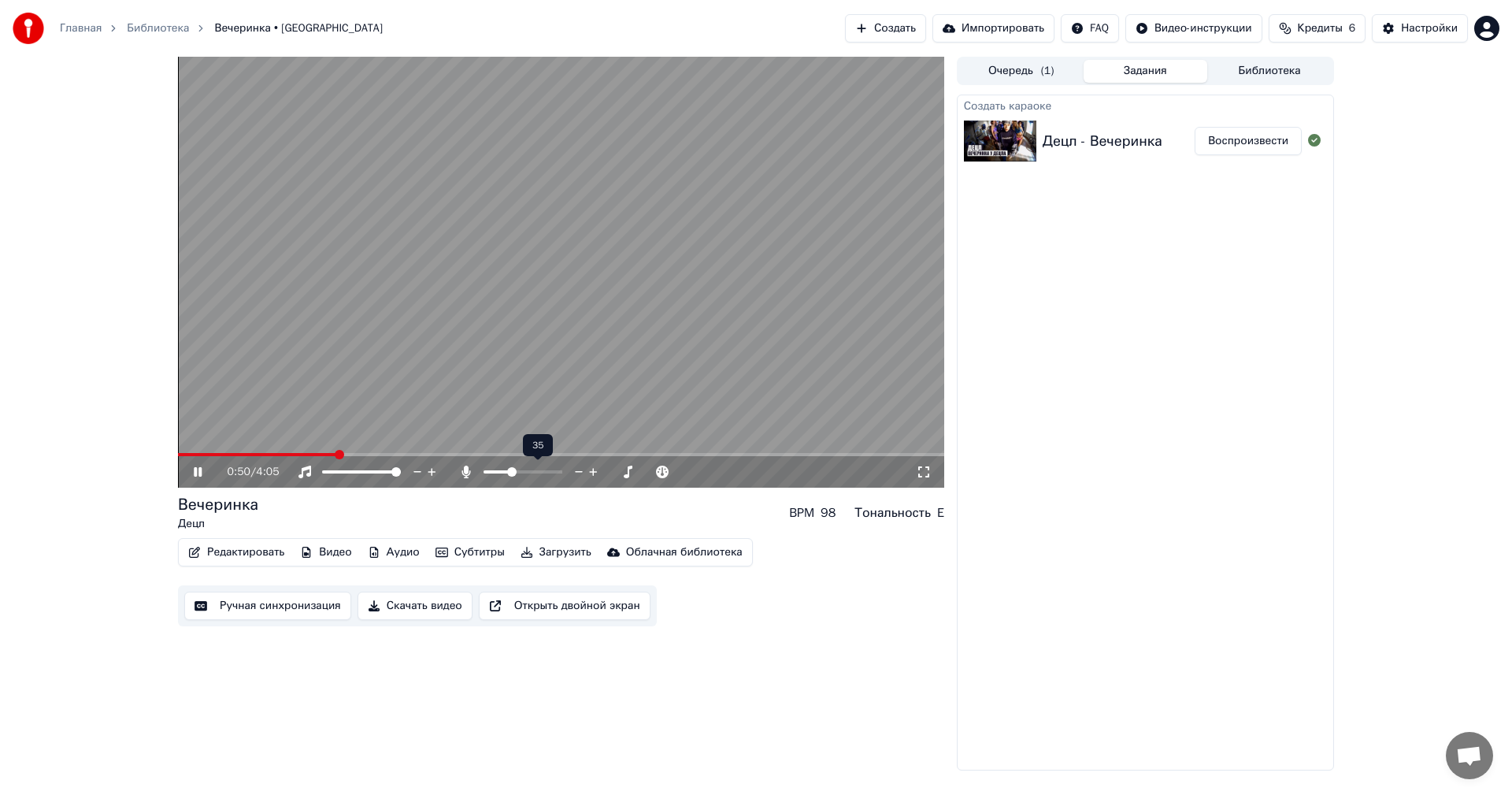 click at bounding box center [512, 472] 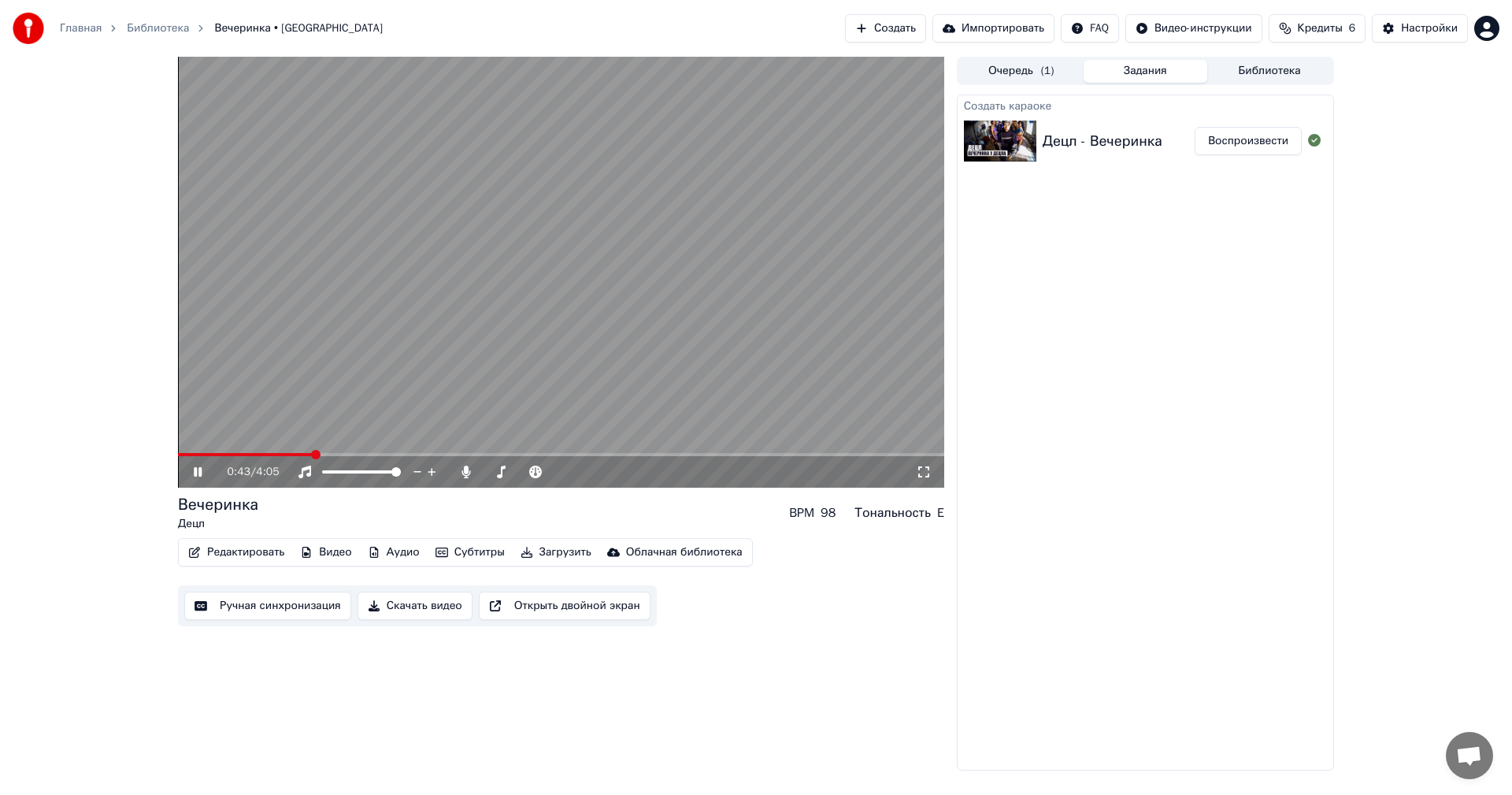 click at bounding box center [245, 455] 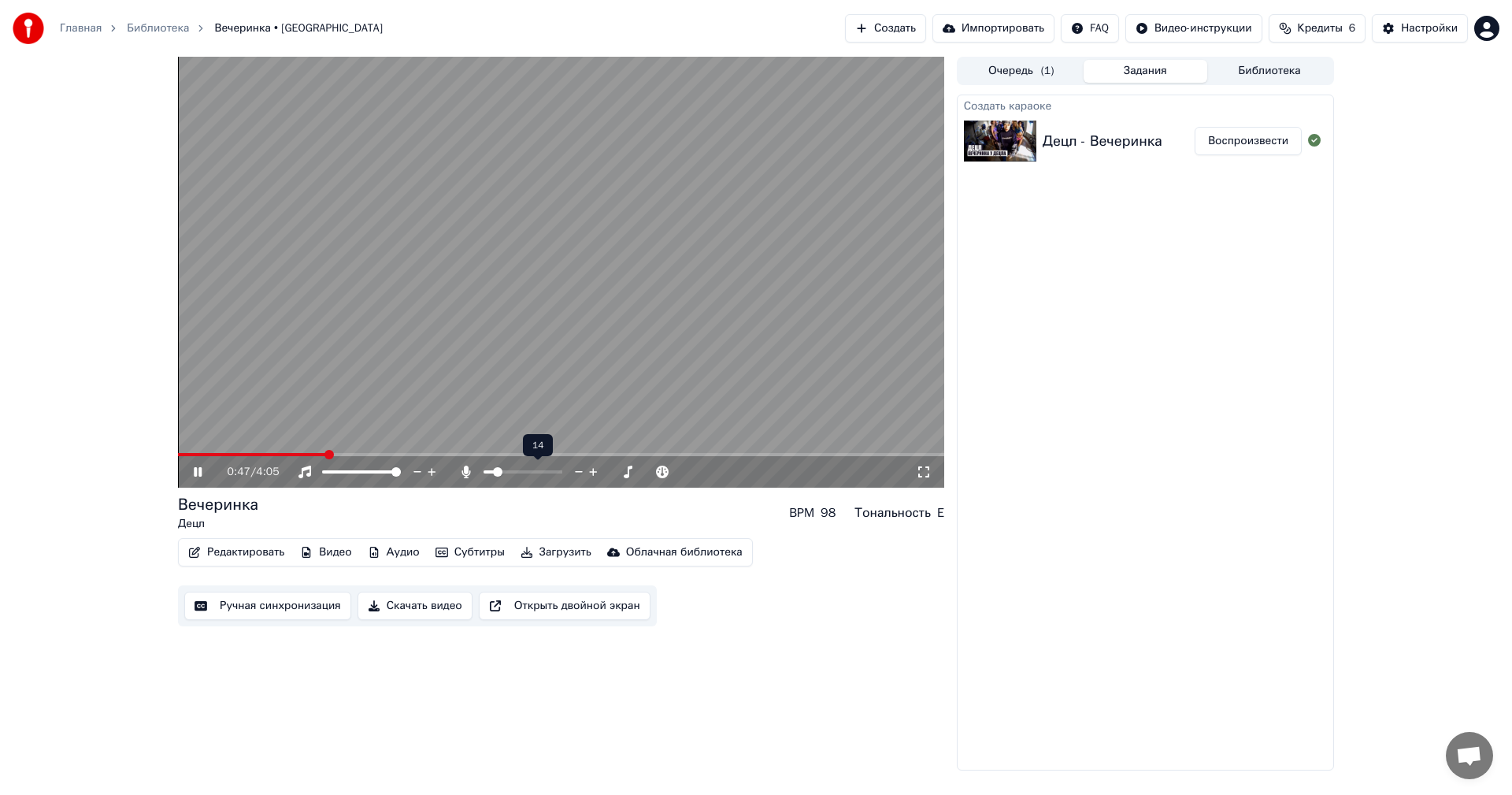 click at bounding box center [498, 472] 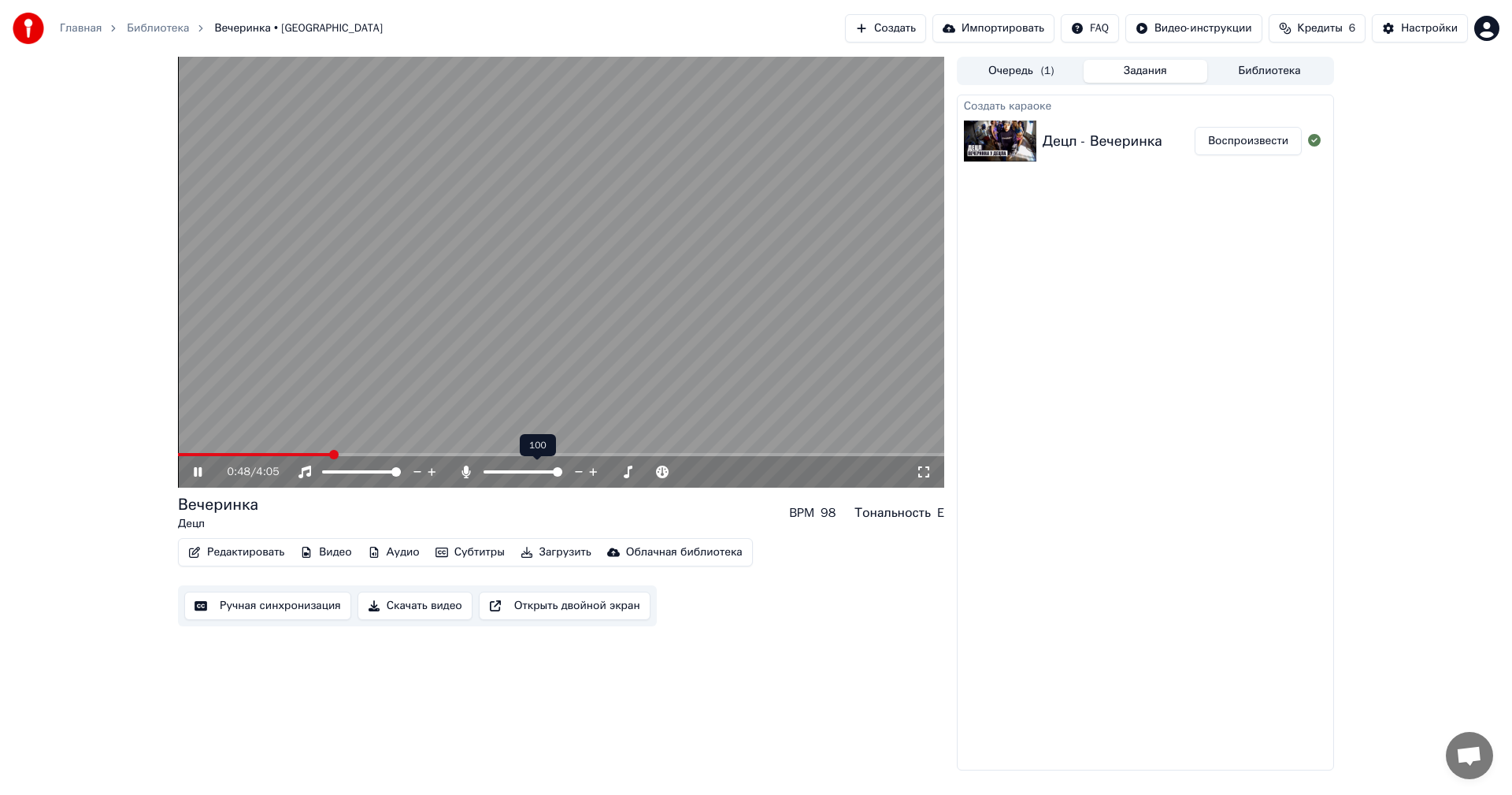 click at bounding box center [558, 472] 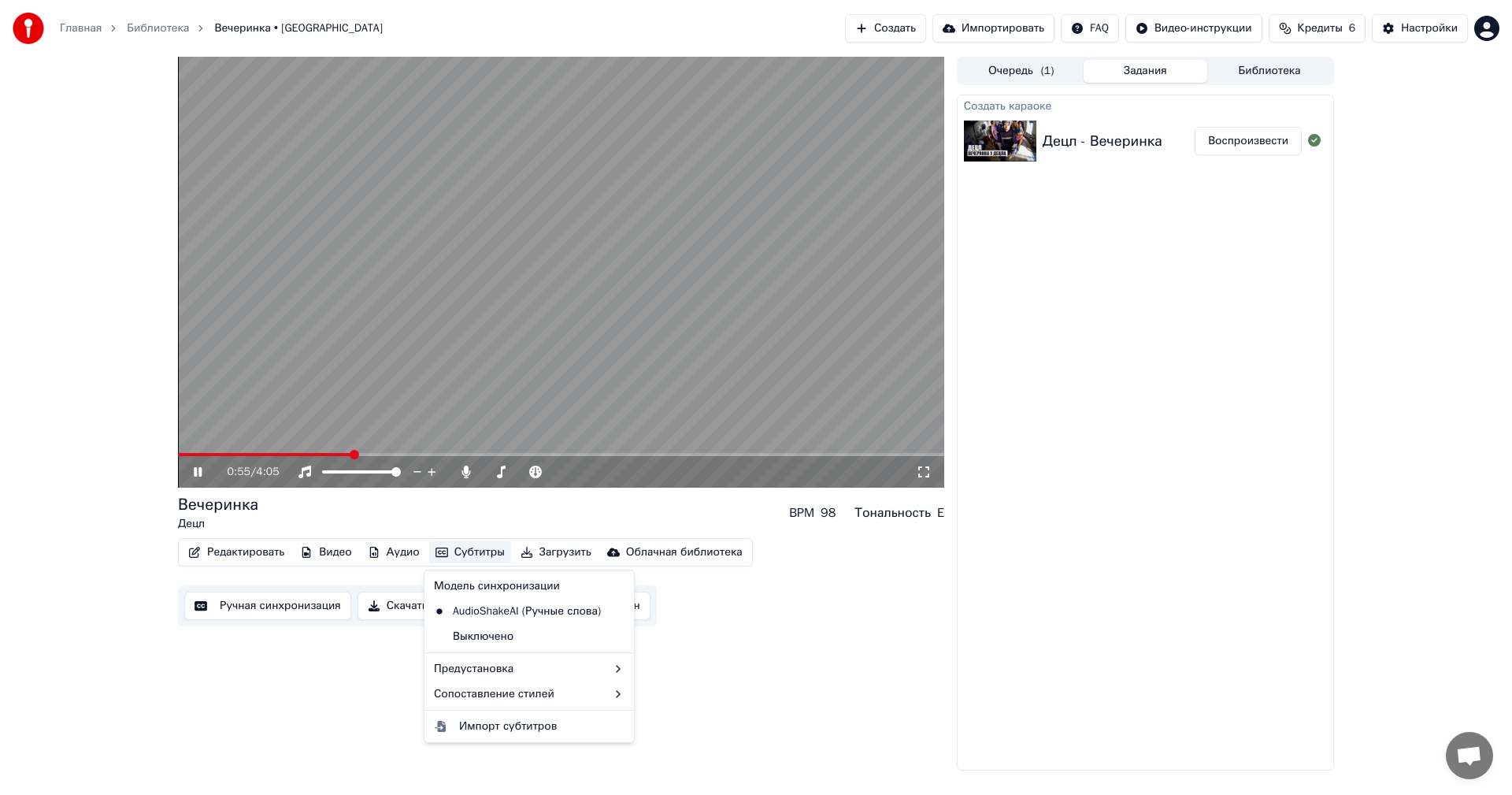 click on "Субтитры" at bounding box center (470, 552) 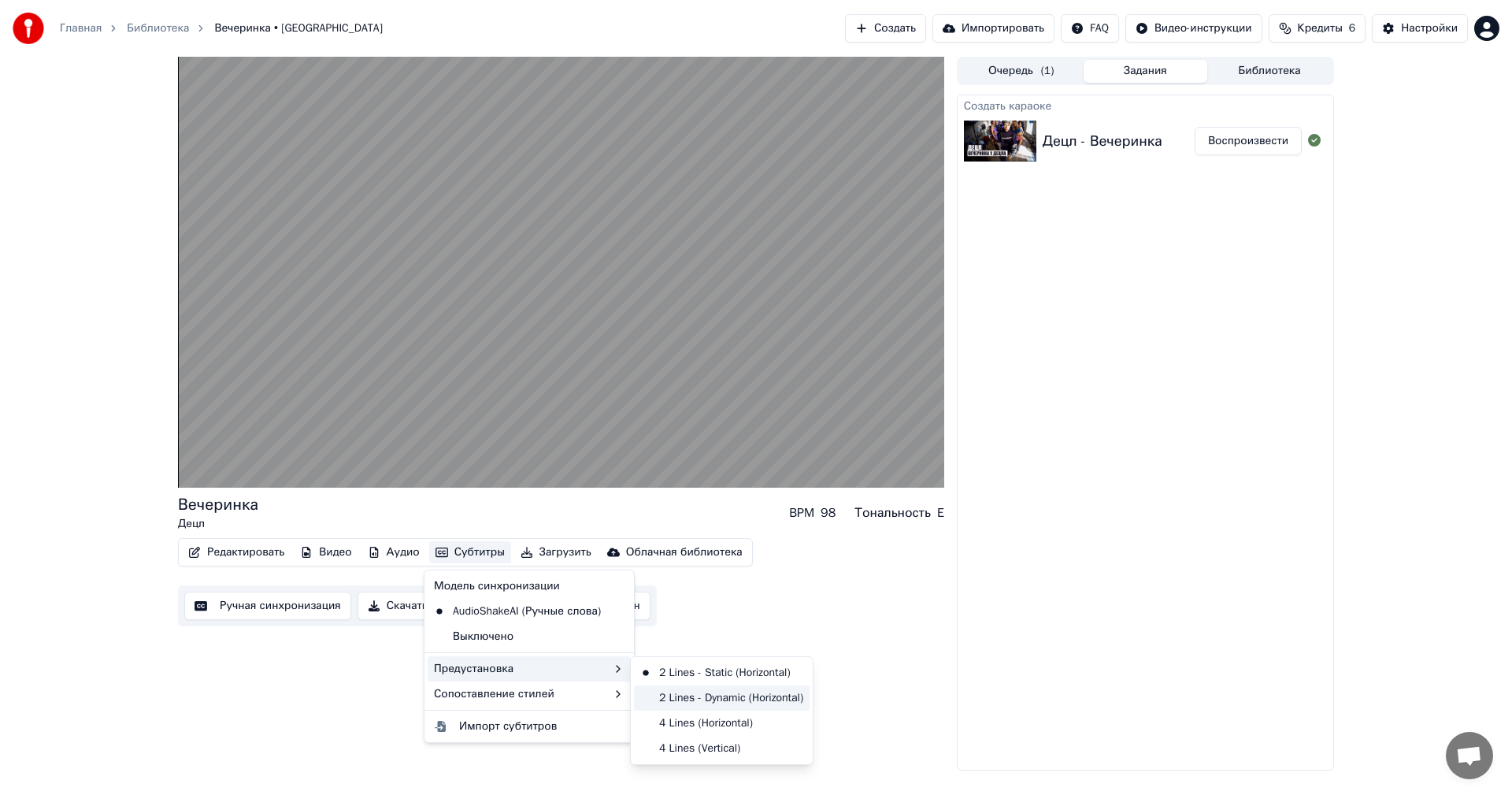 click on "2 Lines - Dynamic (Horizontal)" at bounding box center [721, 698] 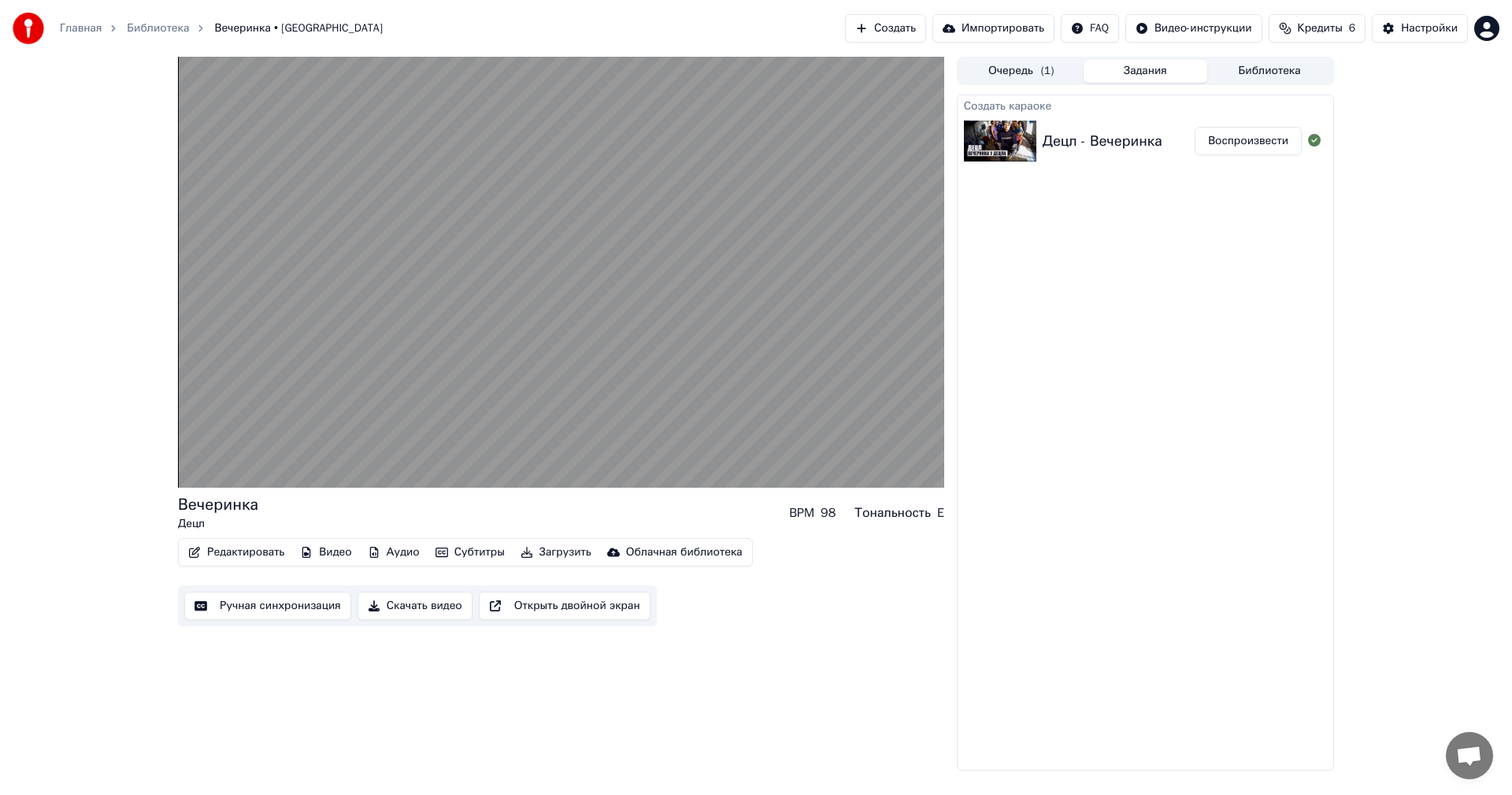 click on "Субтитры" at bounding box center [470, 552] 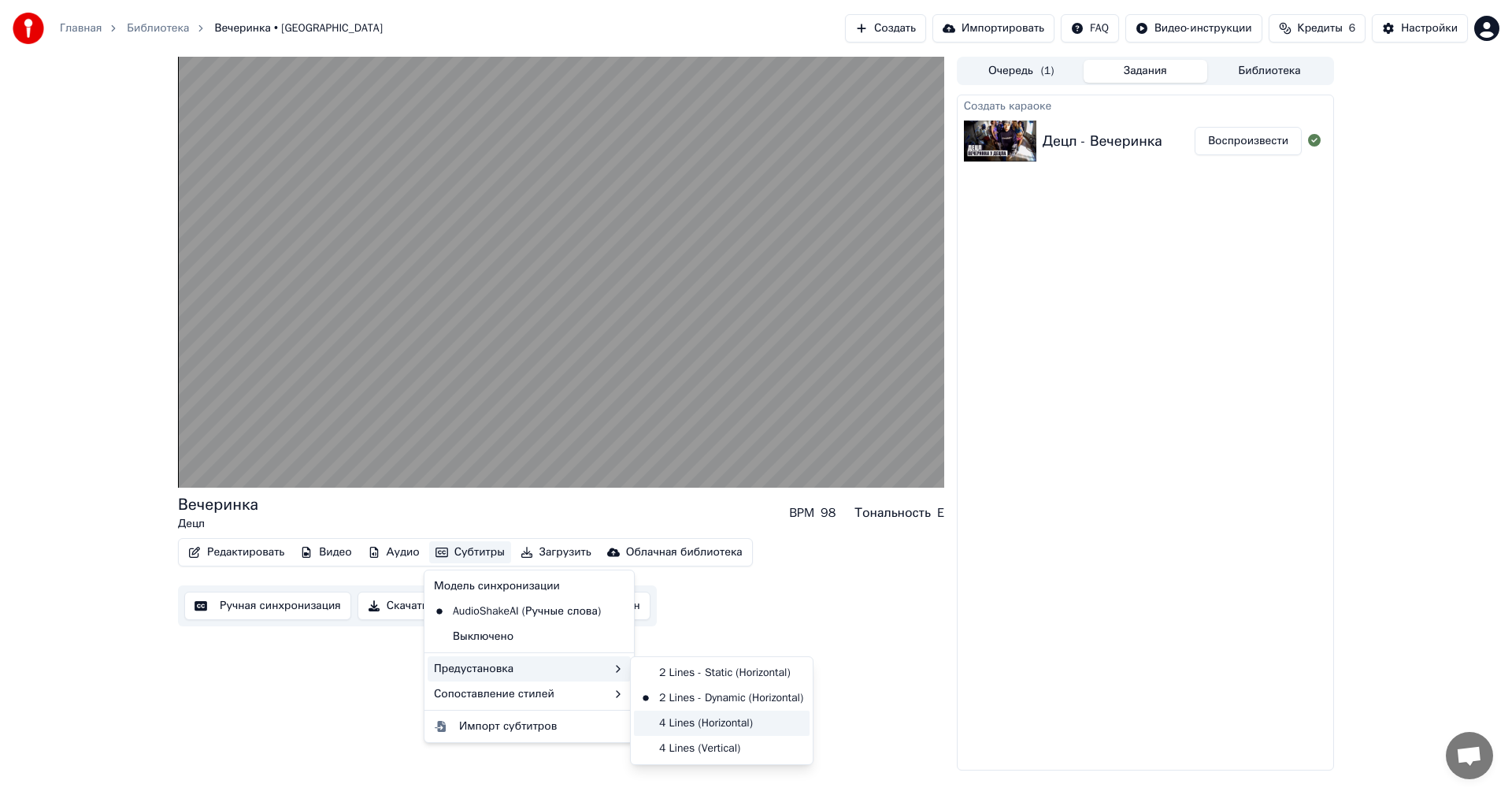 click on "4 Lines (Horizontal)" at bounding box center (721, 723) 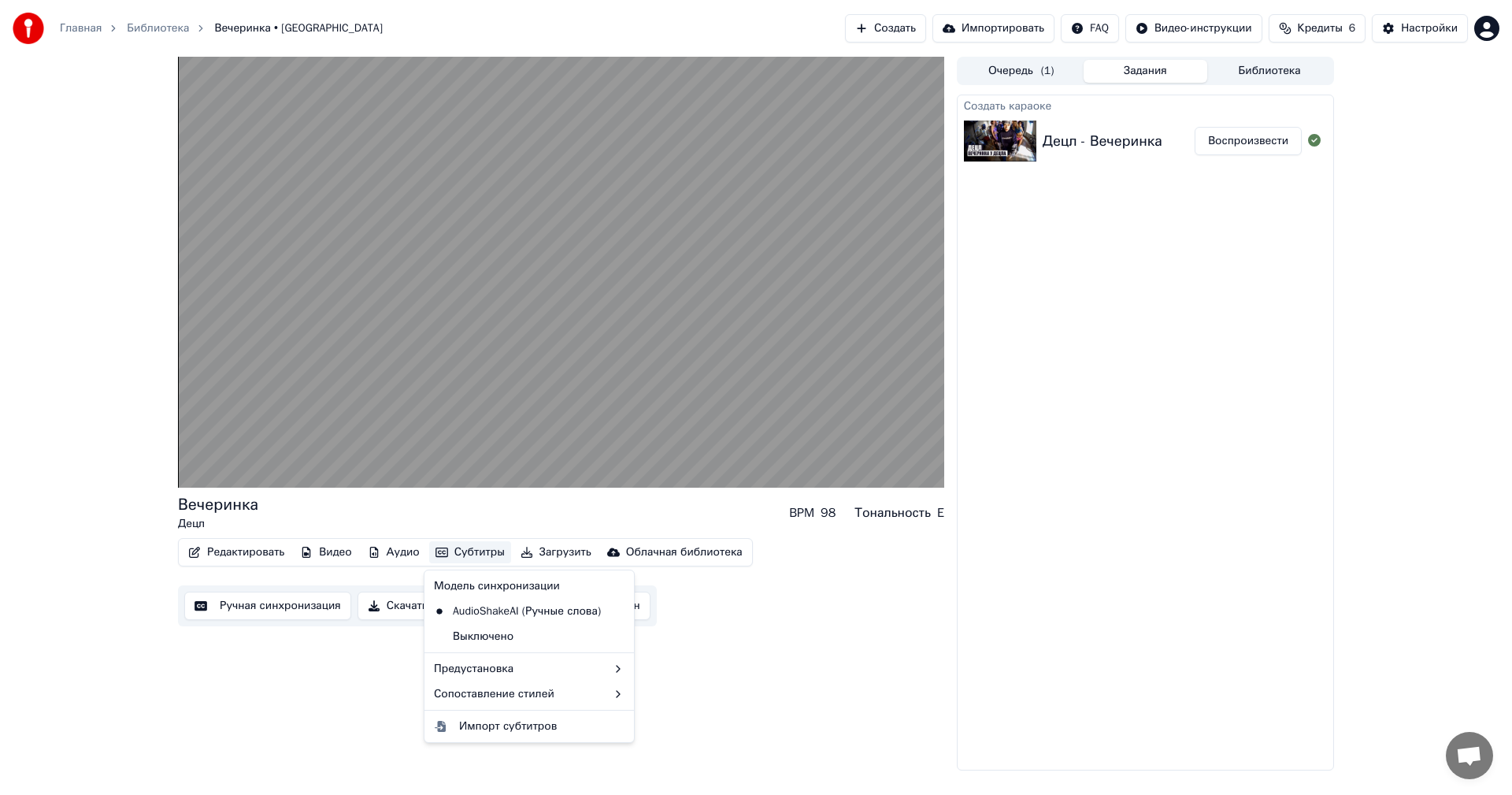 click on "Субтитры" at bounding box center [470, 552] 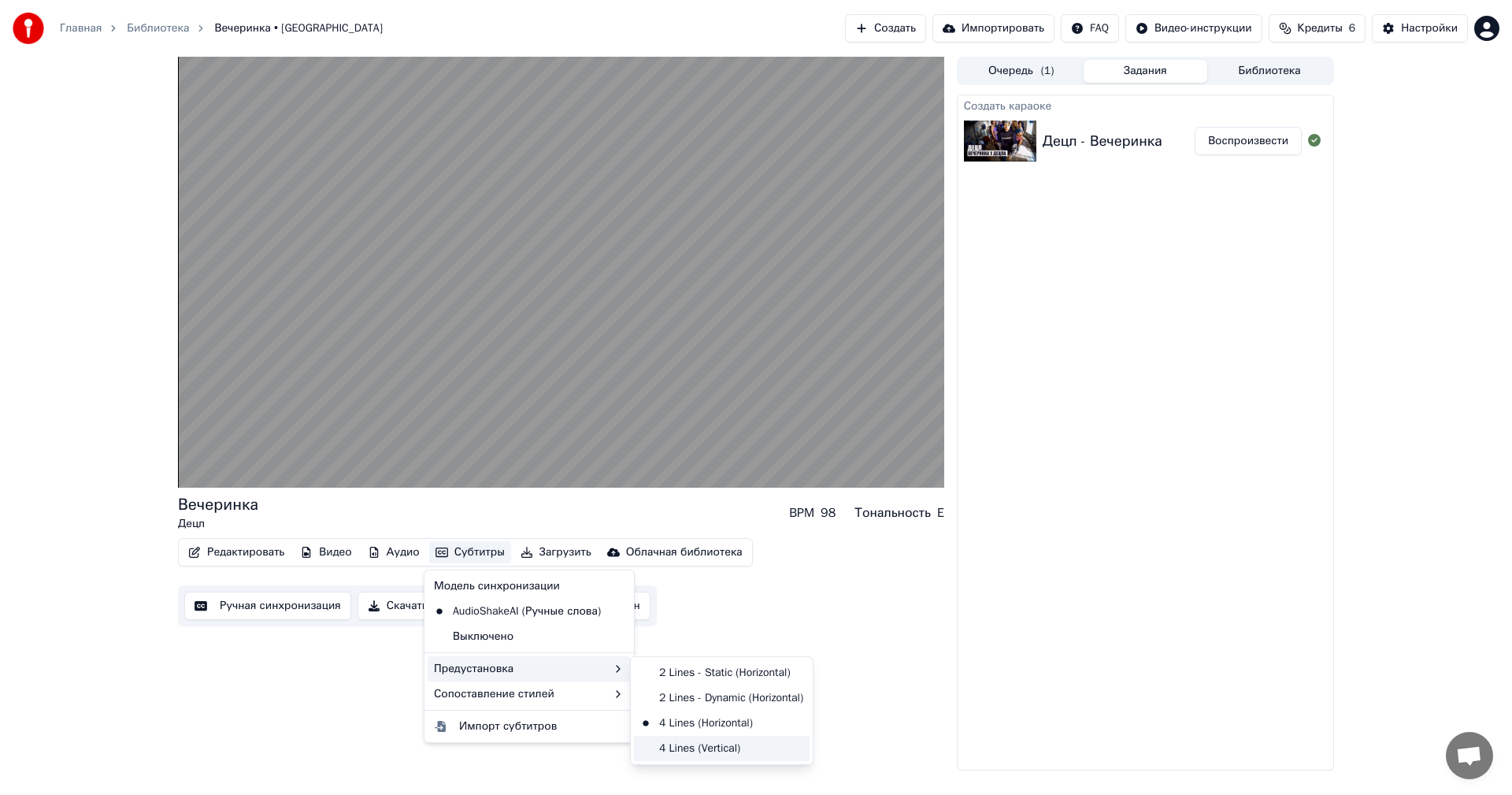 click on "4 Lines (Vertical)" at bounding box center (721, 749) 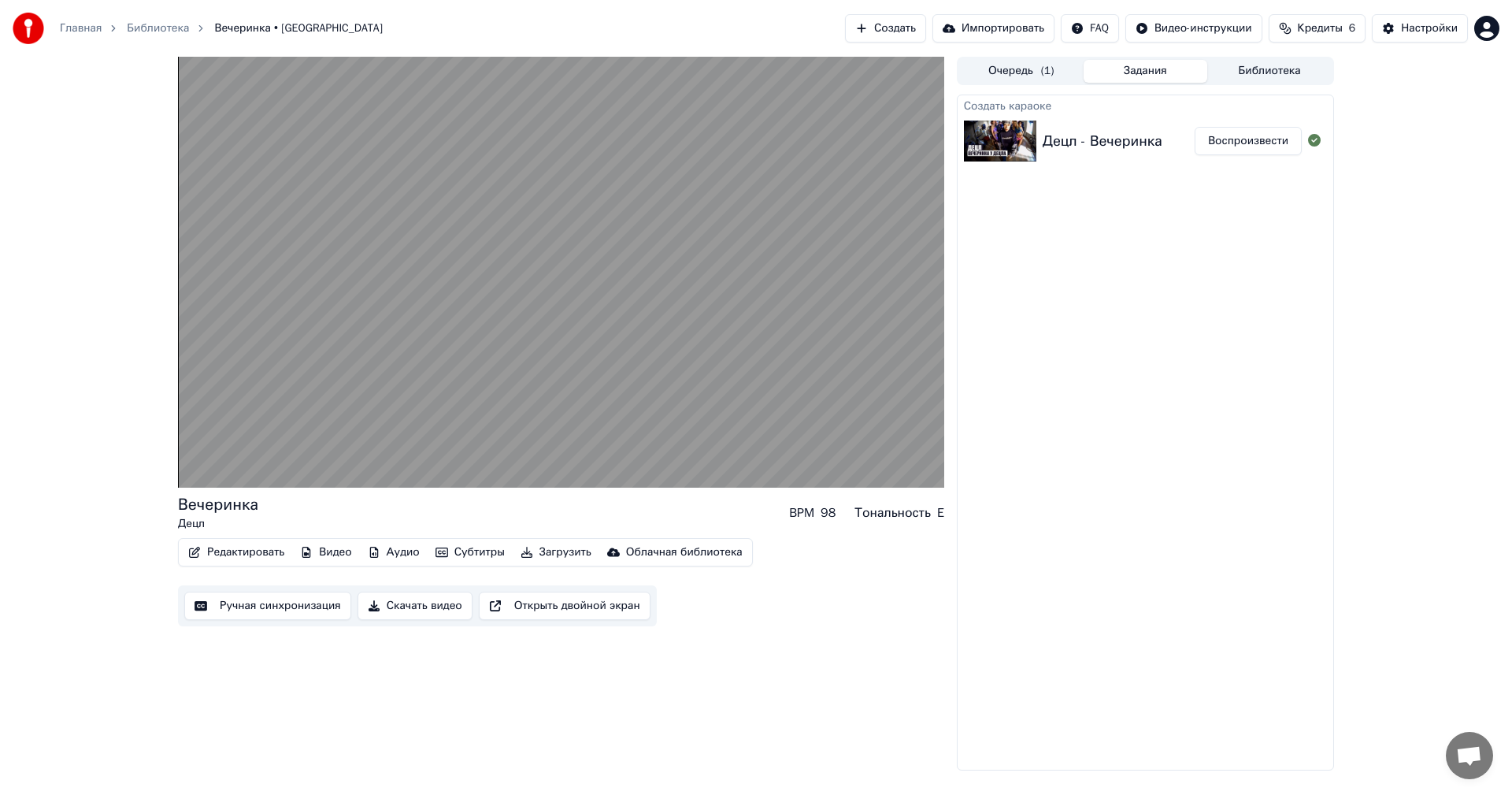 click on "Субтитры" at bounding box center (470, 552) 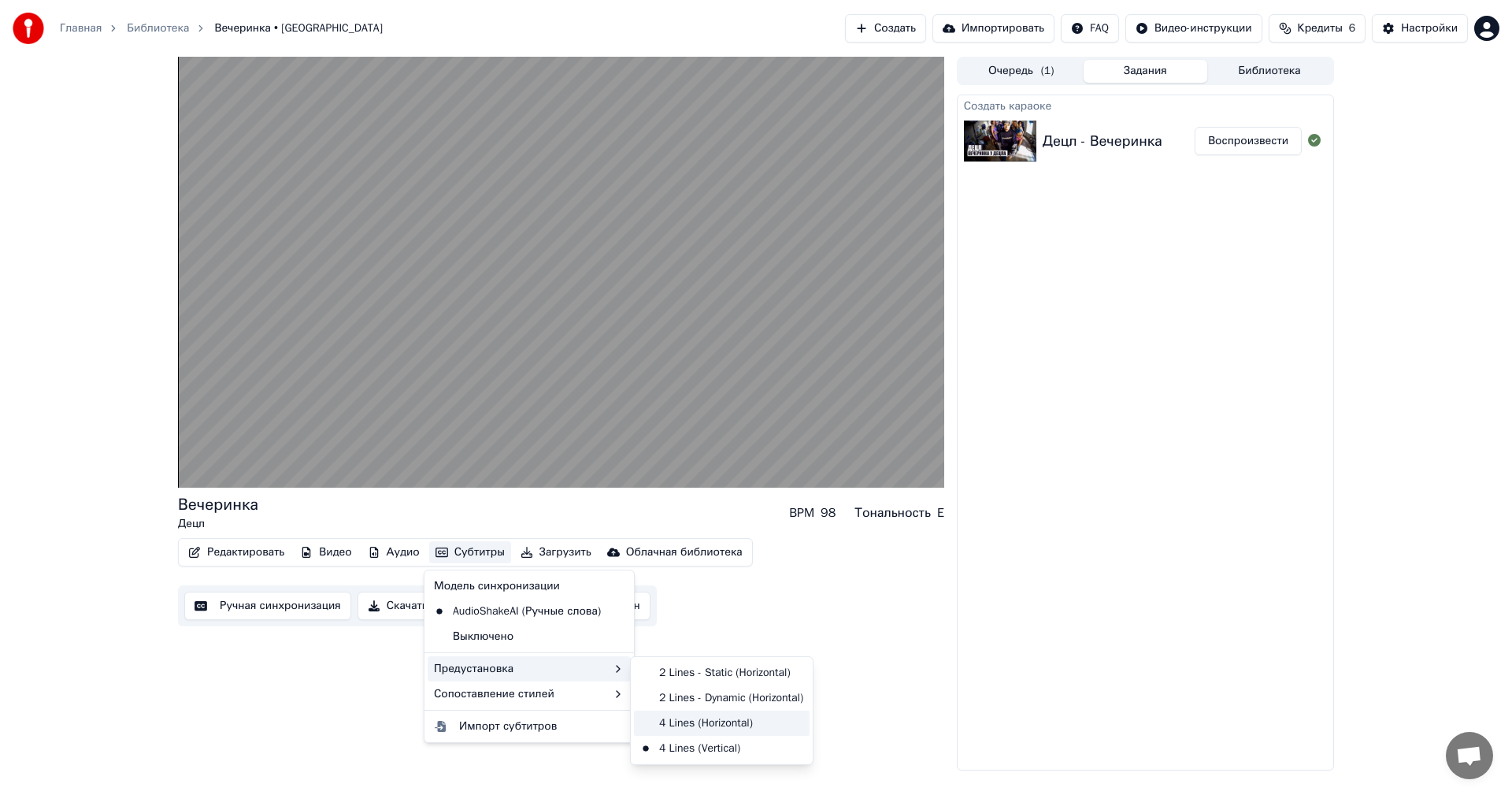 click on "4 Lines (Horizontal)" at bounding box center [721, 723] 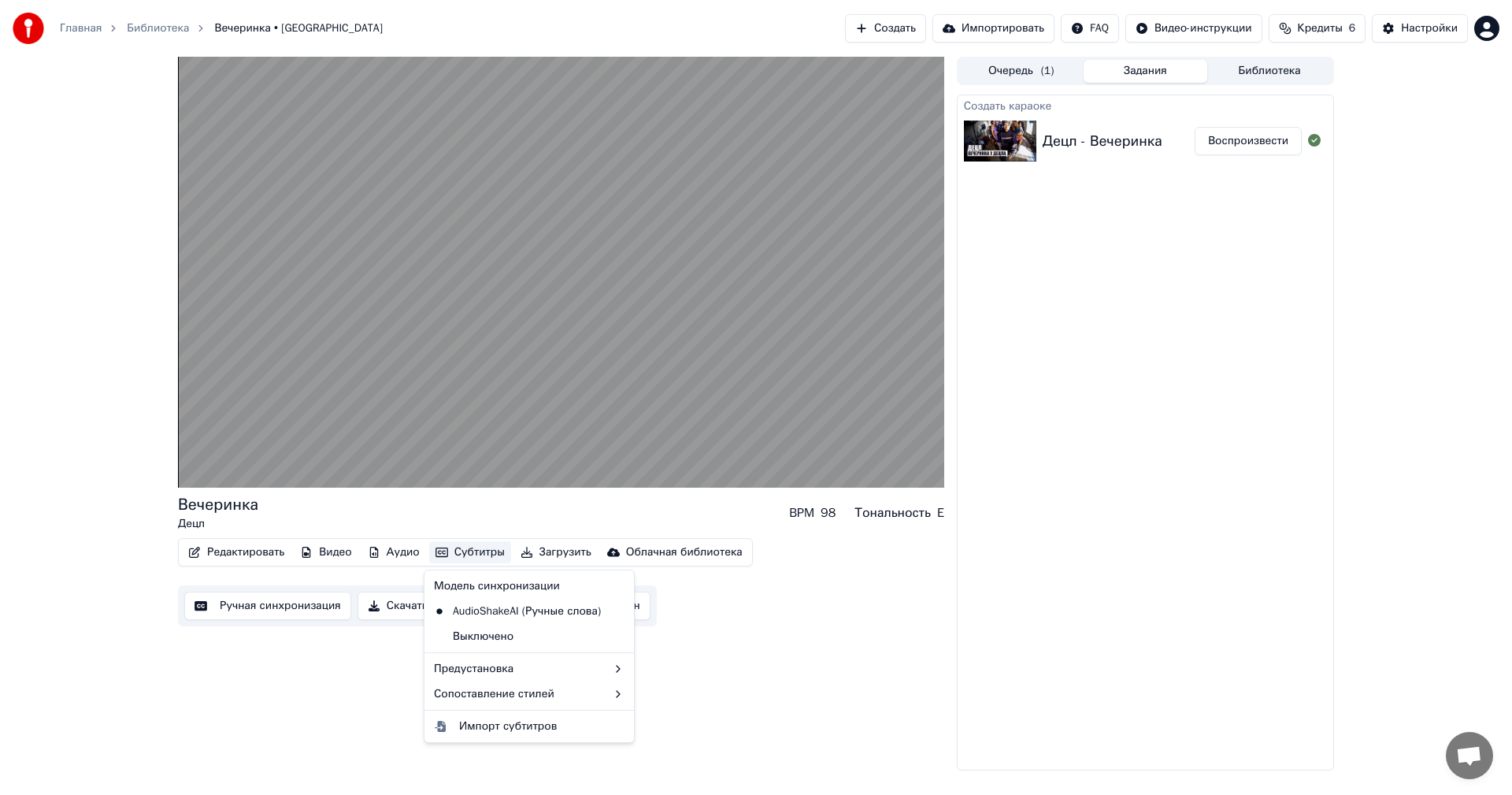 click on "Субтитры" at bounding box center [470, 552] 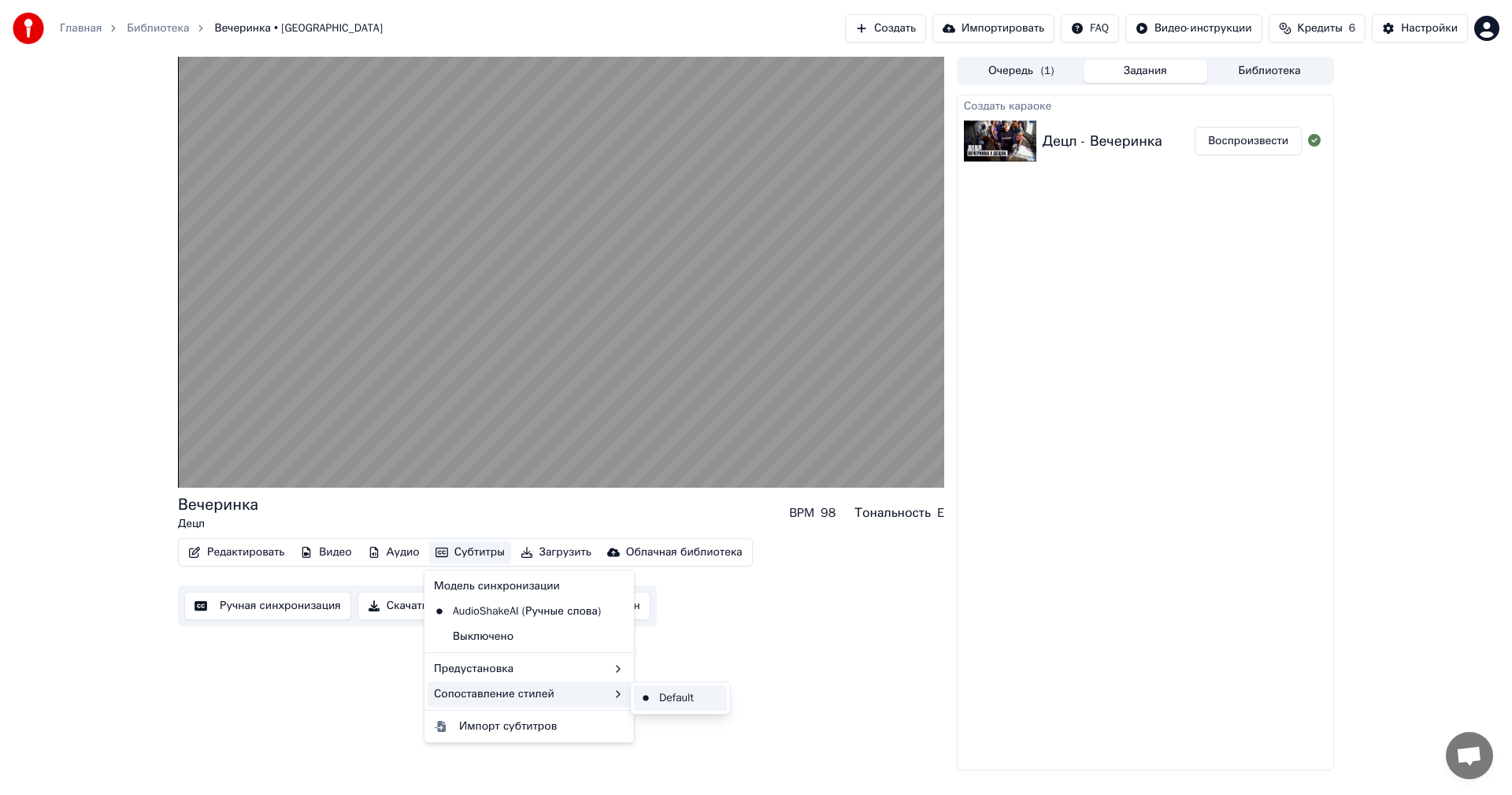 click on "Default" at bounding box center [680, 698] 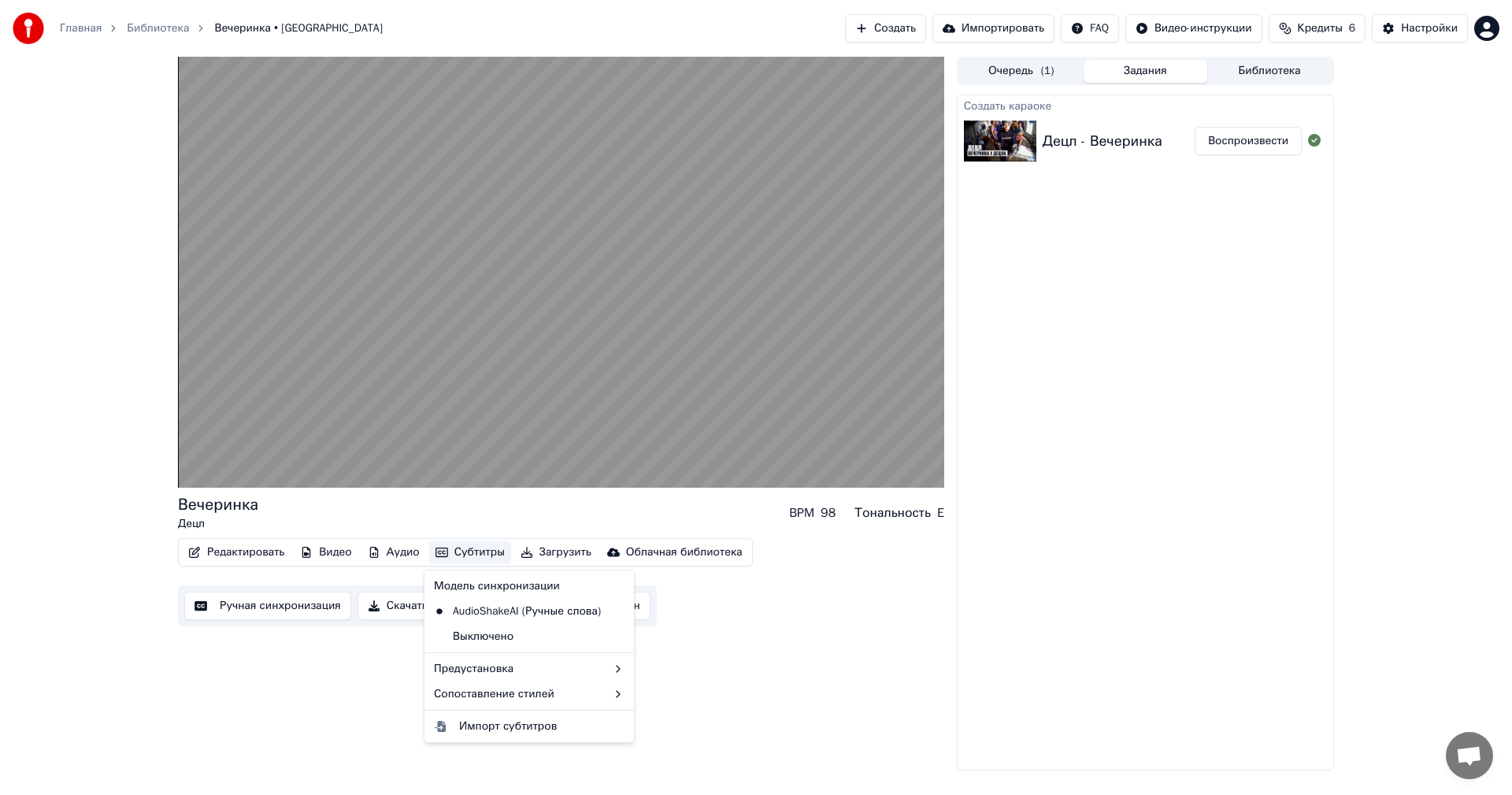 click on "Субтитры" at bounding box center [470, 552] 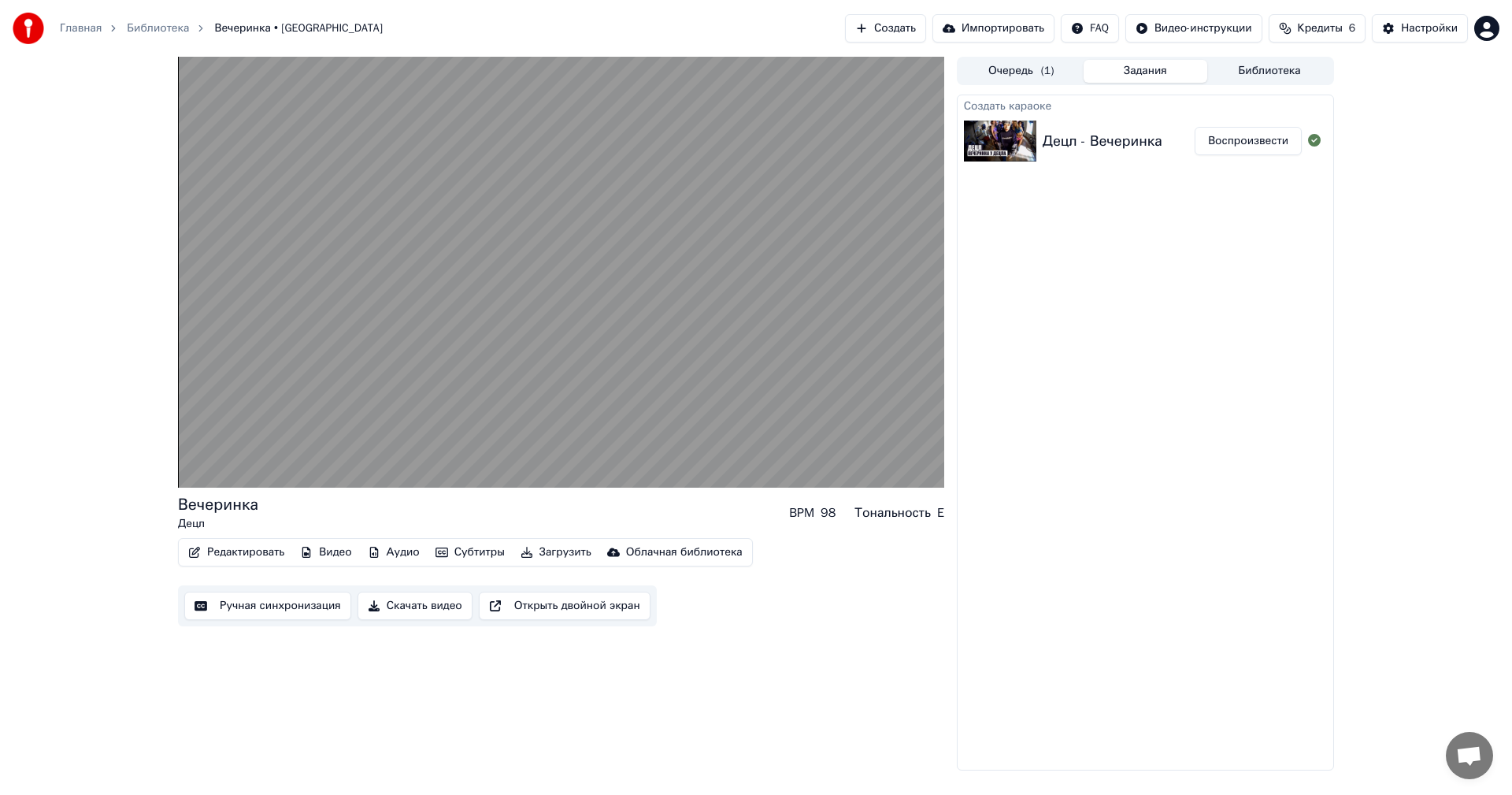 click on "Вечеринка Децл BPM 98 Тональность E Редактировать Видео Аудио Субтитры Загрузить Облачная библиотека Ручная синхронизация Скачать видео Открыть двойной экран" at bounding box center [561, 414] 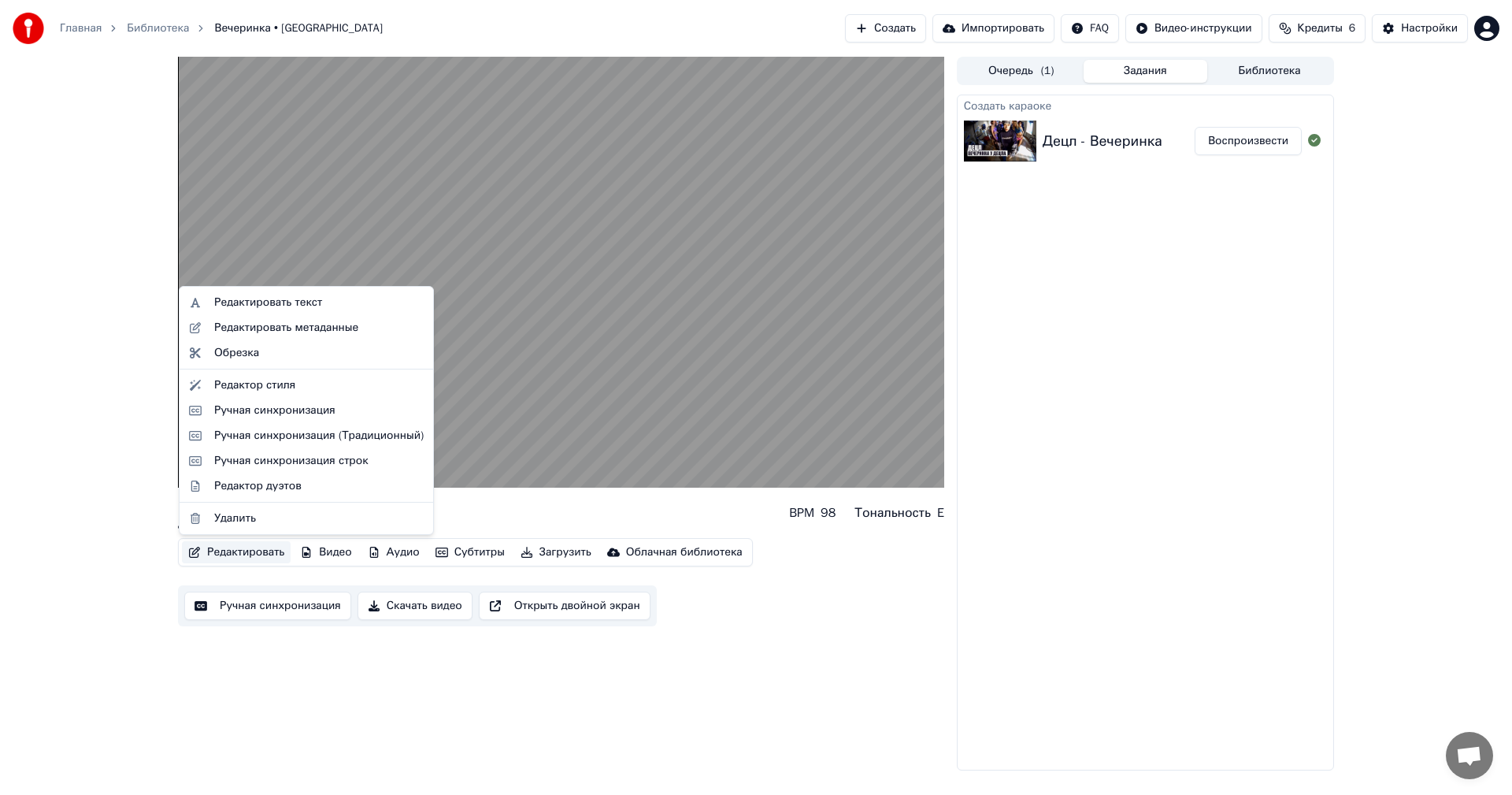 click on "Редактировать" at bounding box center [236, 552] 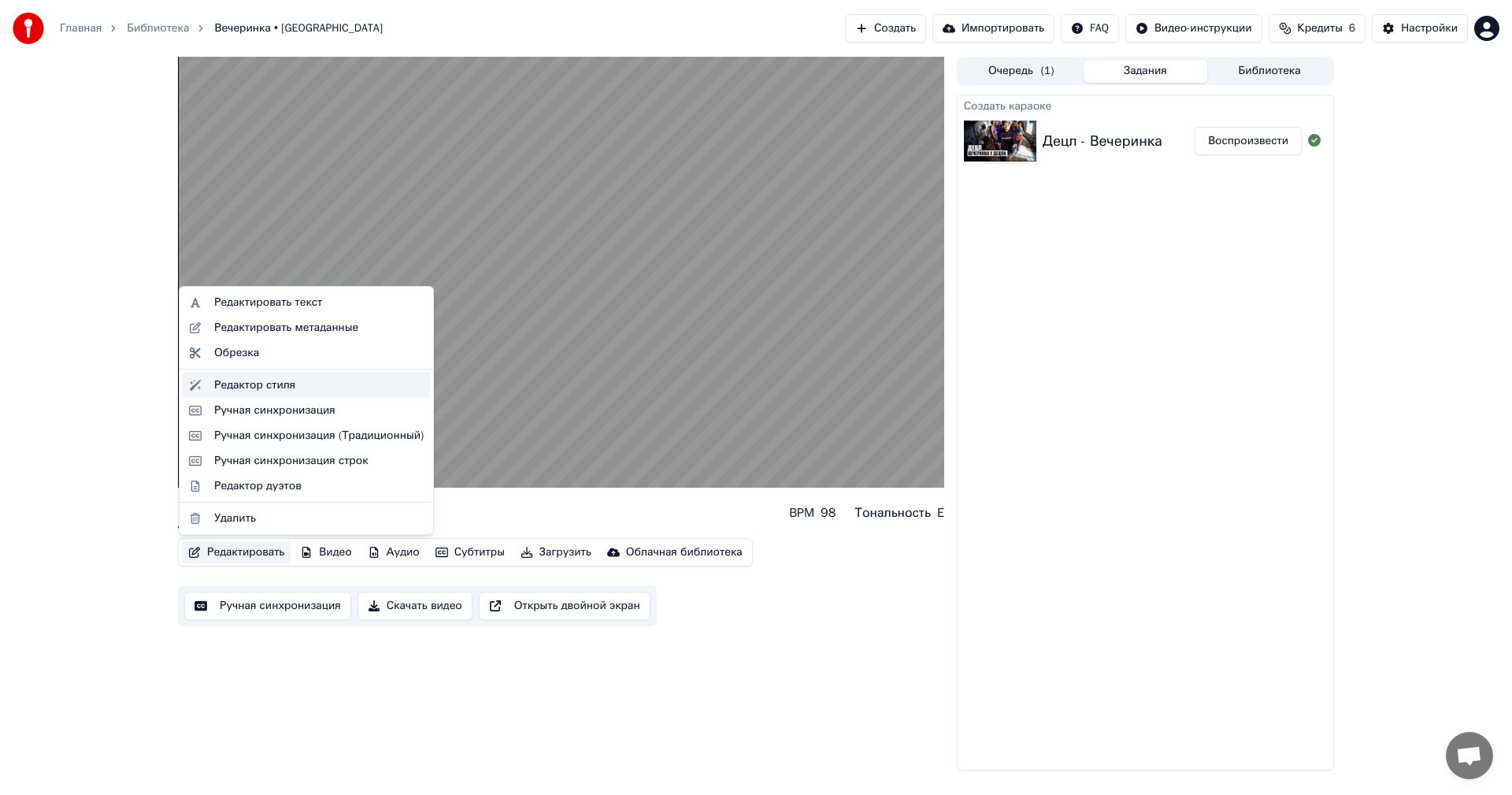 click on "Редактор стиля" at bounding box center (254, 385) 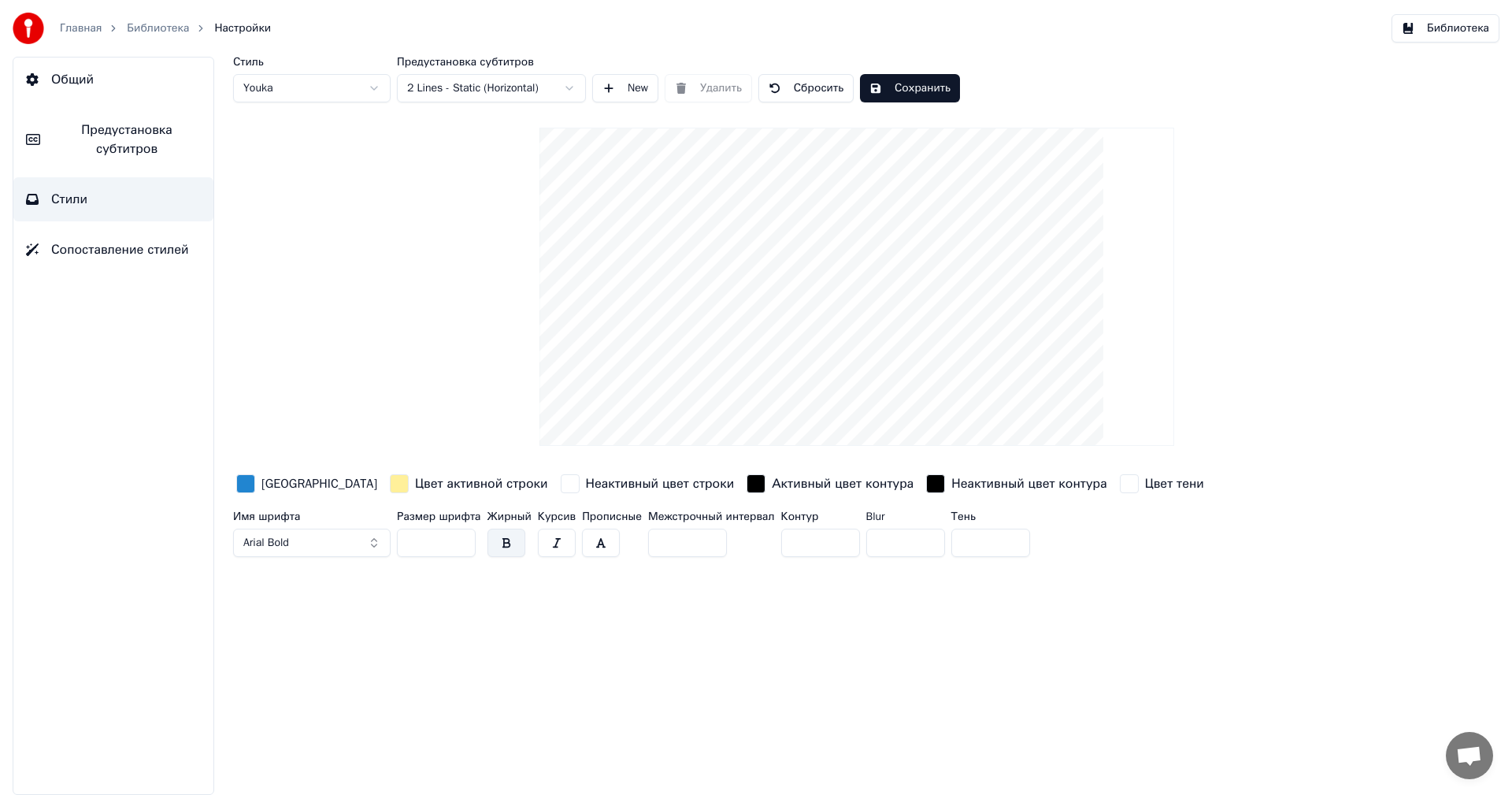 click at bounding box center (246, 484) 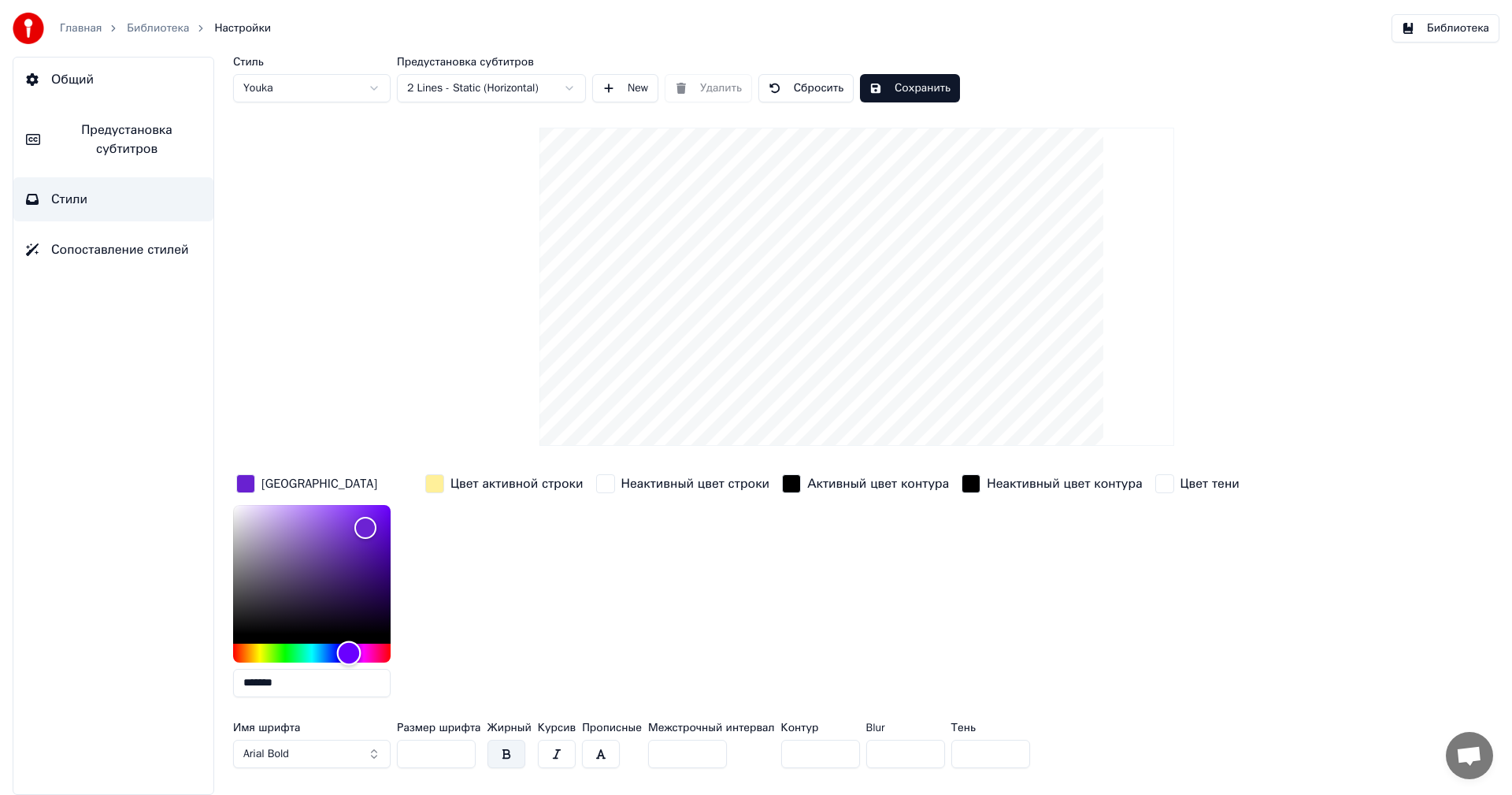 click at bounding box center (312, 653) 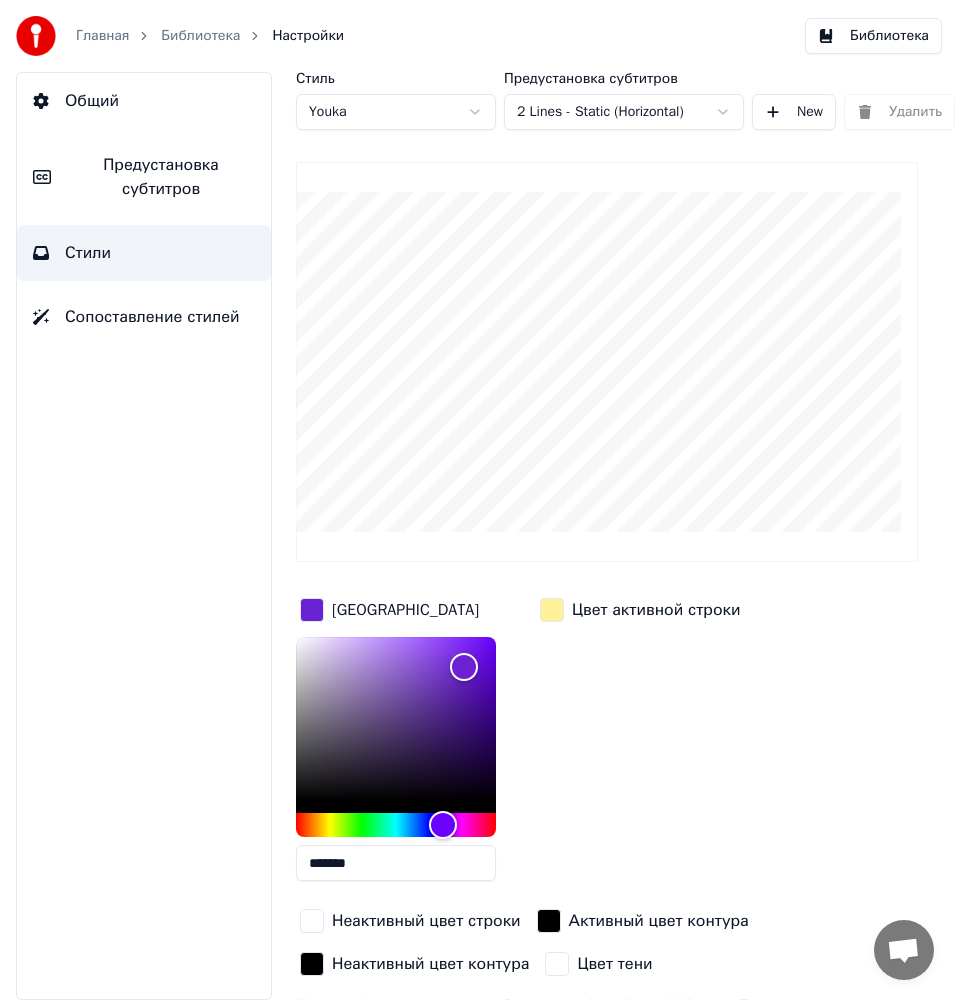 click on "*******" at bounding box center [396, 863] 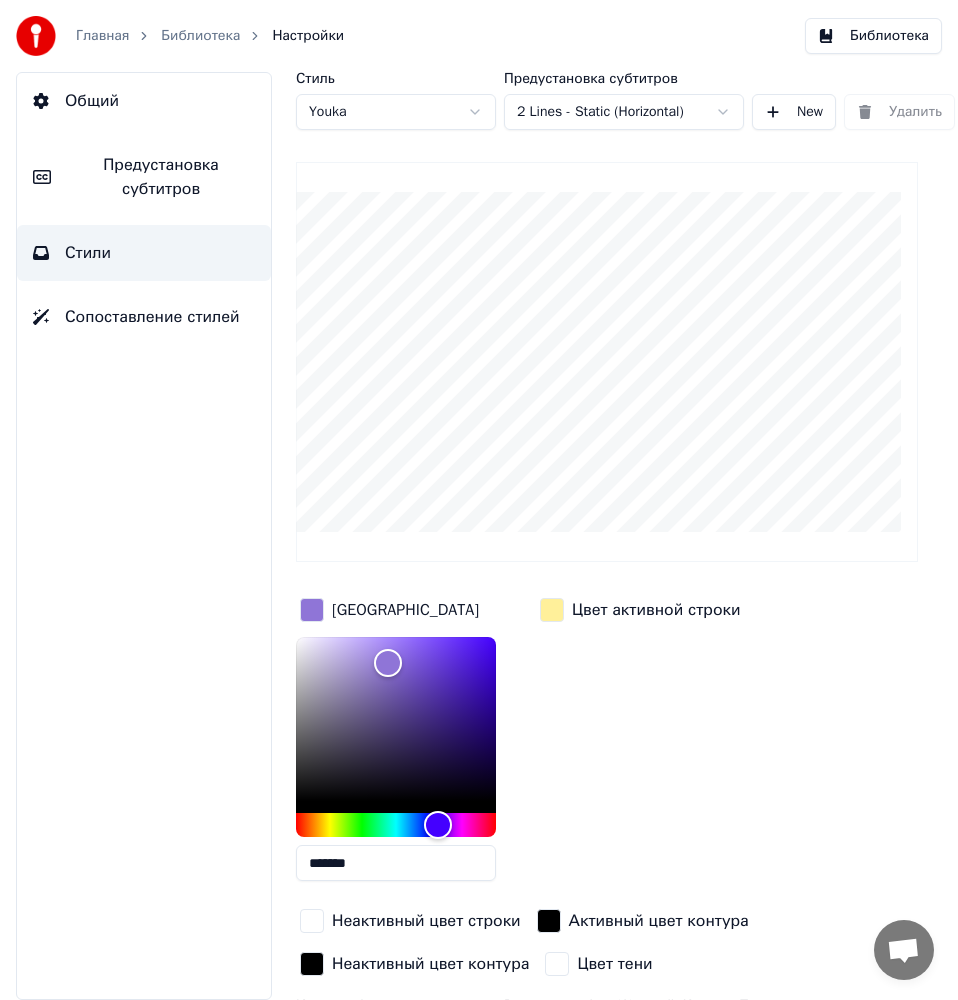 type on "*******" 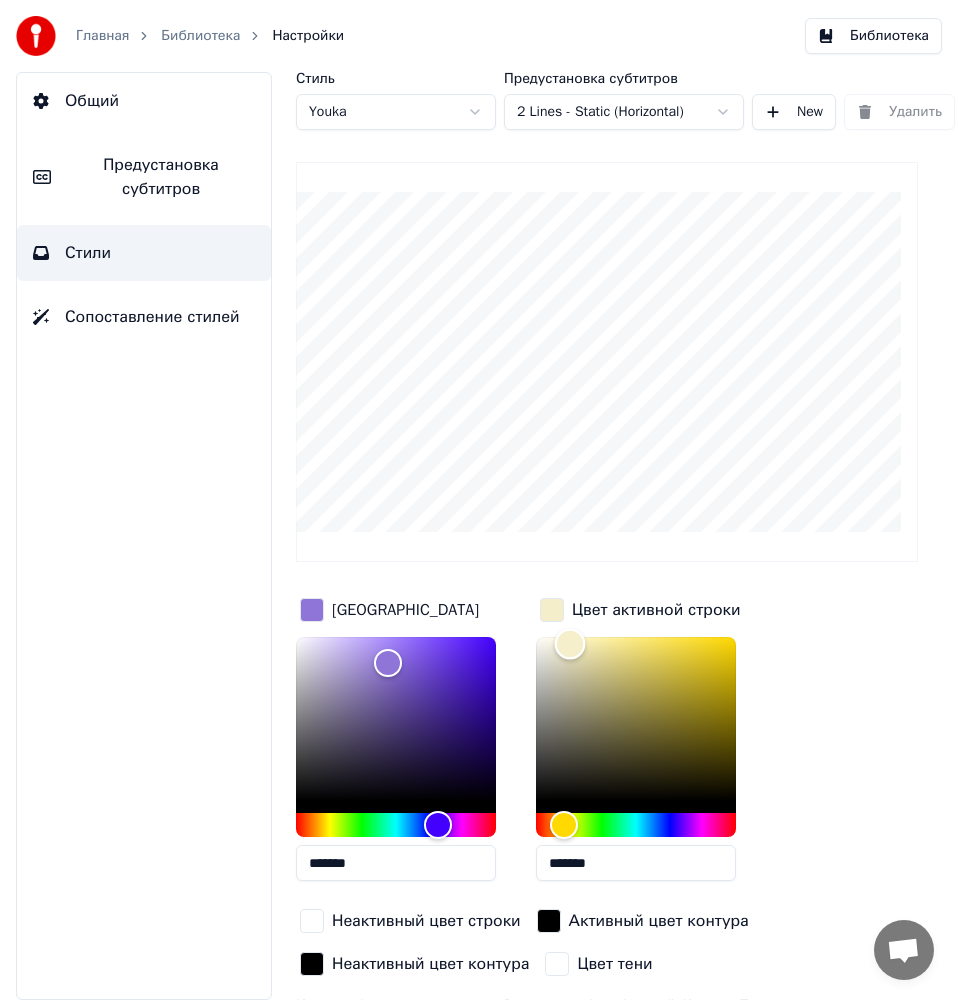 type on "*******" 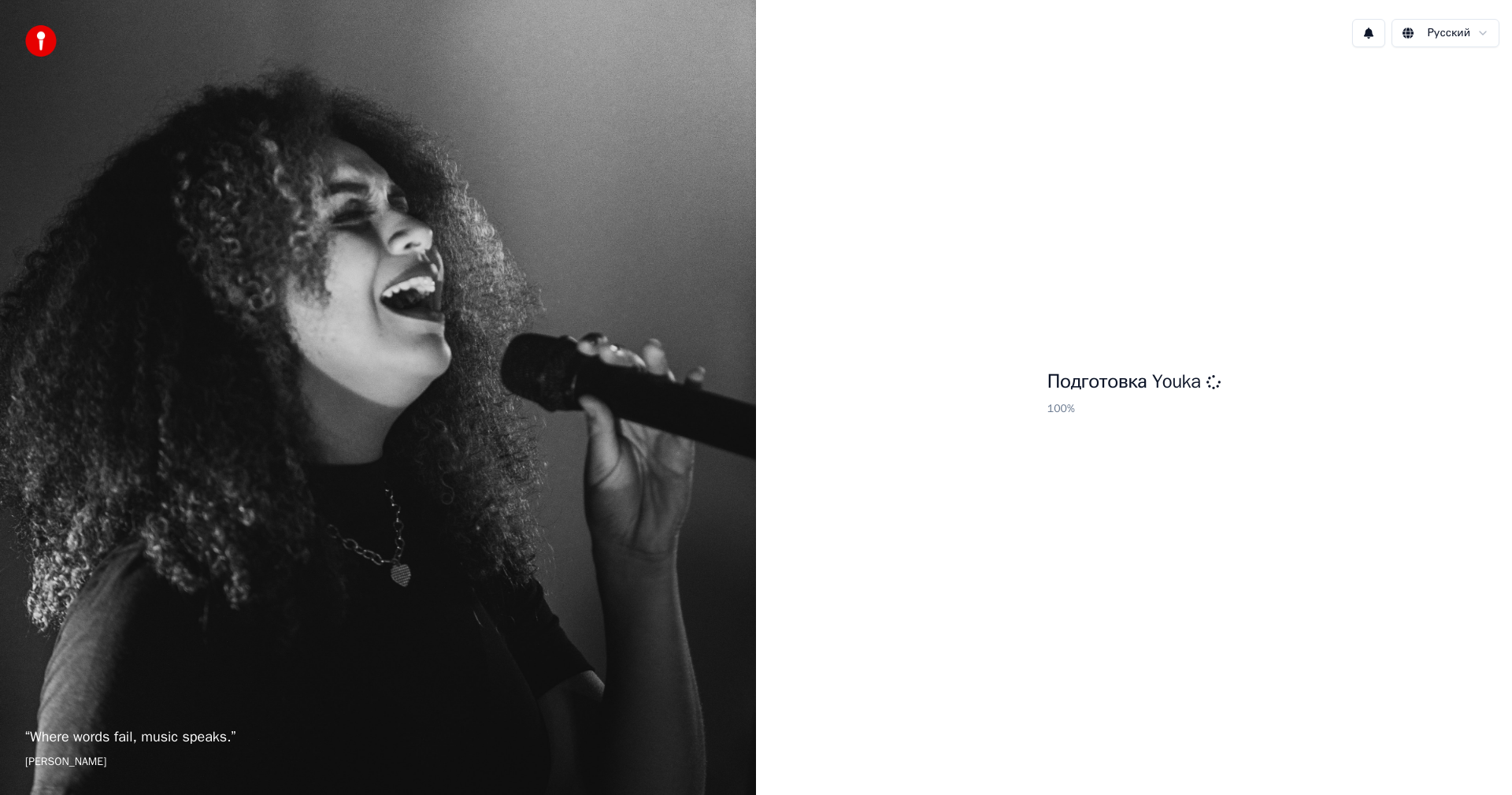 scroll, scrollTop: 0, scrollLeft: 0, axis: both 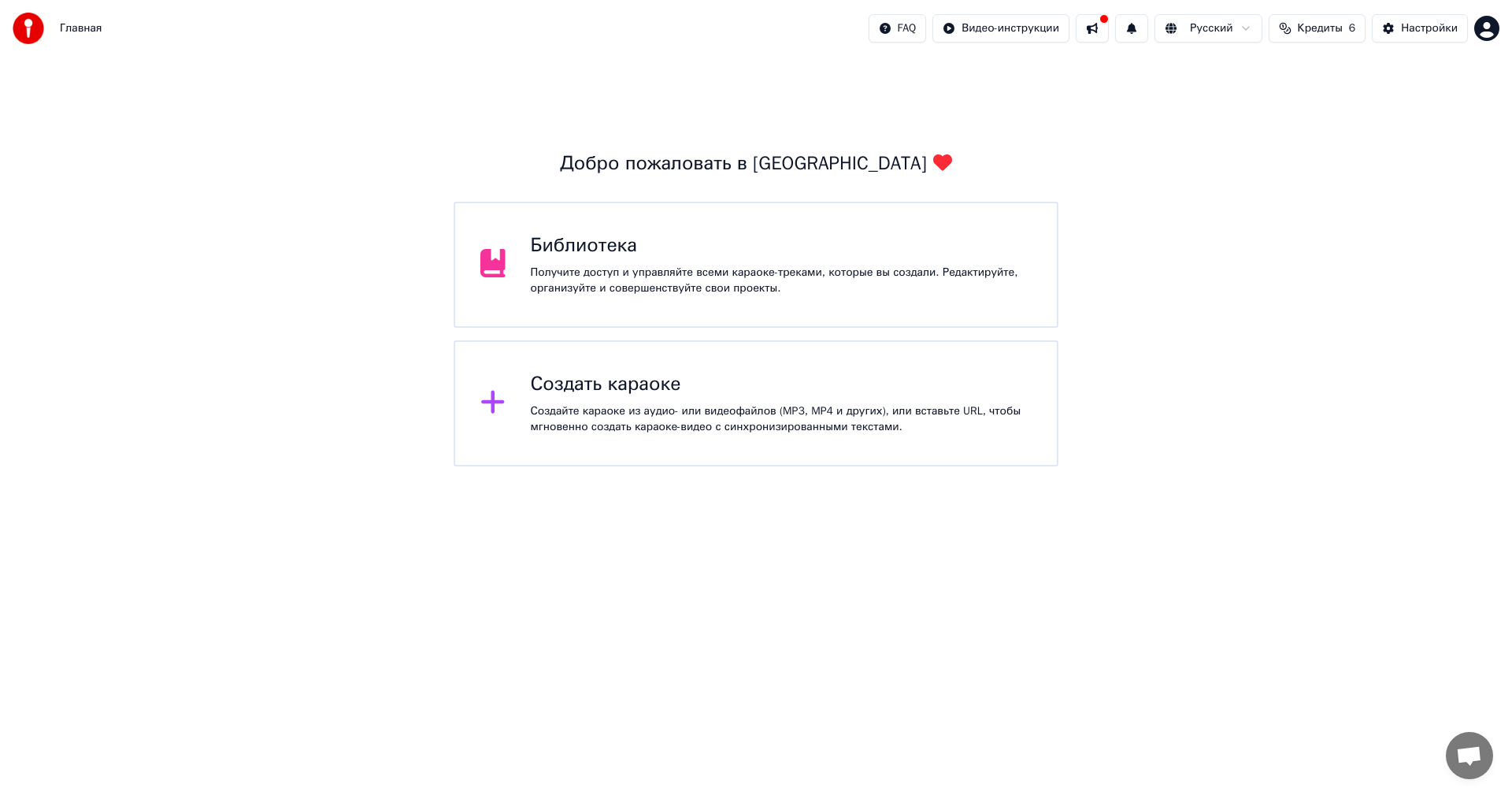 click on "Кредиты 6" at bounding box center (1317, 28) 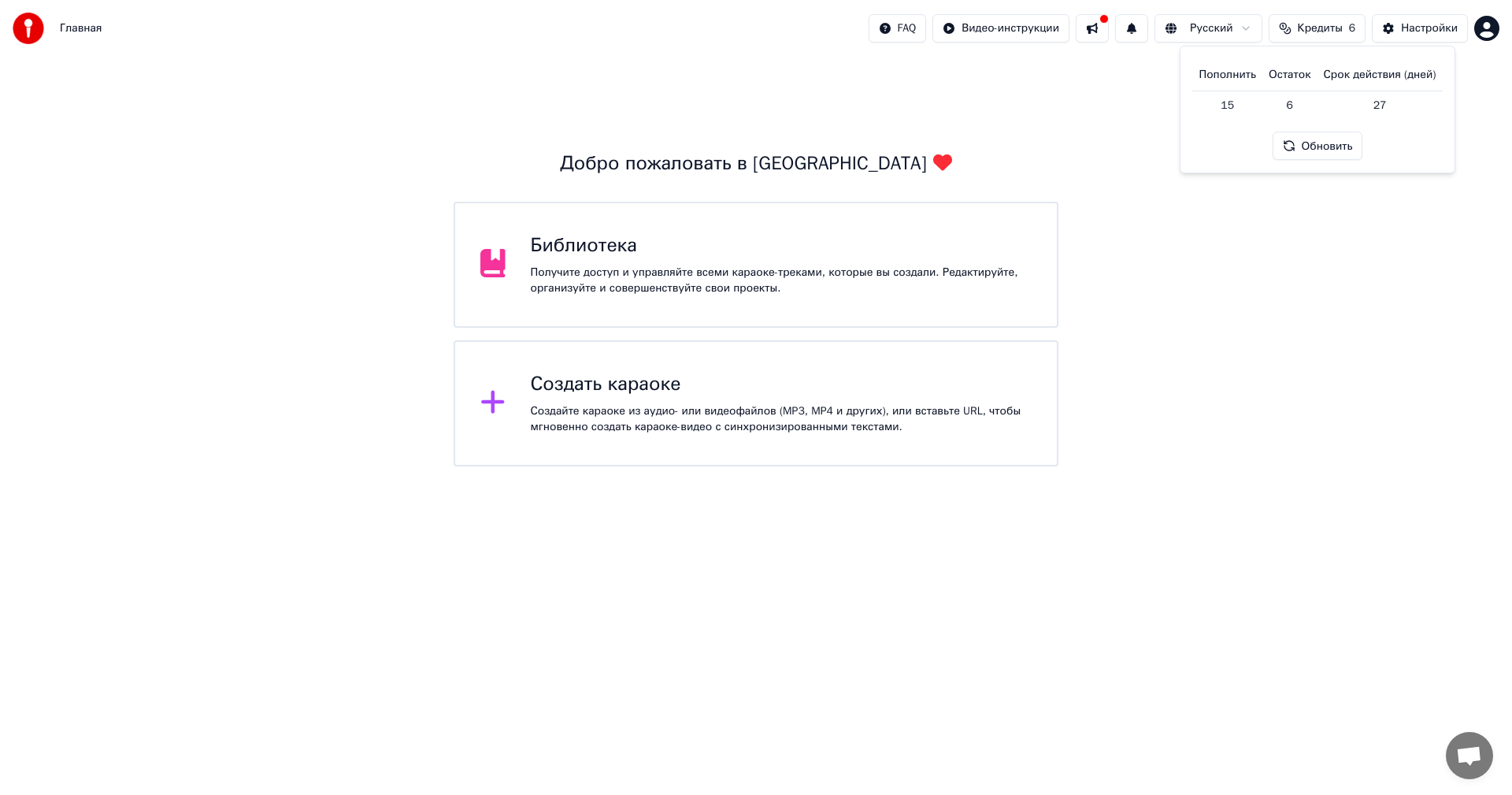 click on "6" at bounding box center [1290, 105] 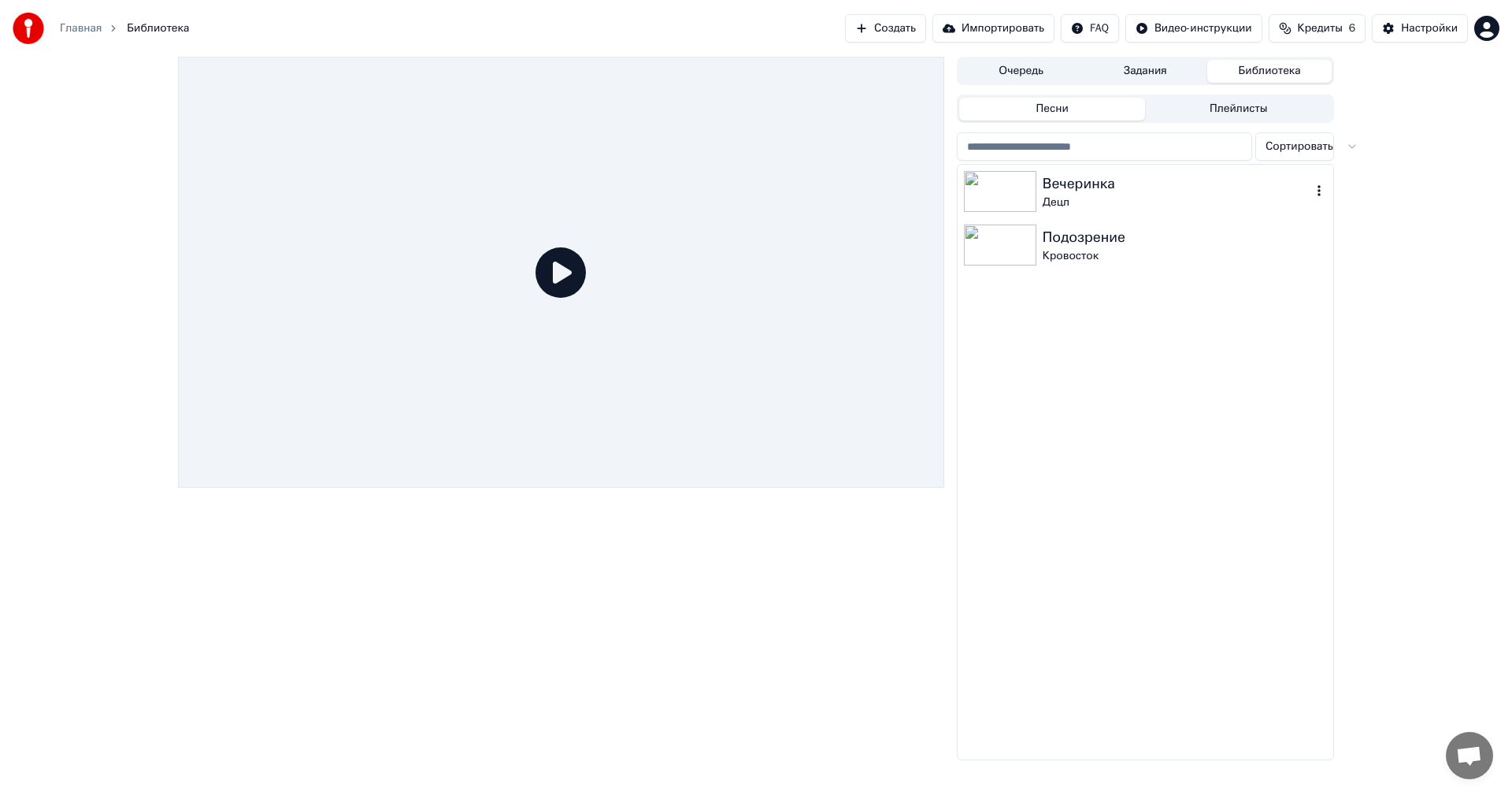click on "Децл" at bounding box center (1177, 202) 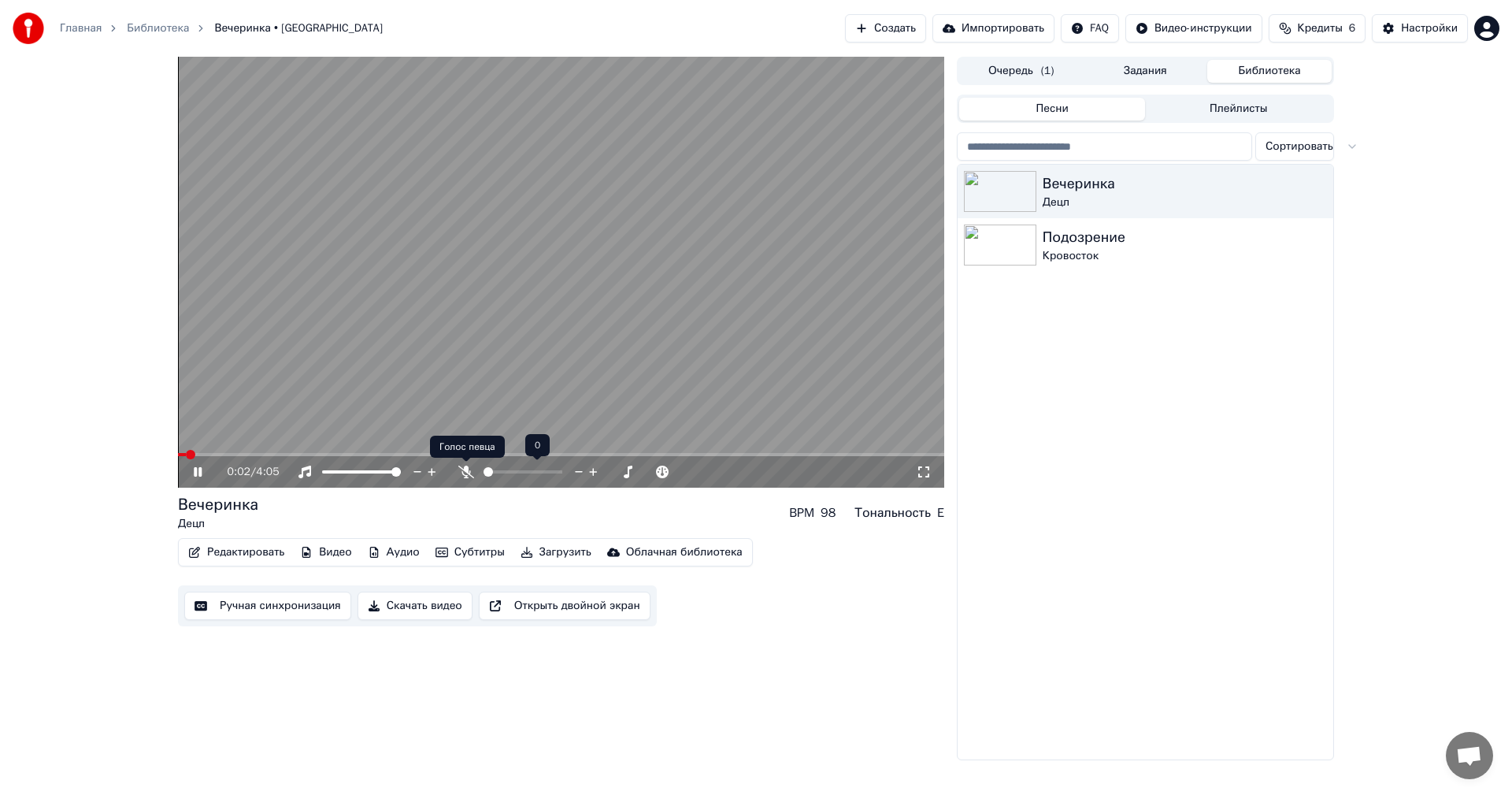 click 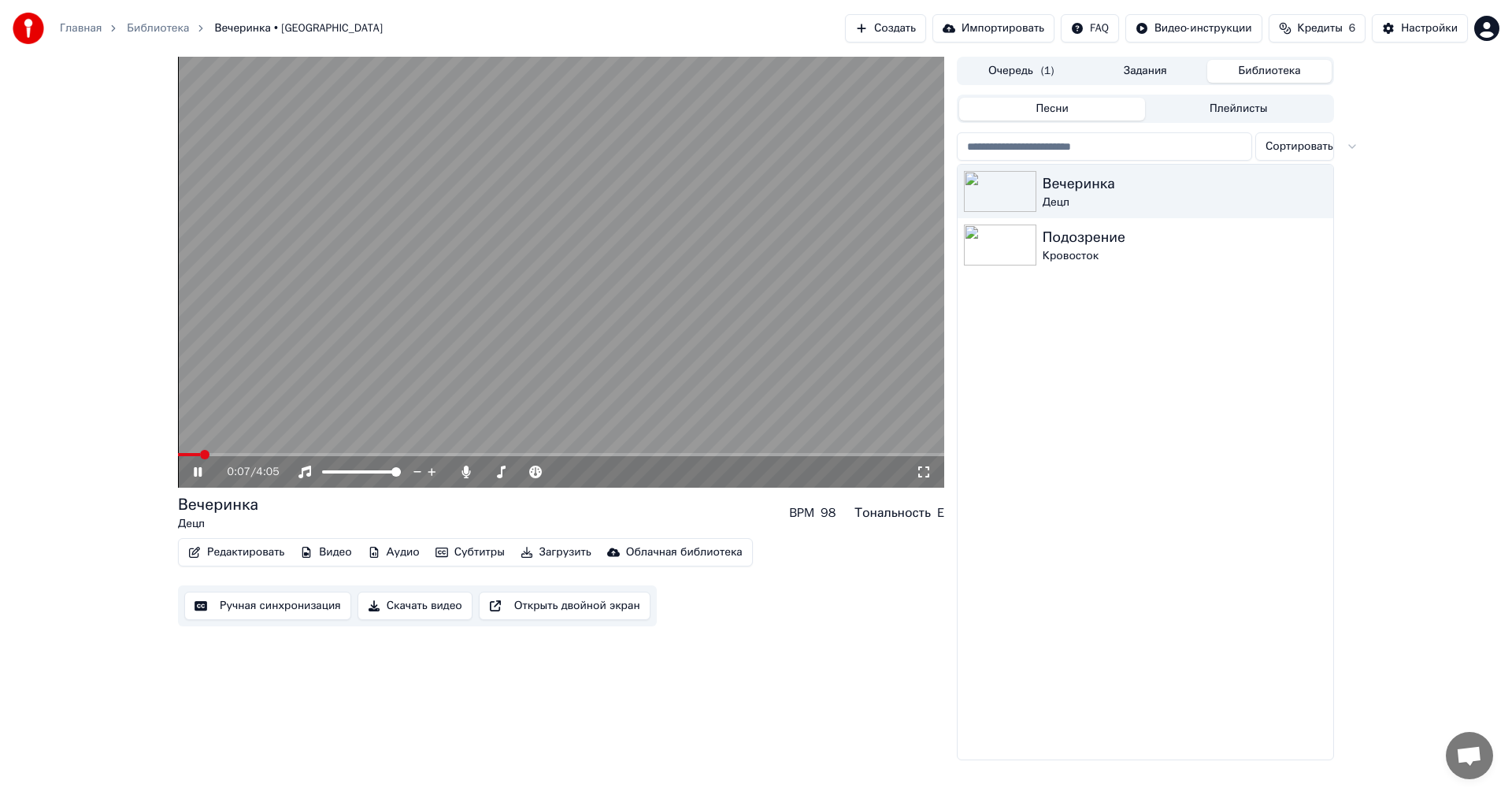 click on "Видео" at bounding box center [325, 552] 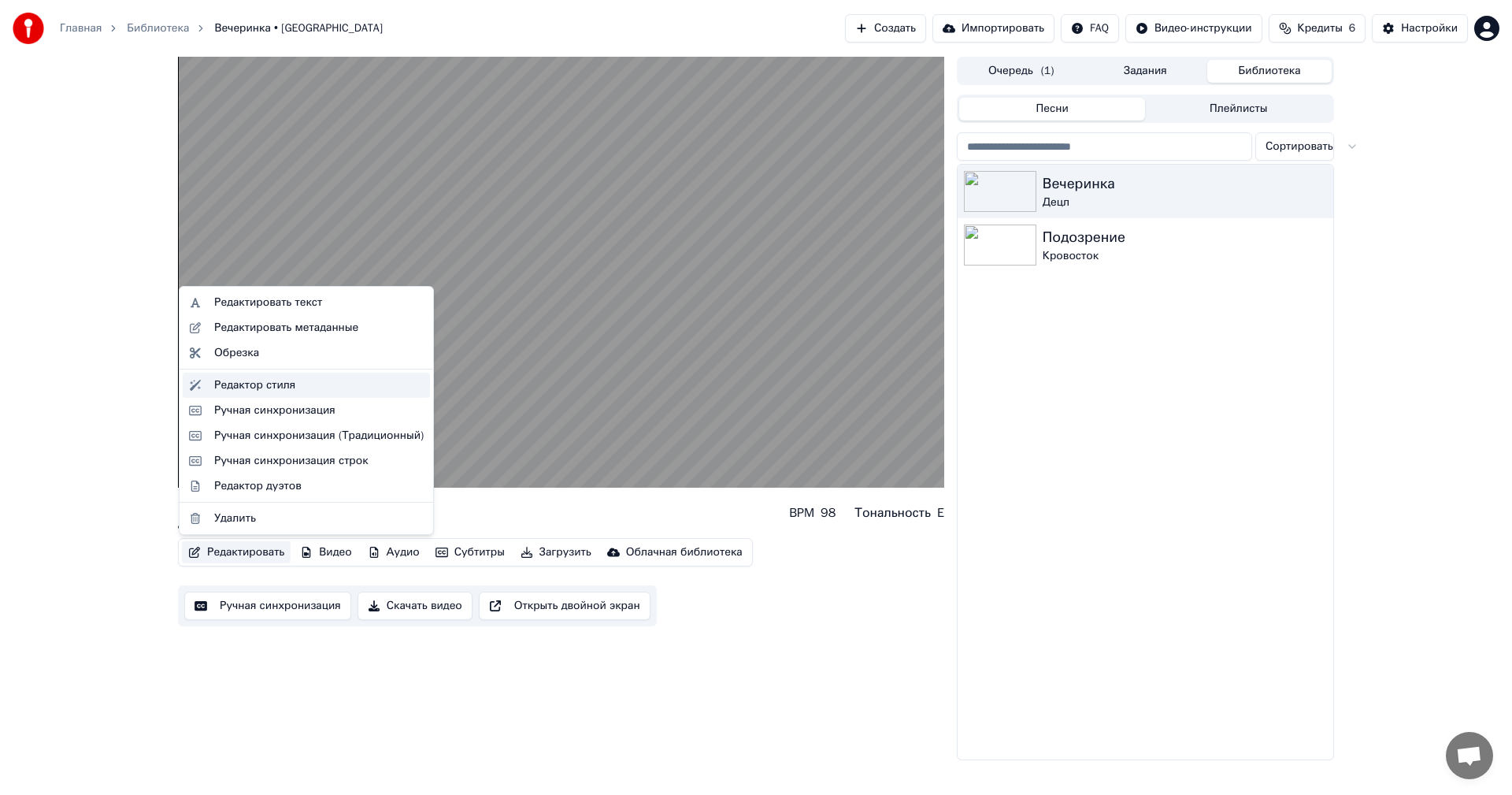 click on "Редактор стиля" at bounding box center [254, 385] 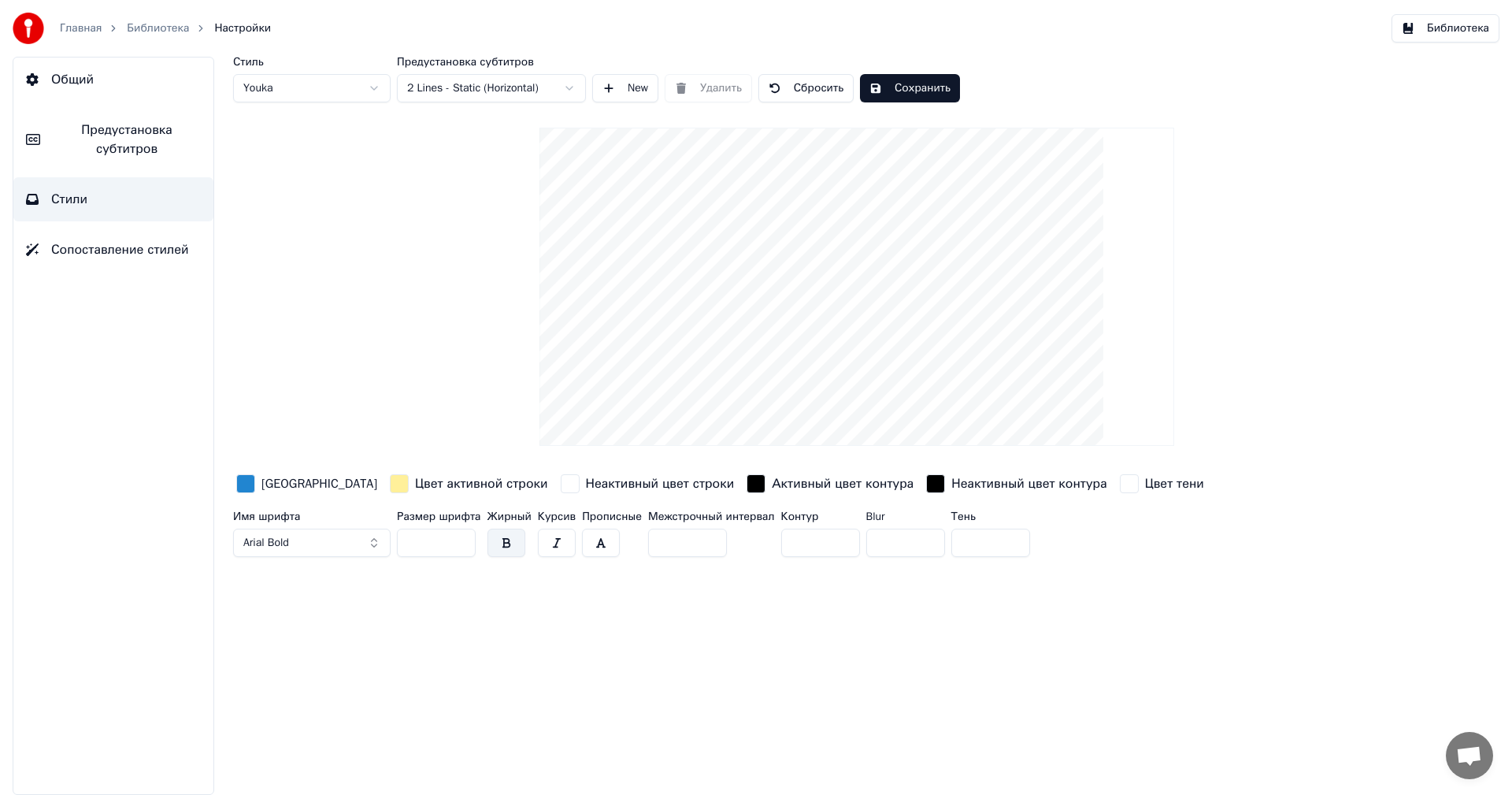 click at bounding box center [246, 484] 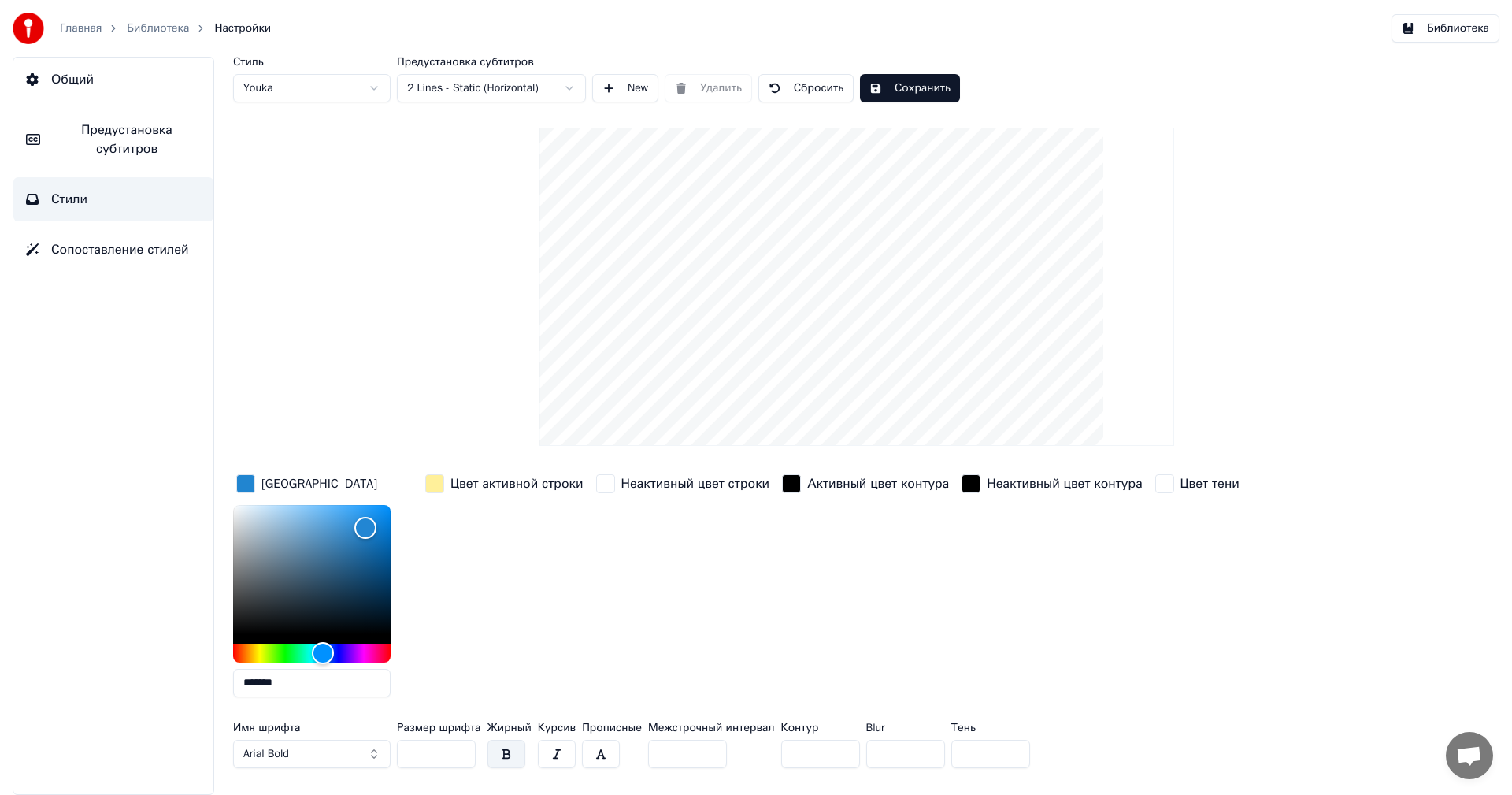click on "*******" at bounding box center [312, 683] 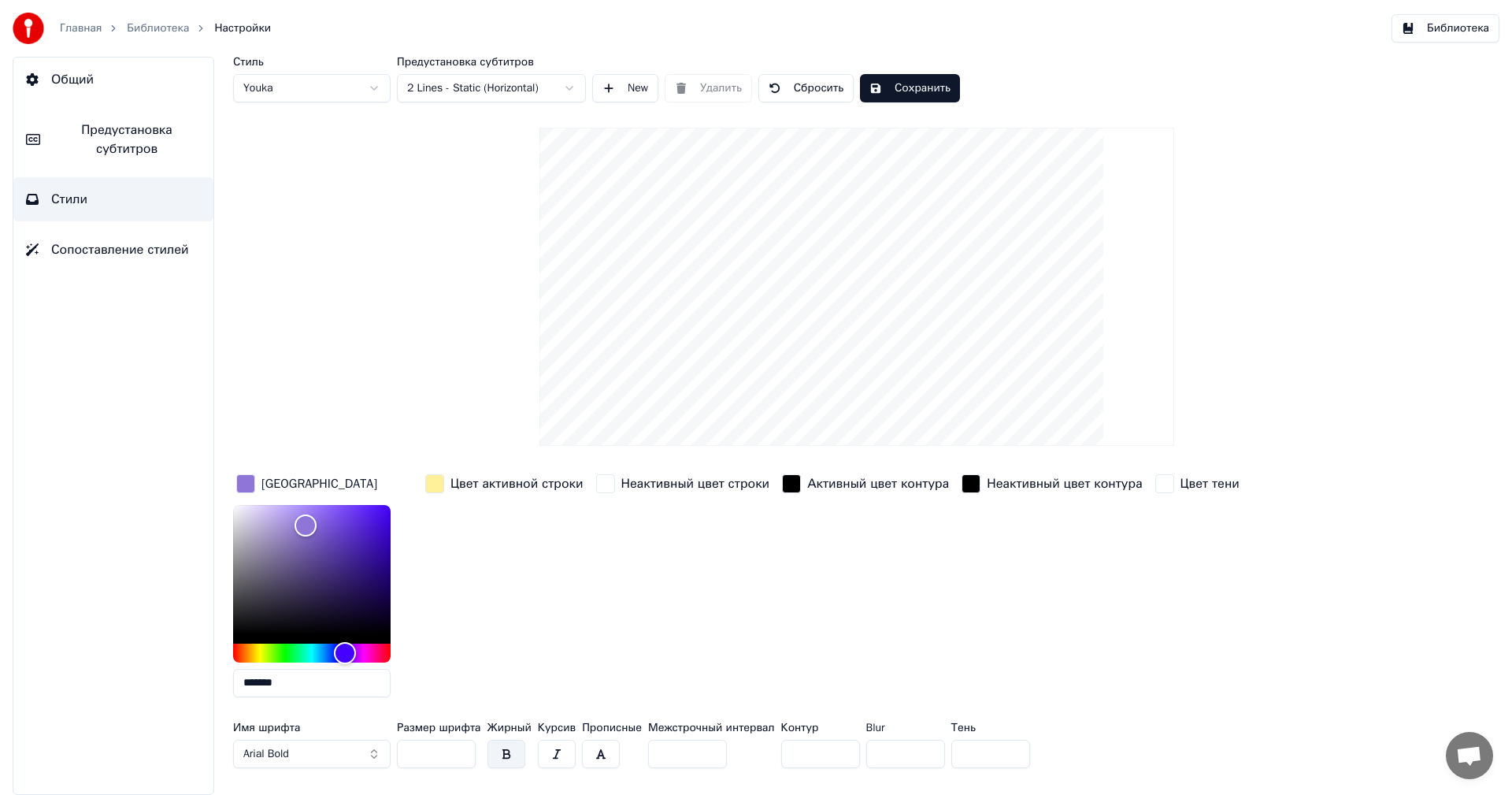 type on "*******" 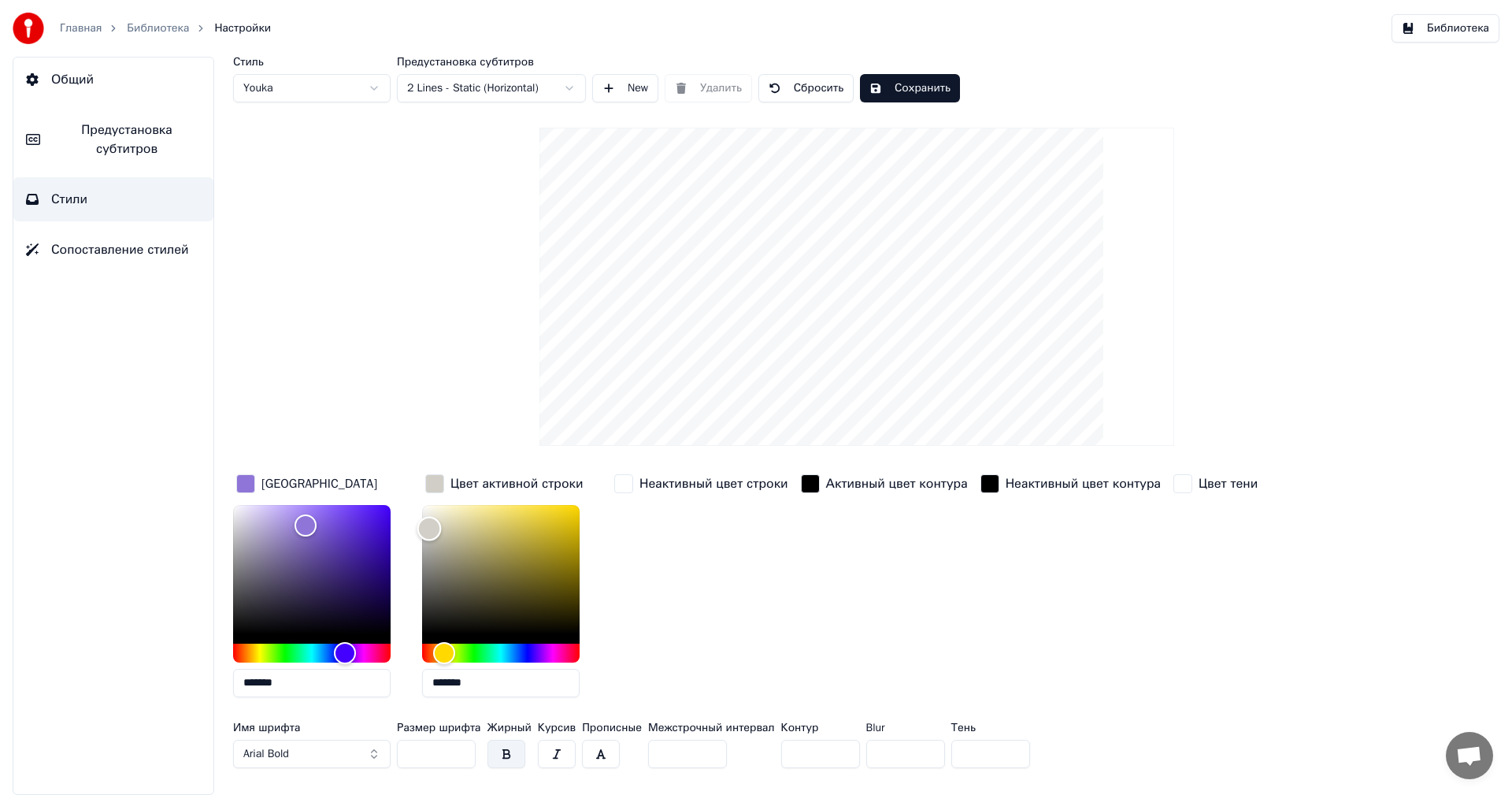 drag, startPoint x: 442, startPoint y: 508, endPoint x: 429, endPoint y: 528, distance: 23.853721 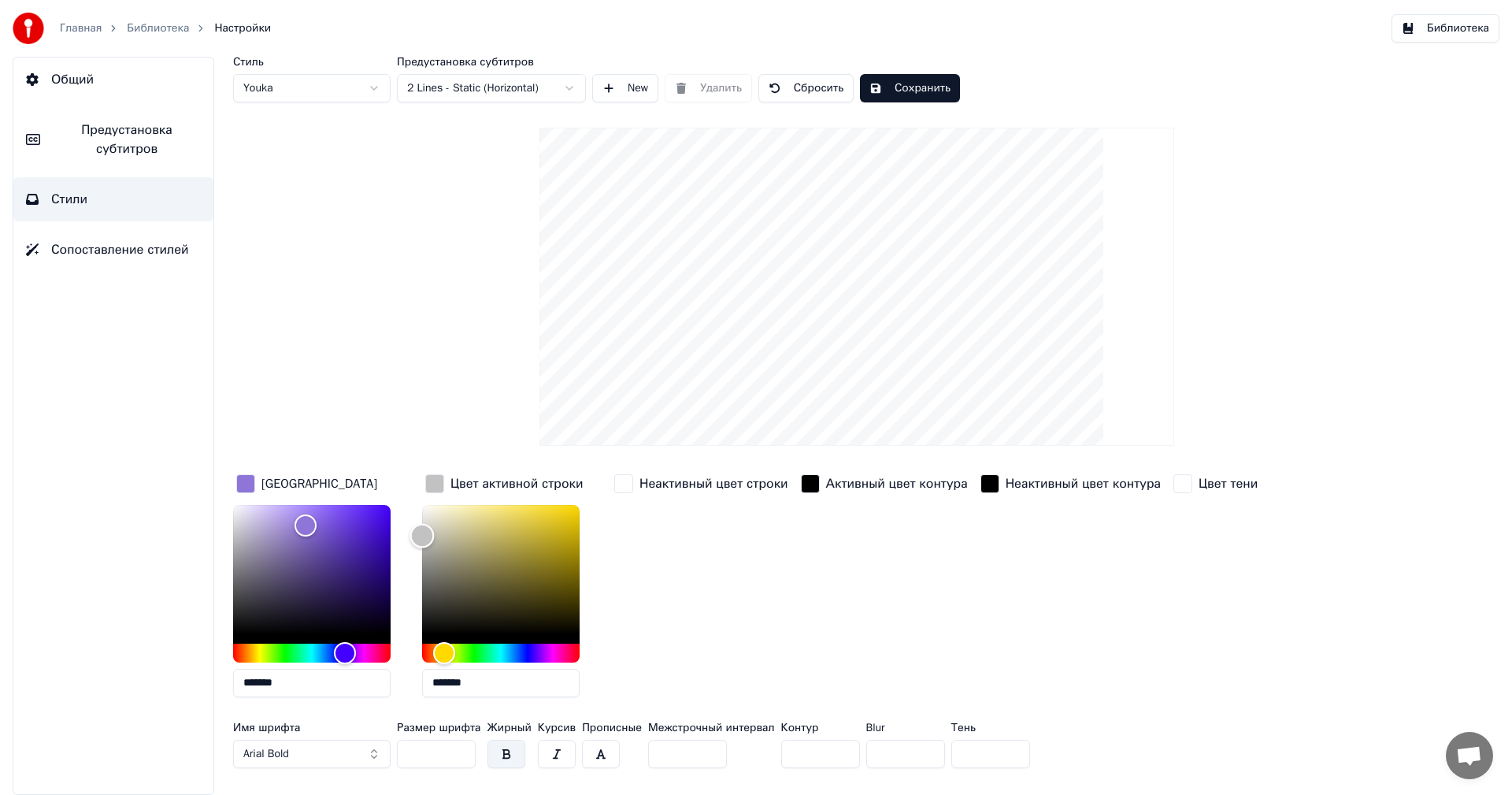 type on "*******" 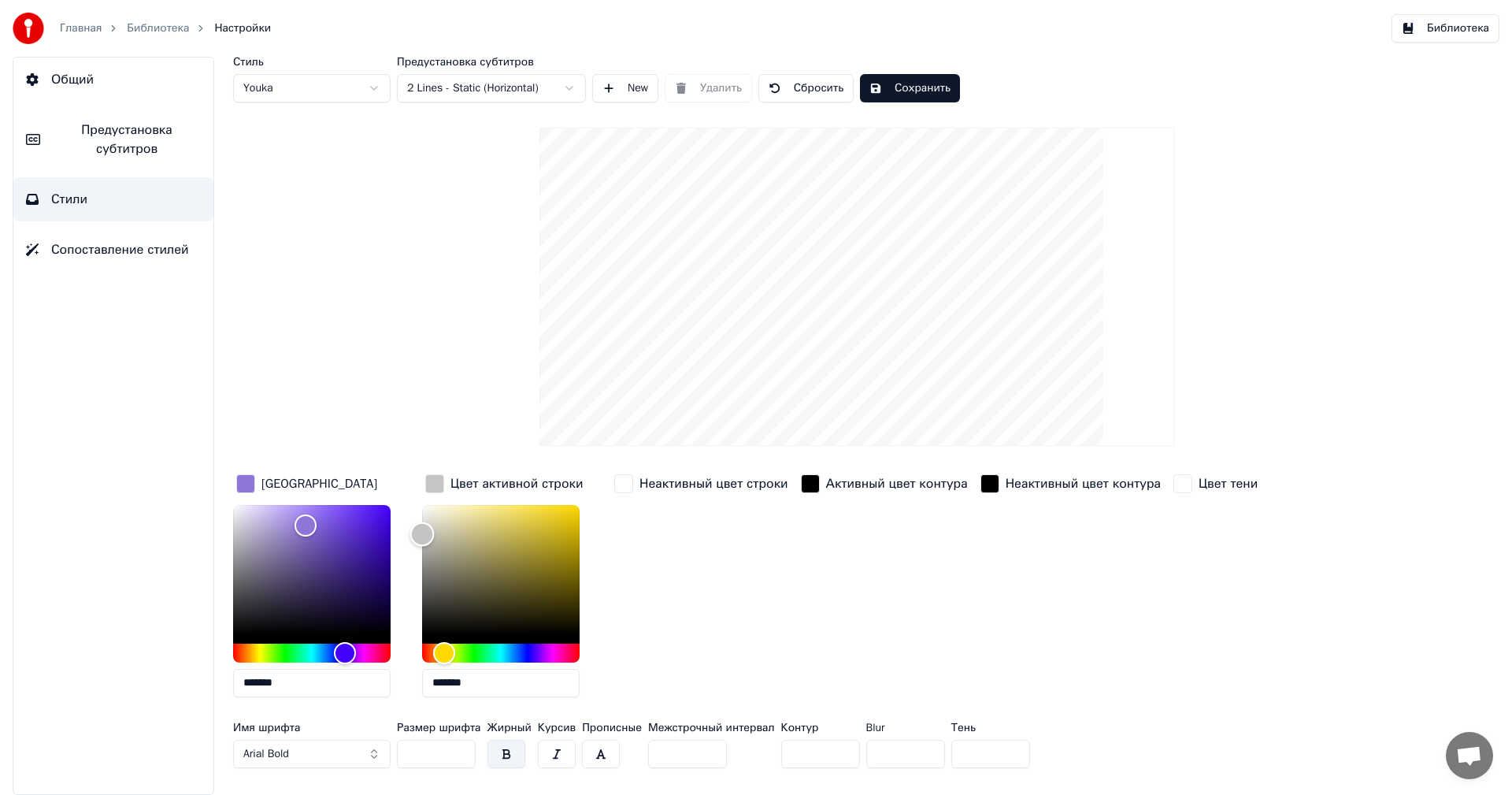 drag, startPoint x: 427, startPoint y: 526, endPoint x: 416, endPoint y: 533, distance: 13.0384 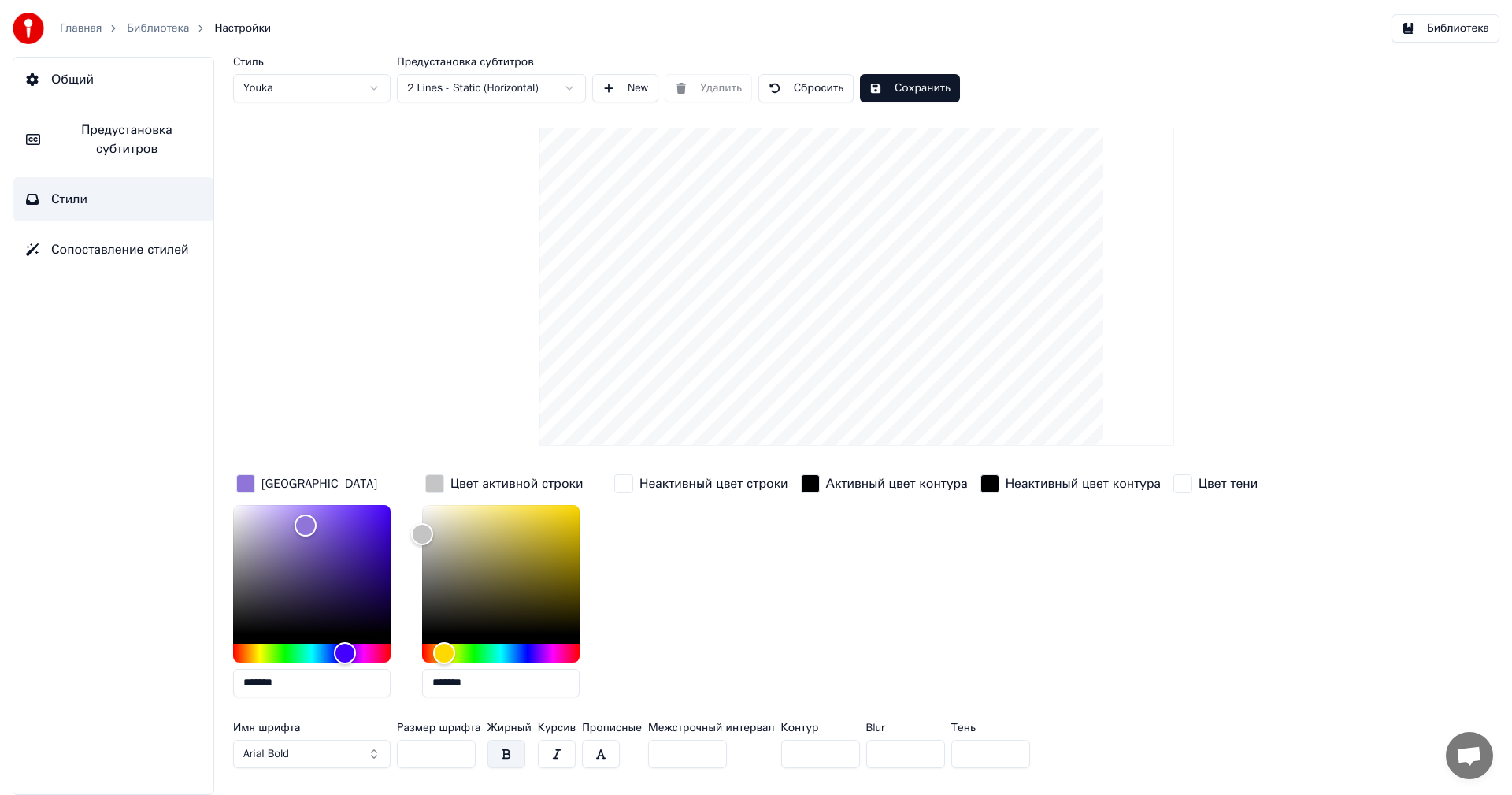 click at bounding box center [810, 484] 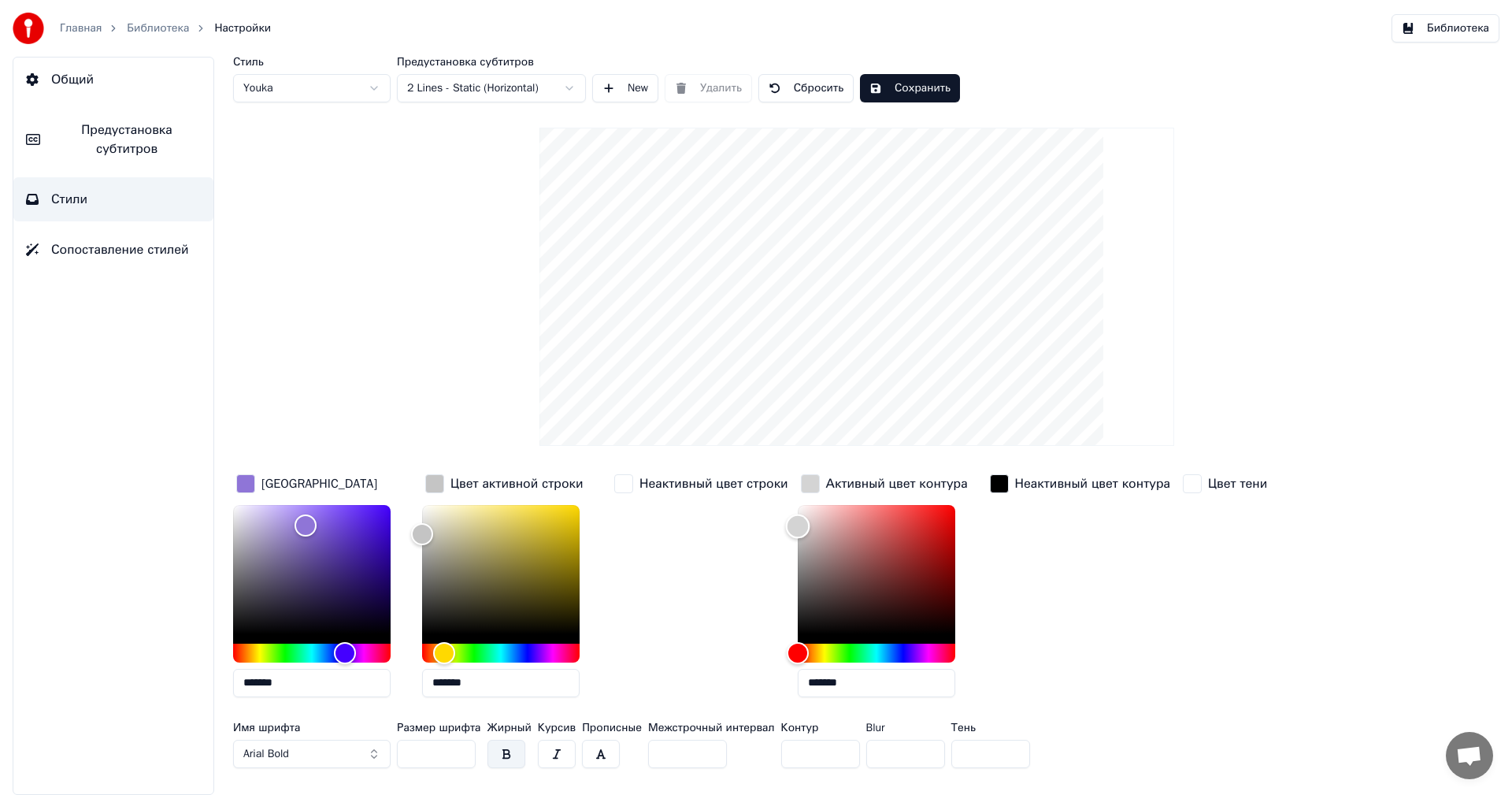 type on "*******" 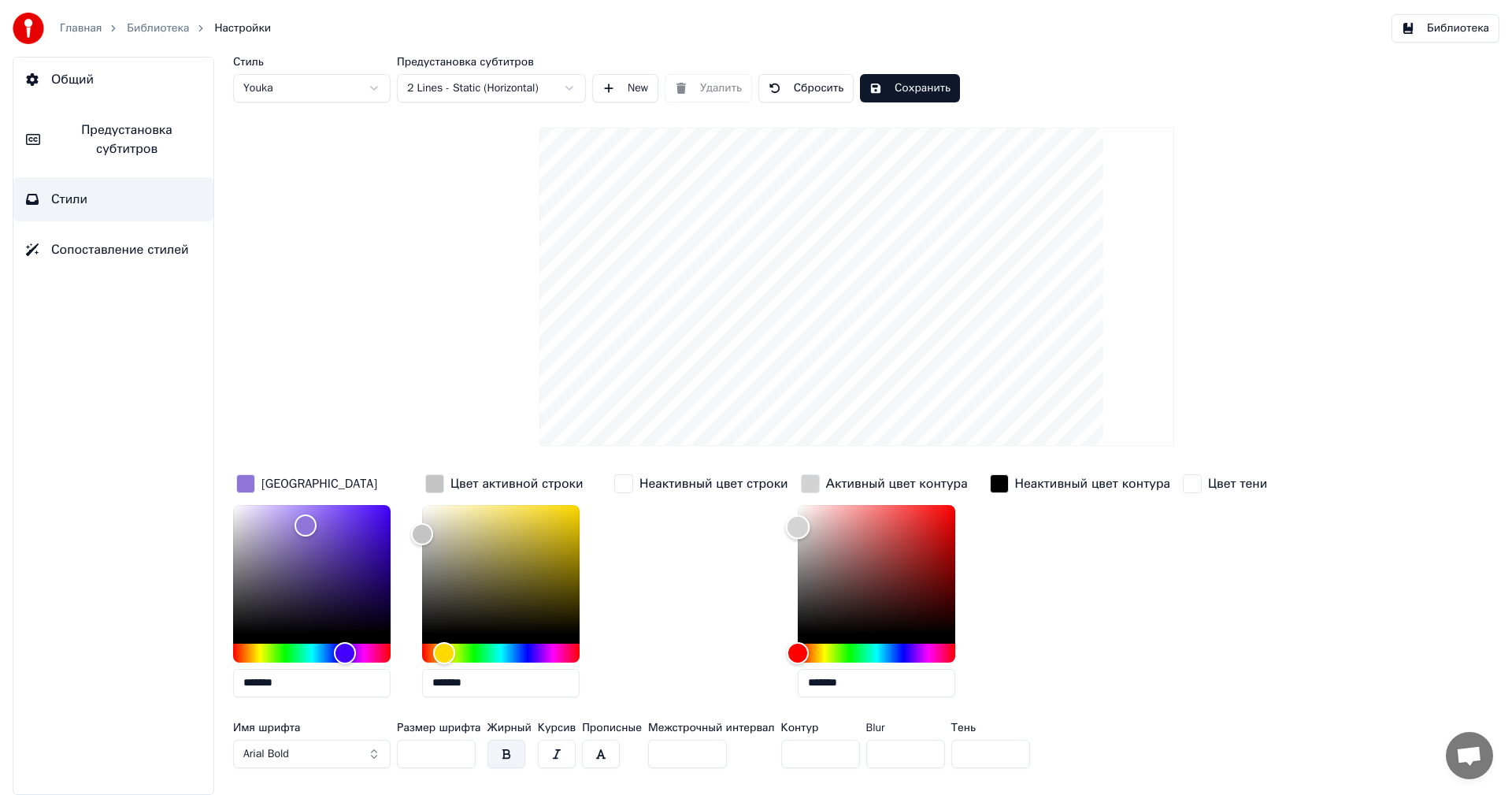 drag, startPoint x: 793, startPoint y: 630, endPoint x: 718, endPoint y: 526, distance: 128.22246 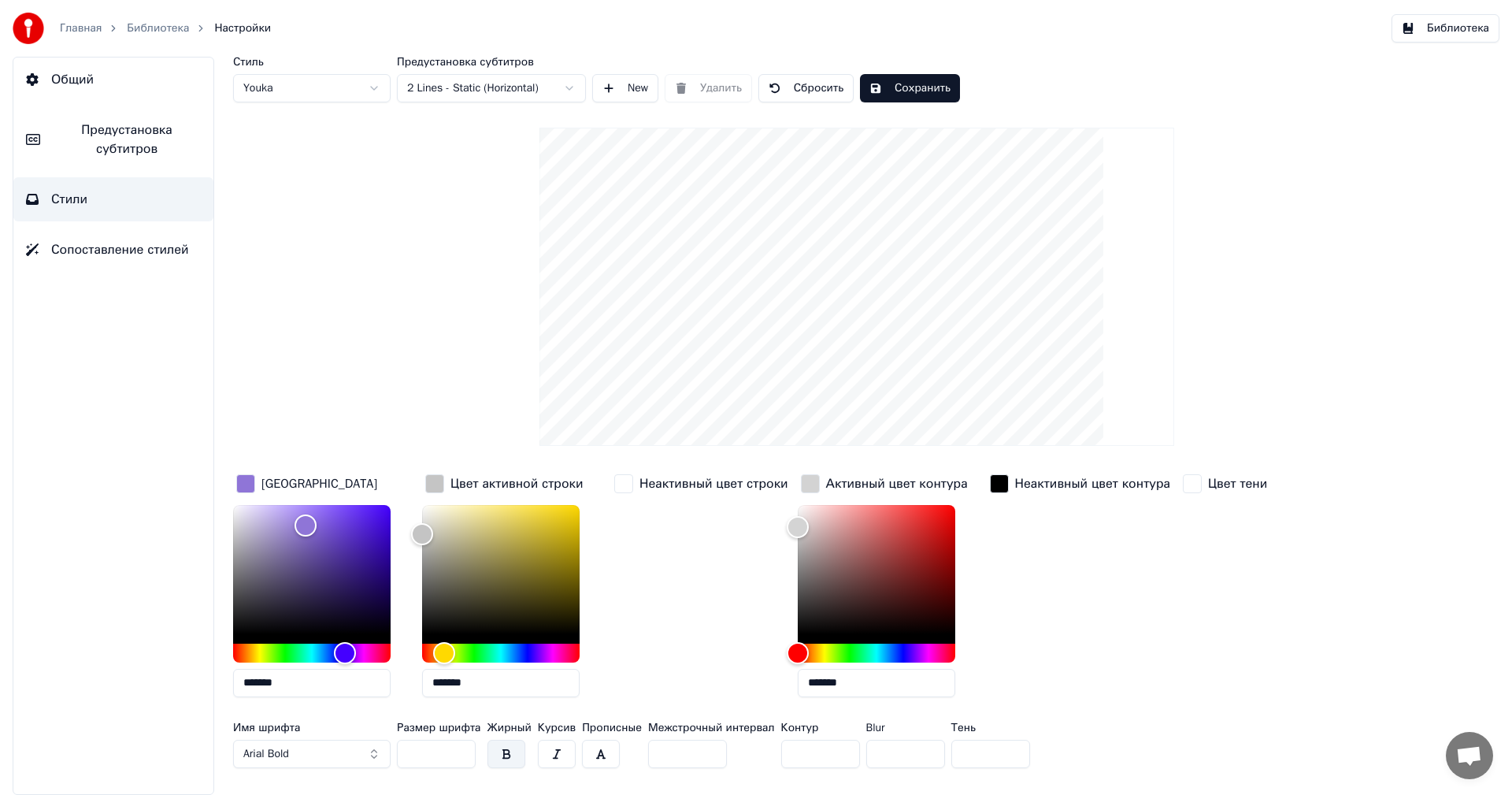 click at bounding box center (999, 484) 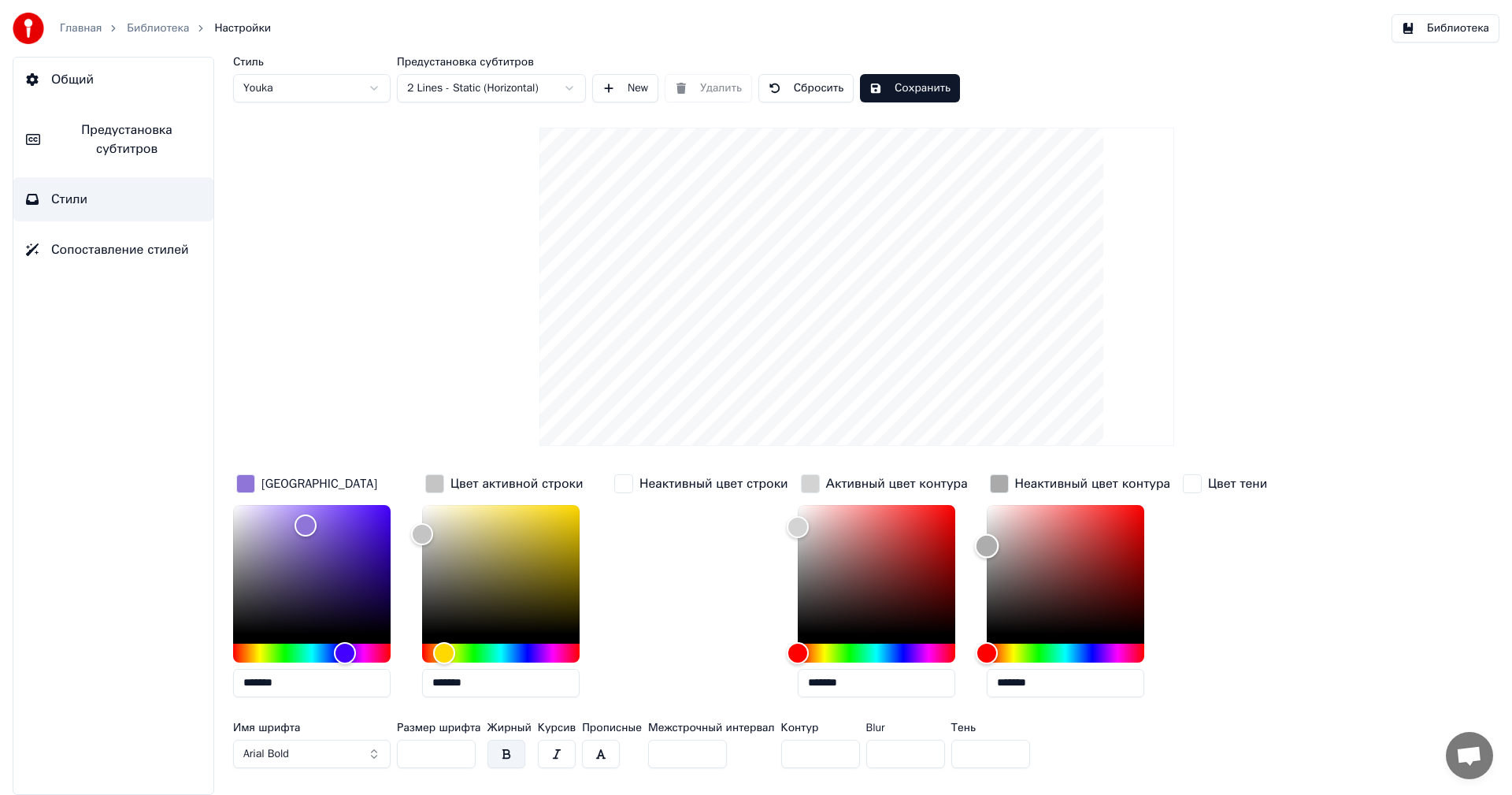 type on "*******" 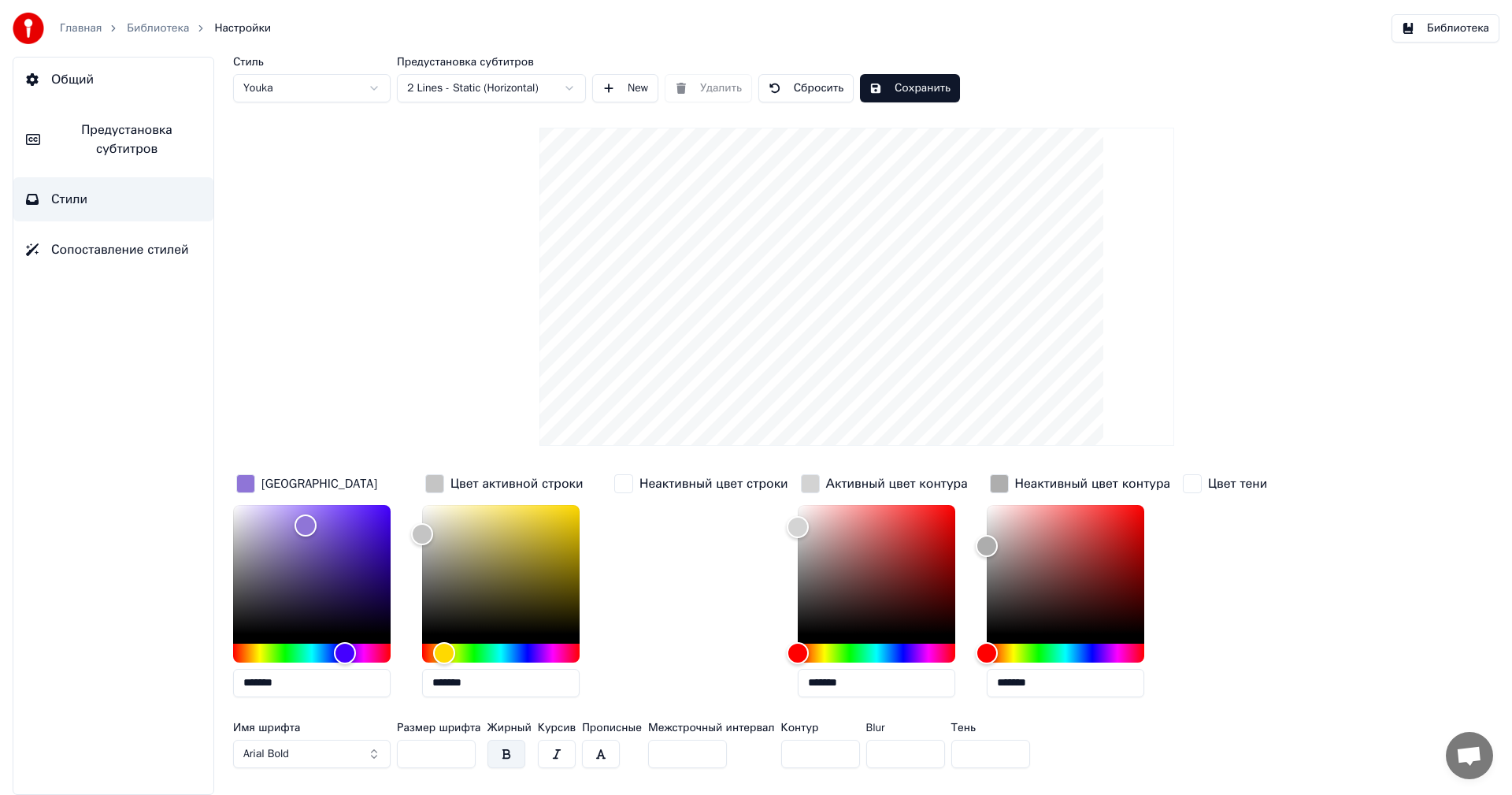 drag, startPoint x: 438, startPoint y: 683, endPoint x: 460, endPoint y: 686, distance: 22.203603 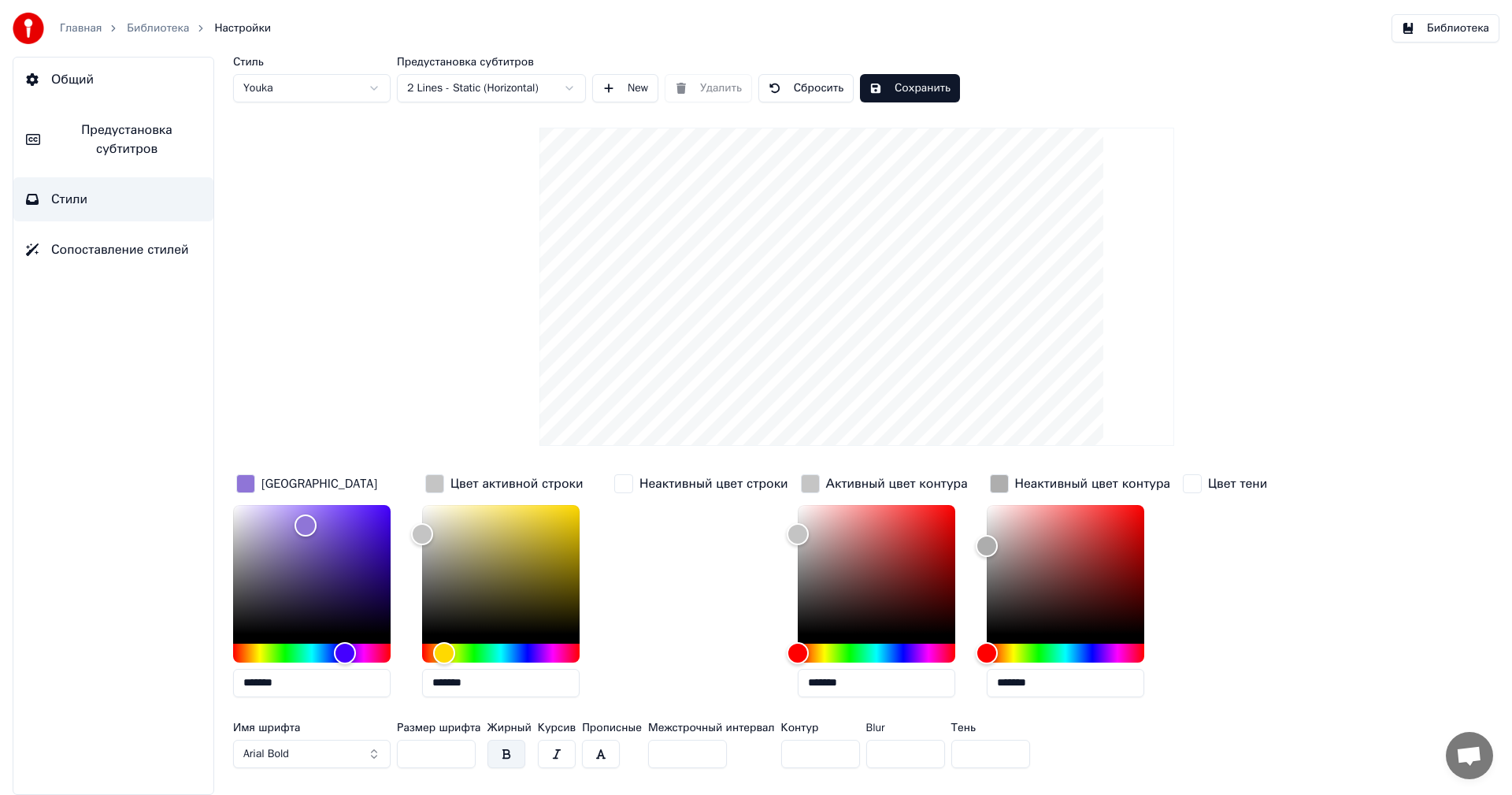 type on "*******" 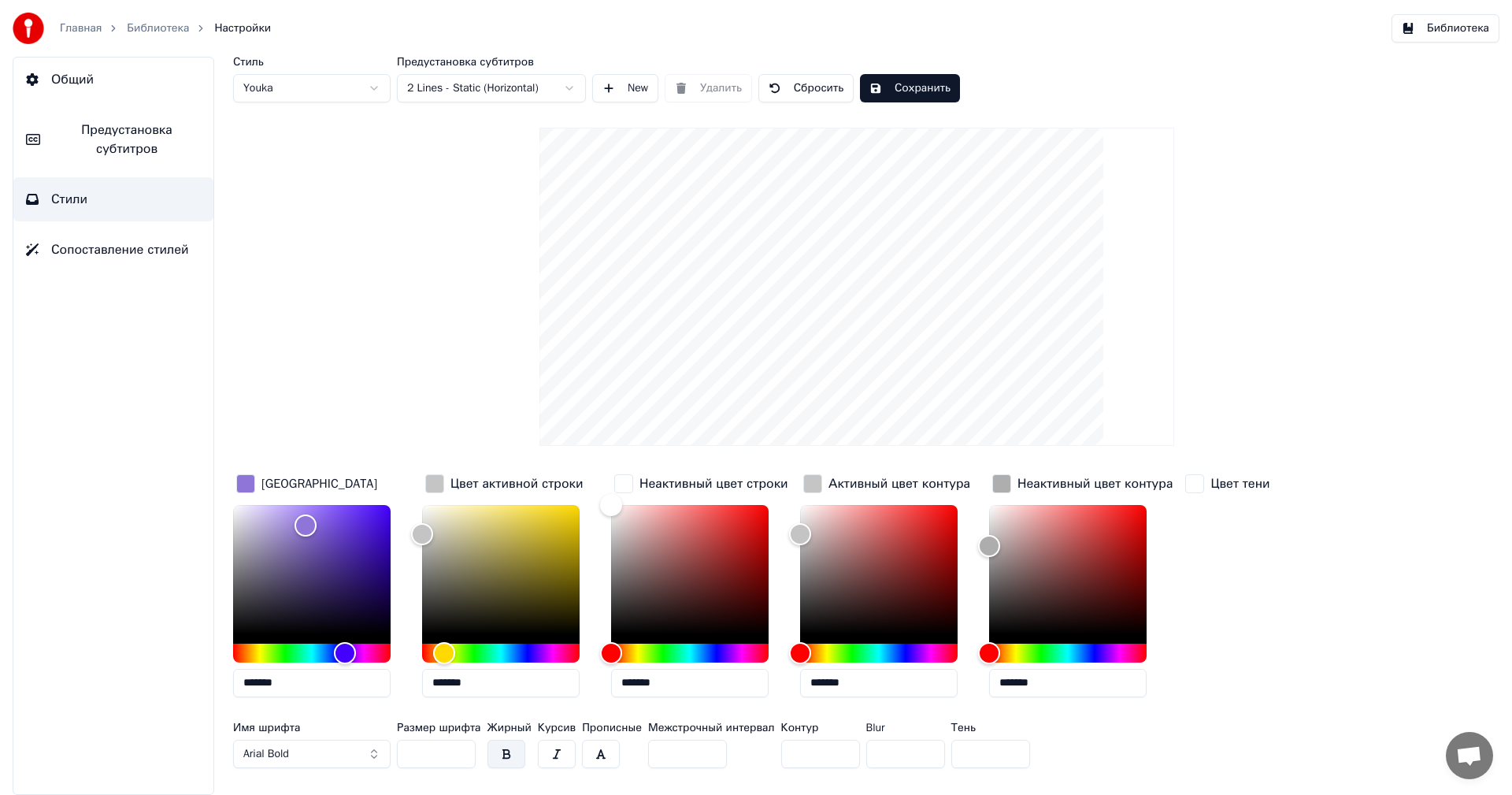 click on "*******" at bounding box center [690, 683] 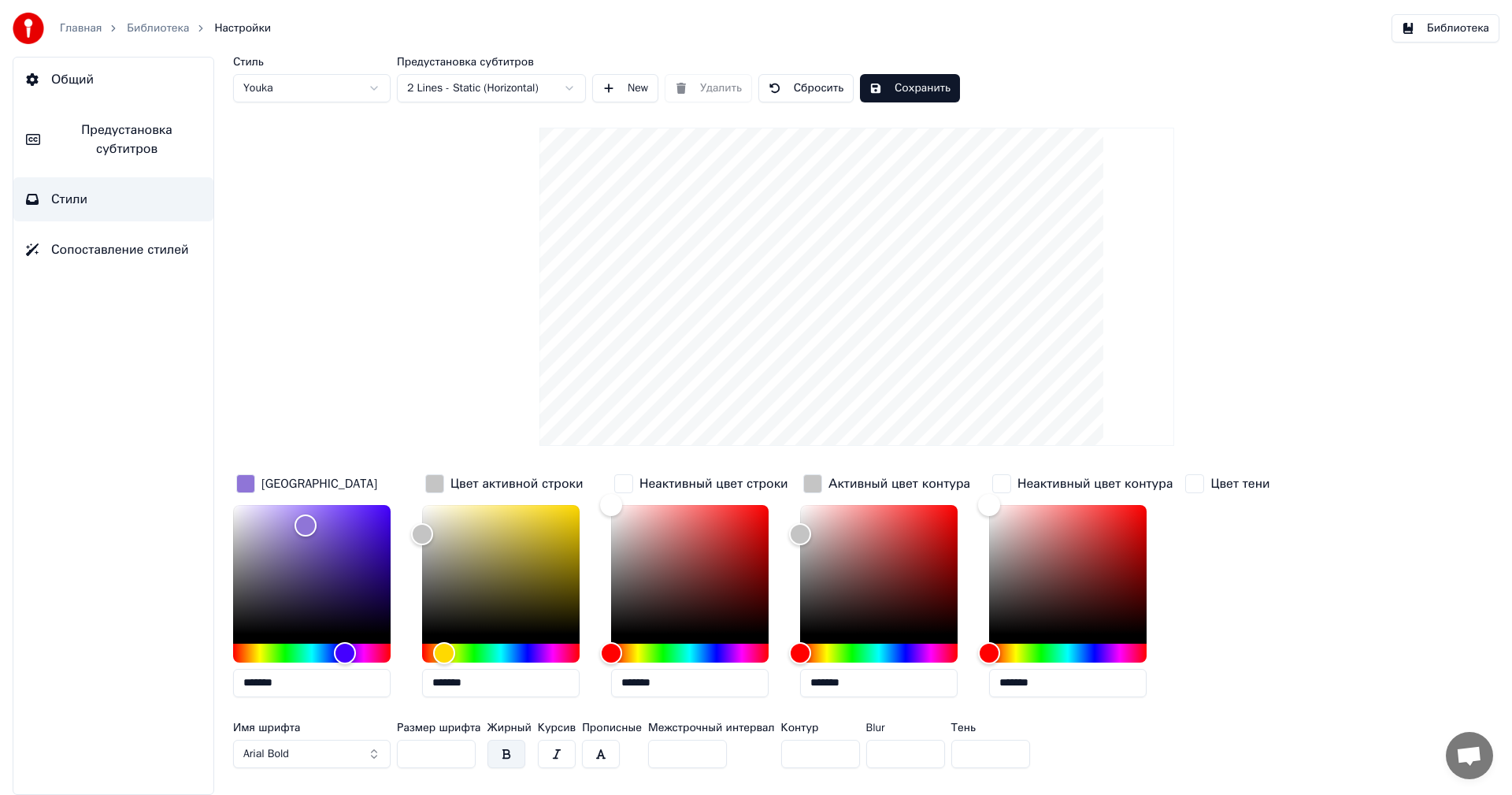 click on "*******" at bounding box center [879, 683] 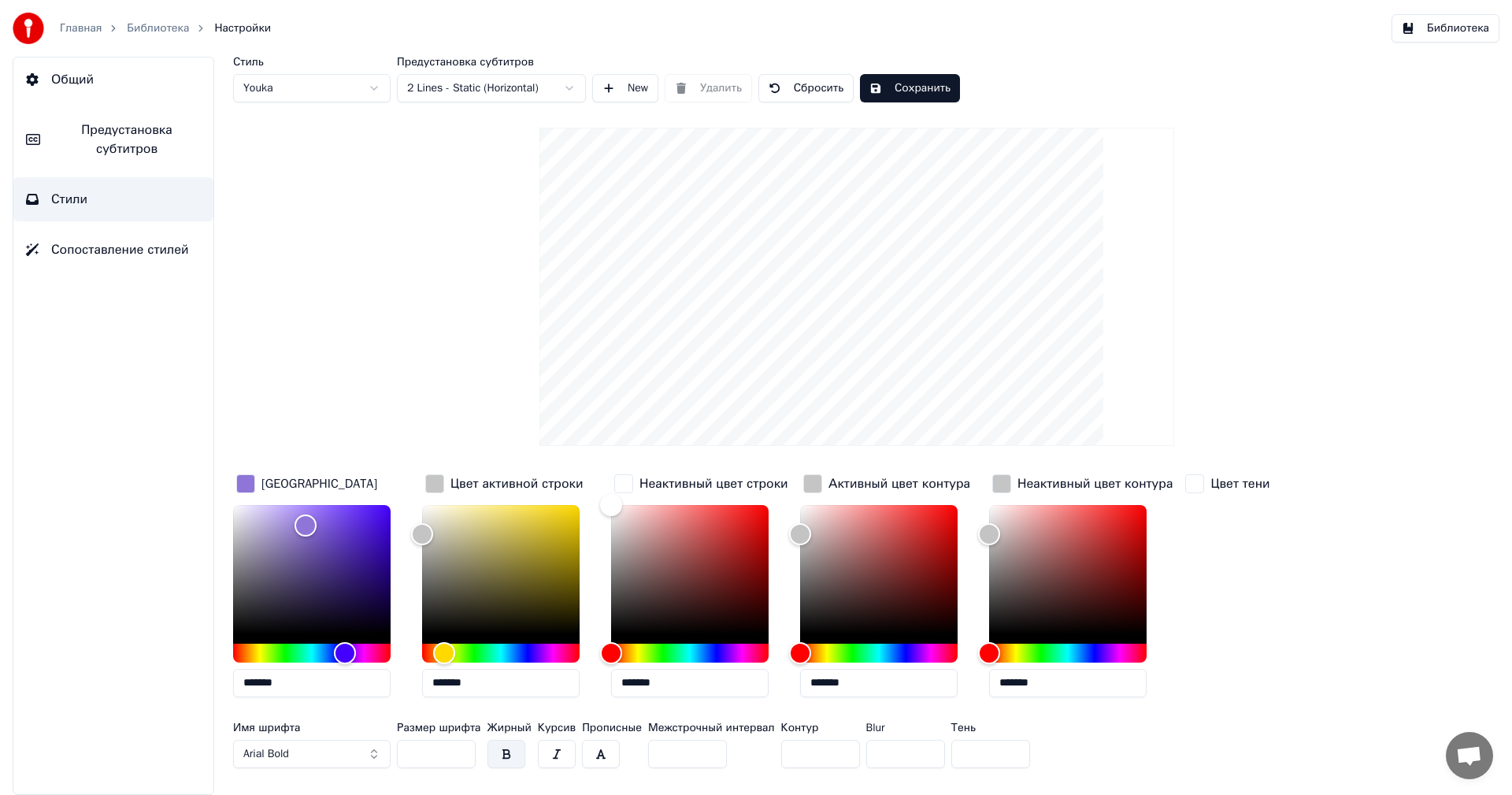 type on "*******" 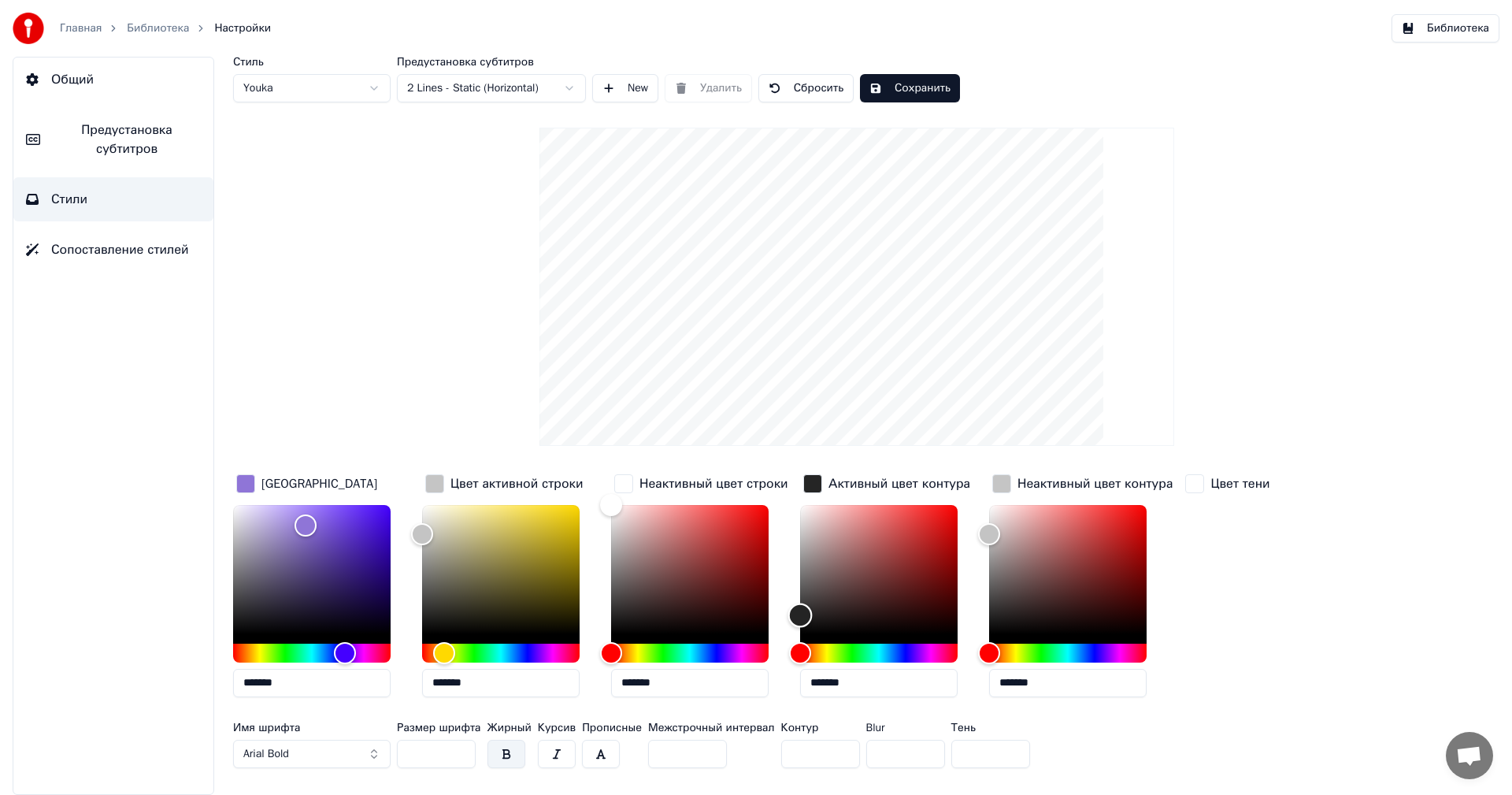 type on "*******" 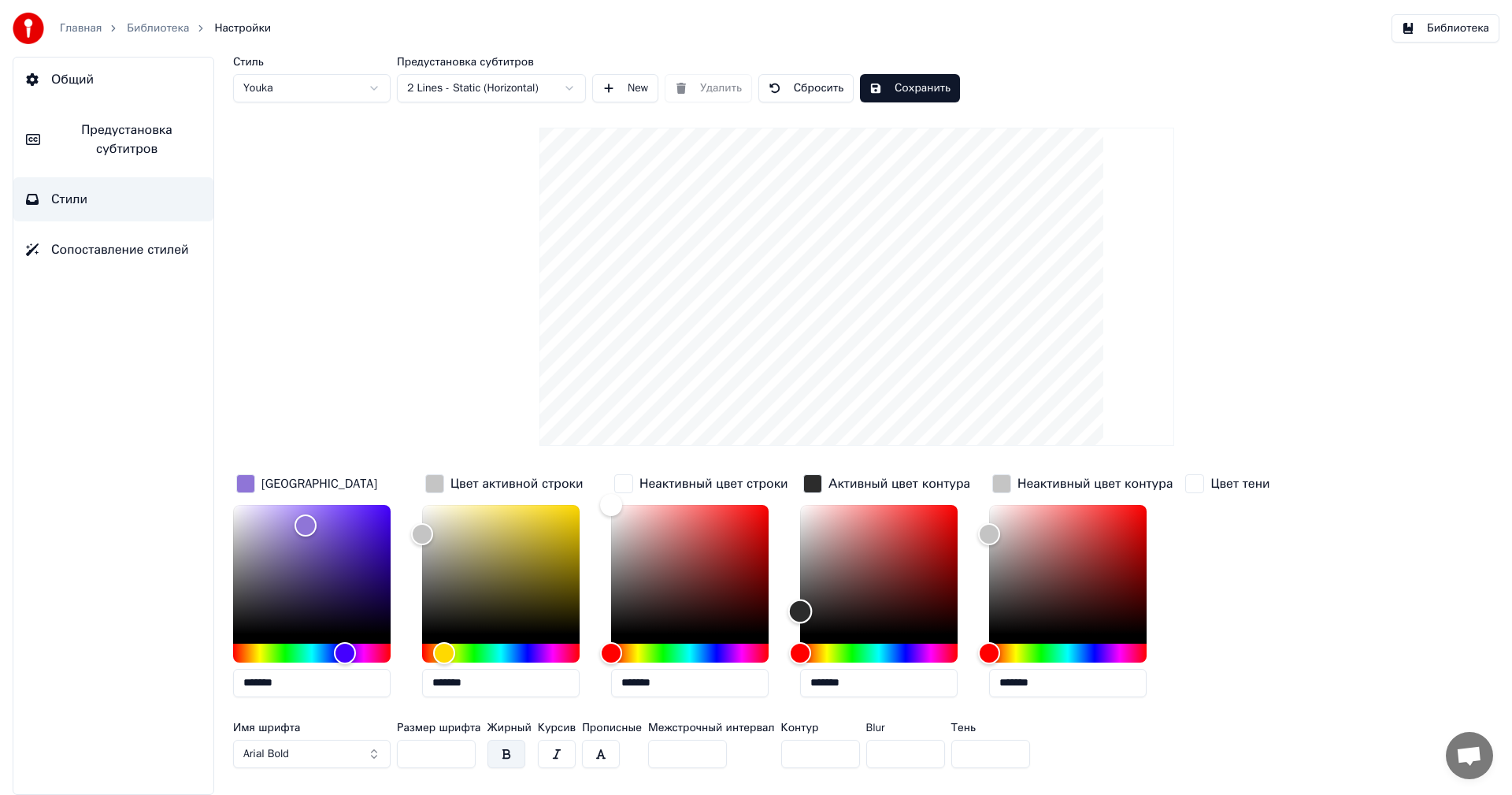 drag, startPoint x: 796, startPoint y: 526, endPoint x: 792, endPoint y: 611, distance: 85.09407 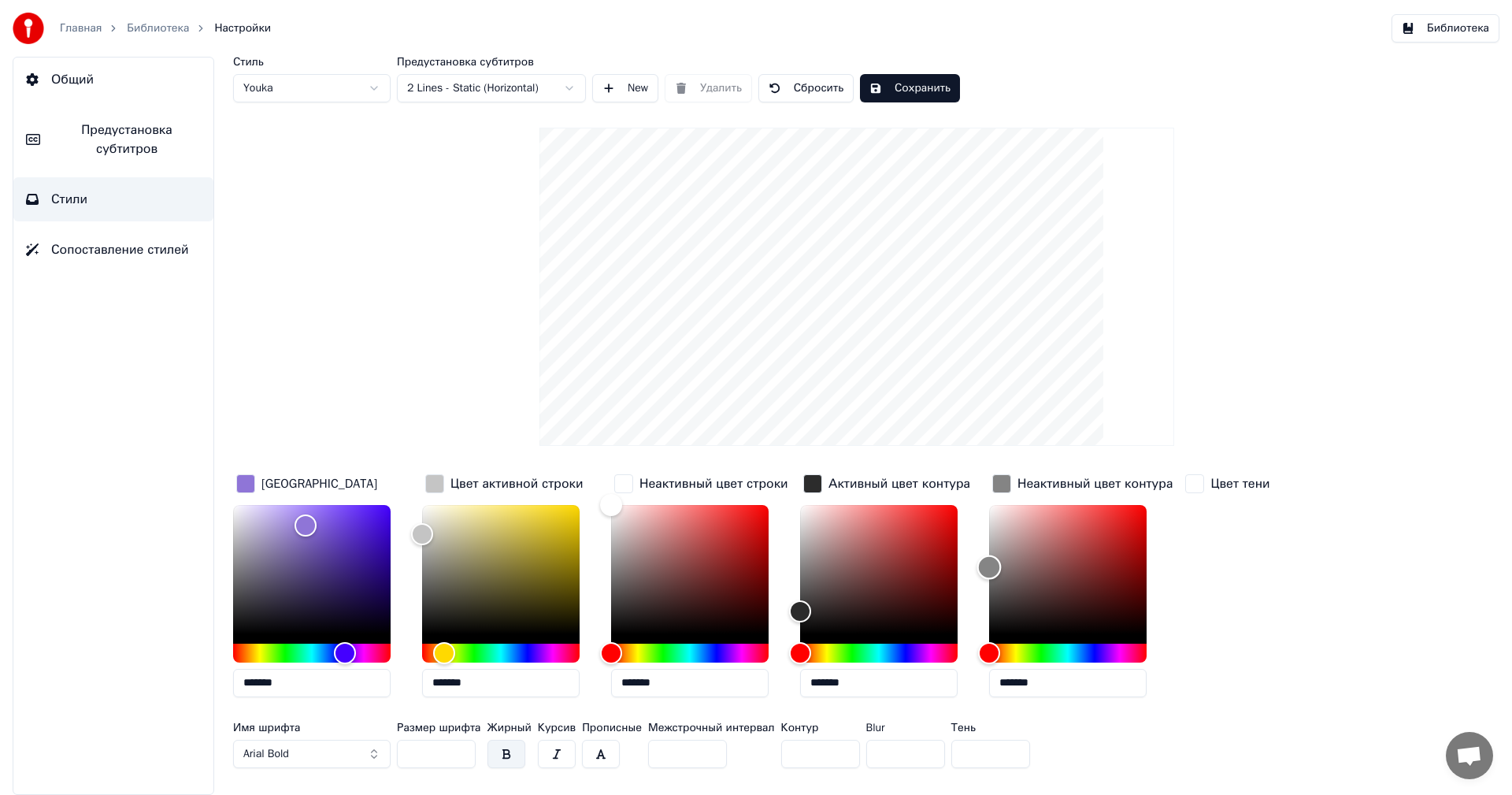 drag, startPoint x: 985, startPoint y: 533, endPoint x: 985, endPoint y: 567, distance: 34 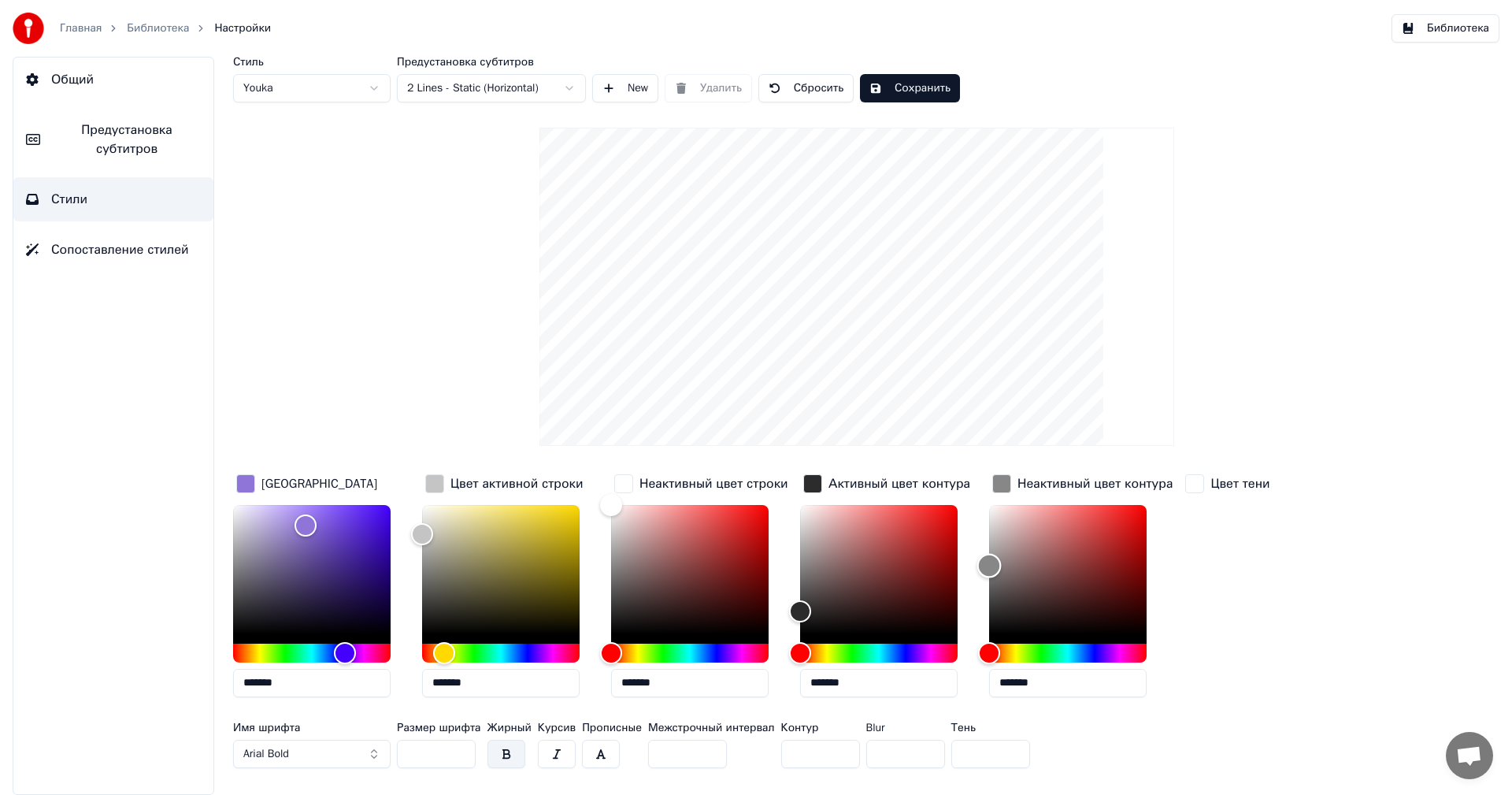 type on "*******" 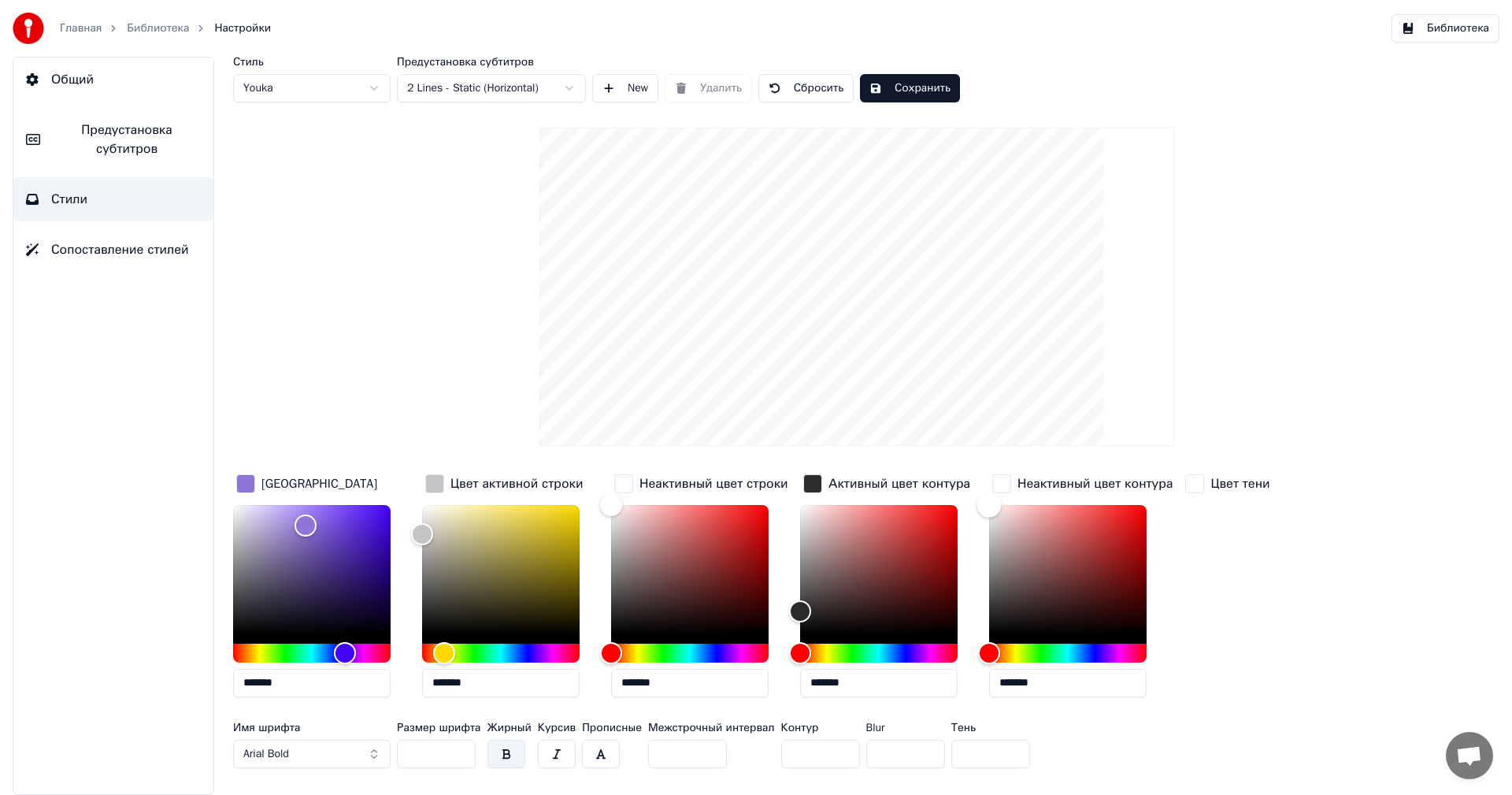 drag, startPoint x: 985, startPoint y: 567, endPoint x: 966, endPoint y: 457, distance: 111.62885 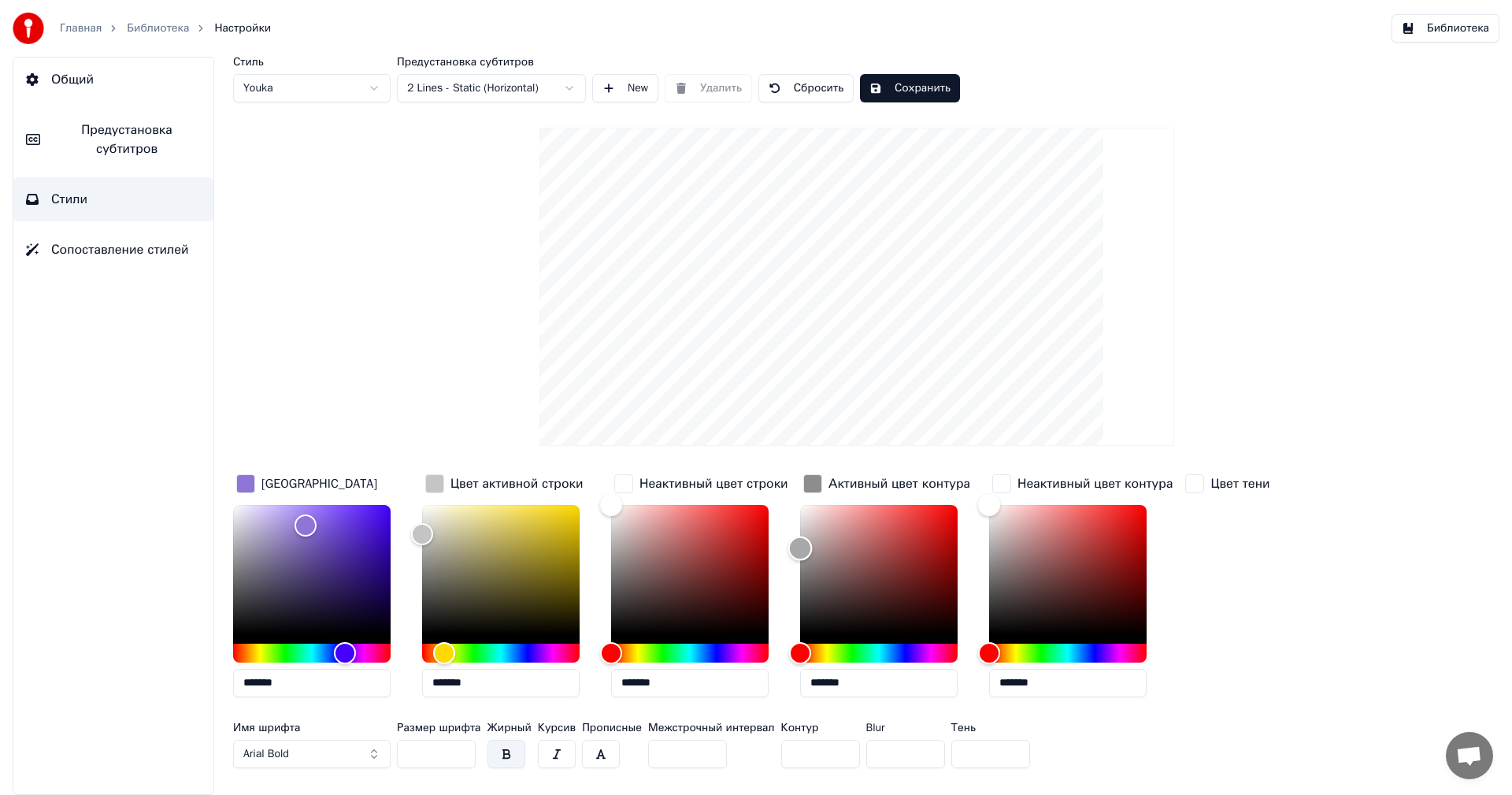 type on "*******" 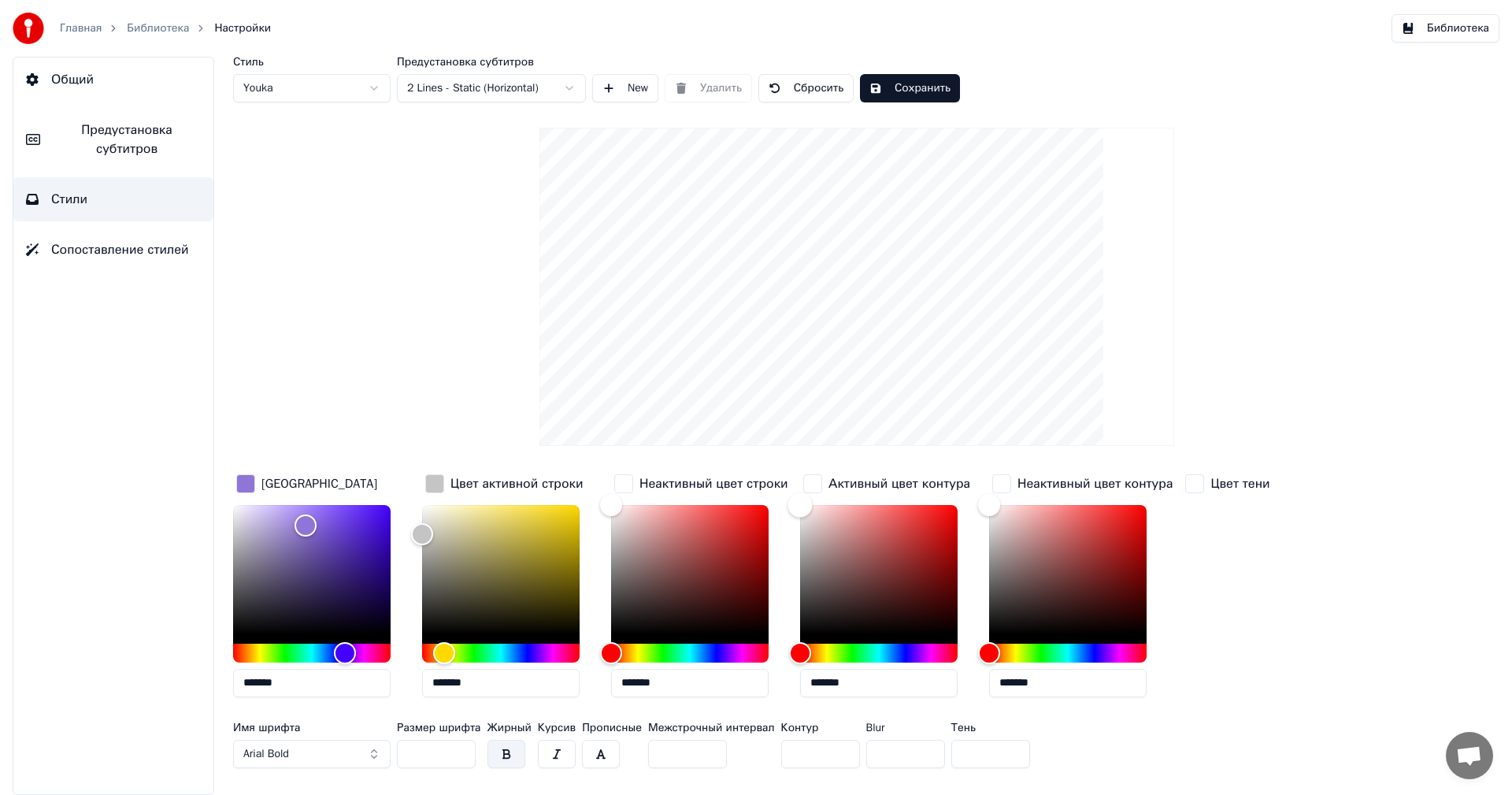 drag, startPoint x: 804, startPoint y: 609, endPoint x: 790, endPoint y: 476, distance: 133.73481 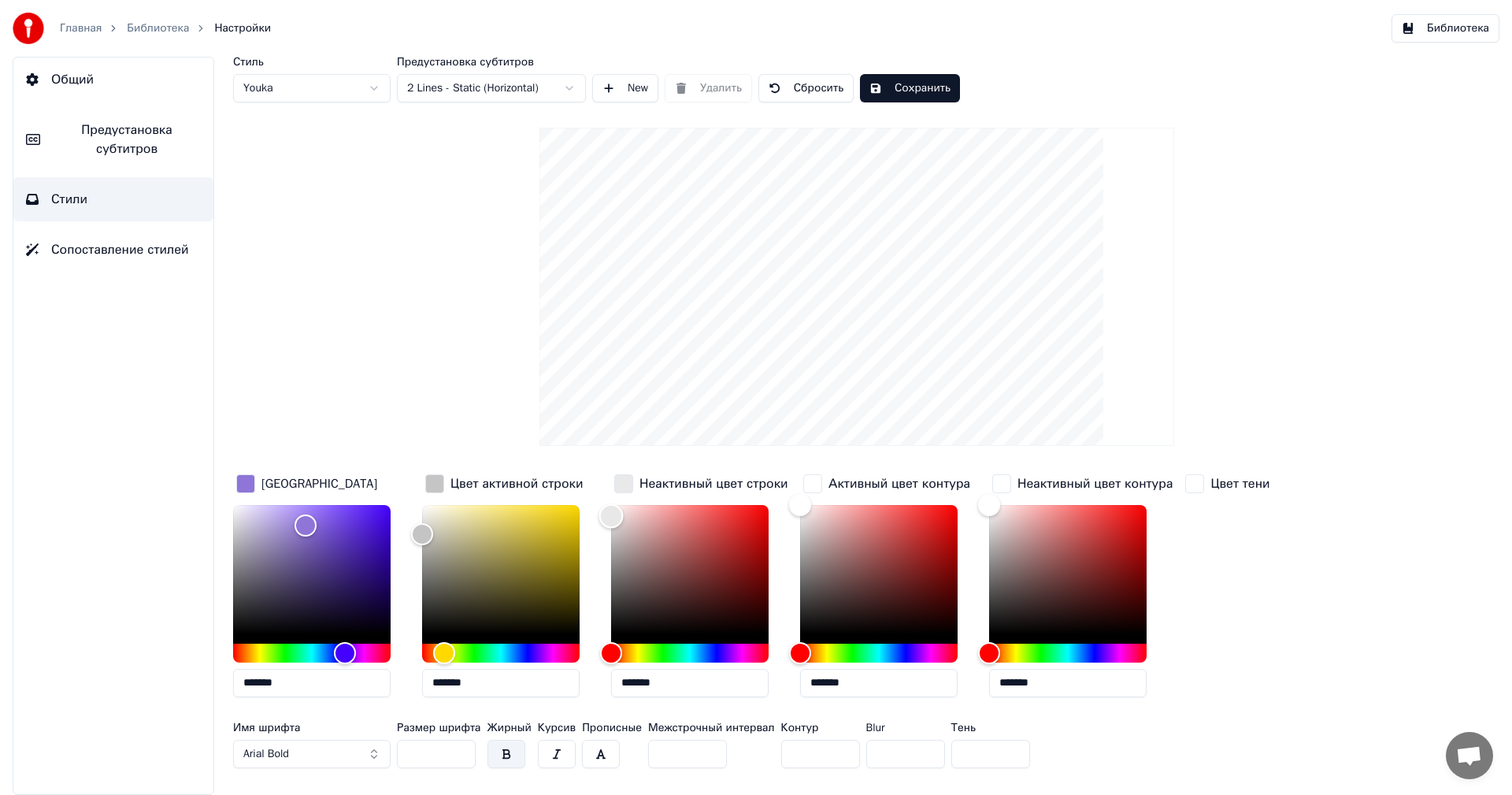 type on "*******" 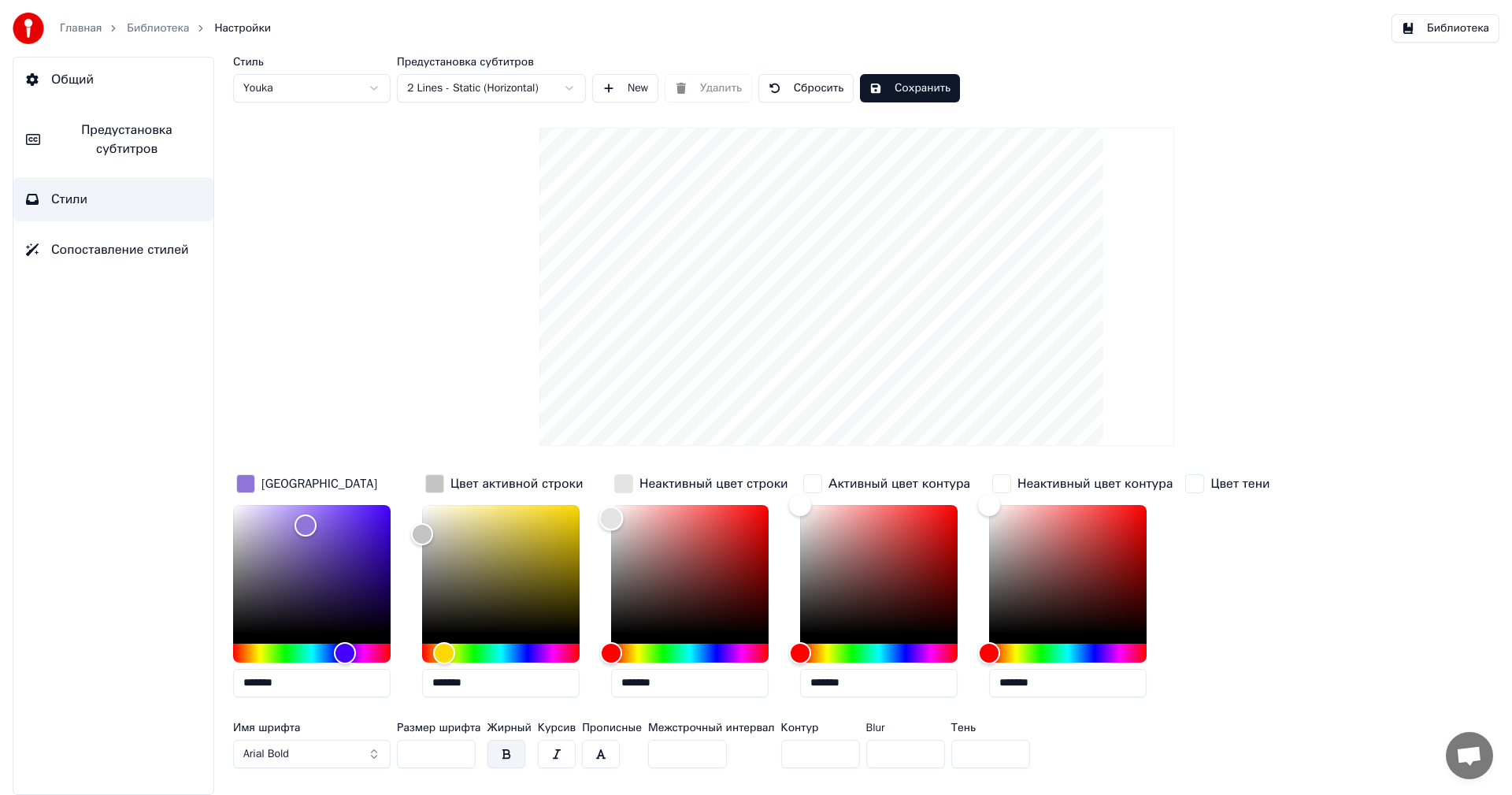 drag, startPoint x: 610, startPoint y: 499, endPoint x: 605, endPoint y: 518, distance: 19.646883 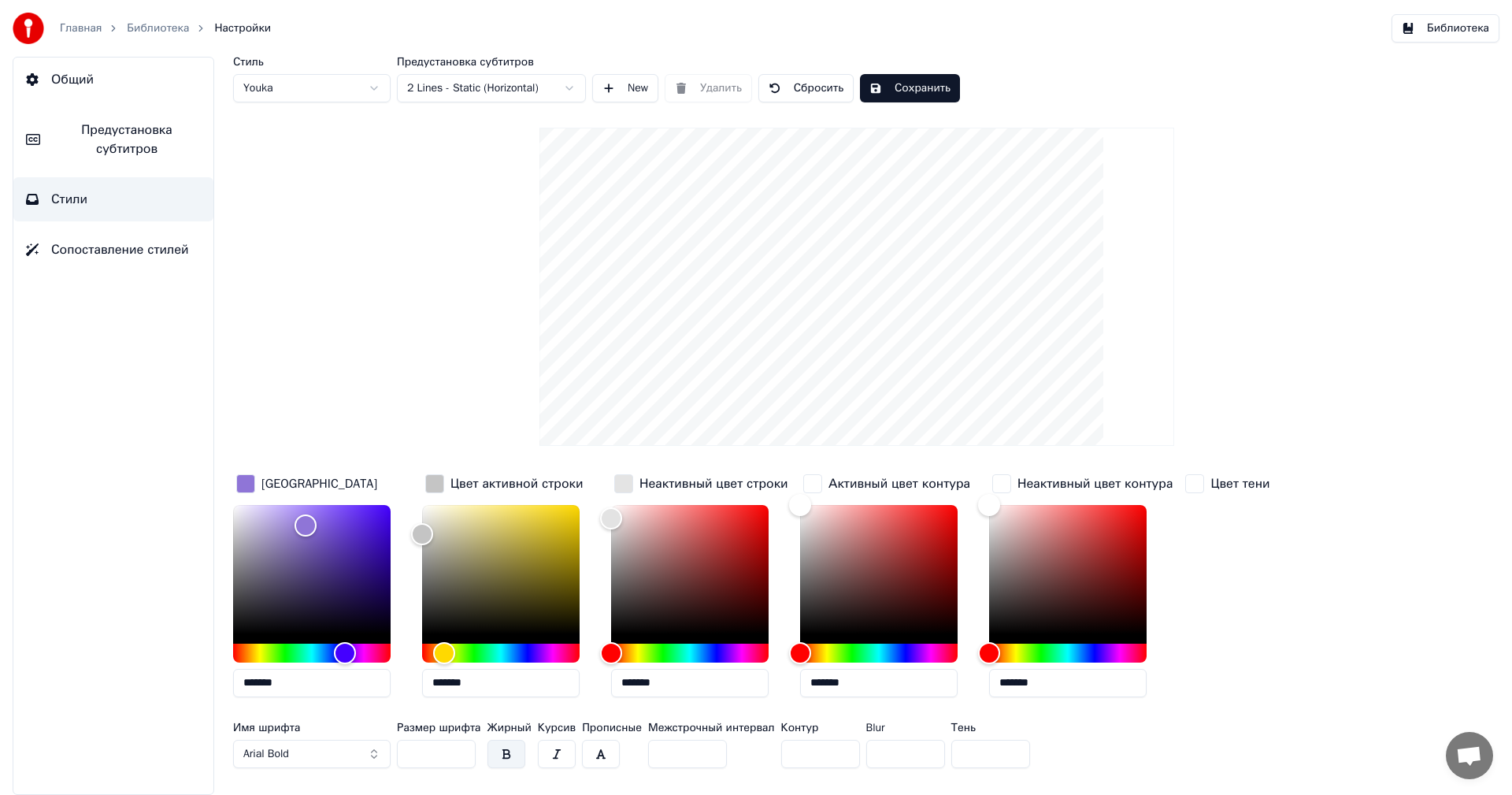 click on "Сохранить" at bounding box center (910, 88) 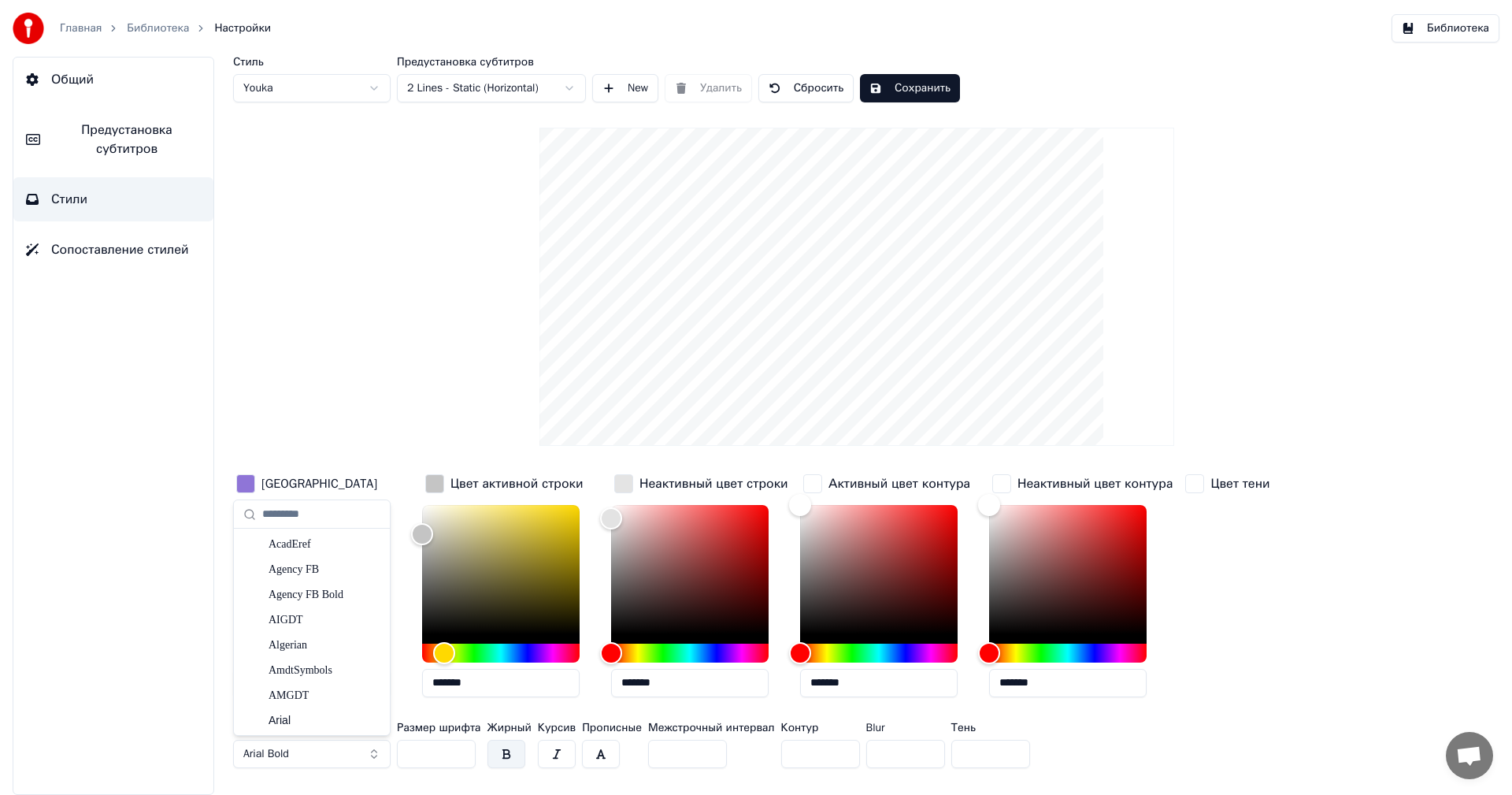 click on "Arial Bold" at bounding box center (312, 754) 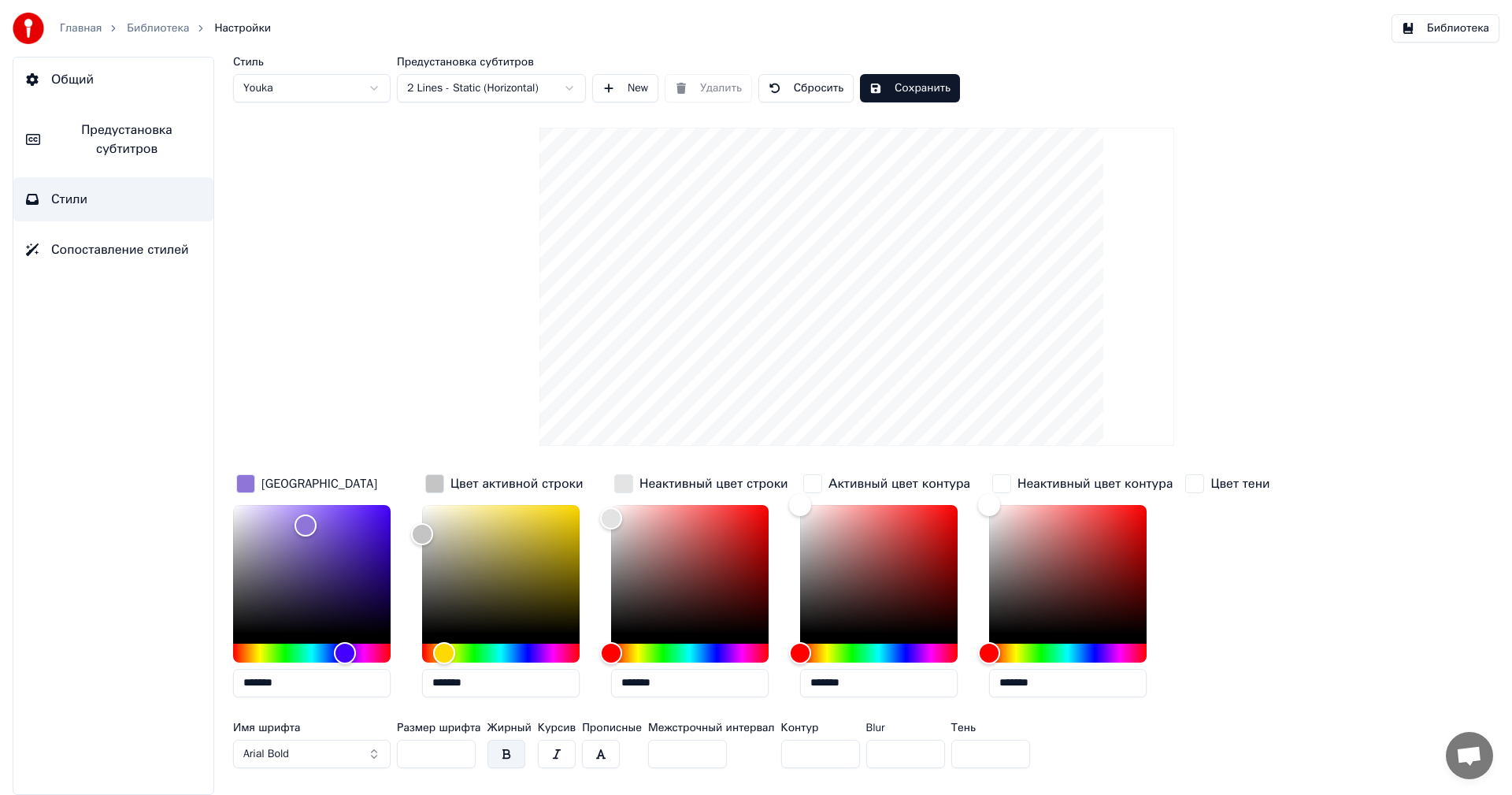 click on "Arial Bold" at bounding box center (312, 754) 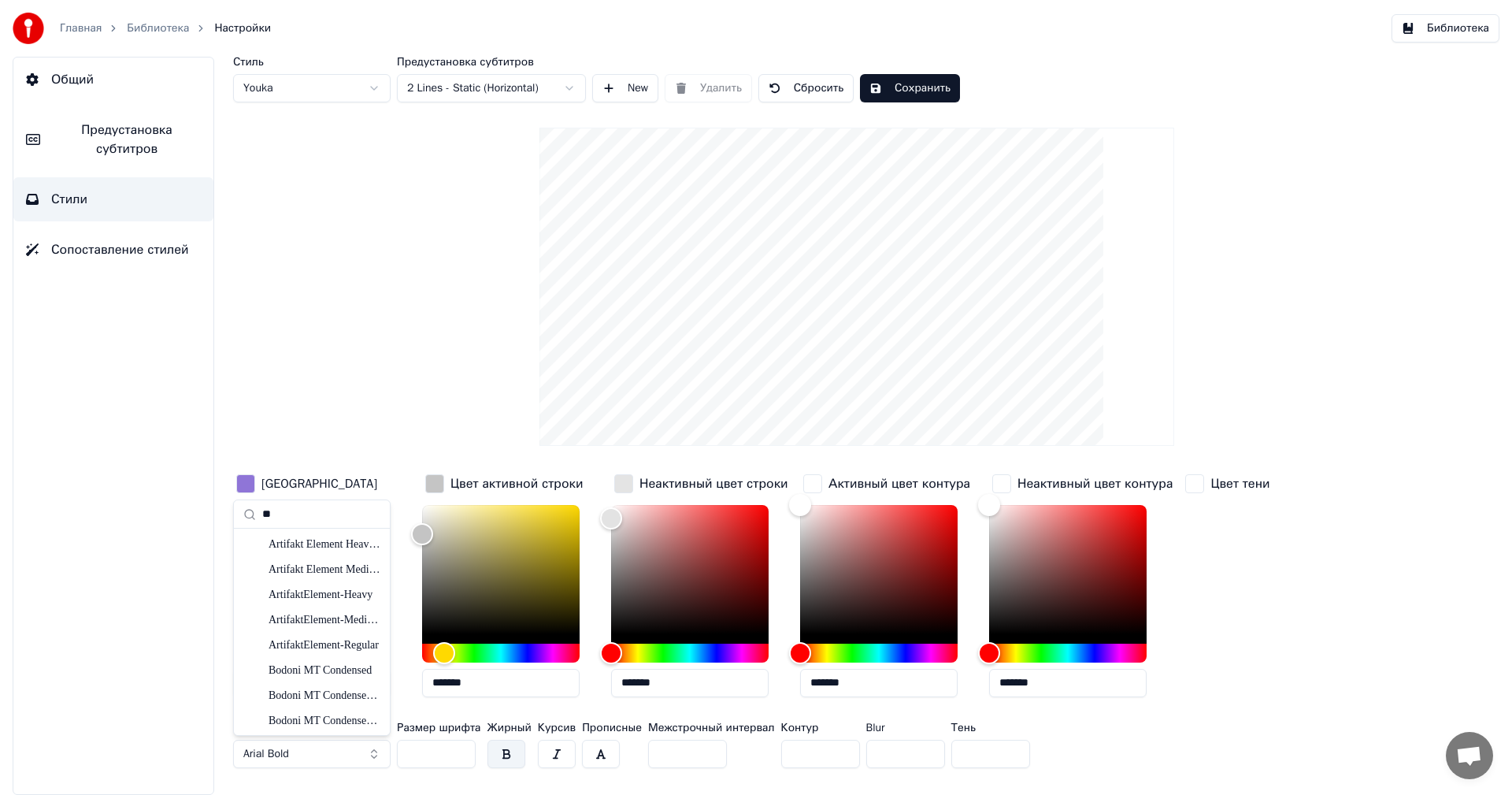 type on "*" 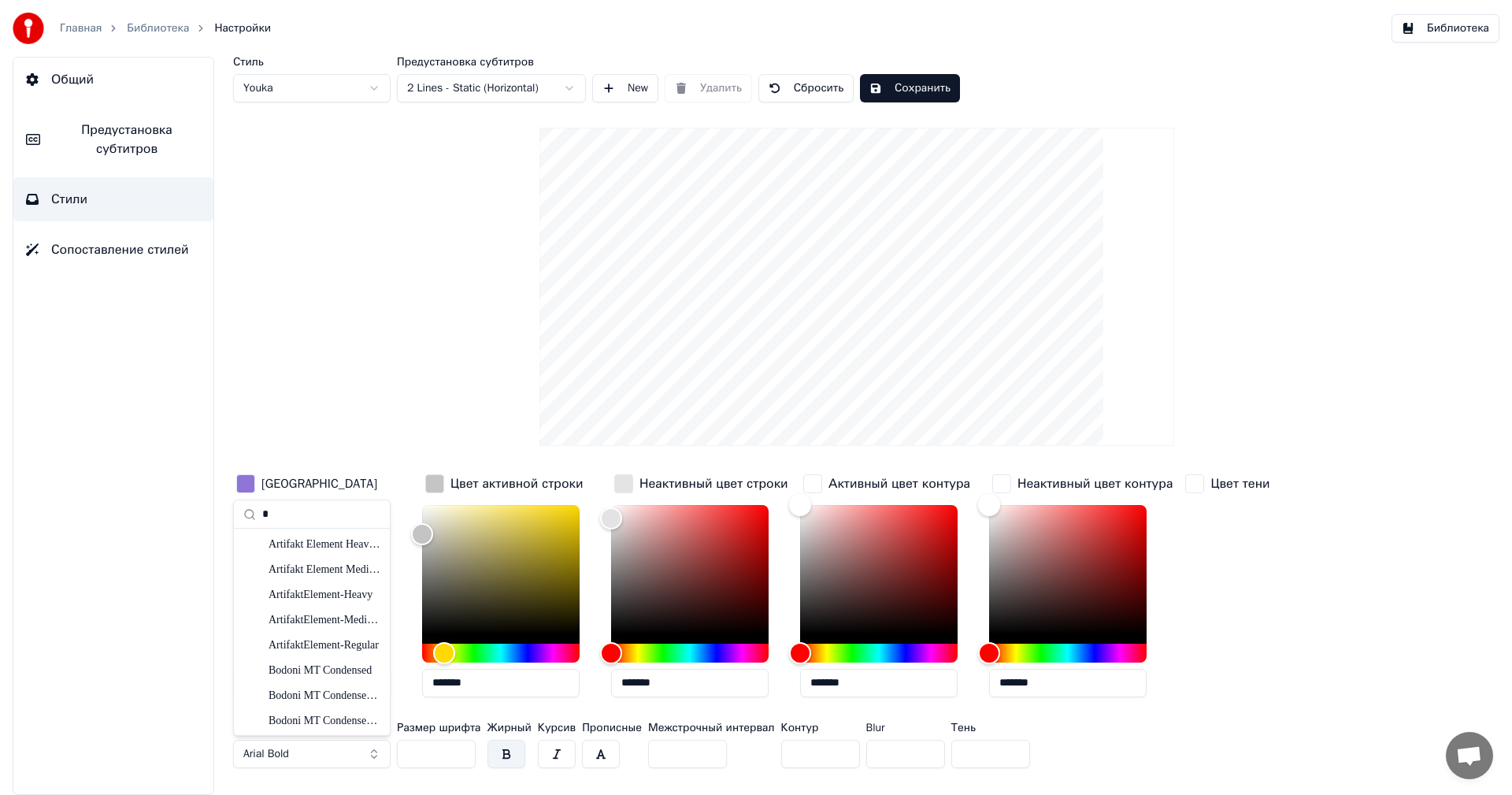 type 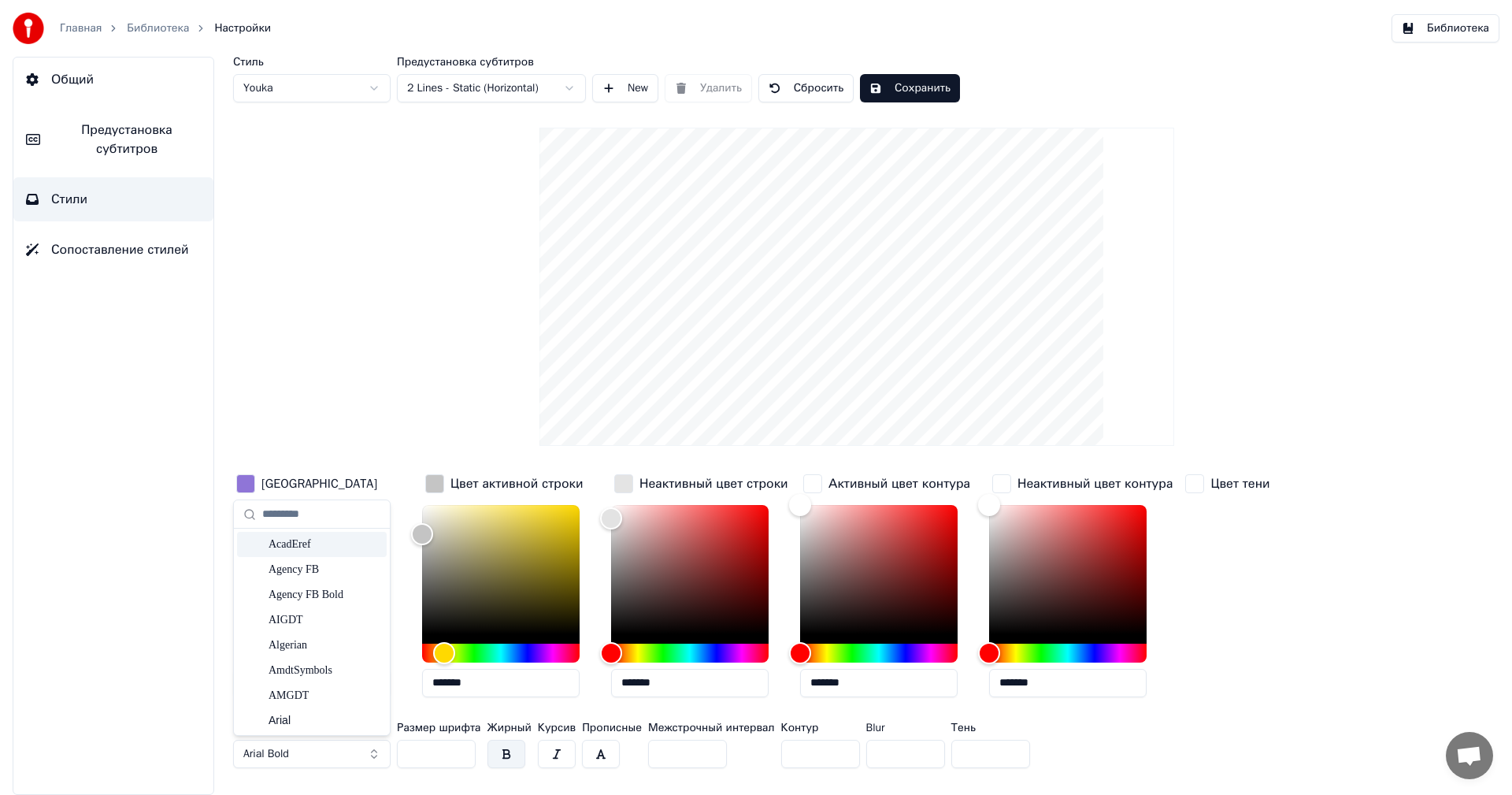 click on "AcadEref" at bounding box center [312, 544] 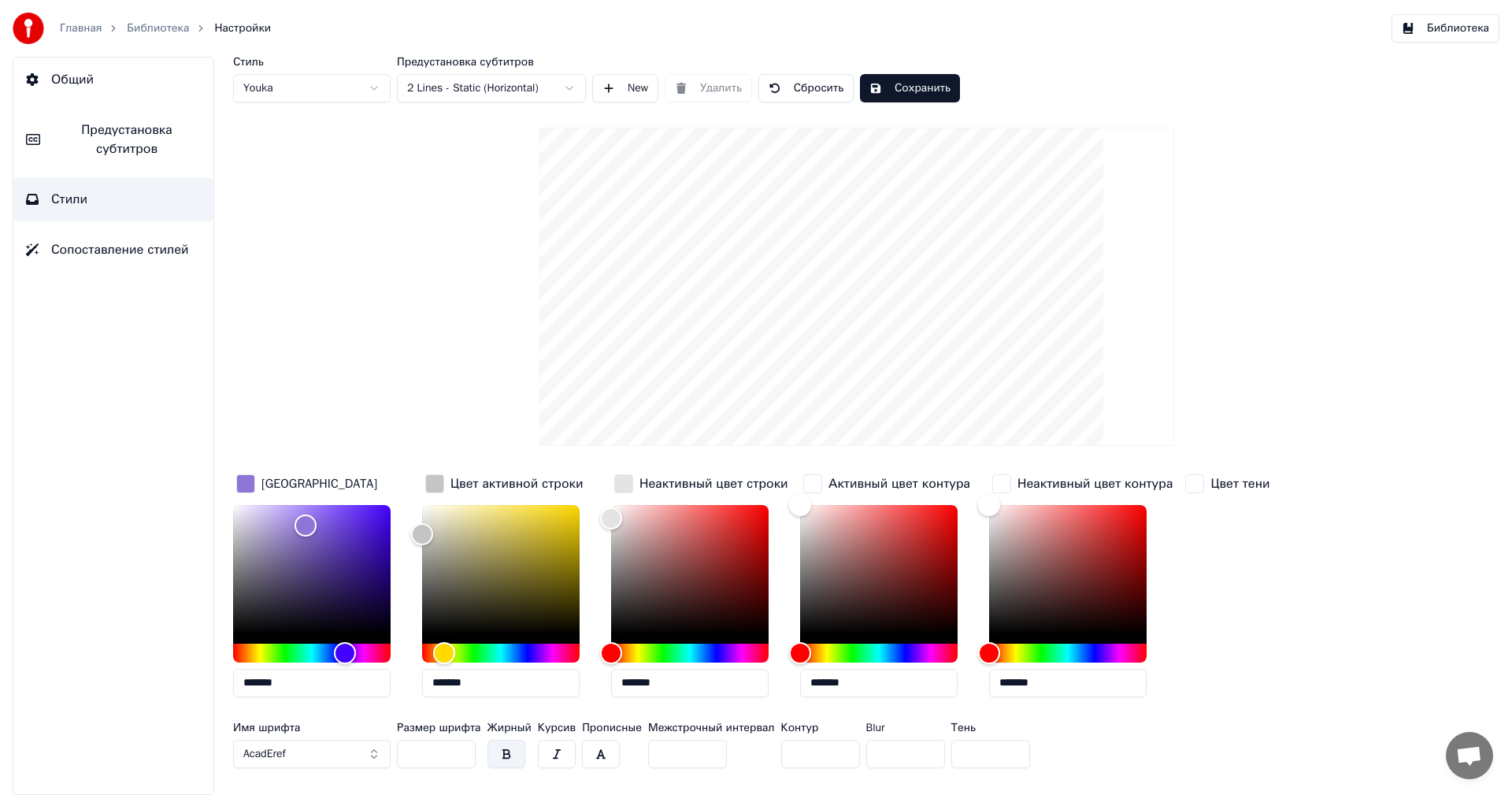 click on "AcadEref" at bounding box center [312, 754] 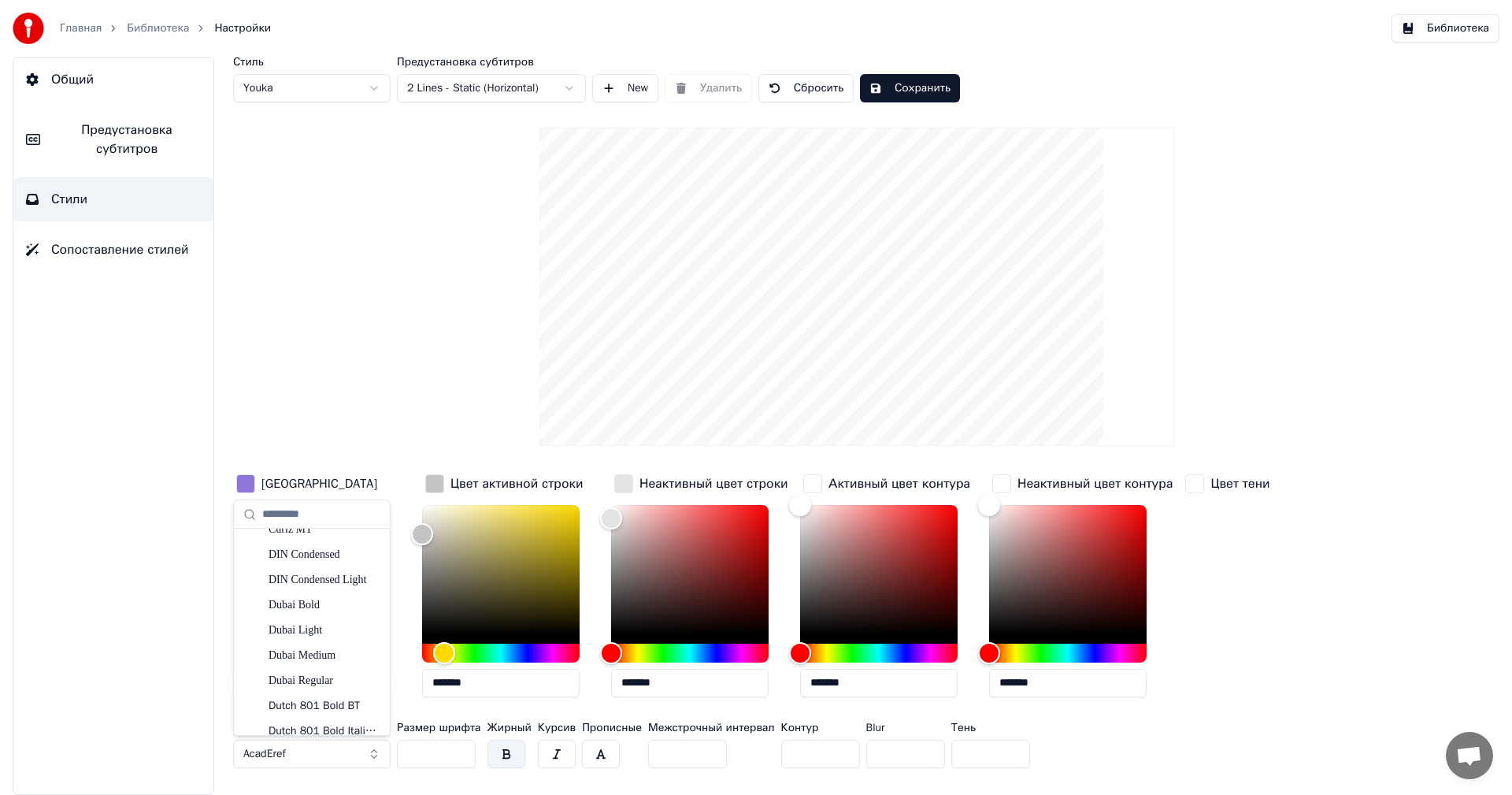 scroll, scrollTop: 4257, scrollLeft: 0, axis: vertical 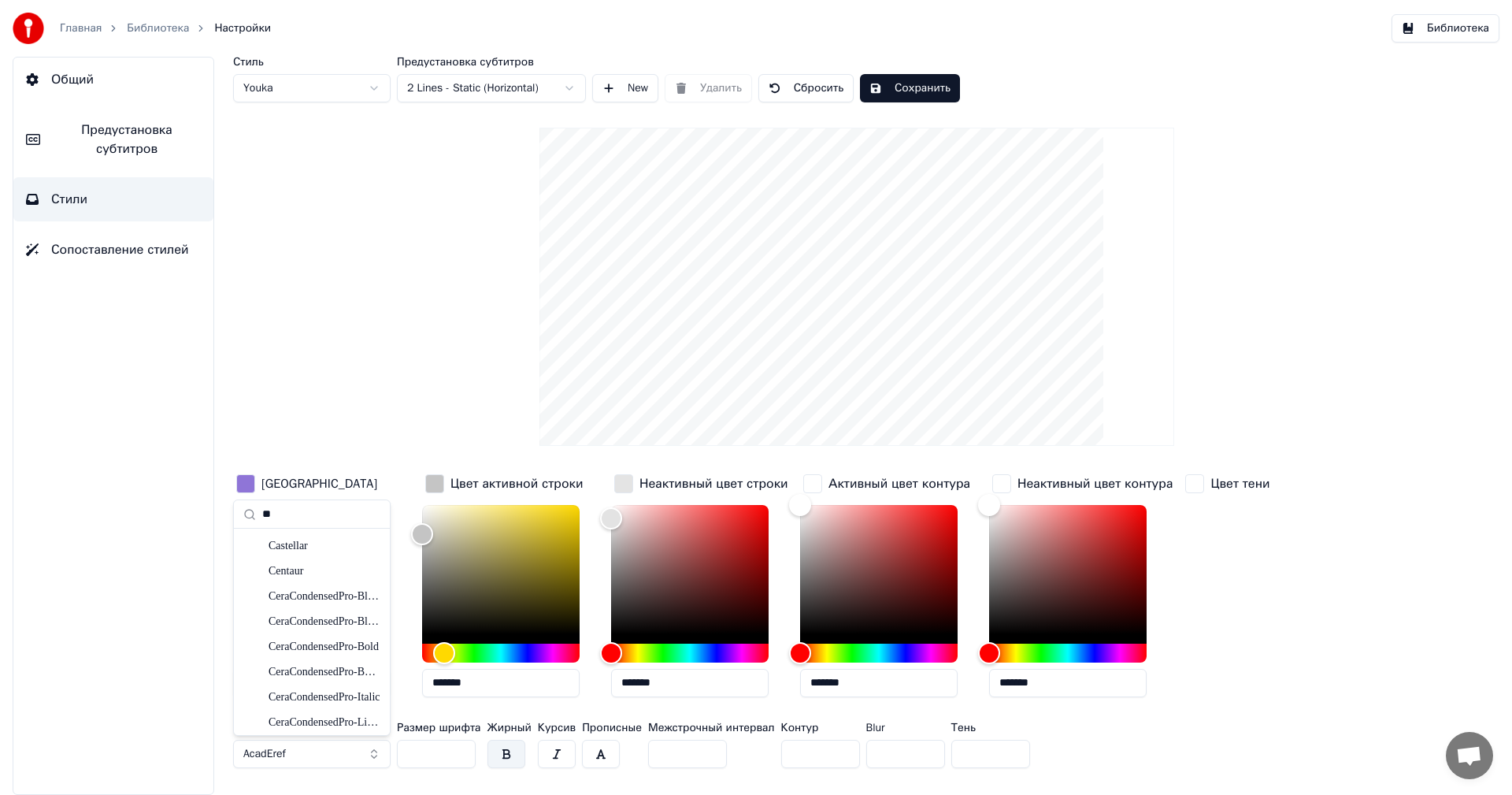 type on "*" 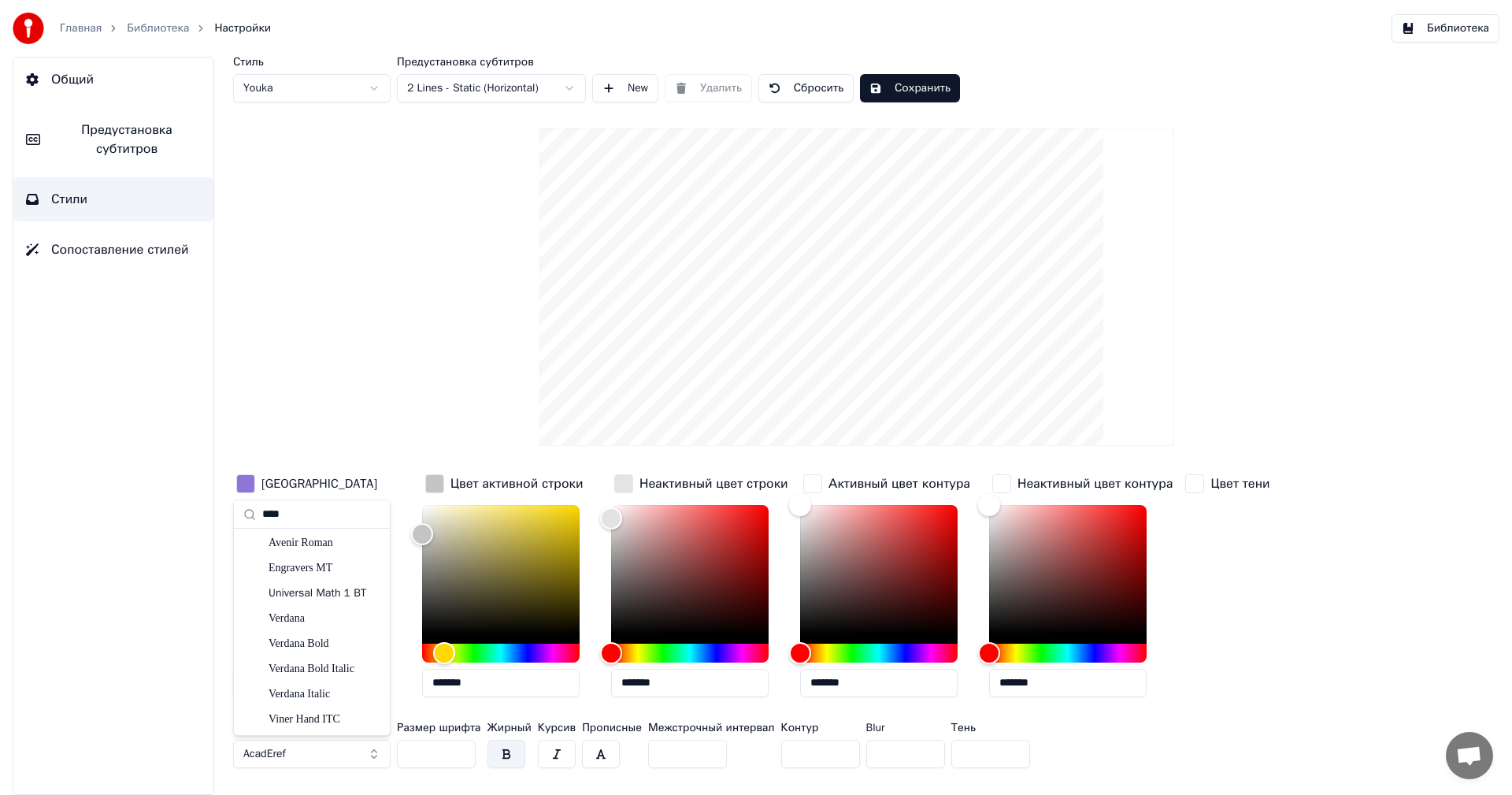 scroll, scrollTop: 0, scrollLeft: 0, axis: both 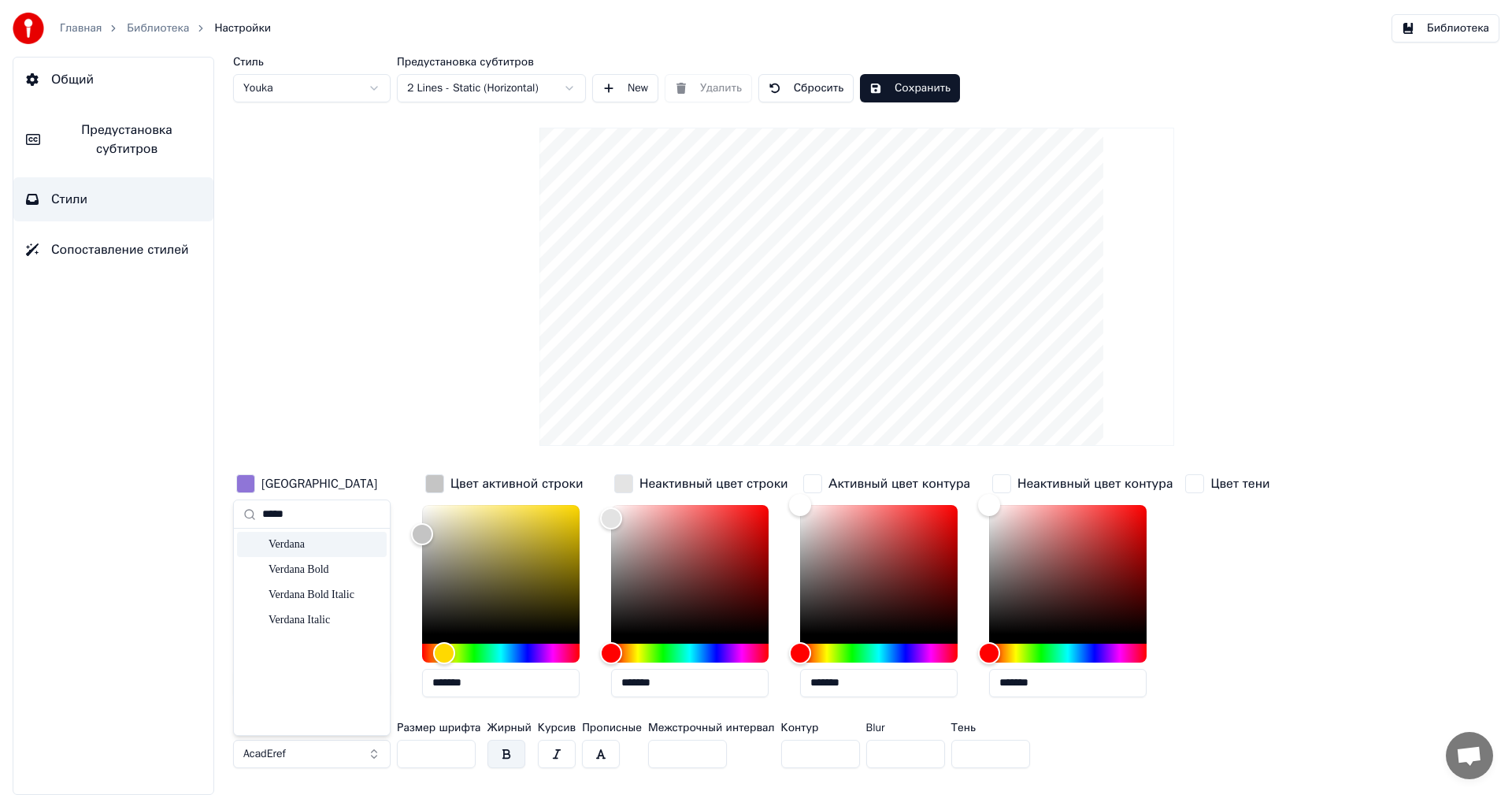 type on "*****" 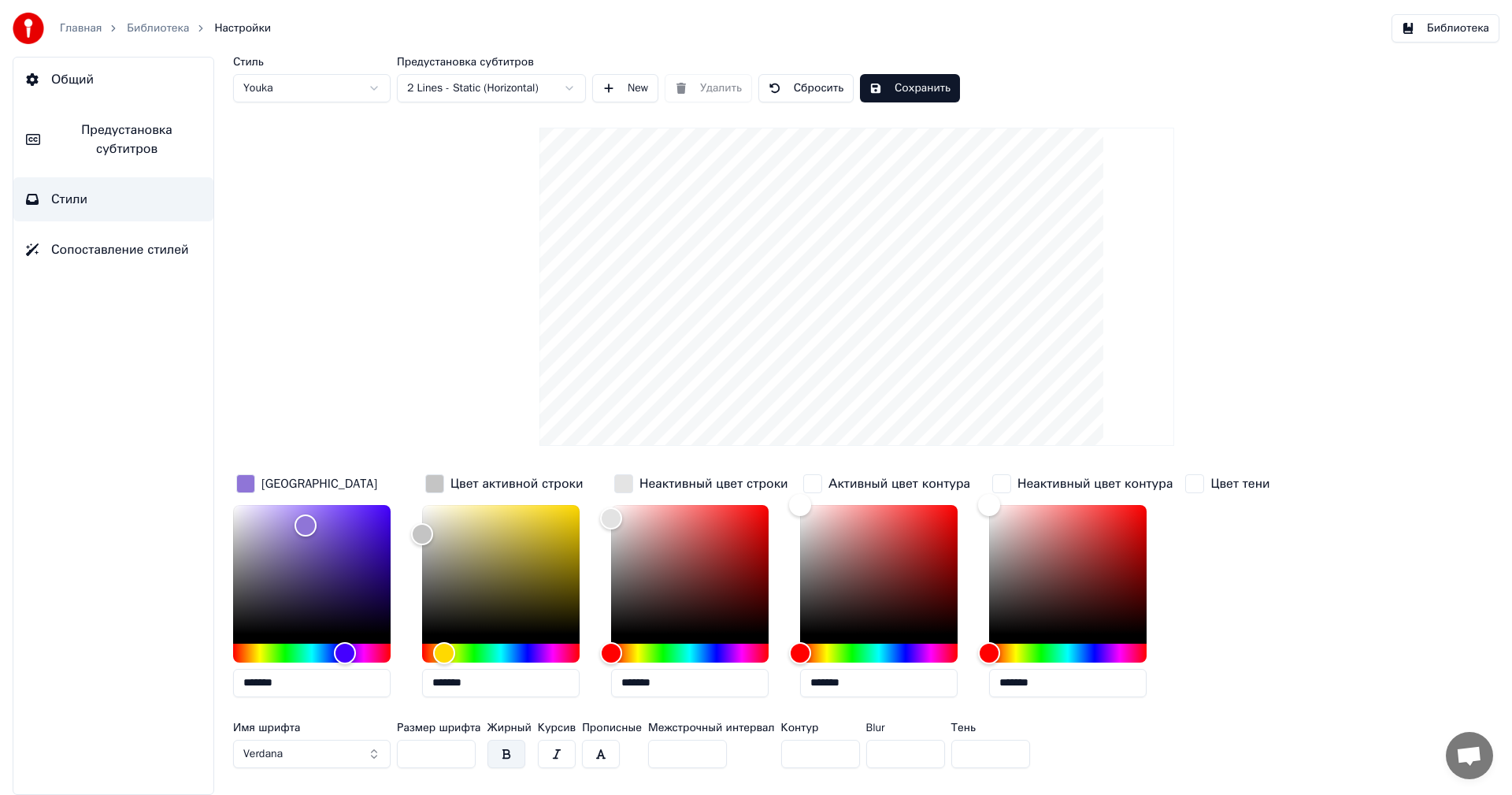 click on "*" at bounding box center [821, 754] 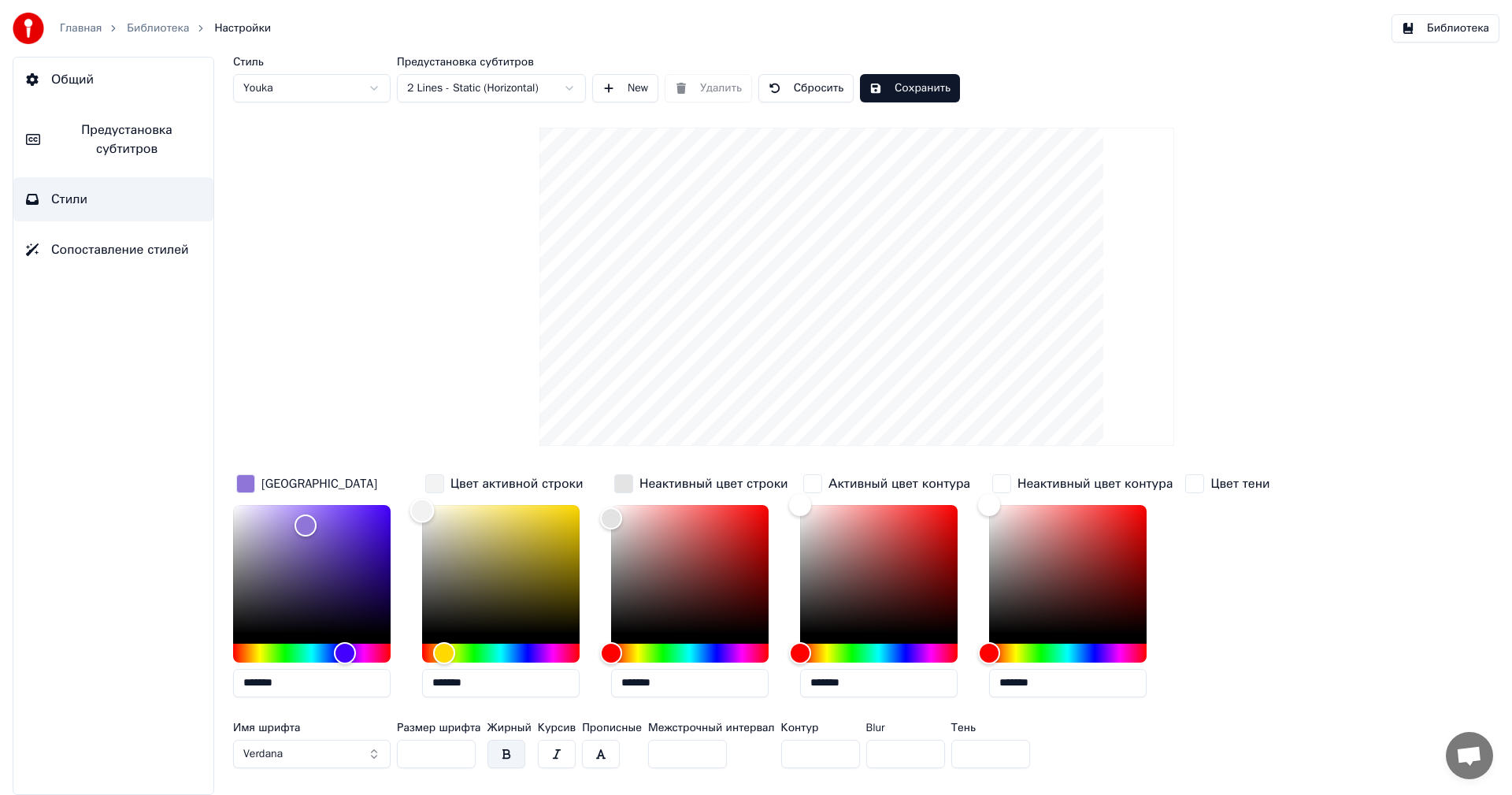 drag, startPoint x: 421, startPoint y: 529, endPoint x: 421, endPoint y: 510, distance: 19 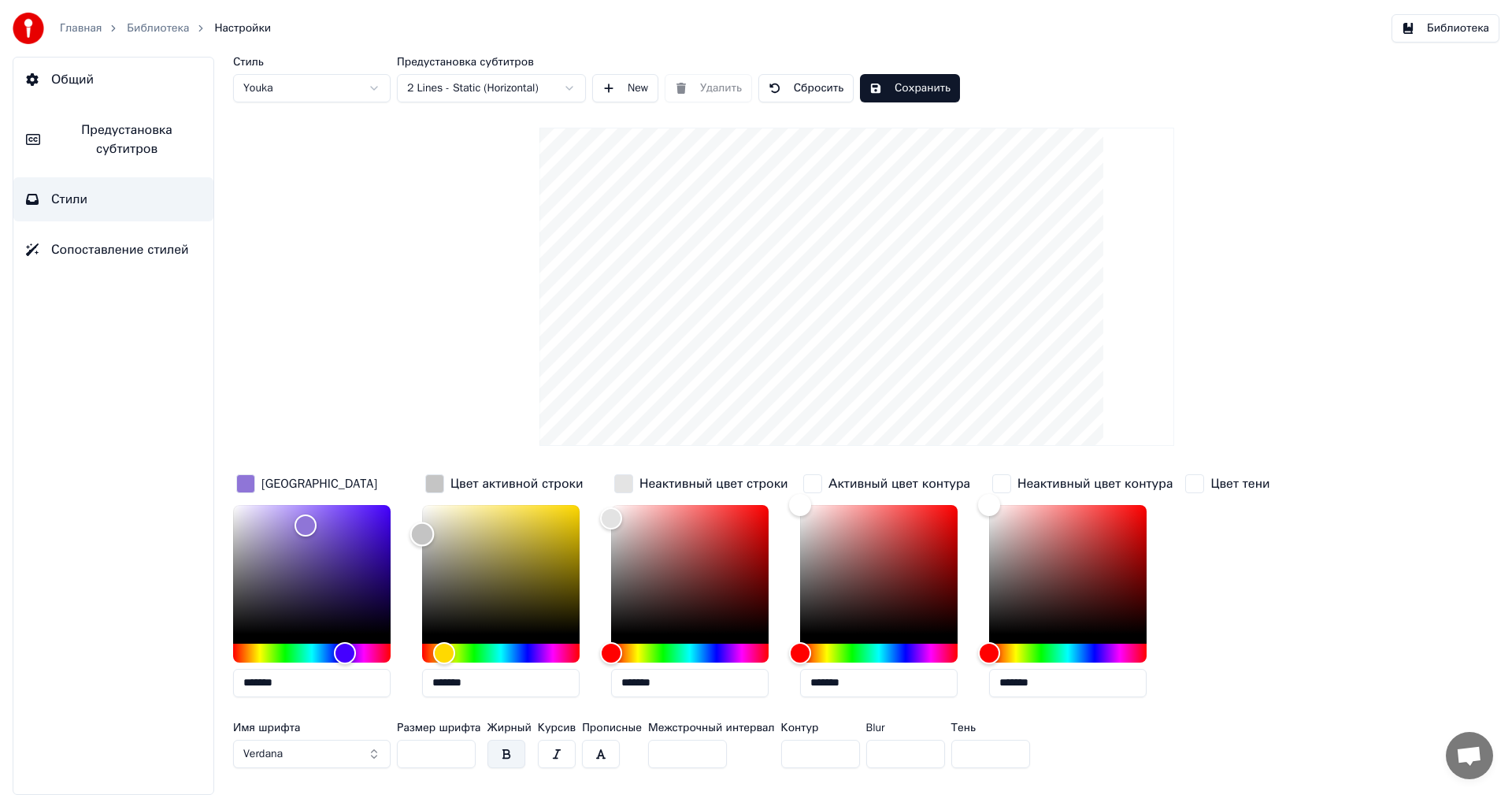drag, startPoint x: 421, startPoint y: 507, endPoint x: 413, endPoint y: 529, distance: 23.4094 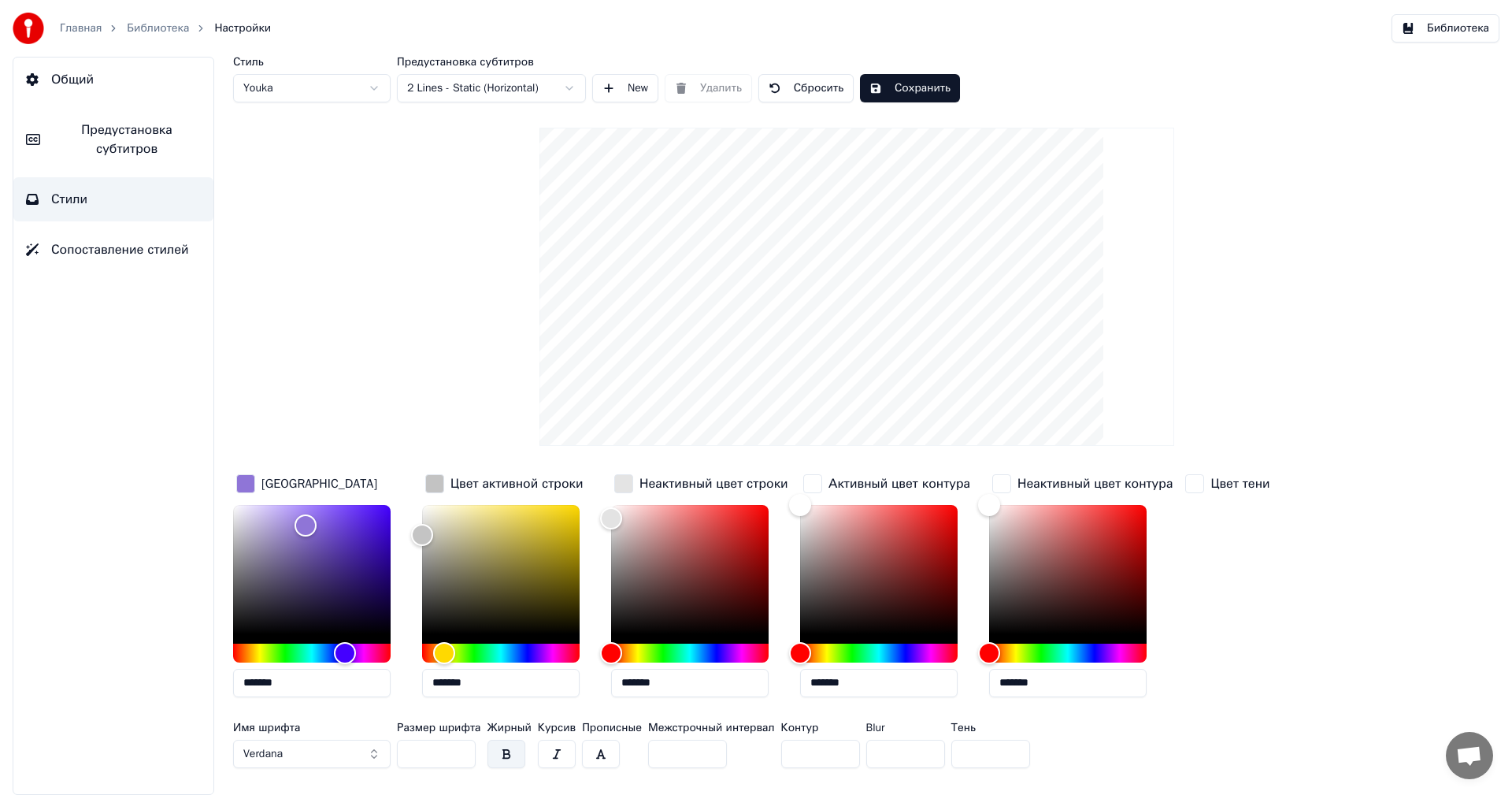 click on "*******" at bounding box center (501, 683) 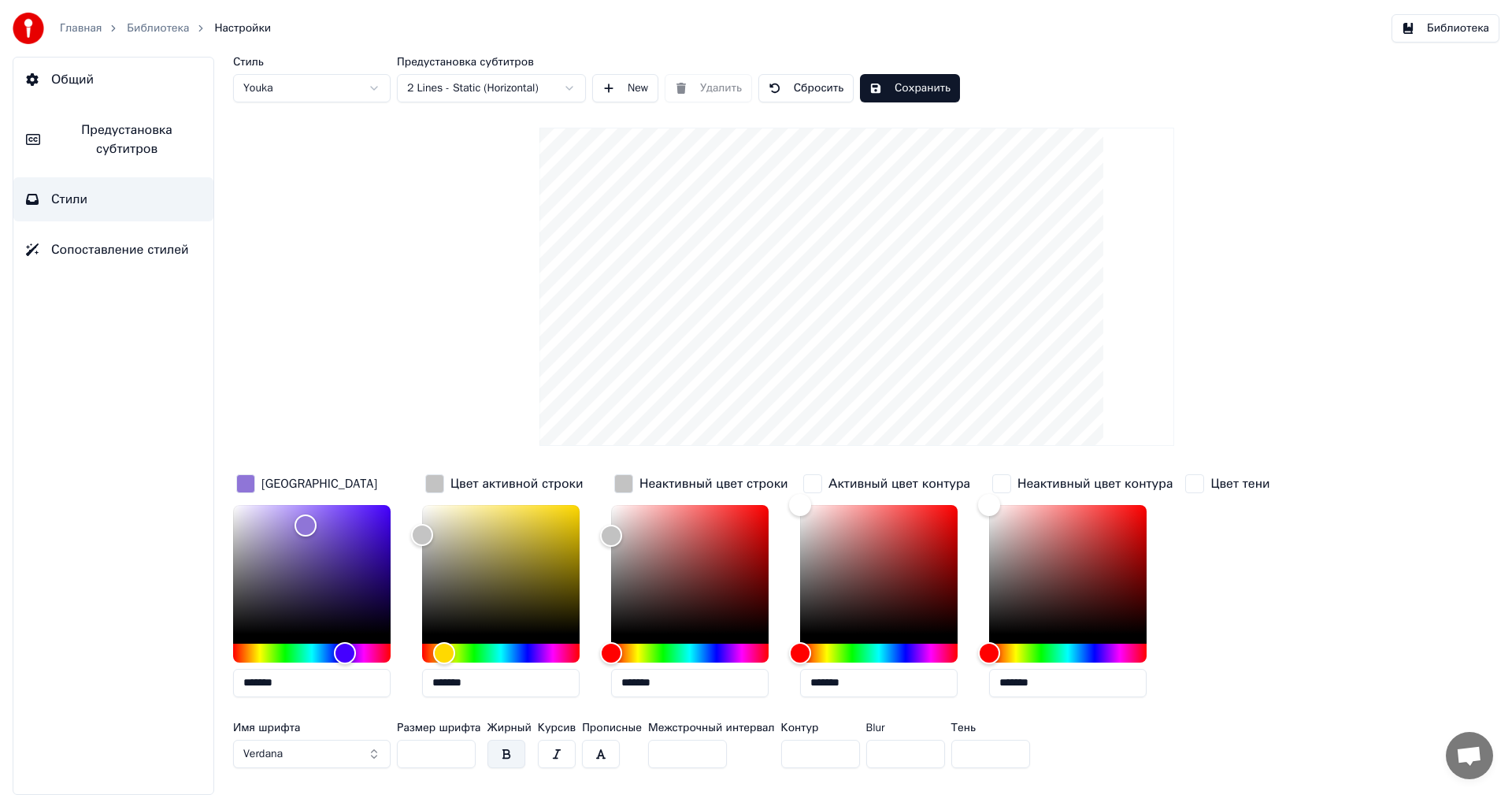 type on "*******" 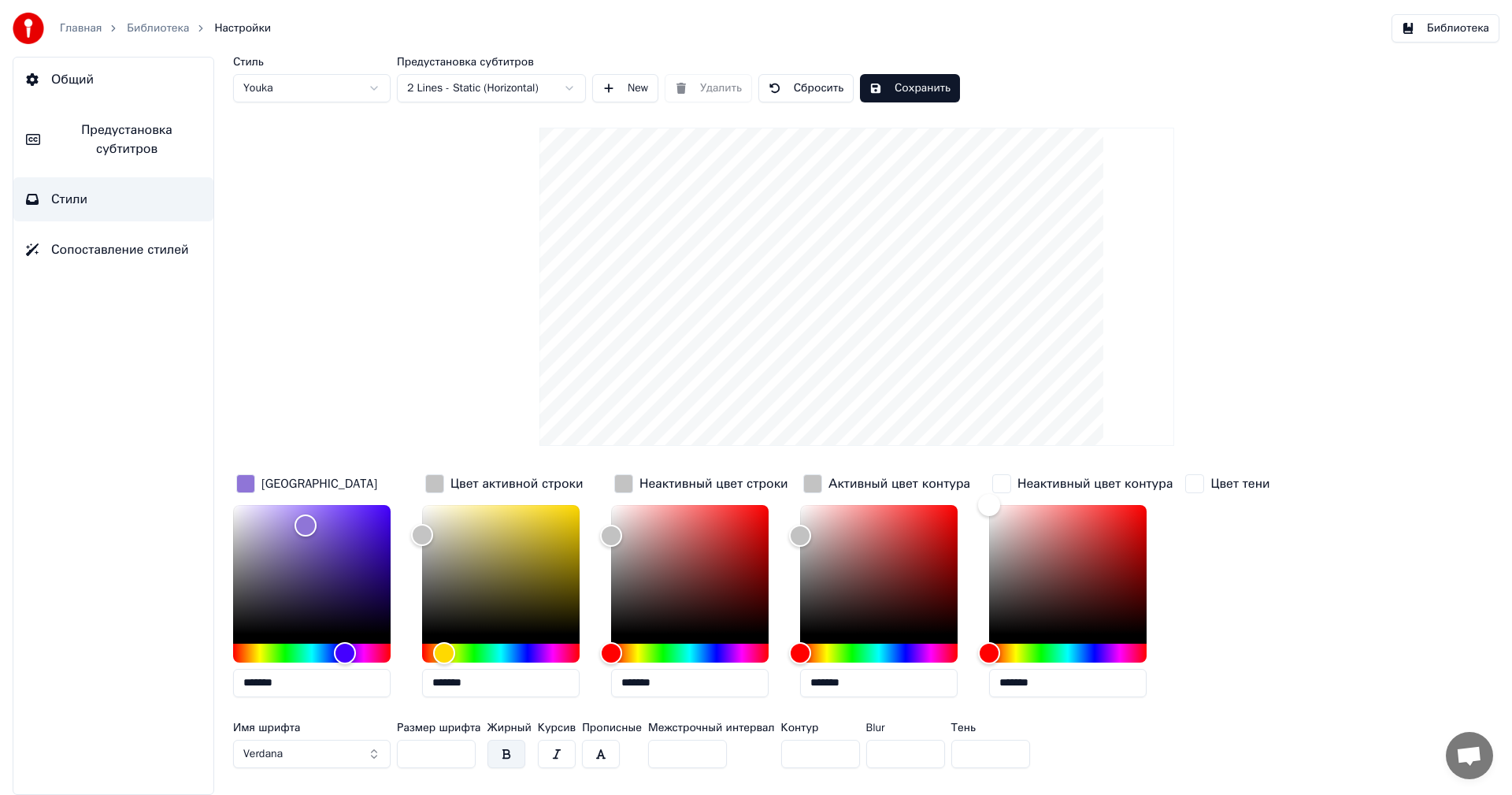 type on "*******" 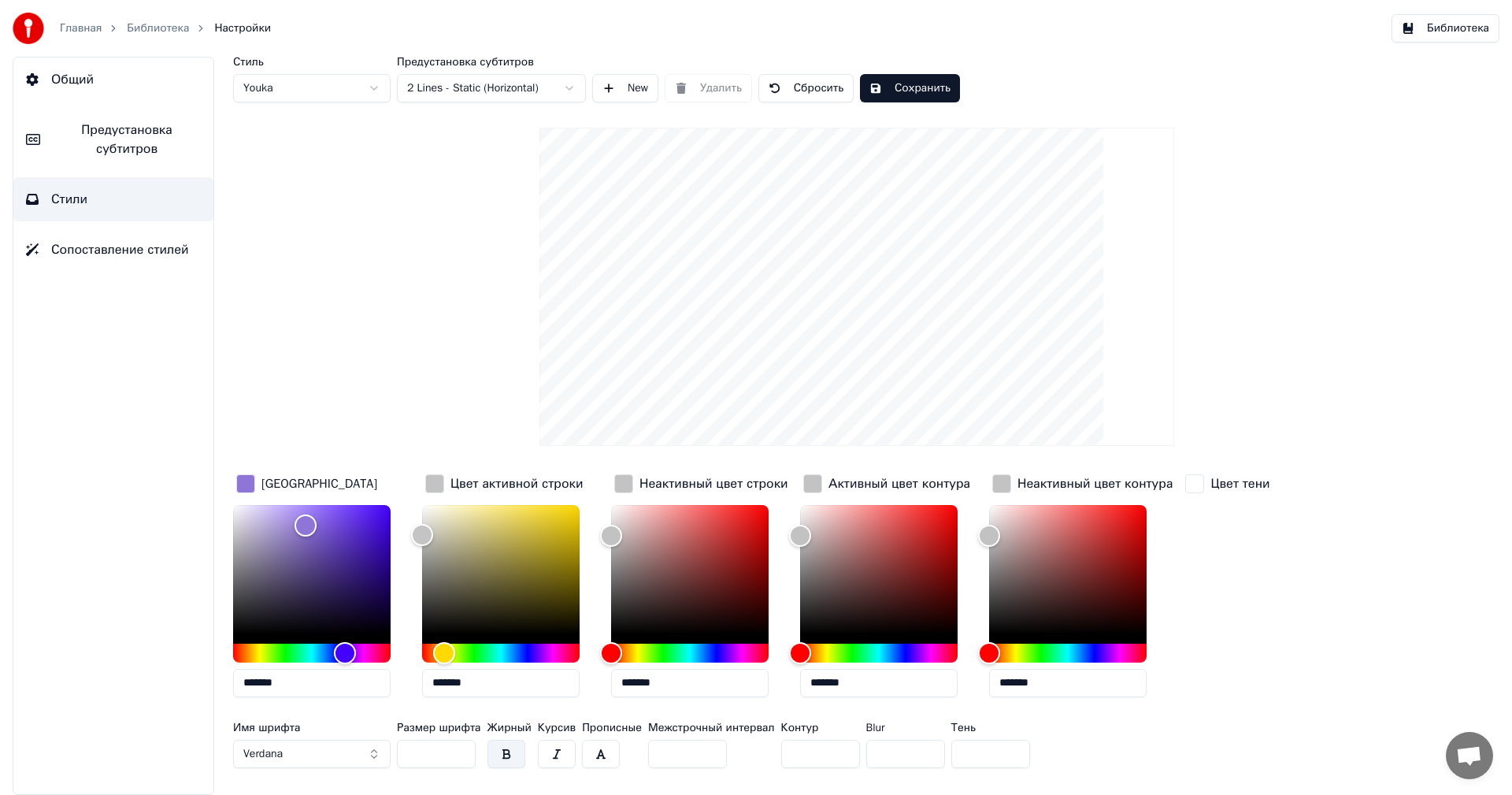 type on "*******" 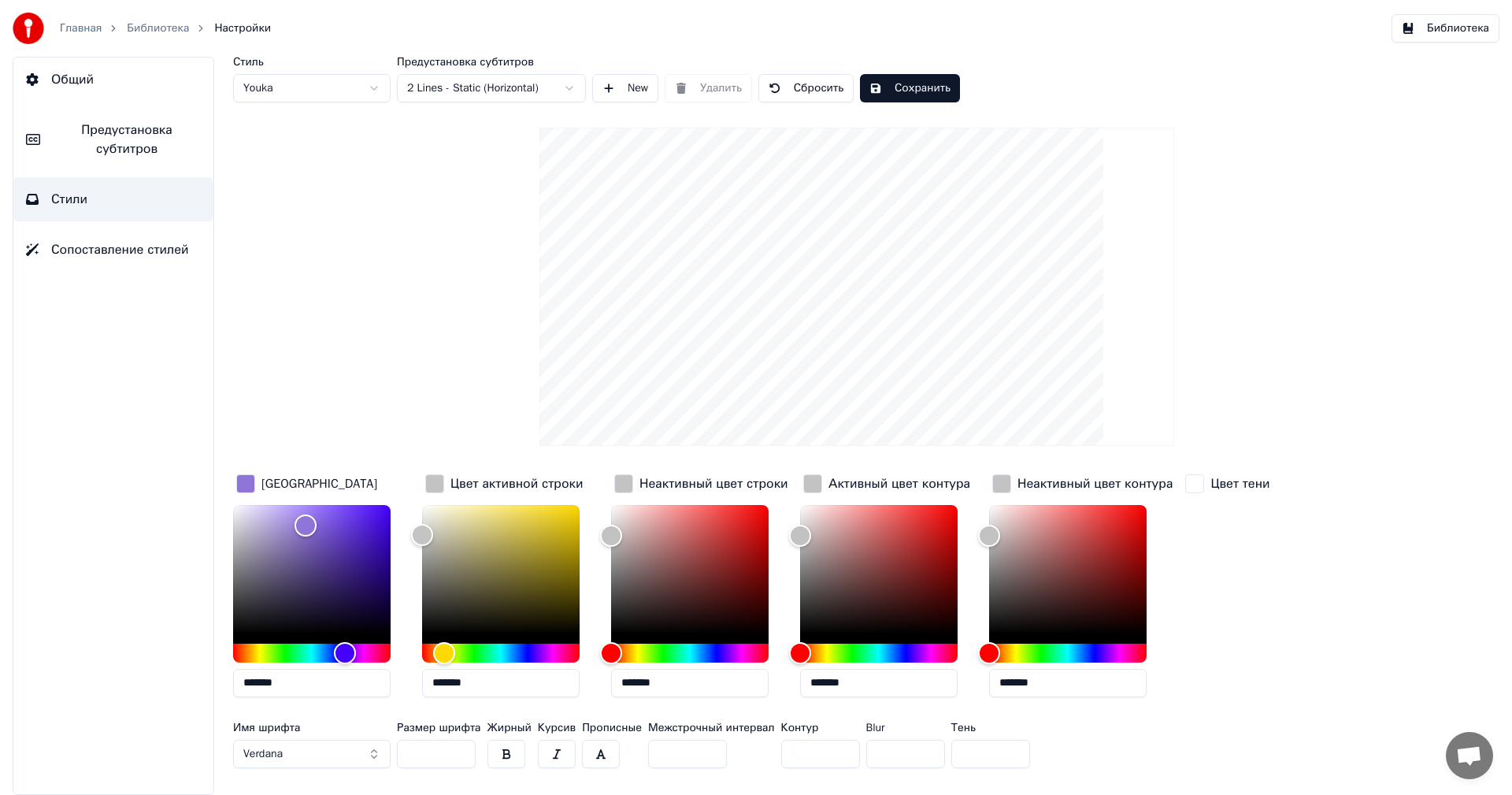 click at bounding box center [506, 754] 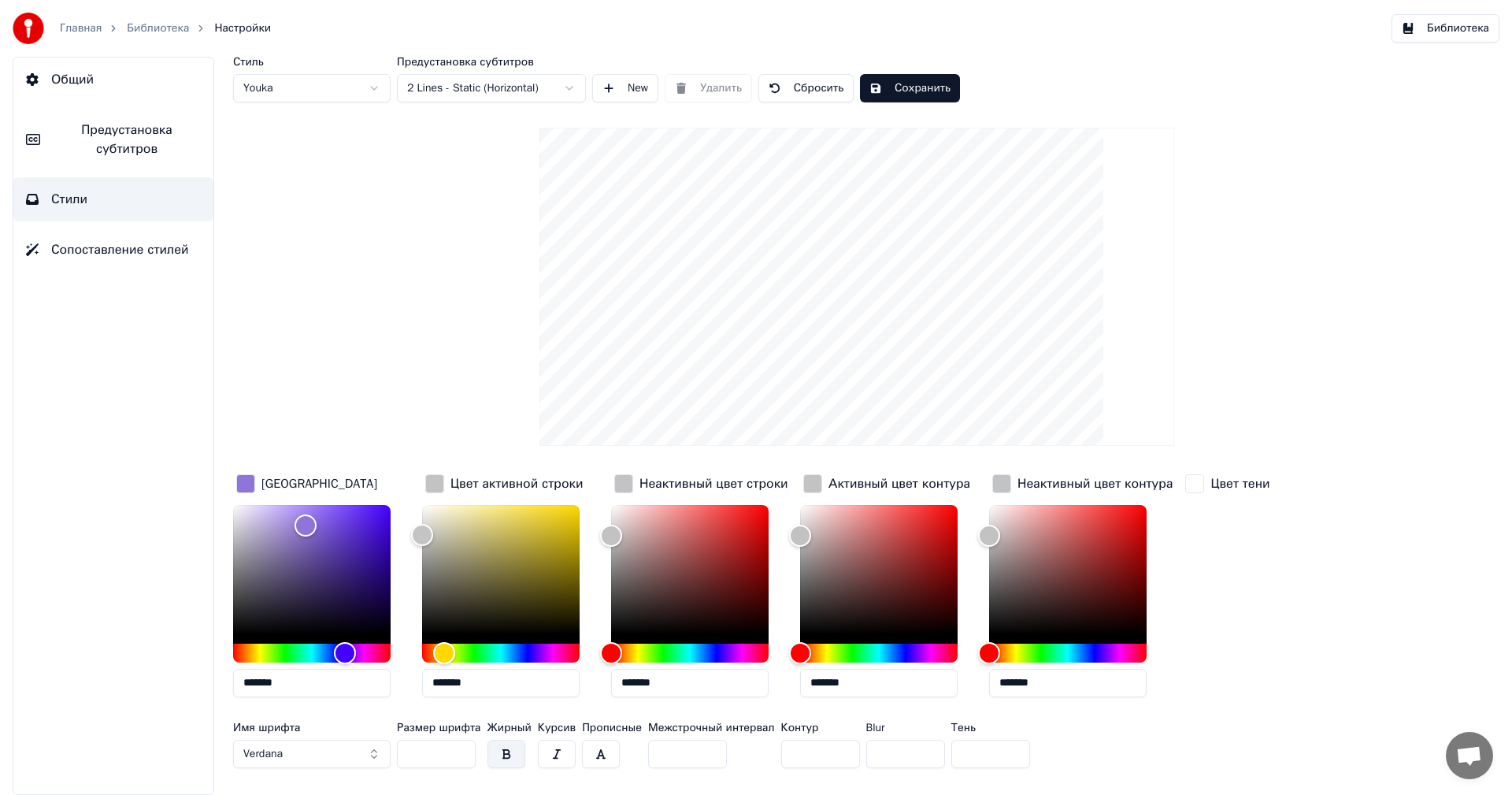 click at bounding box center [506, 754] 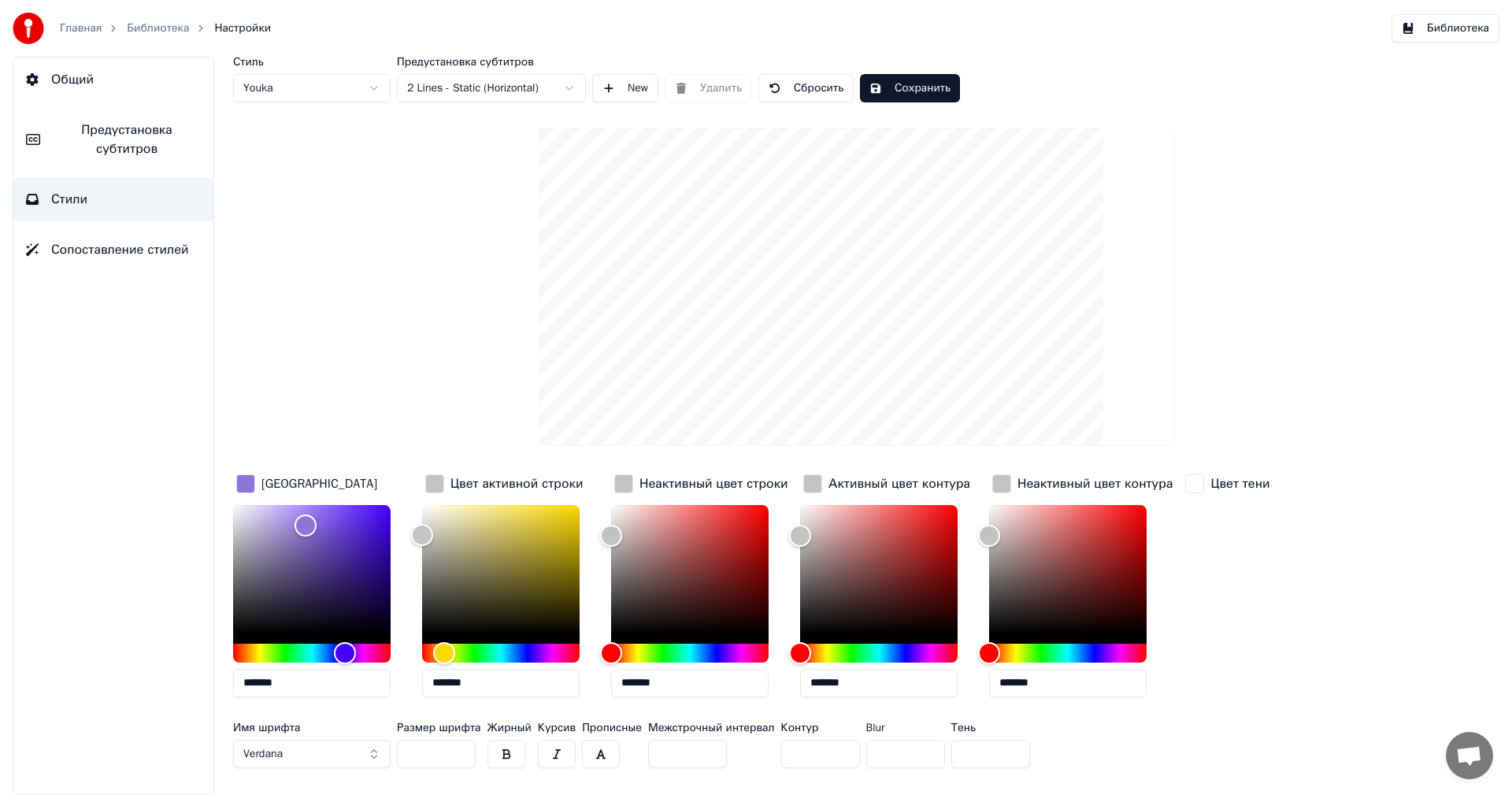 click on "*" at bounding box center [821, 754] 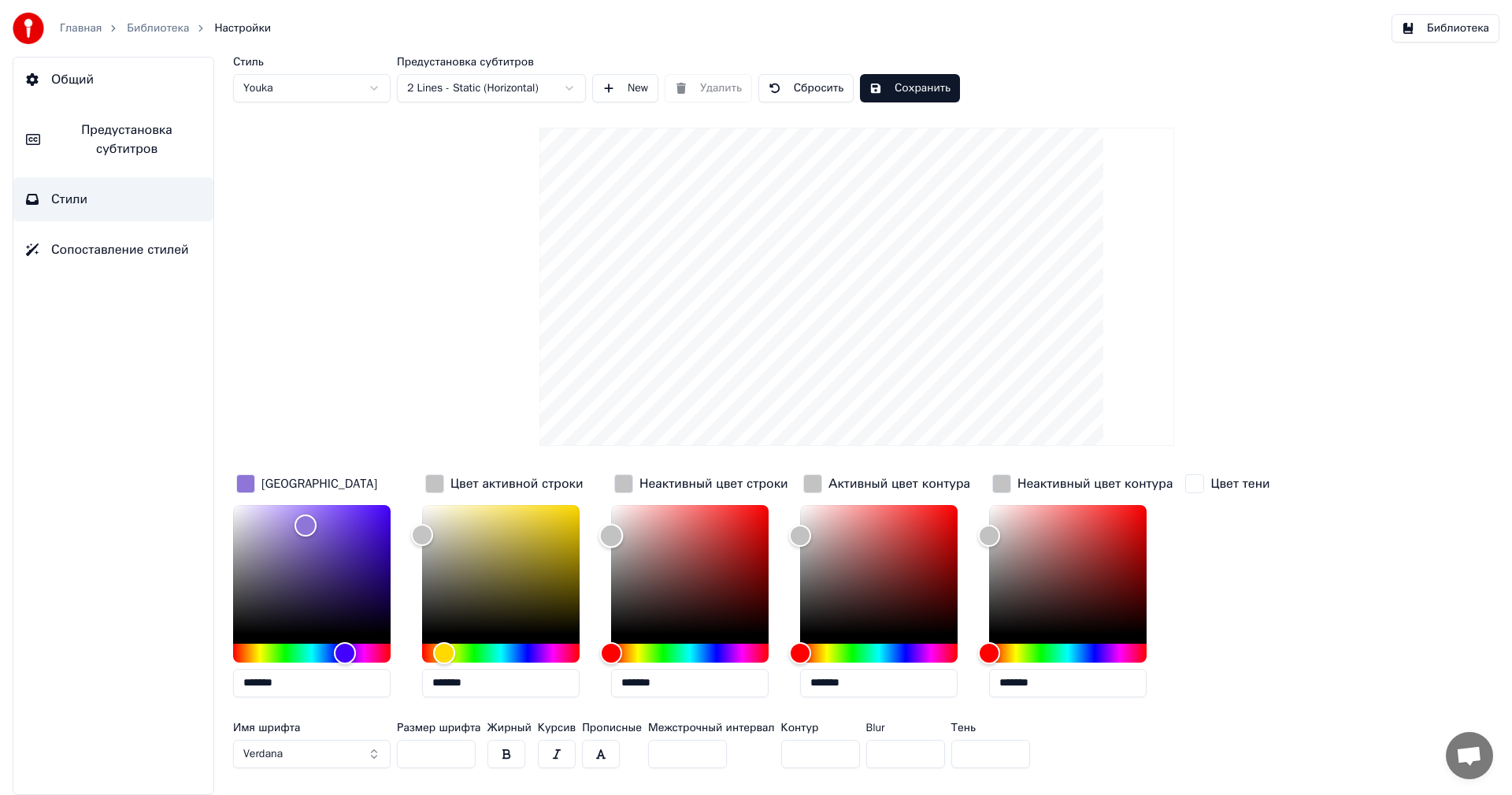 type on "*******" 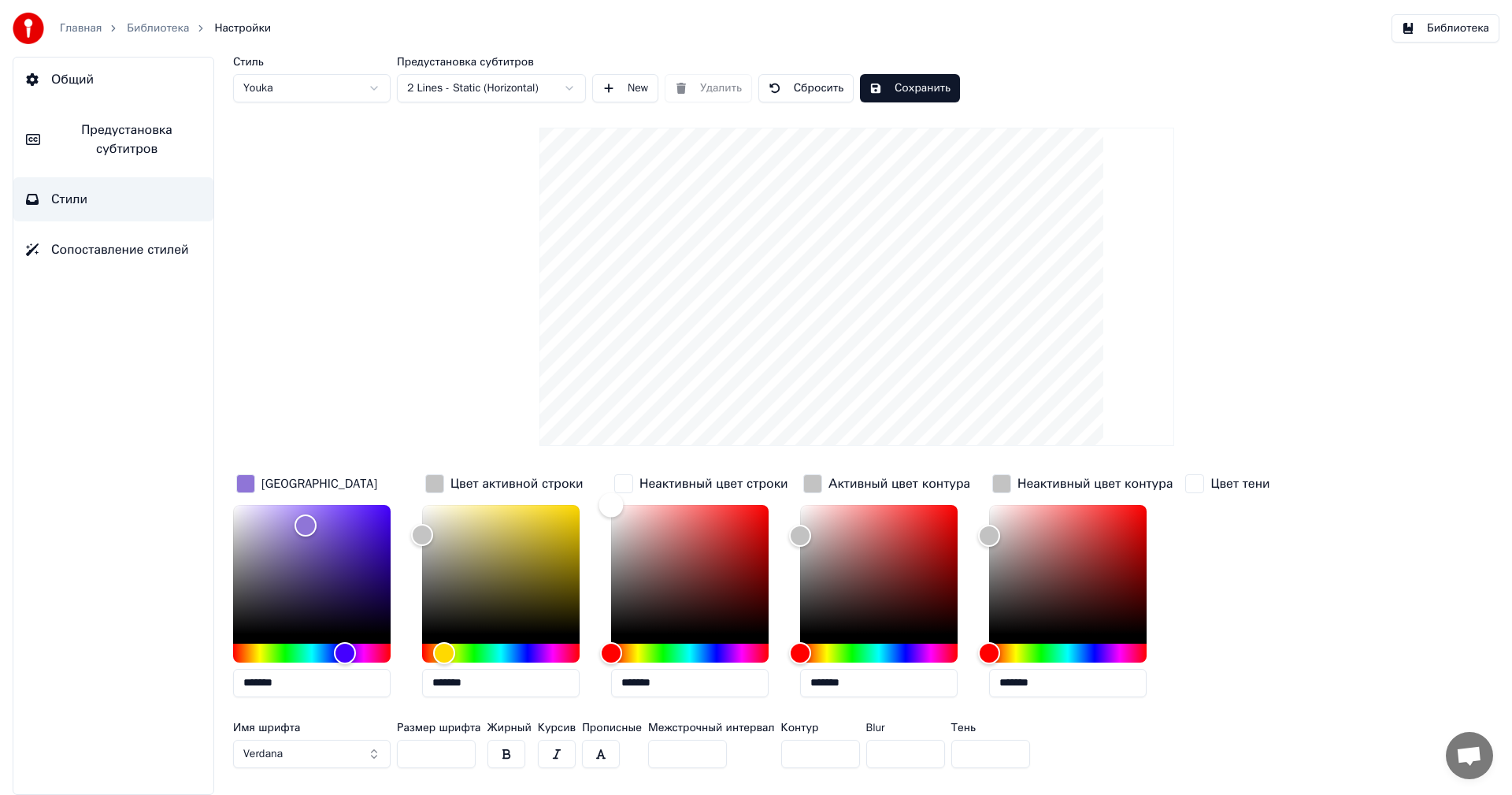 drag, startPoint x: 613, startPoint y: 533, endPoint x: 611, endPoint y: 495, distance: 38.0526 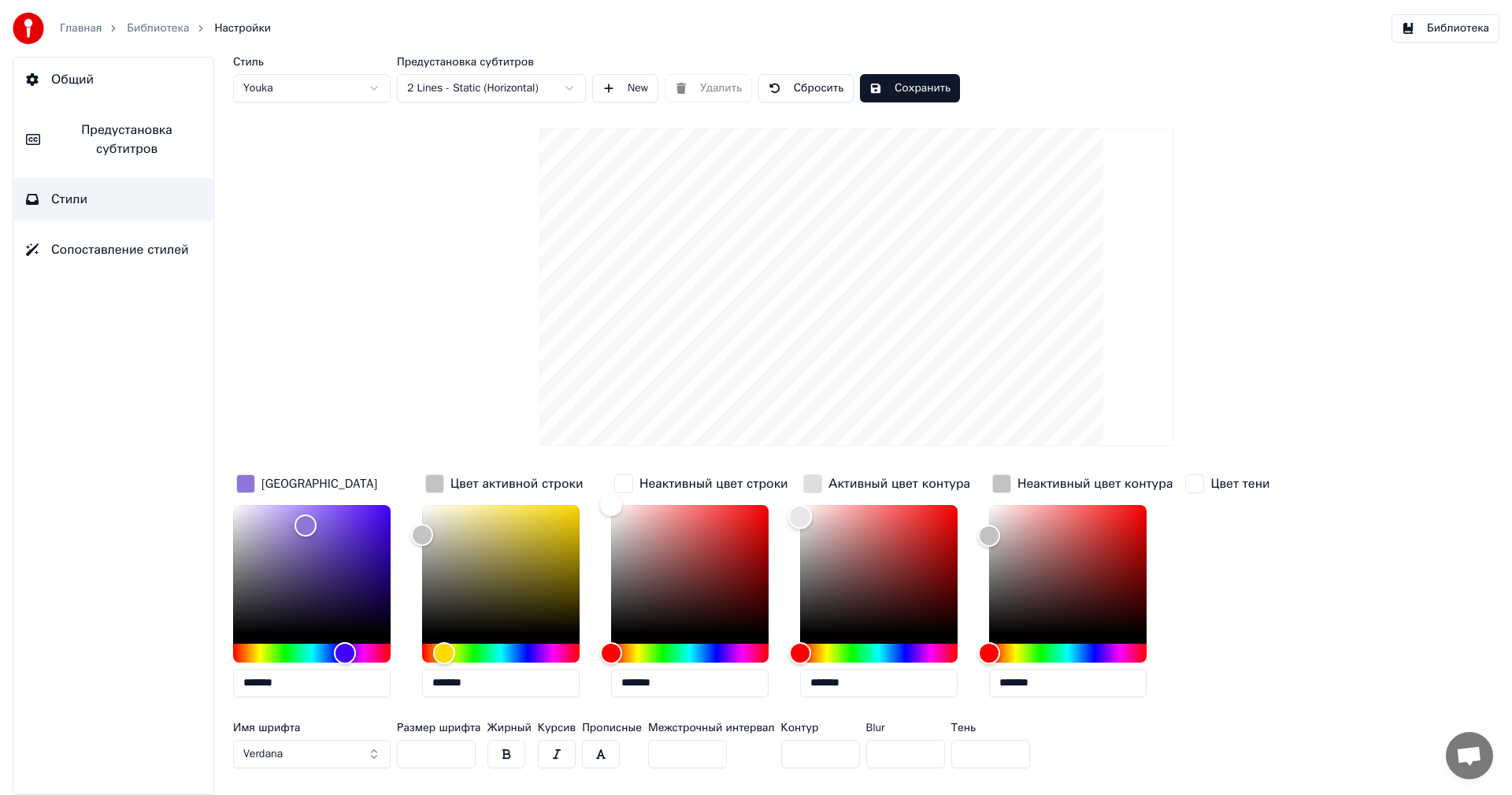 type on "*******" 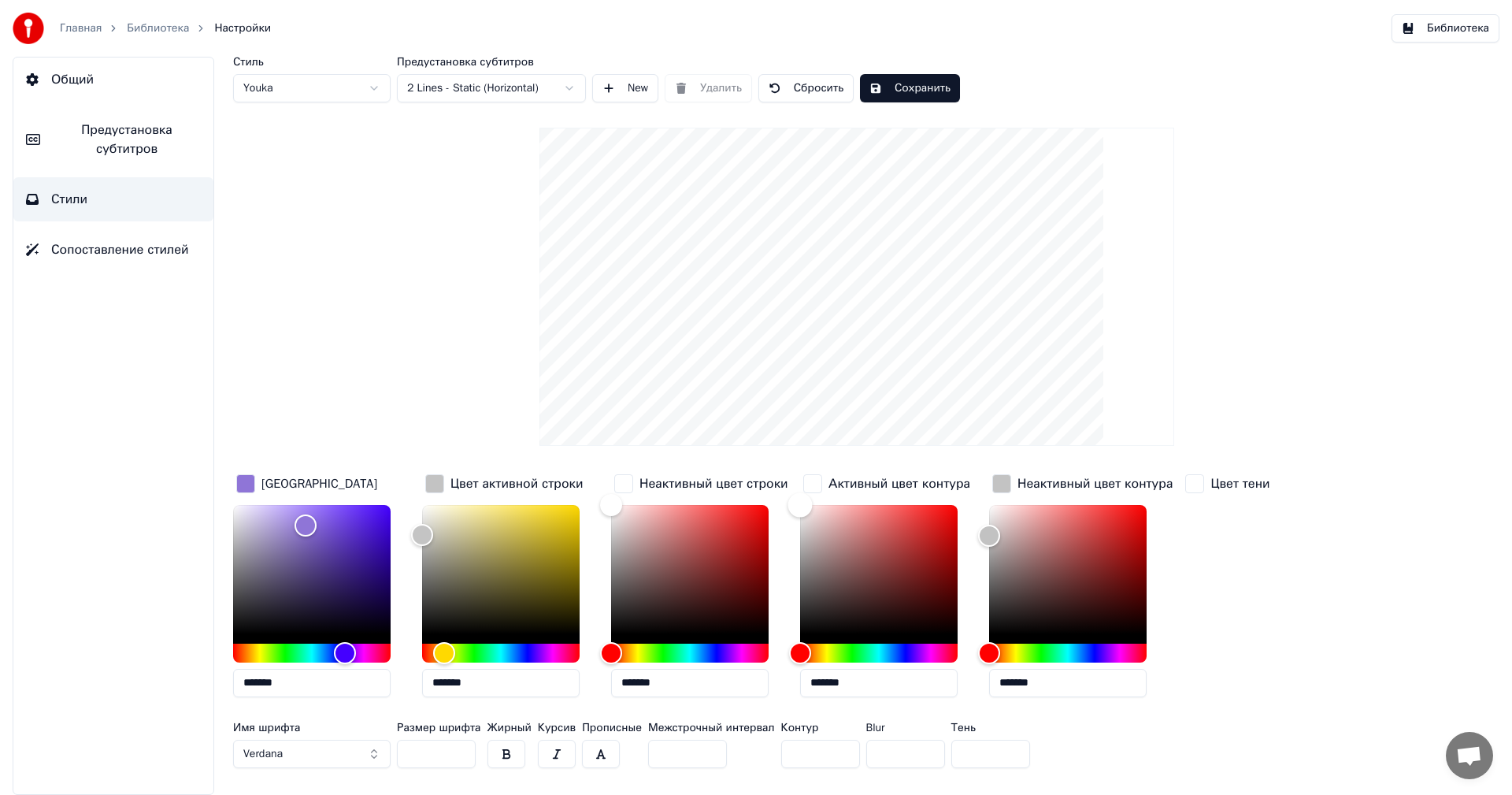 drag, startPoint x: 798, startPoint y: 533, endPoint x: 795, endPoint y: 492, distance: 41.10961 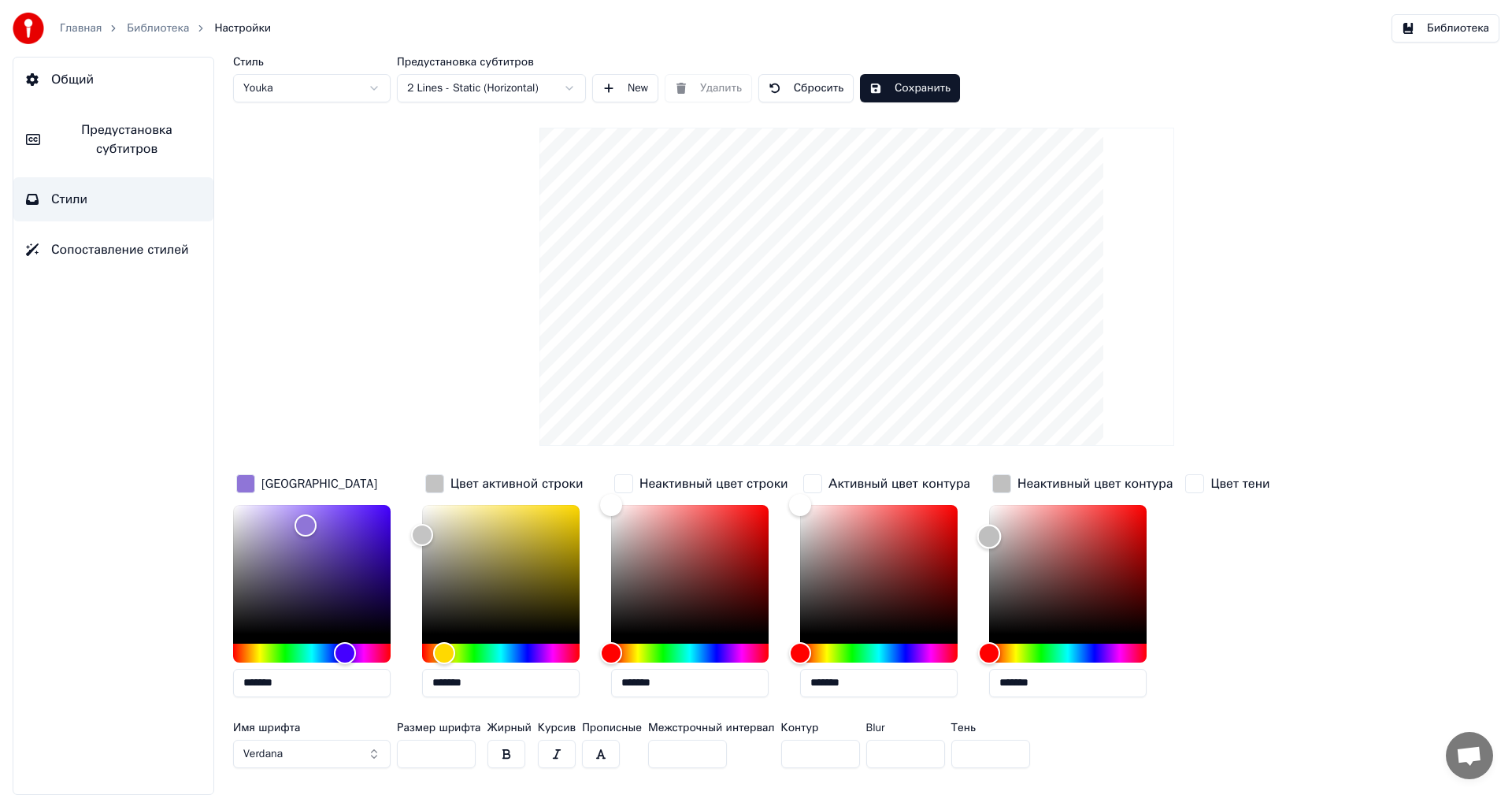 click at bounding box center [989, 537] 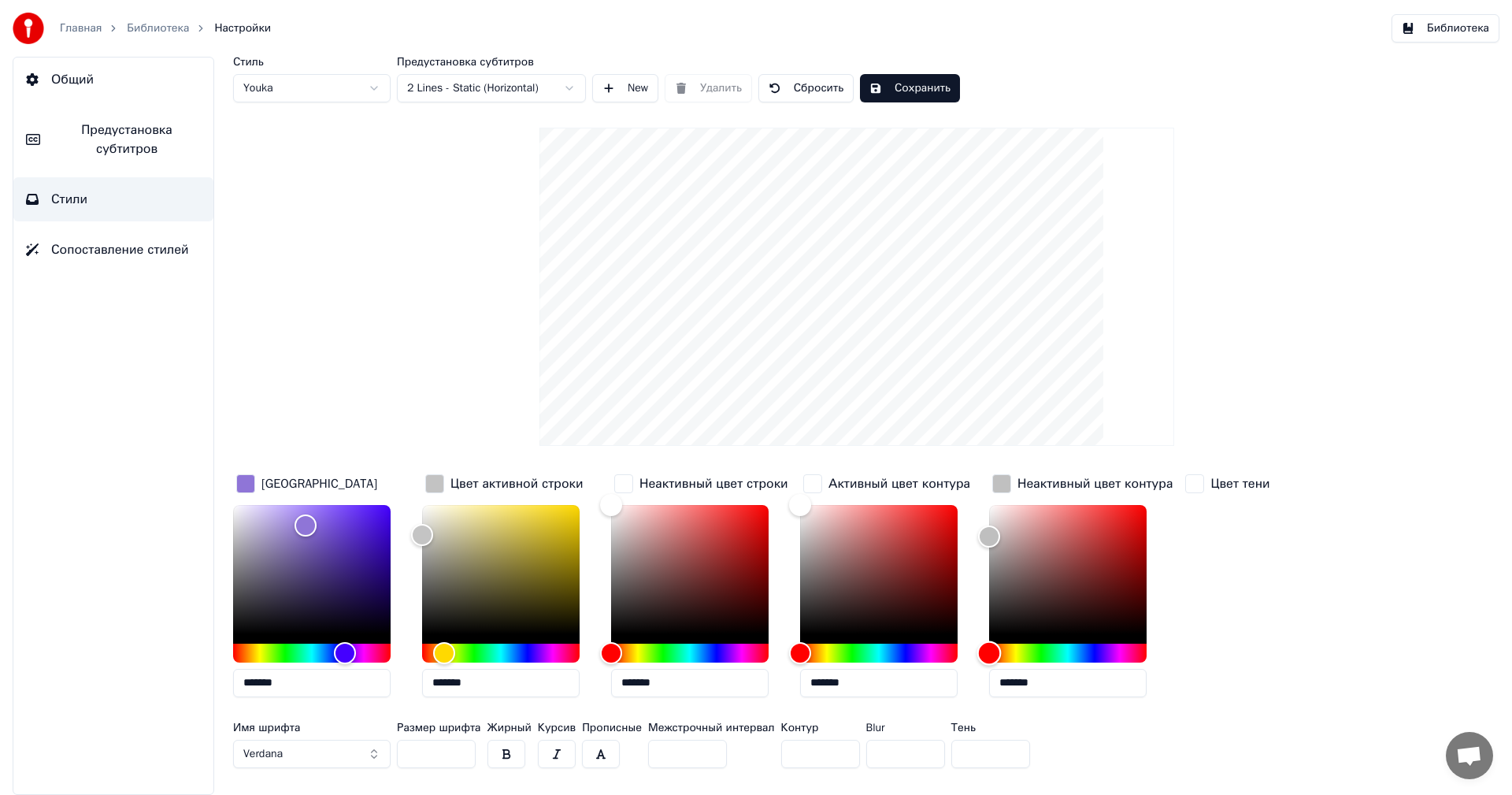 click at bounding box center [1068, 653] 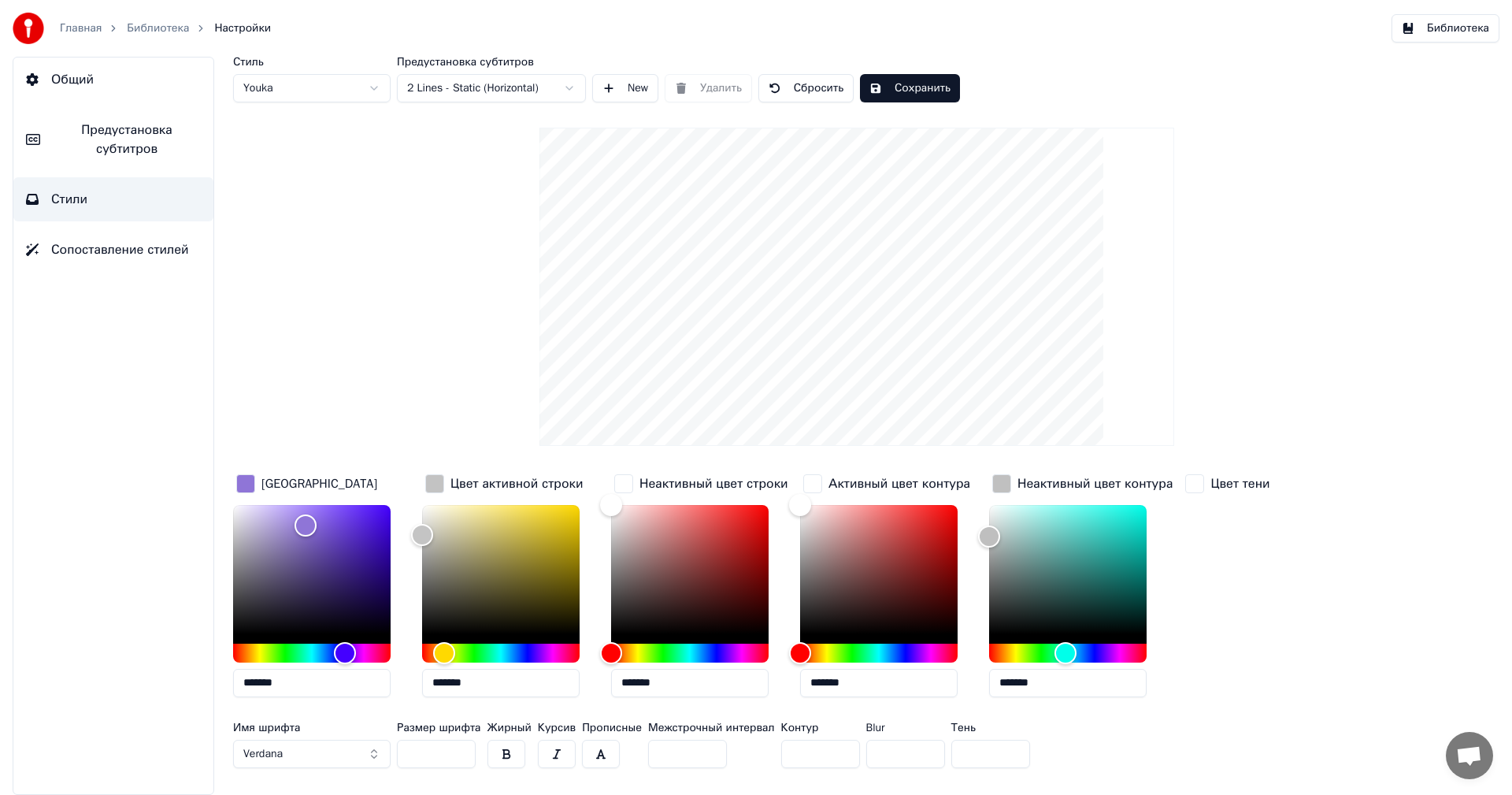 click on "*******" at bounding box center [1068, 683] 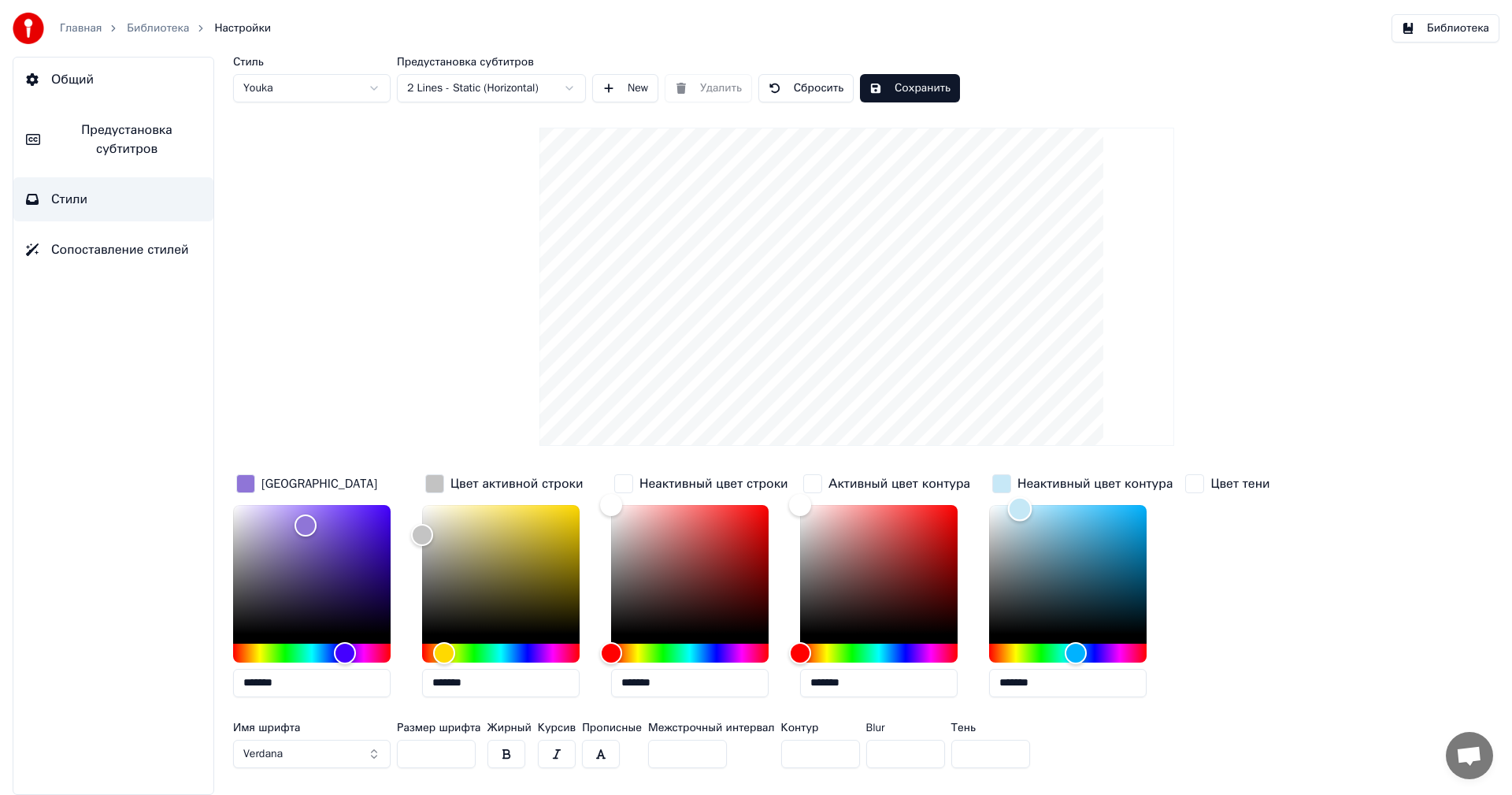 type on "*******" 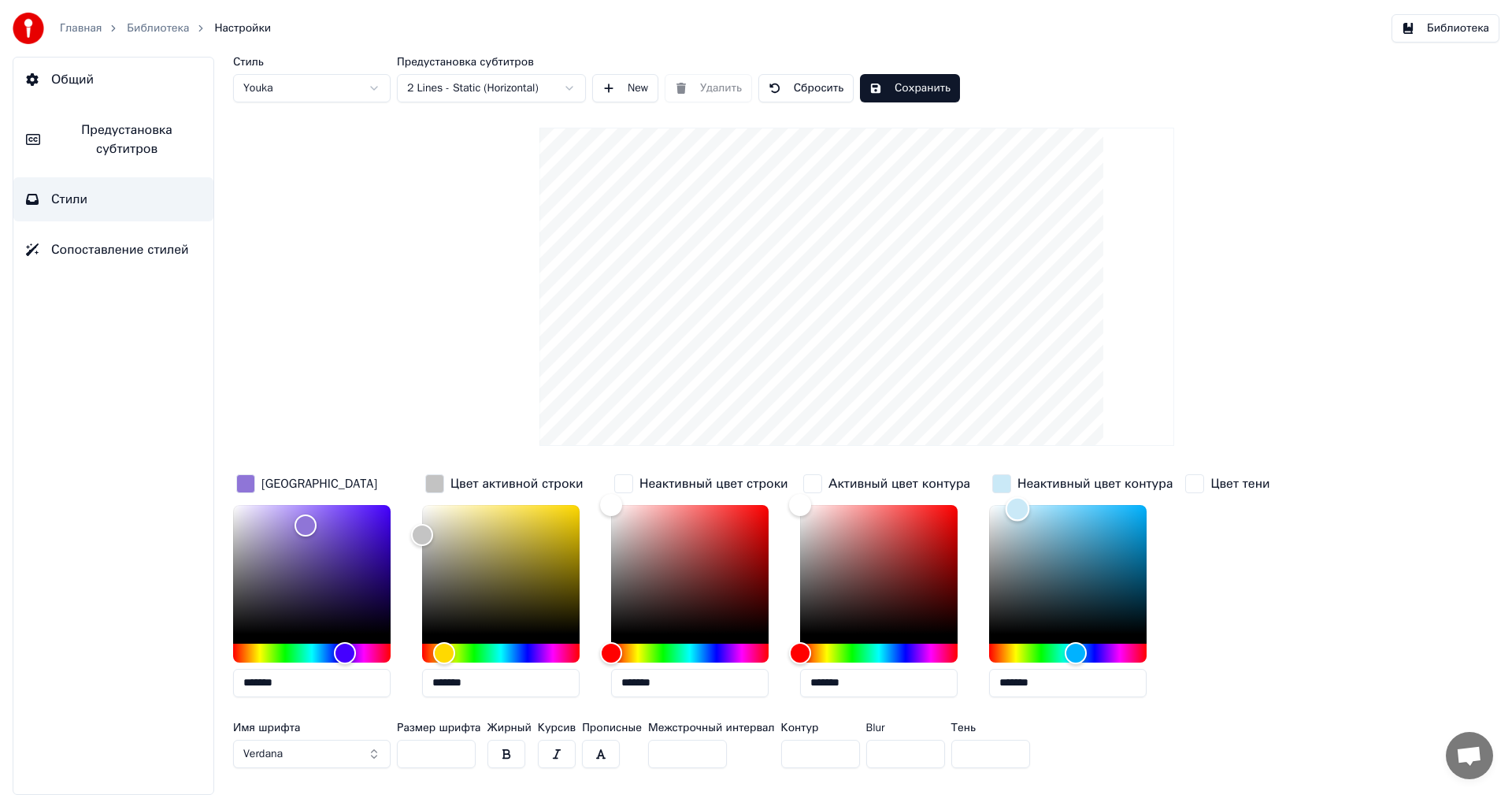 drag, startPoint x: 1027, startPoint y: 508, endPoint x: 1017, endPoint y: 508, distance: 10 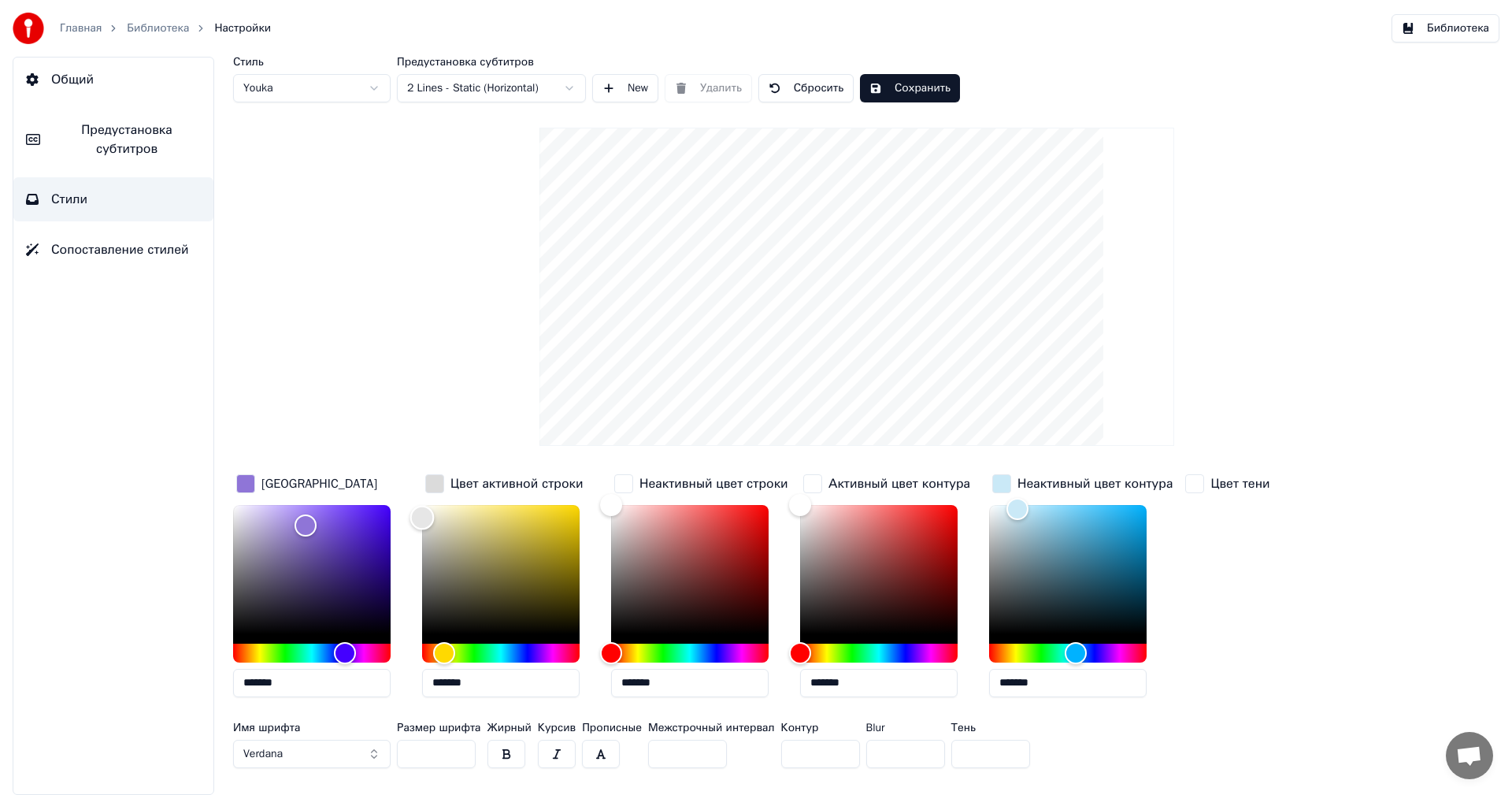 type on "*******" 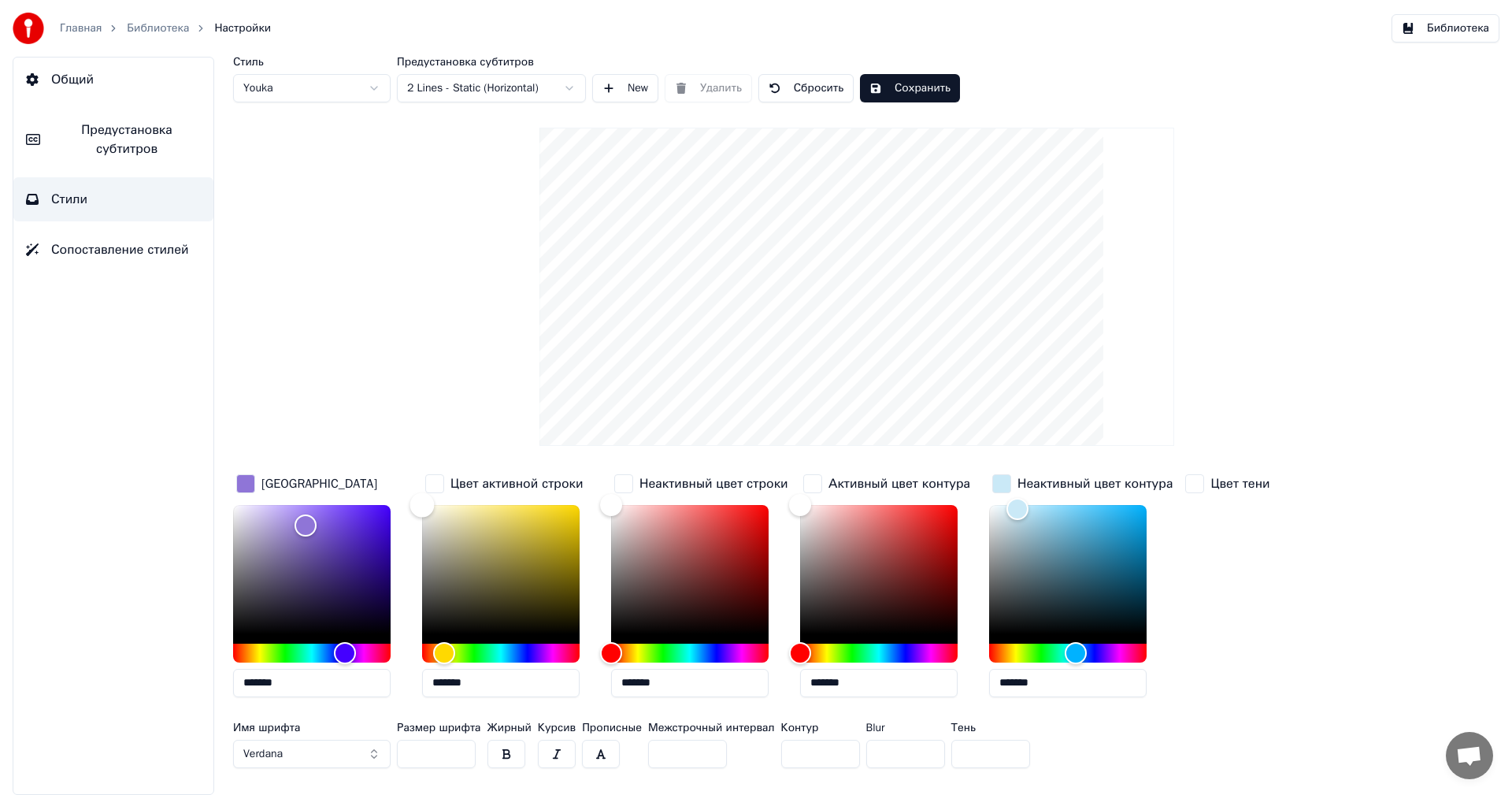 drag, startPoint x: 417, startPoint y: 533, endPoint x: 417, endPoint y: 487, distance: 46 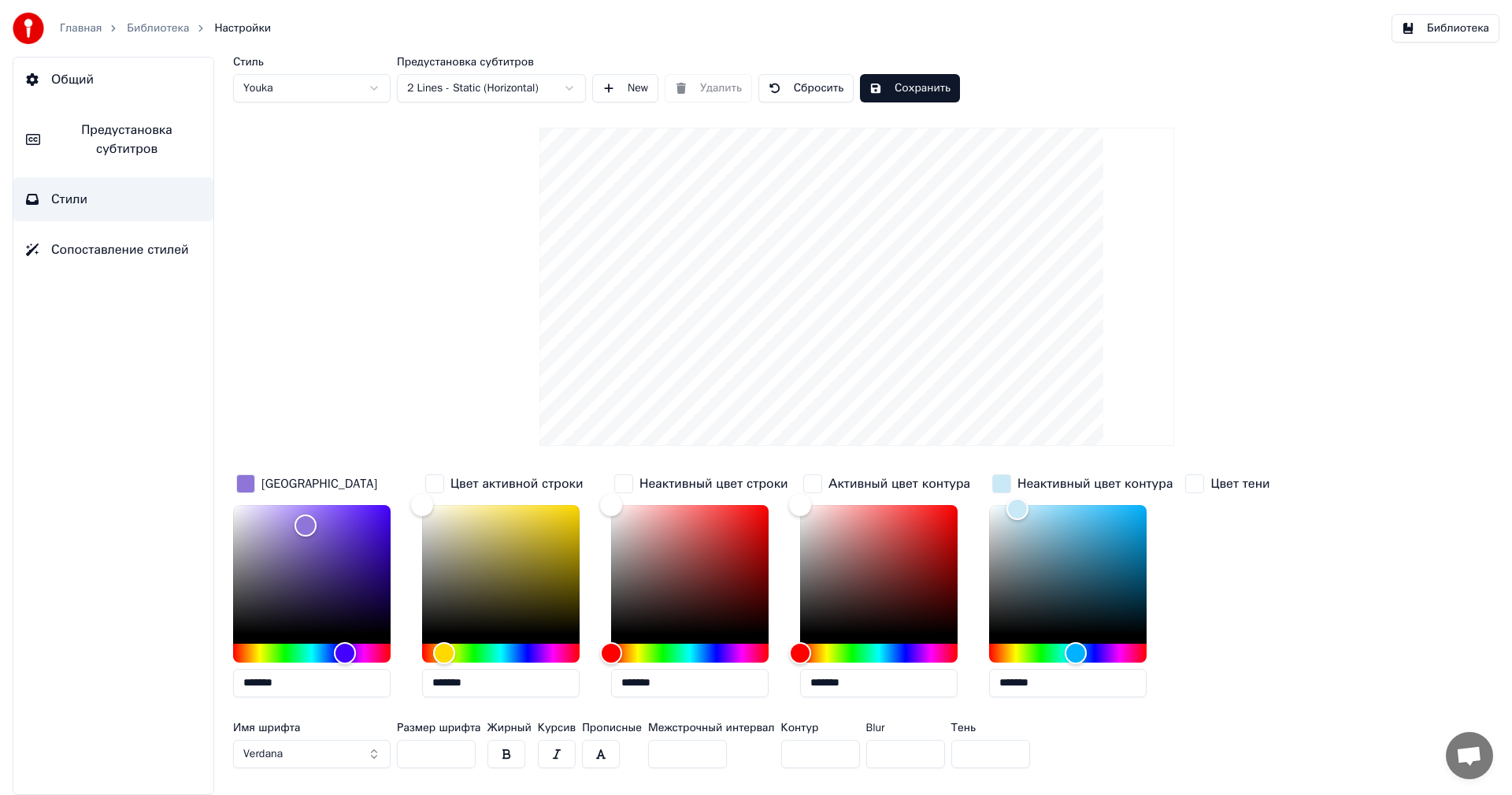 click on "Сохранить" at bounding box center (910, 88) 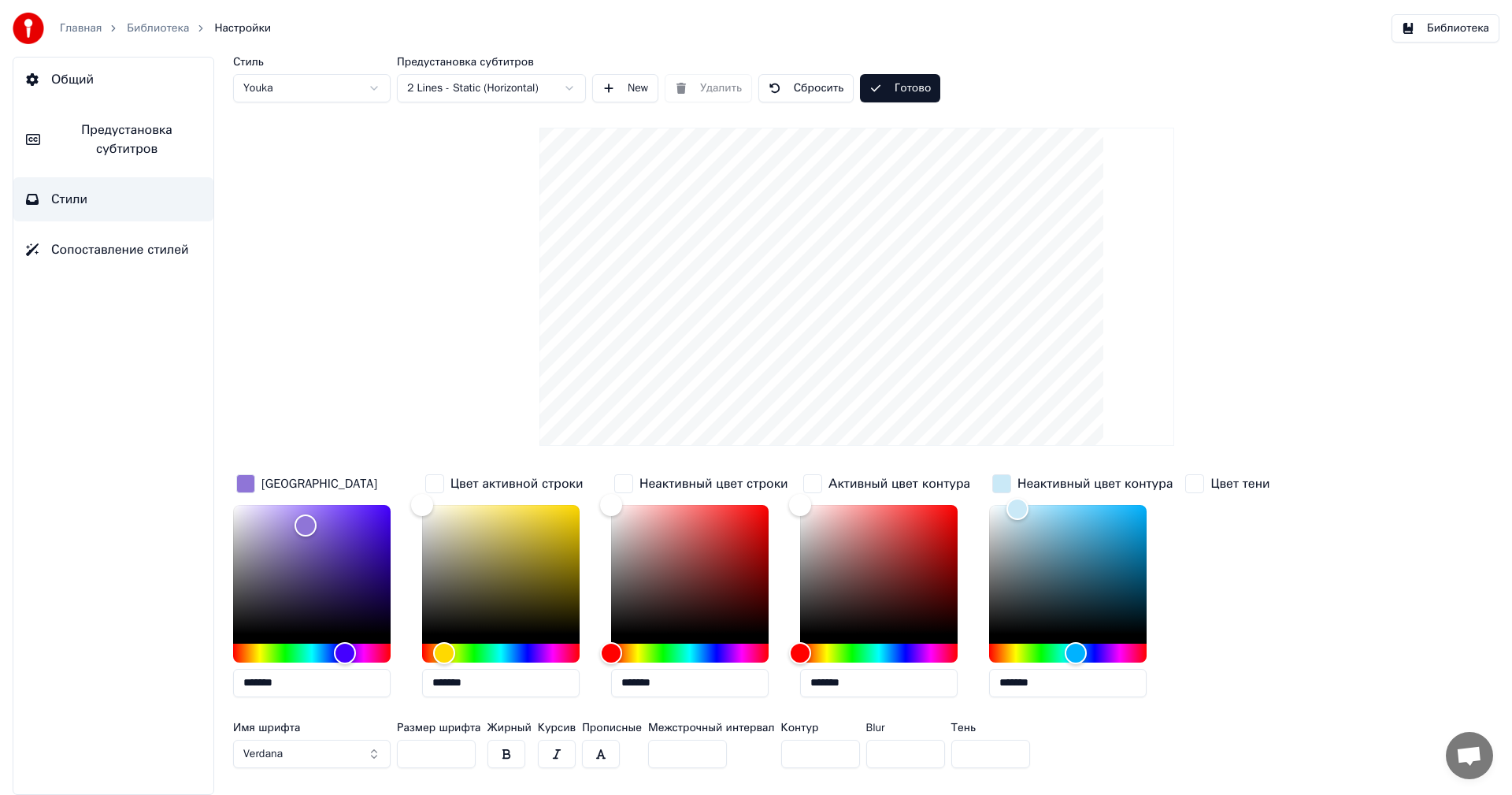 click on "Стиль Youka Предустановка субтитров 2 Lines - Static (Horizontal) New Удалить Сбросить Готово" at bounding box center [857, 80] 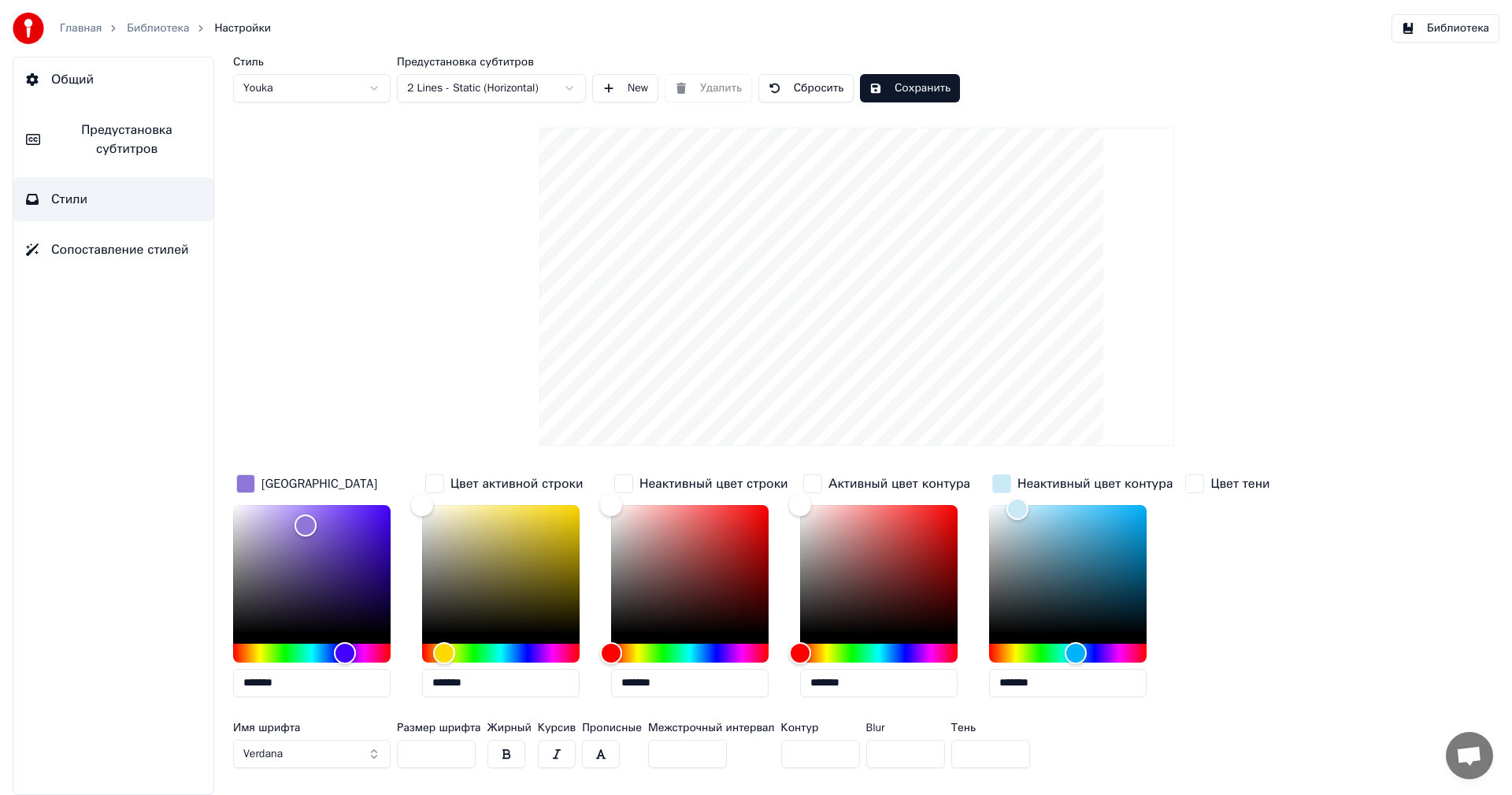 click on "Библиотека" at bounding box center [158, 28] 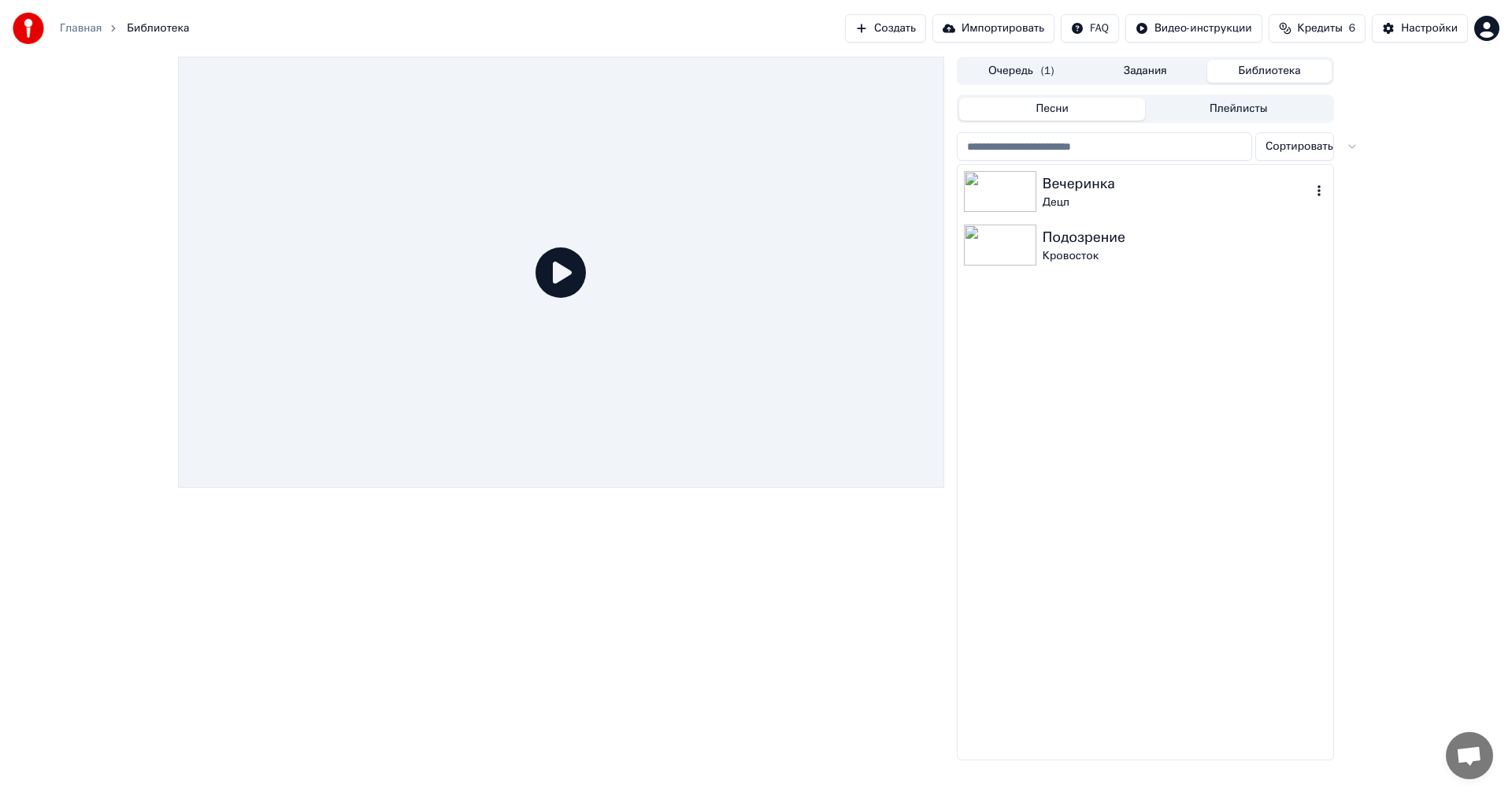 click on "Децл" at bounding box center [1177, 202] 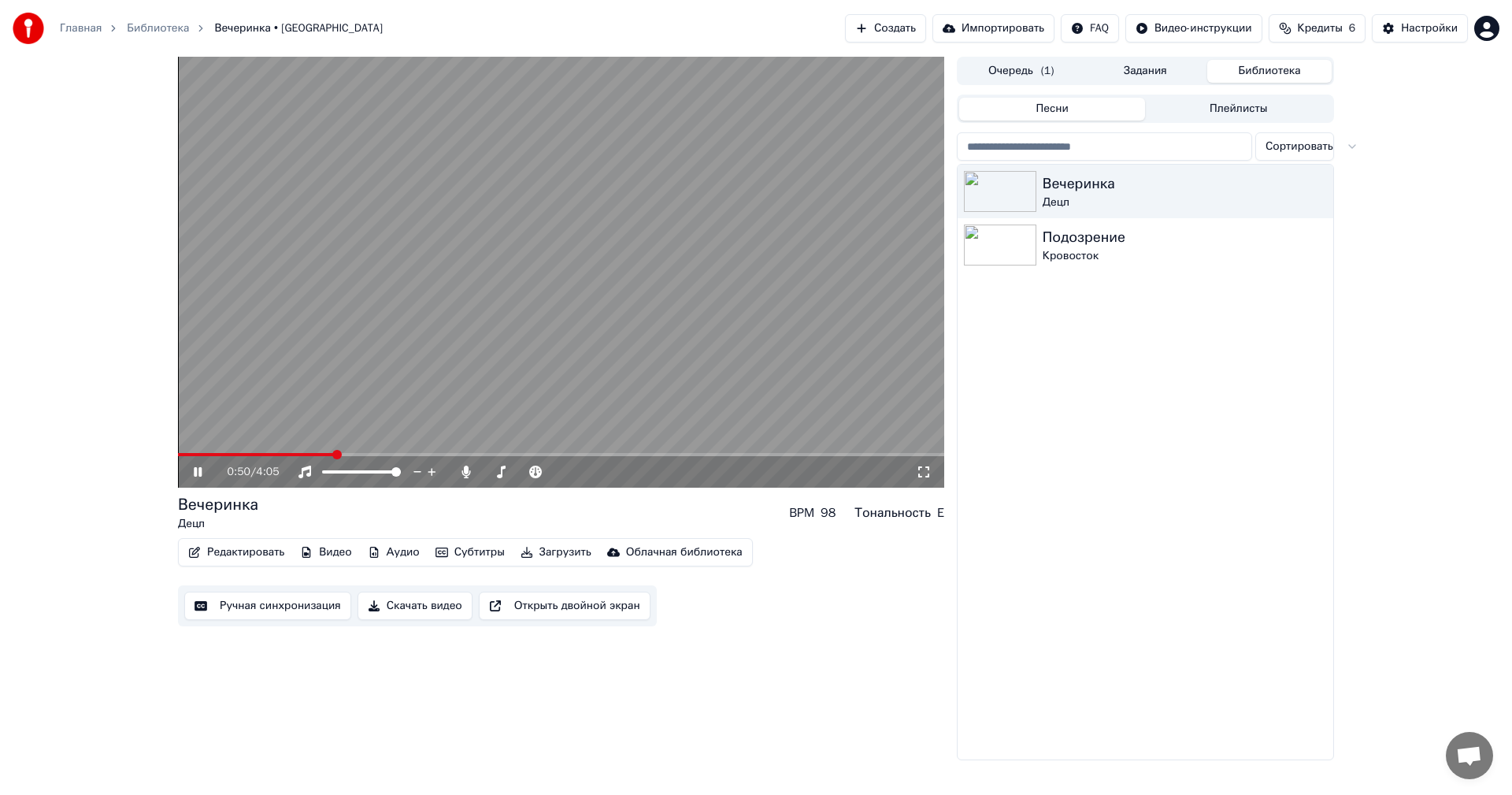 click at bounding box center [337, 455] 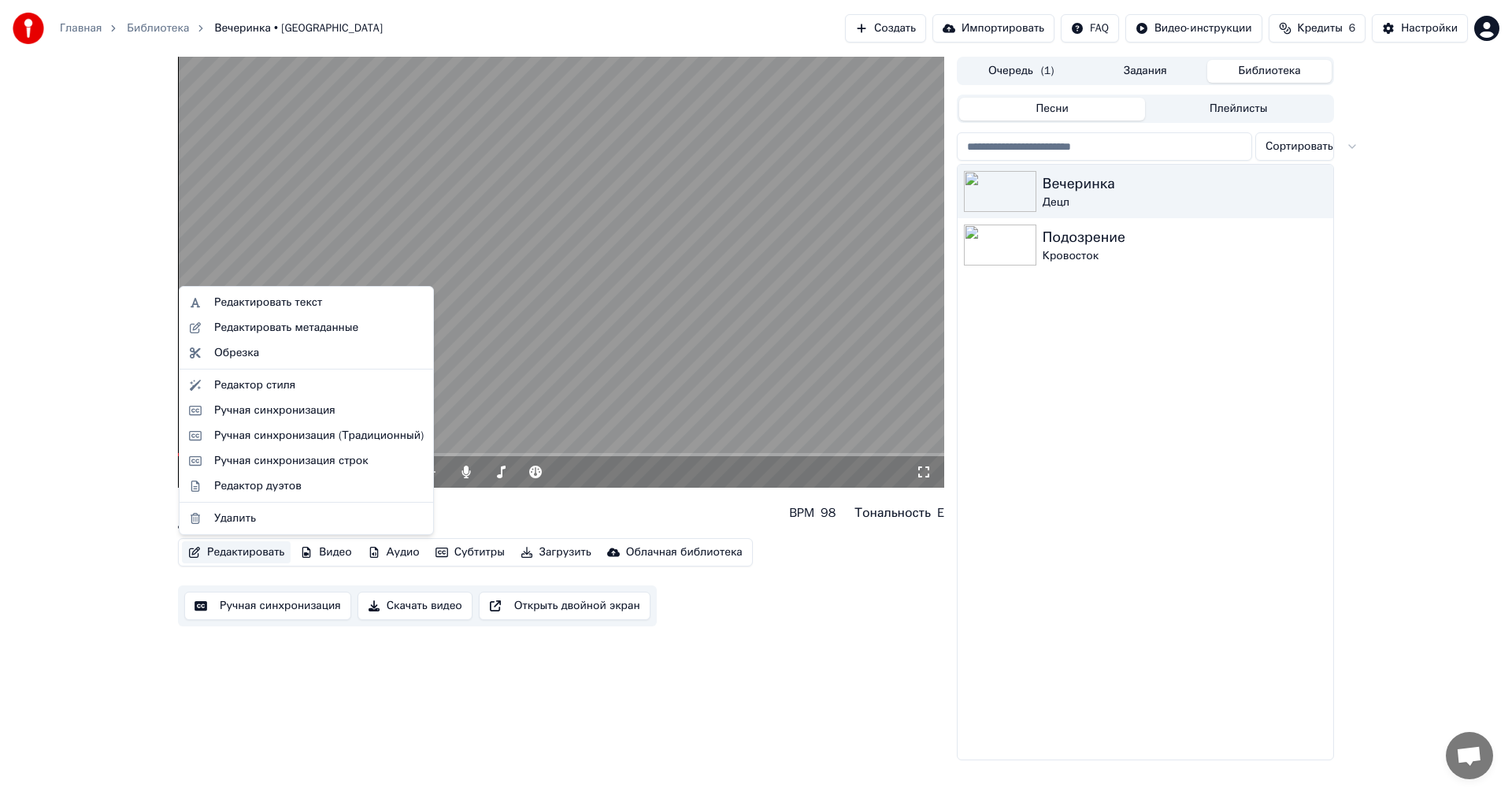 click on "Редактировать" at bounding box center [236, 552] 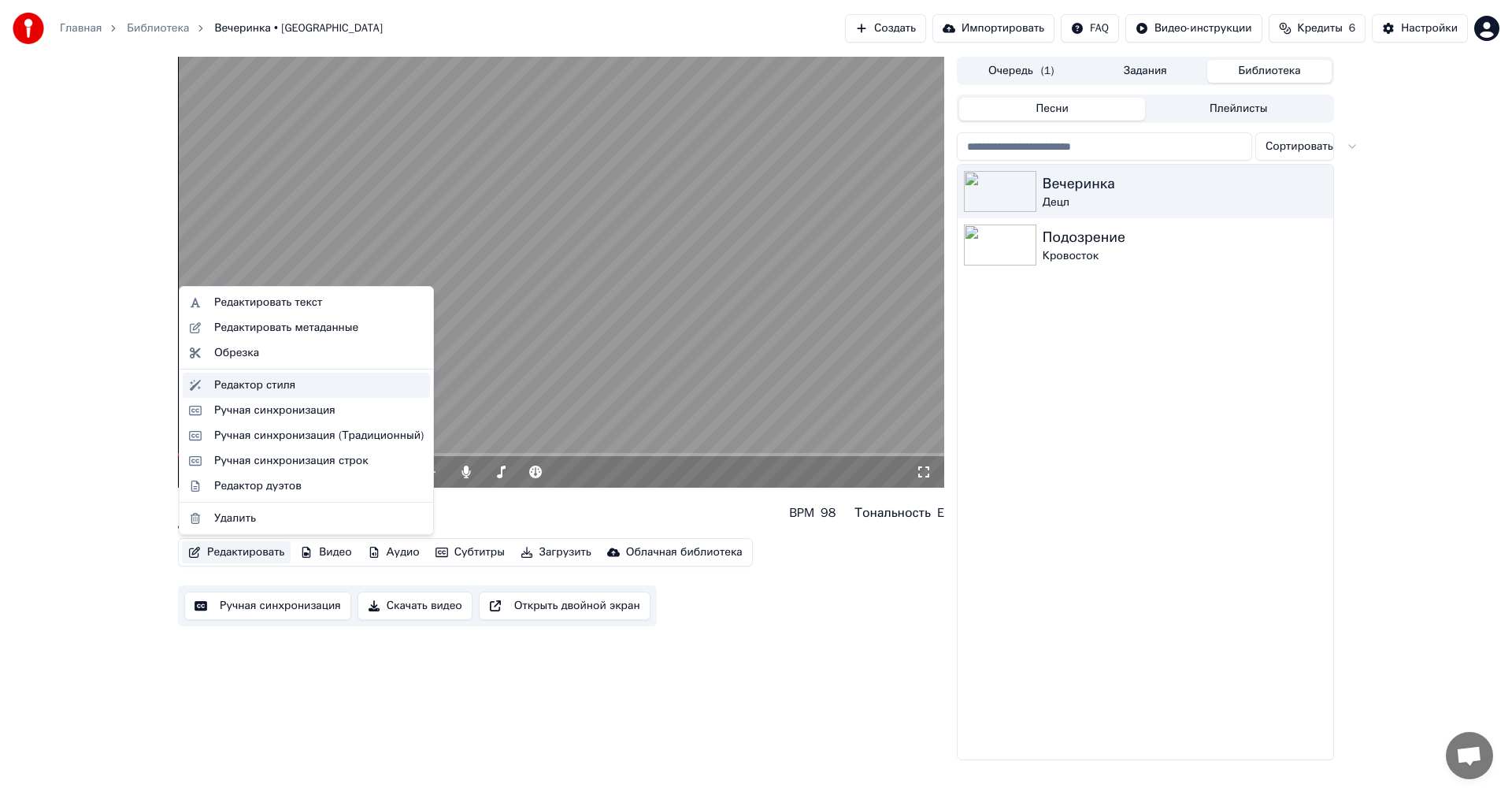 click on "Редактор стиля" at bounding box center [254, 385] 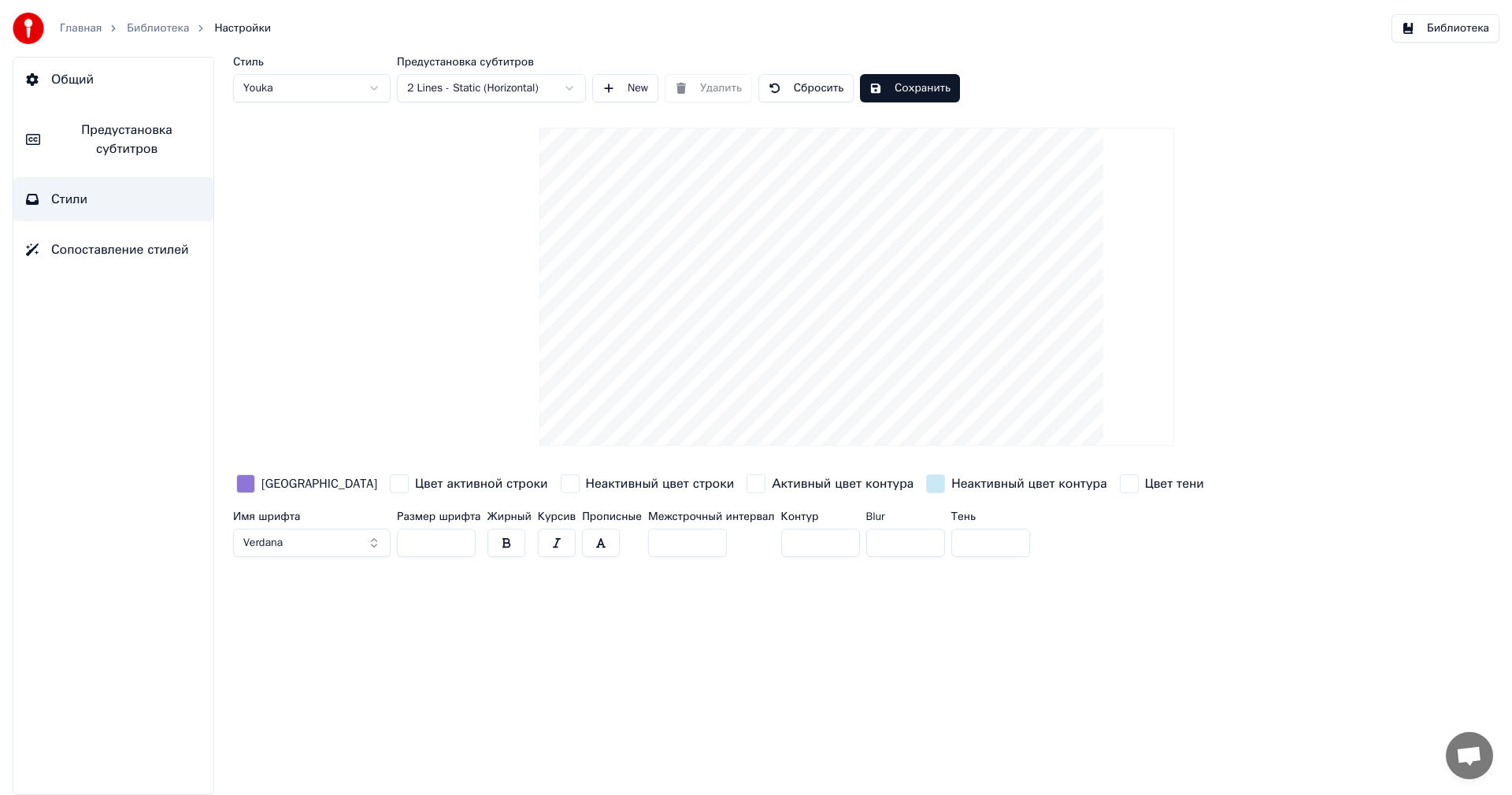 click on "**" at bounding box center [436, 543] 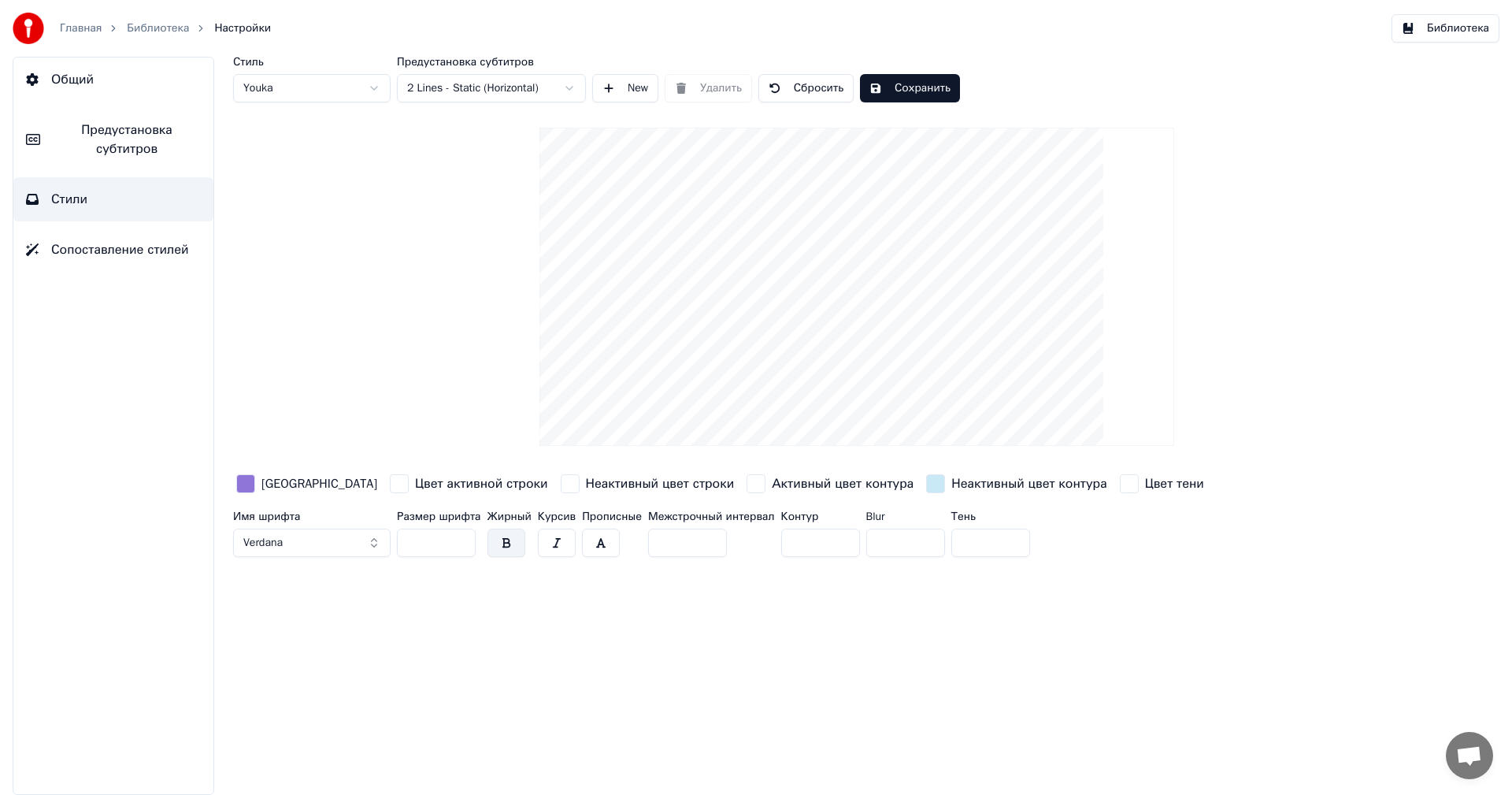 click on "*" at bounding box center (821, 543) 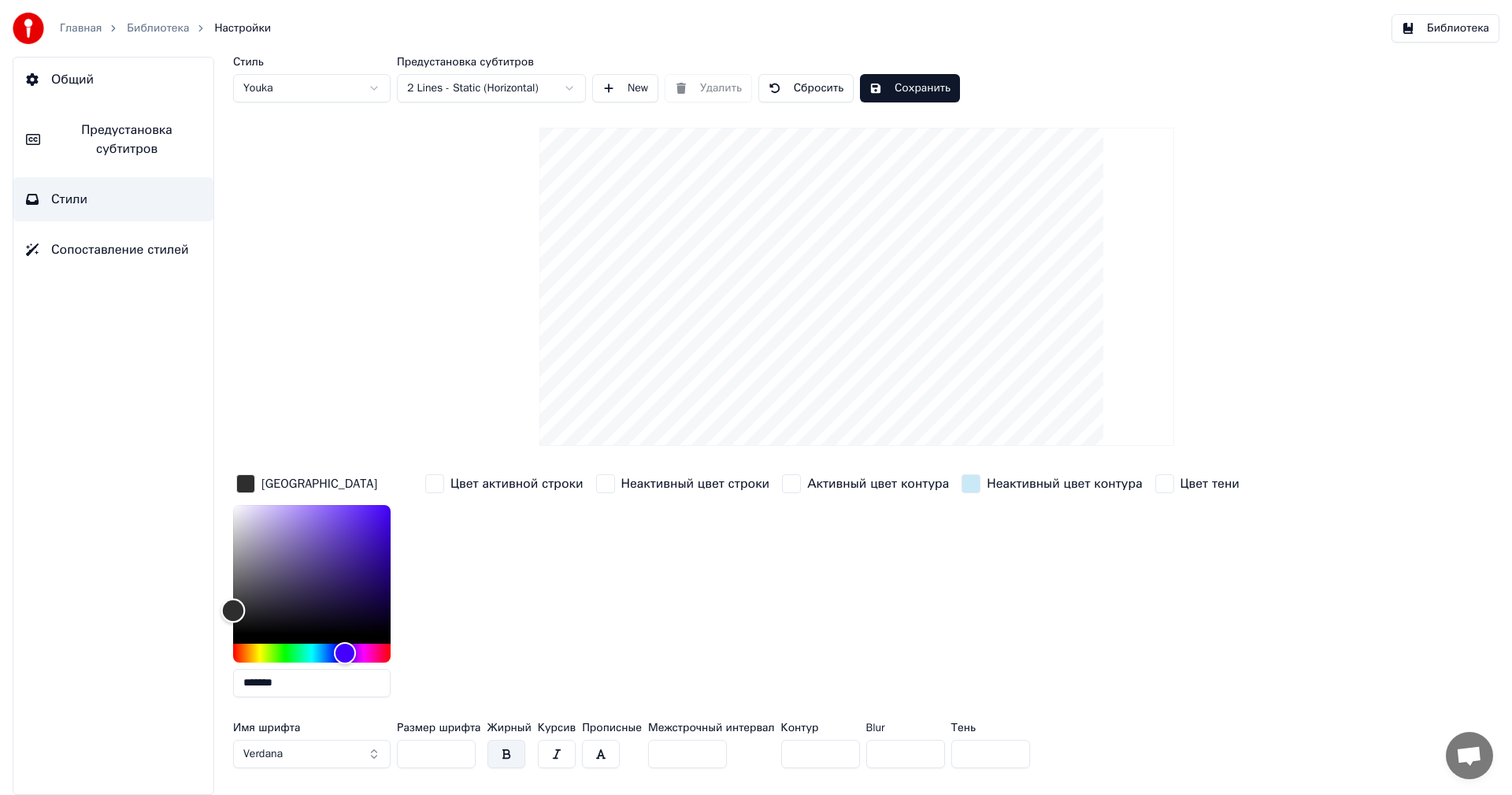type on "*******" 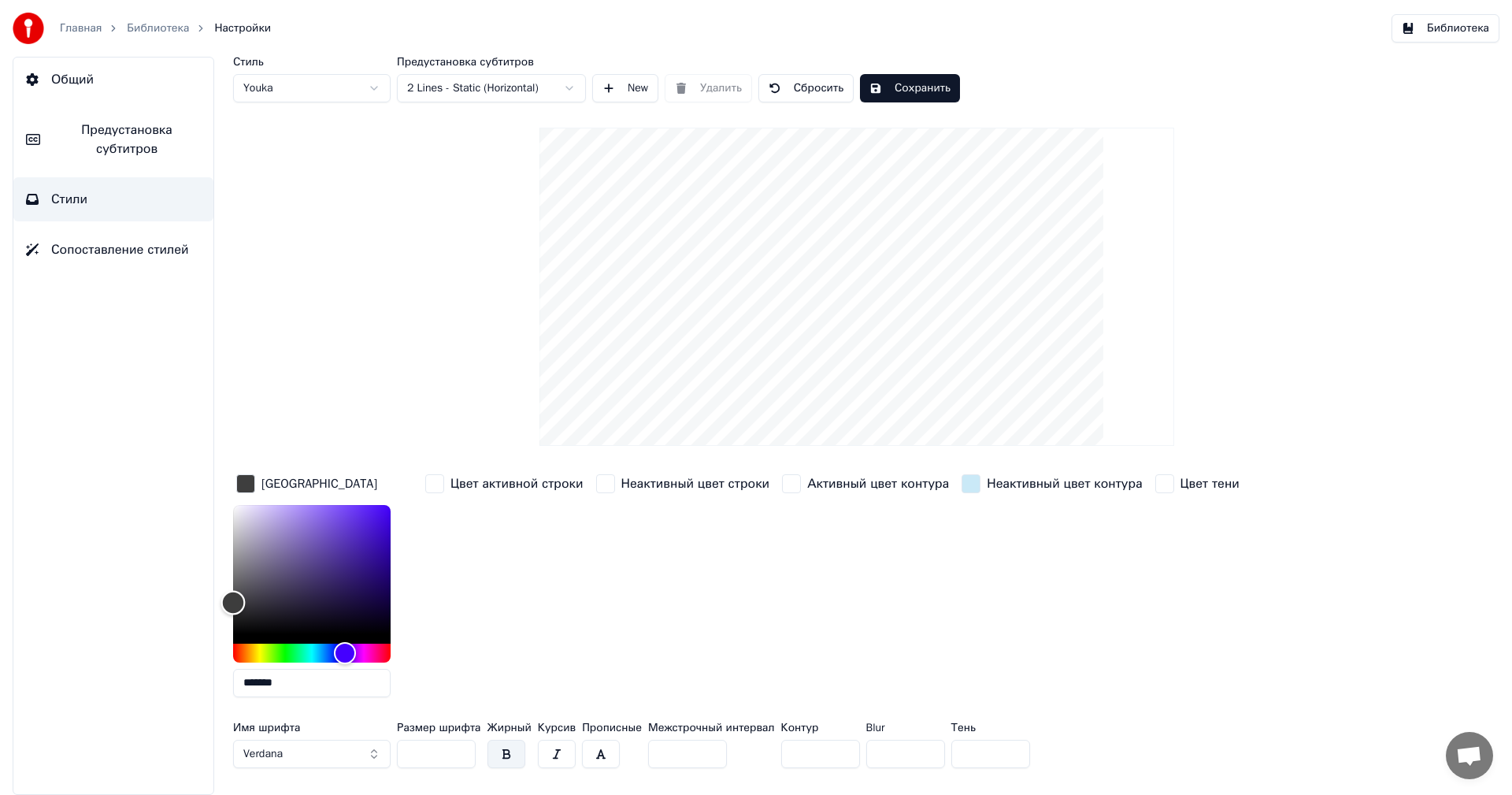 drag, startPoint x: 254, startPoint y: 601, endPoint x: 220, endPoint y: 602, distance: 34.014703 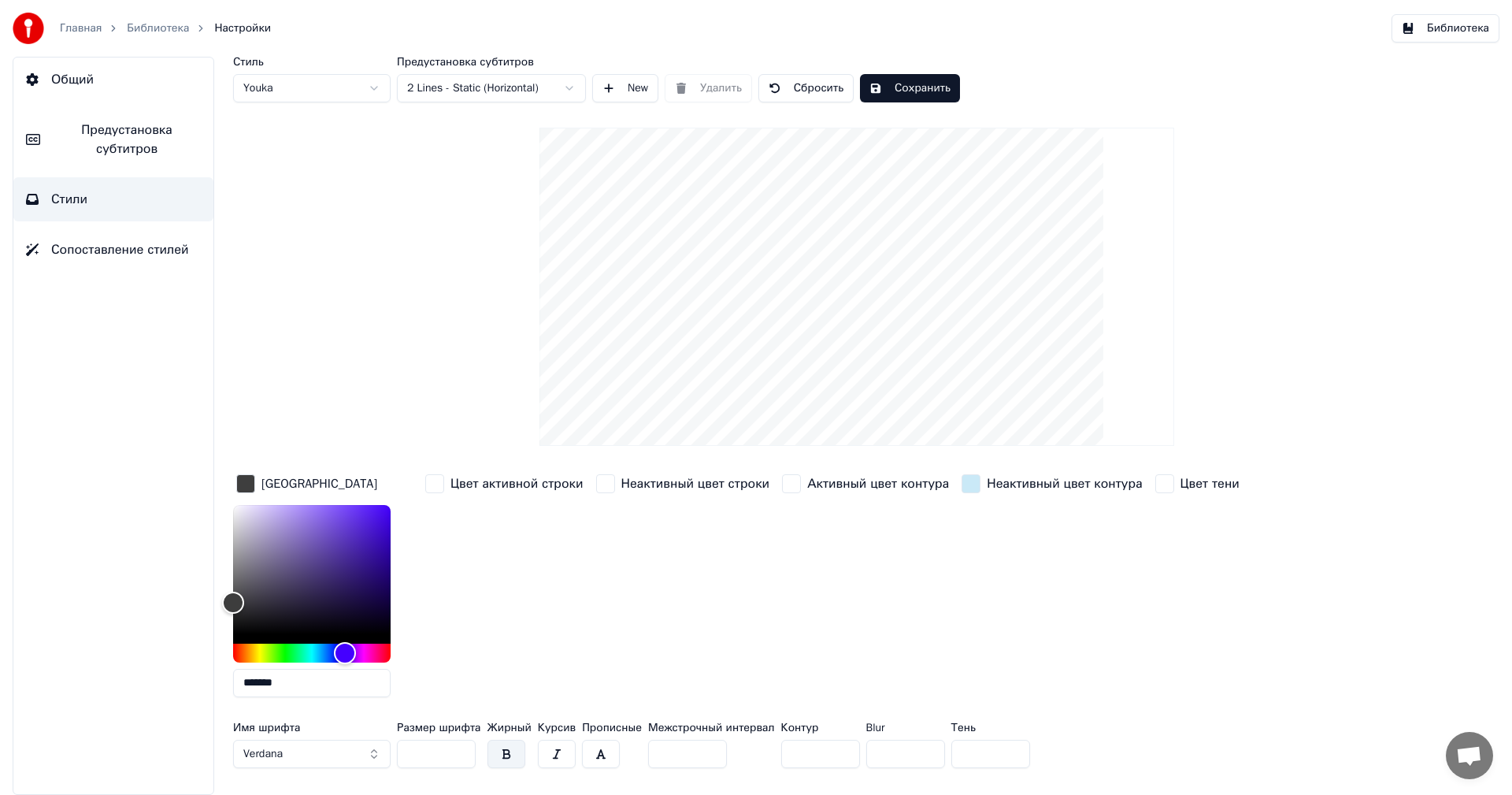 click at bounding box center (435, 484) 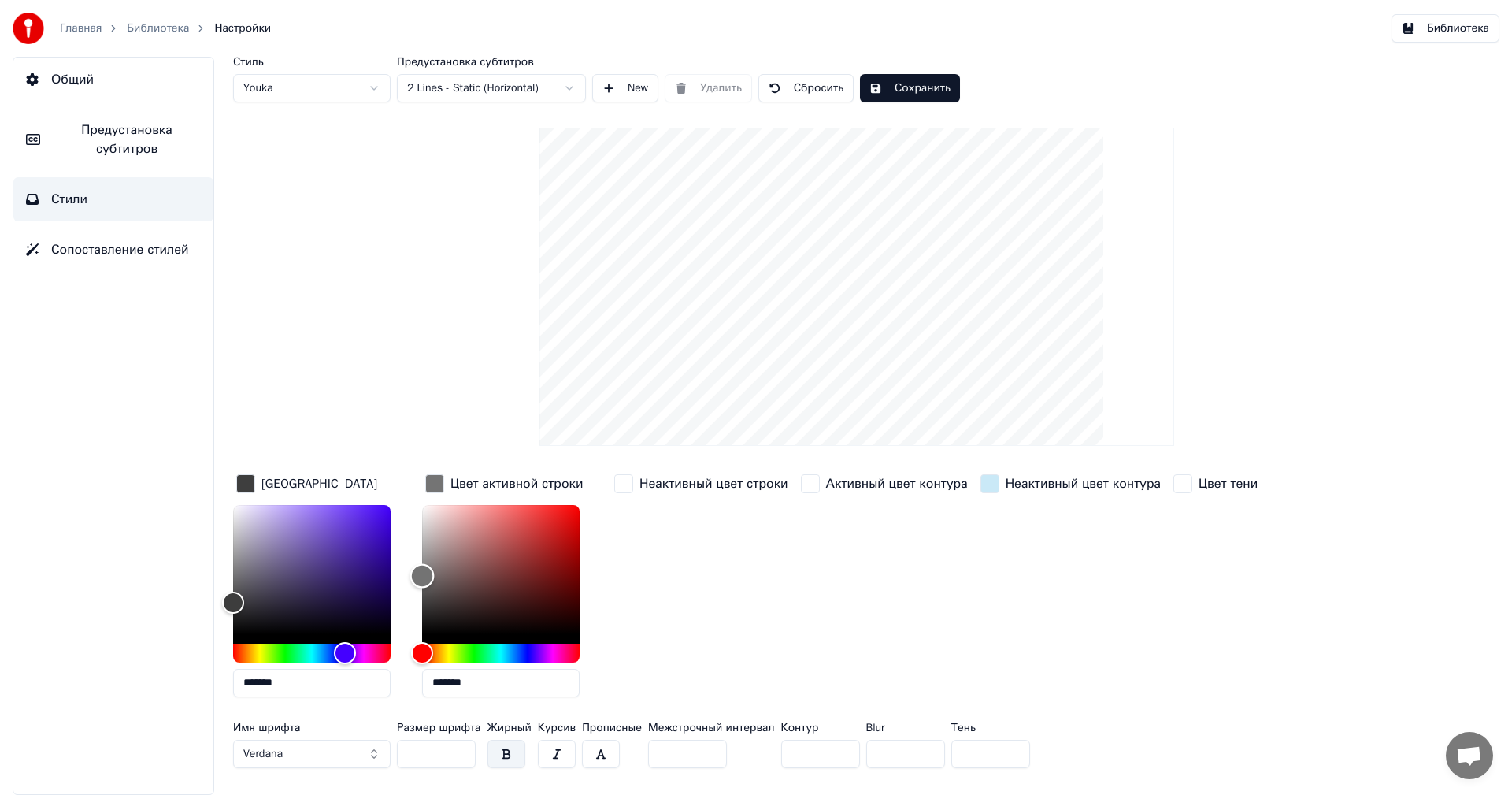 type on "*******" 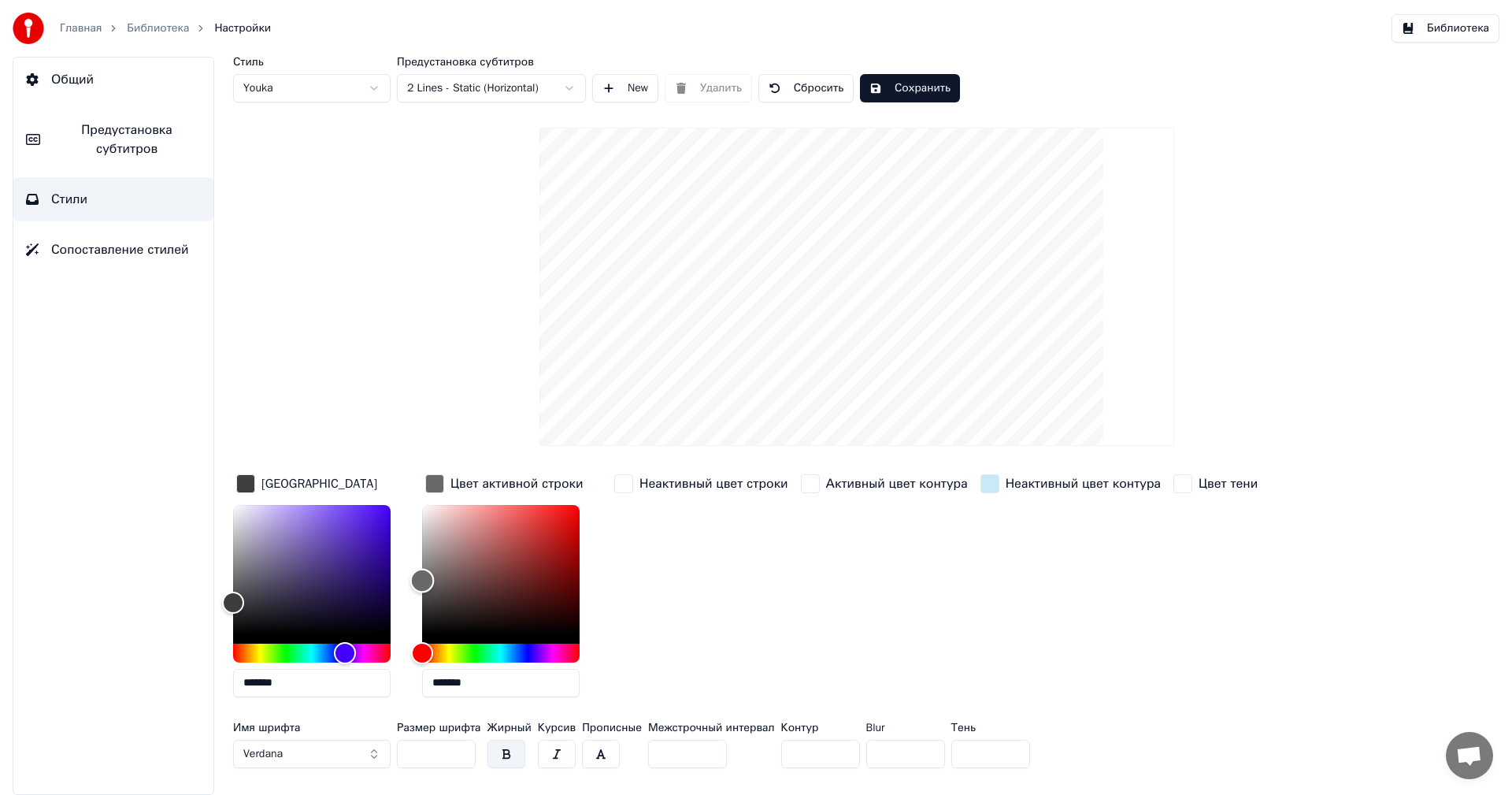 drag, startPoint x: 421, startPoint y: 509, endPoint x: 363, endPoint y: 580, distance: 91.67879 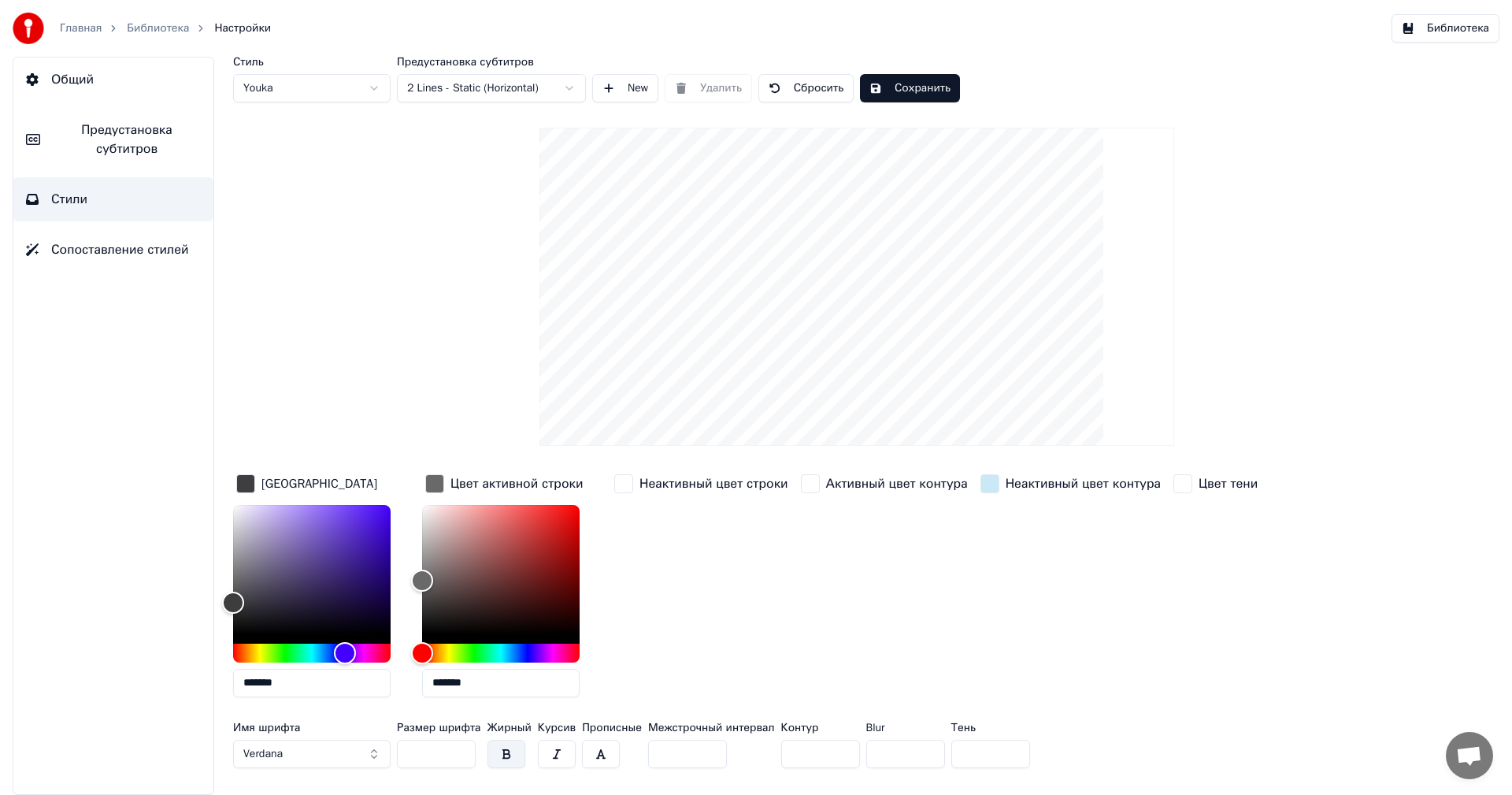 click on "*******" at bounding box center (312, 683) 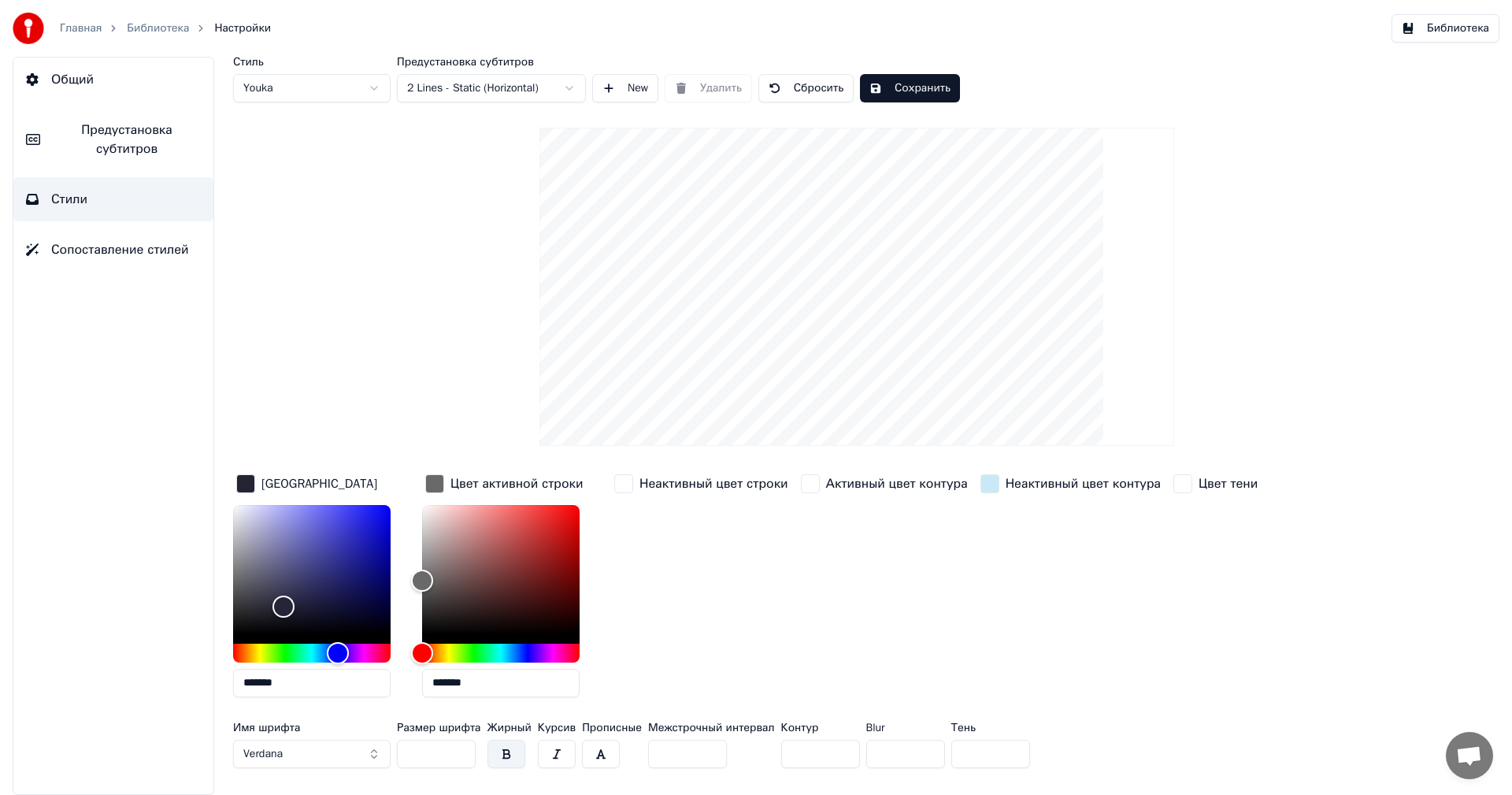 type on "*******" 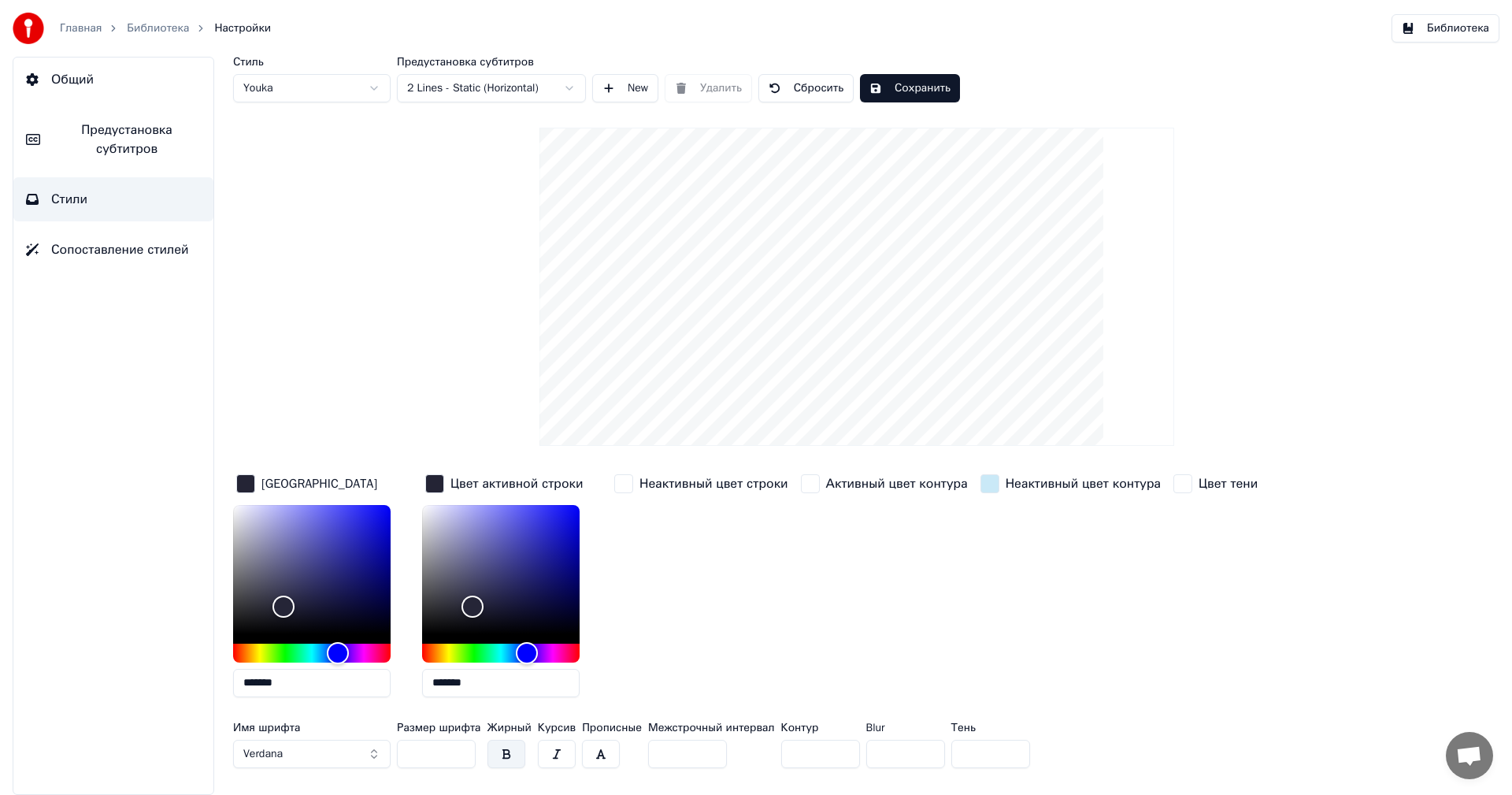 type on "*******" 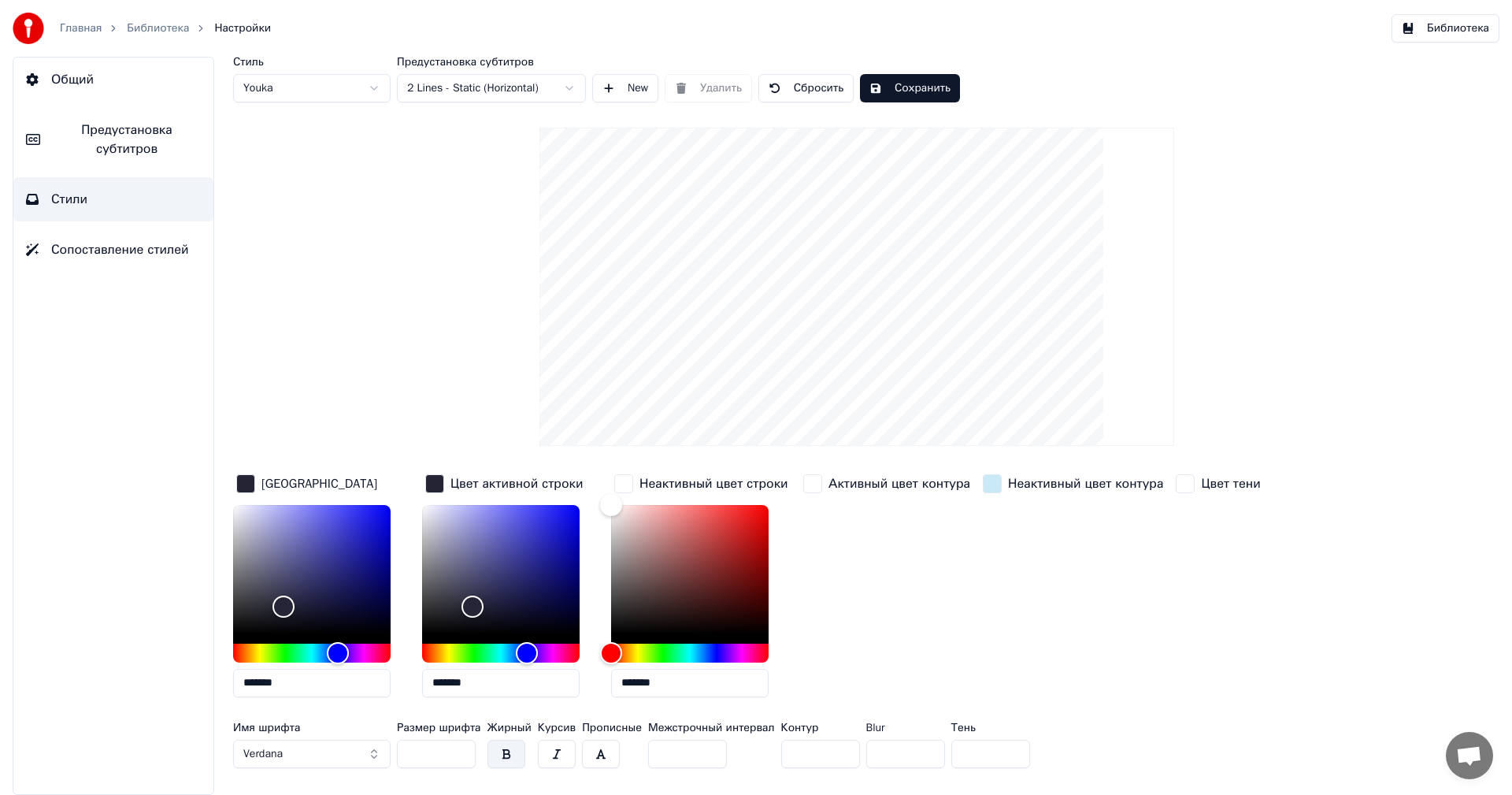 click at bounding box center (813, 484) 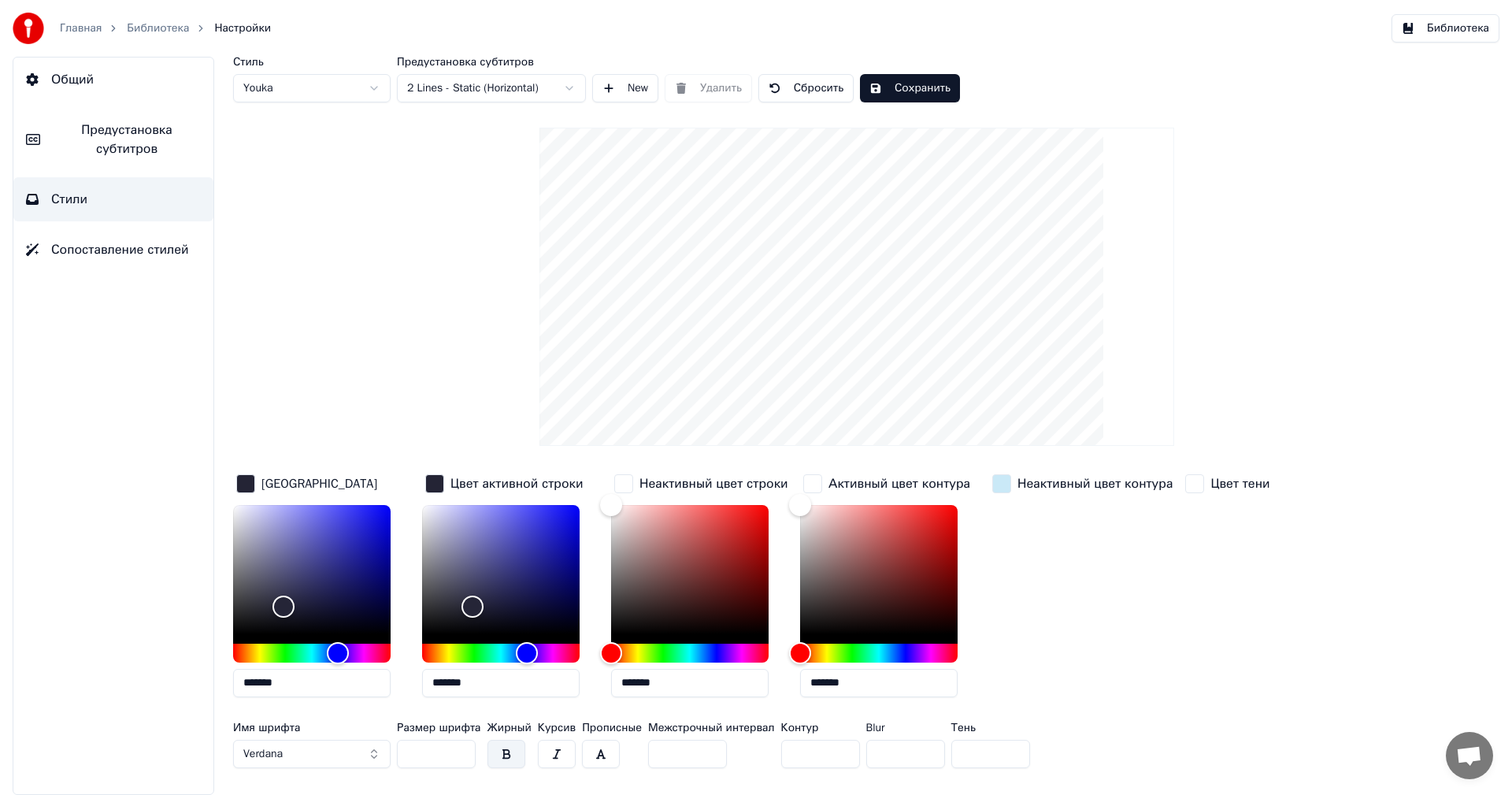 click on "*******" at bounding box center [879, 683] 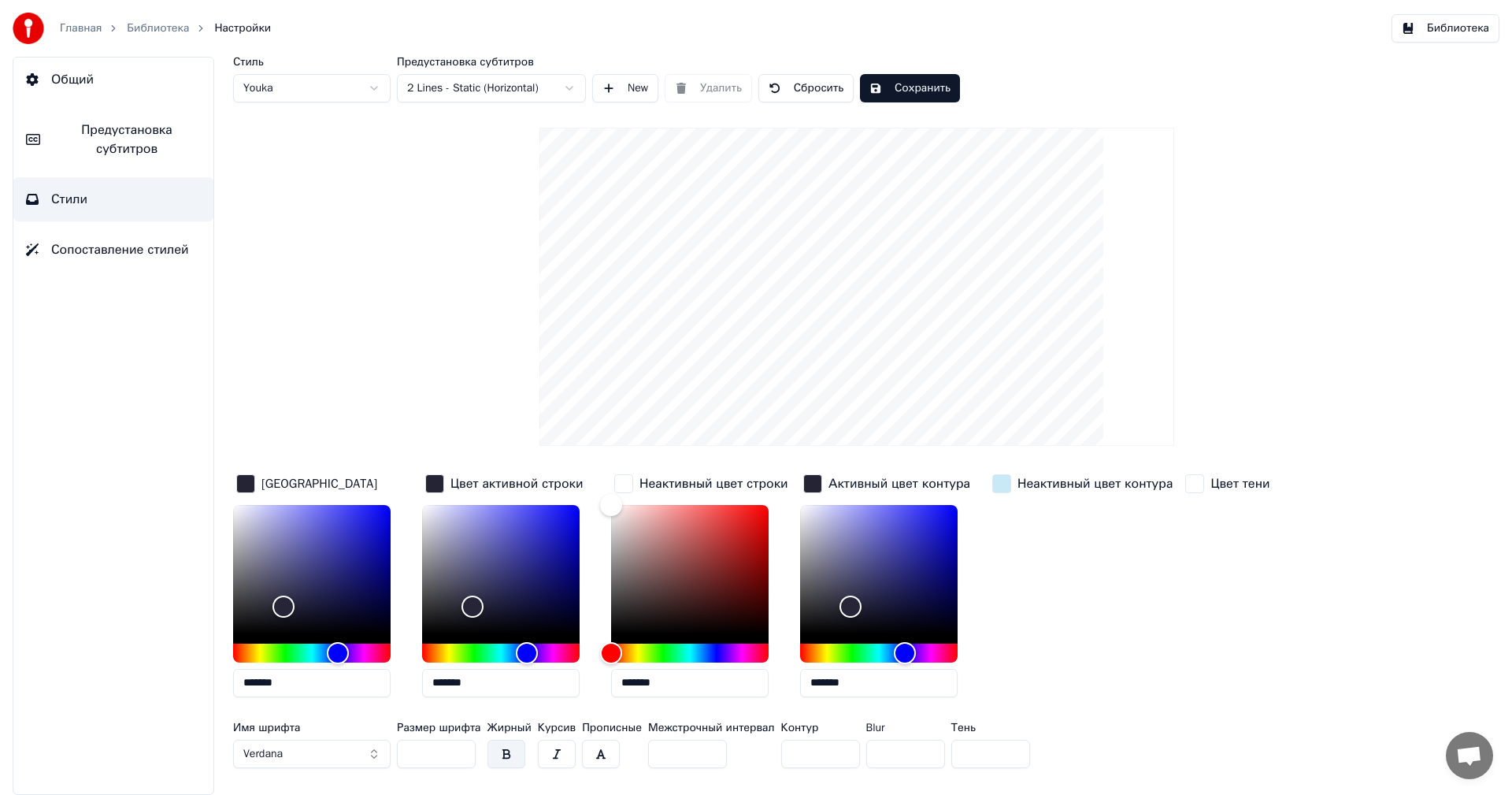 type on "*******" 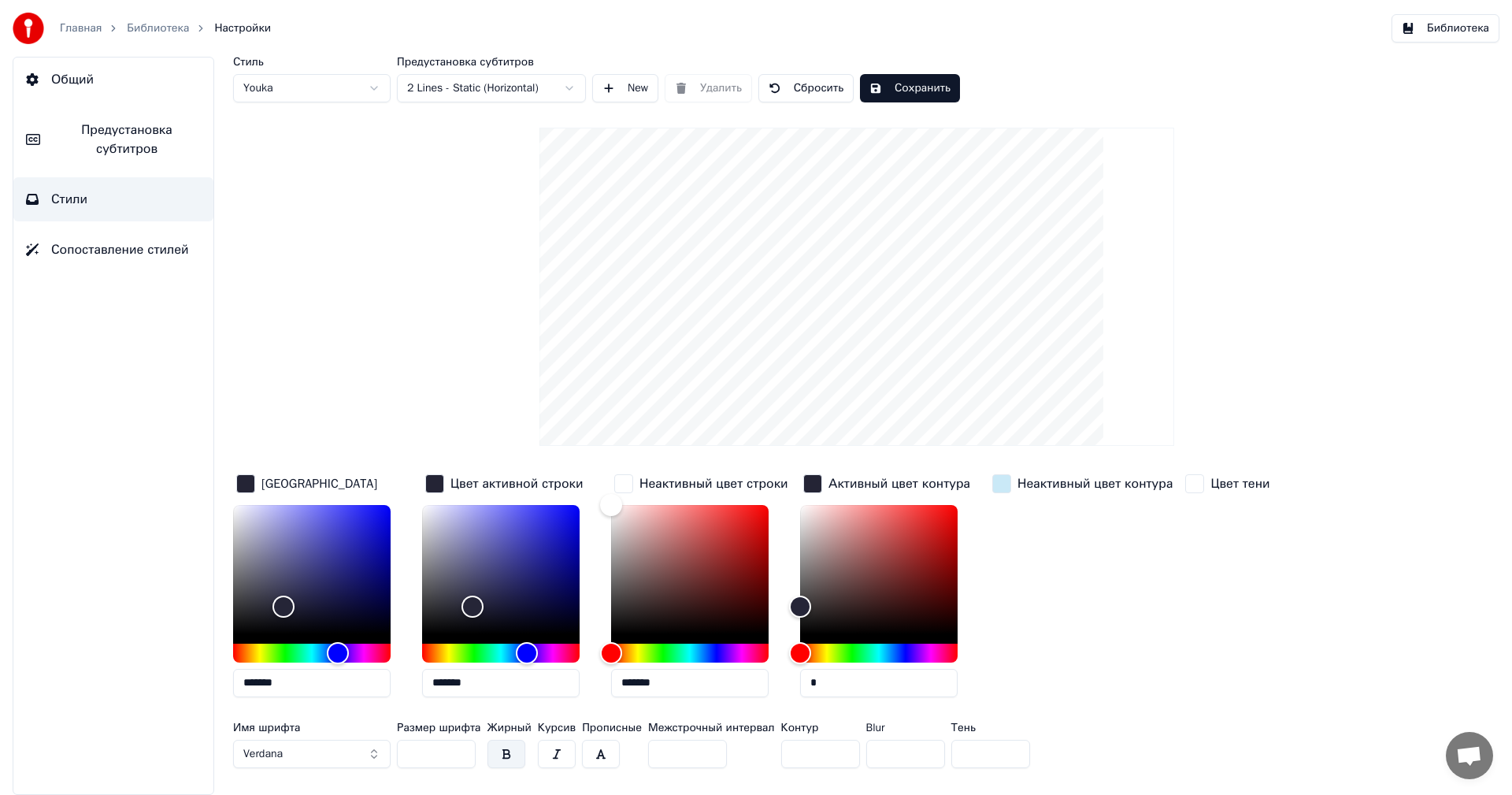 drag, startPoint x: 819, startPoint y: 683, endPoint x: 791, endPoint y: 668, distance: 31.76476 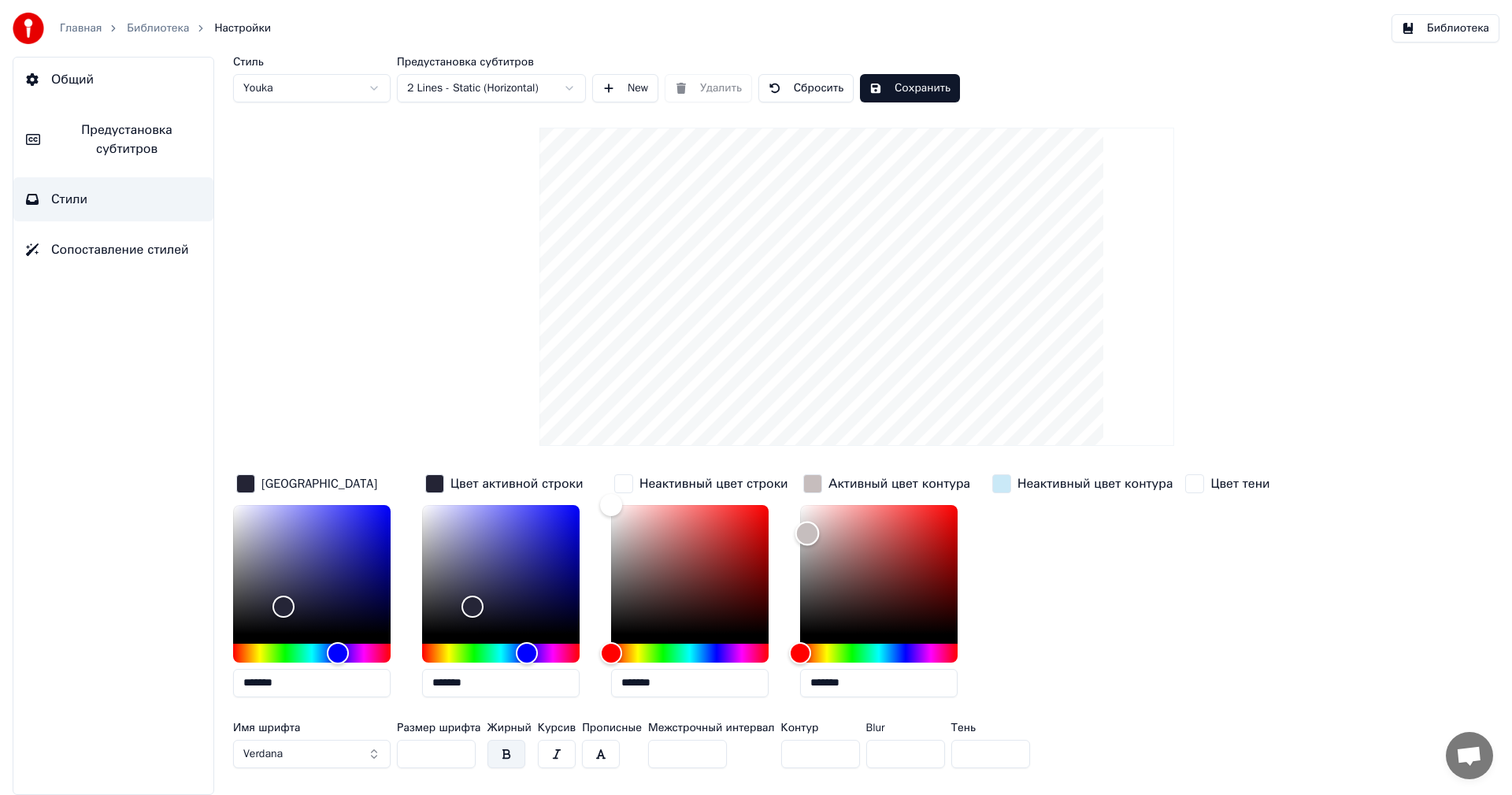 drag, startPoint x: 811, startPoint y: 550, endPoint x: 807, endPoint y: 533, distance: 17.464249 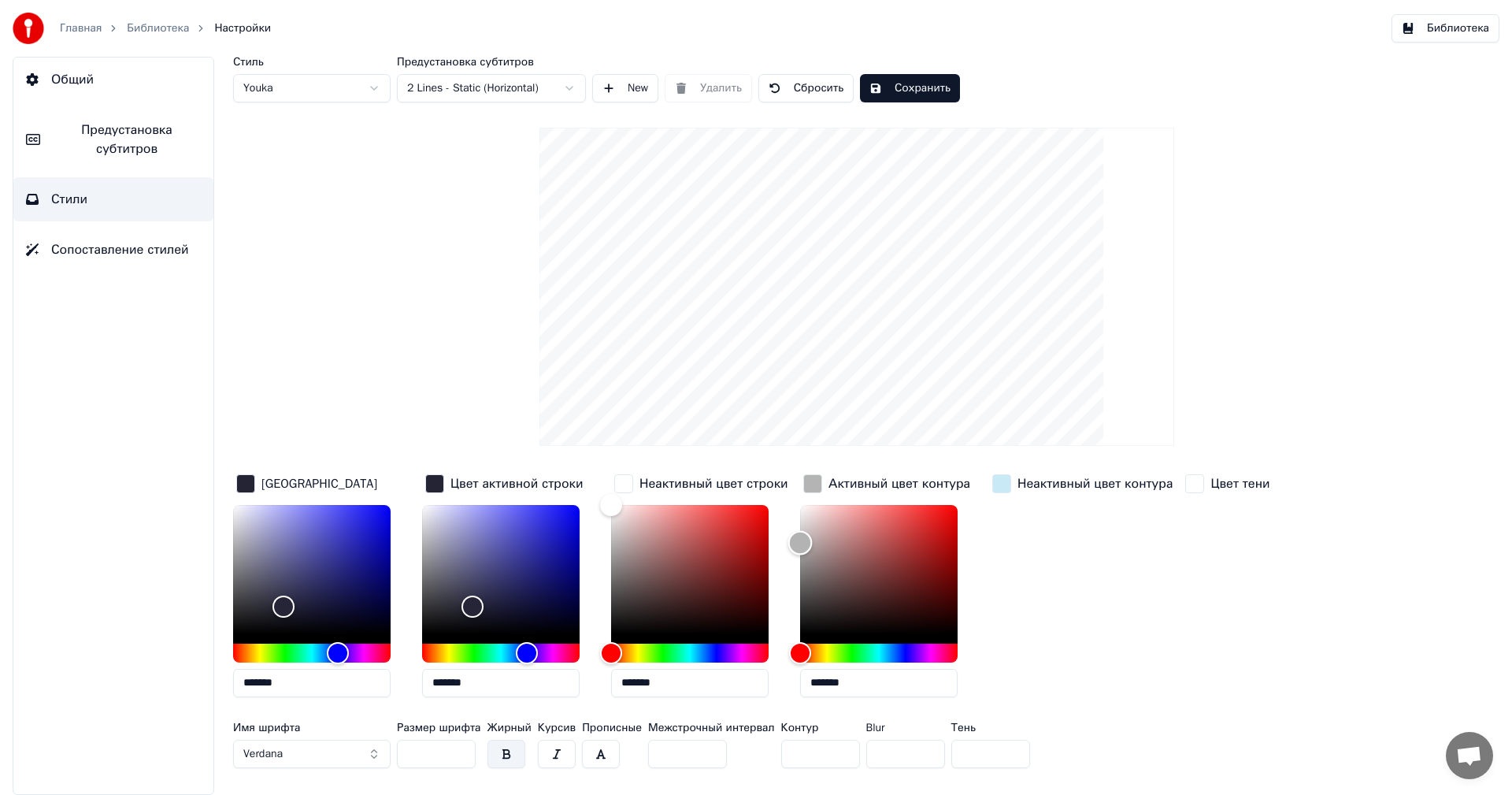 drag, startPoint x: 806, startPoint y: 528, endPoint x: 795, endPoint y: 542, distance: 17.804494 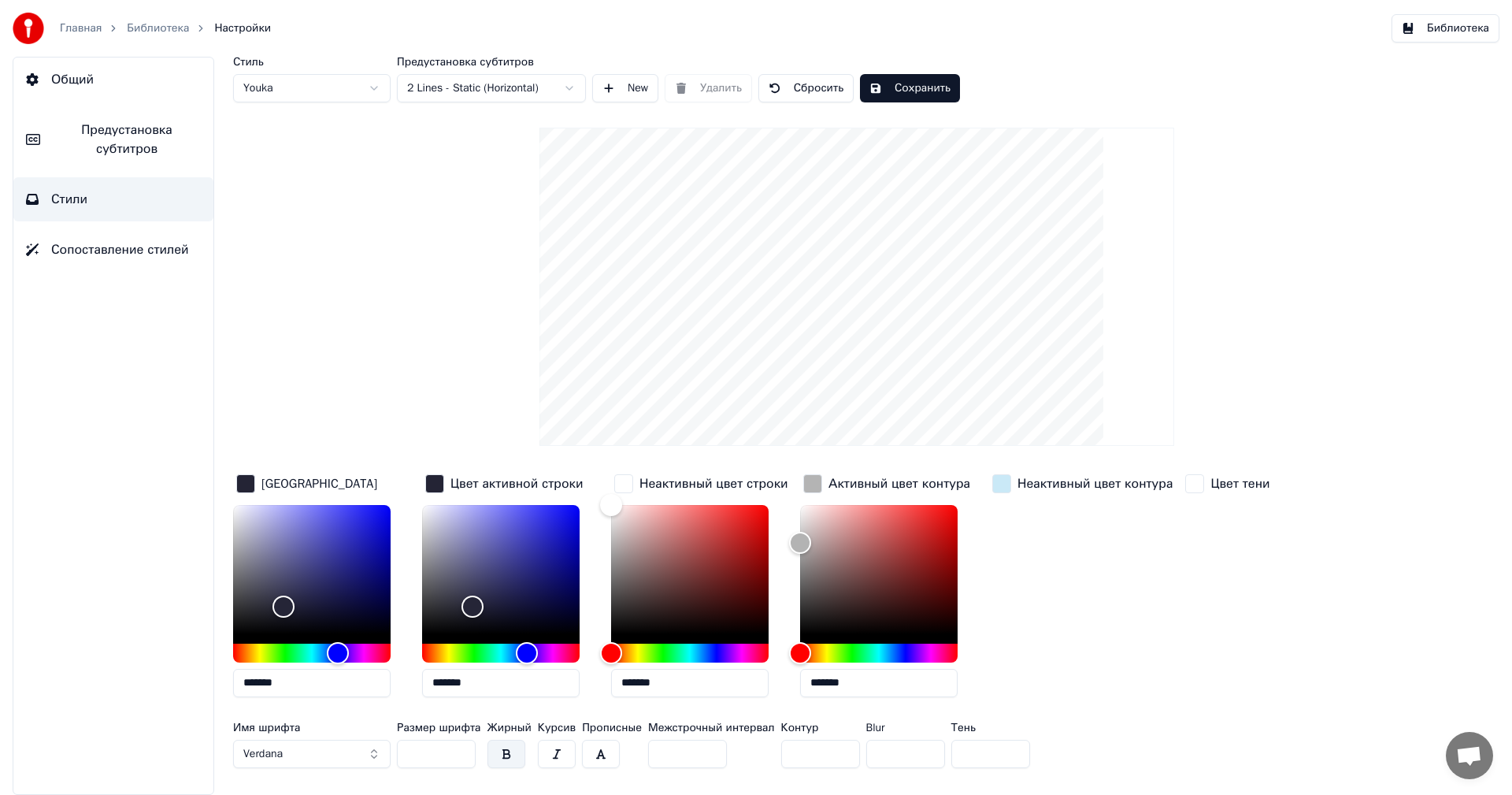 click at bounding box center (1002, 484) 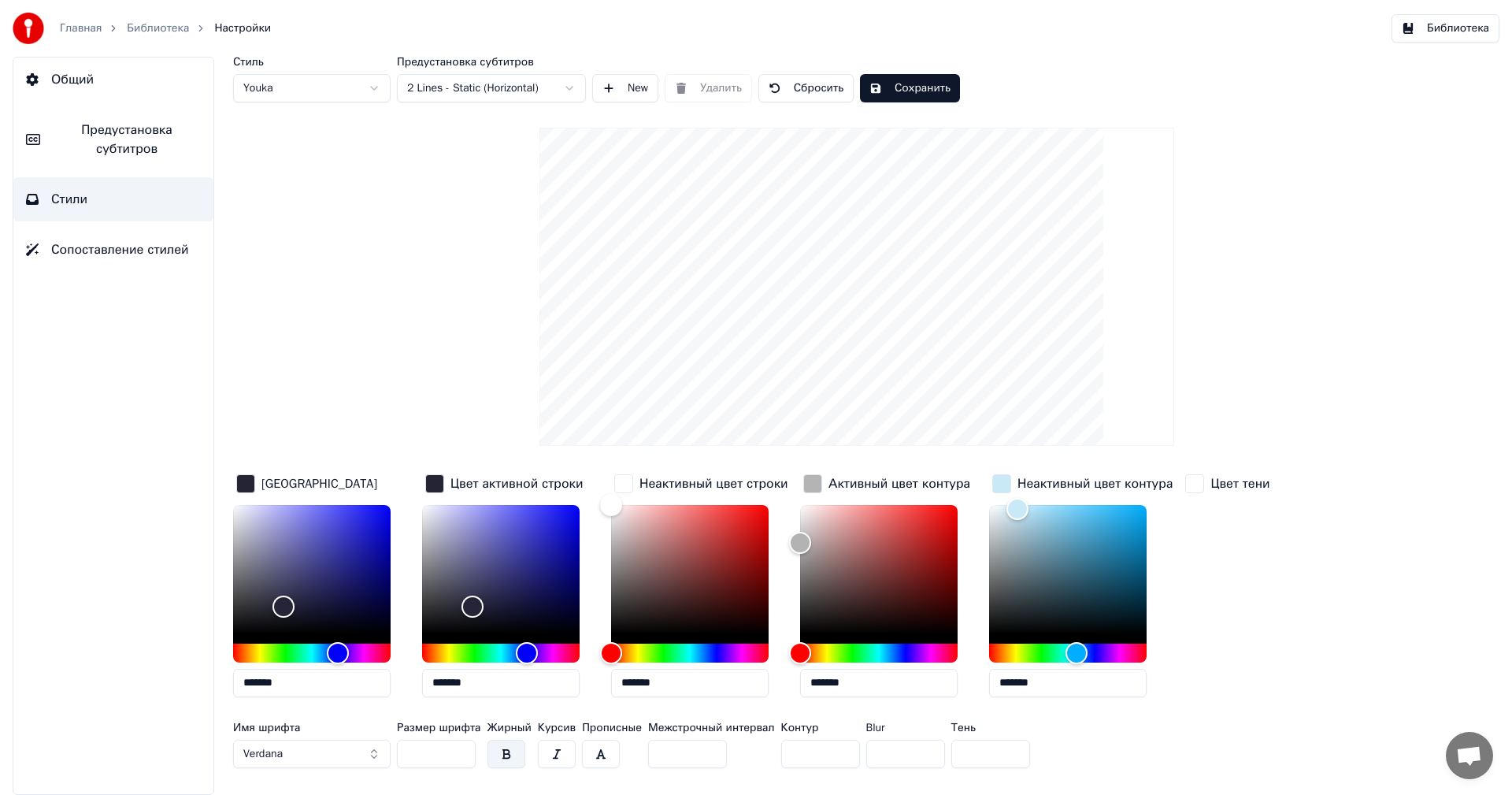 click on "*******" at bounding box center [1068, 683] 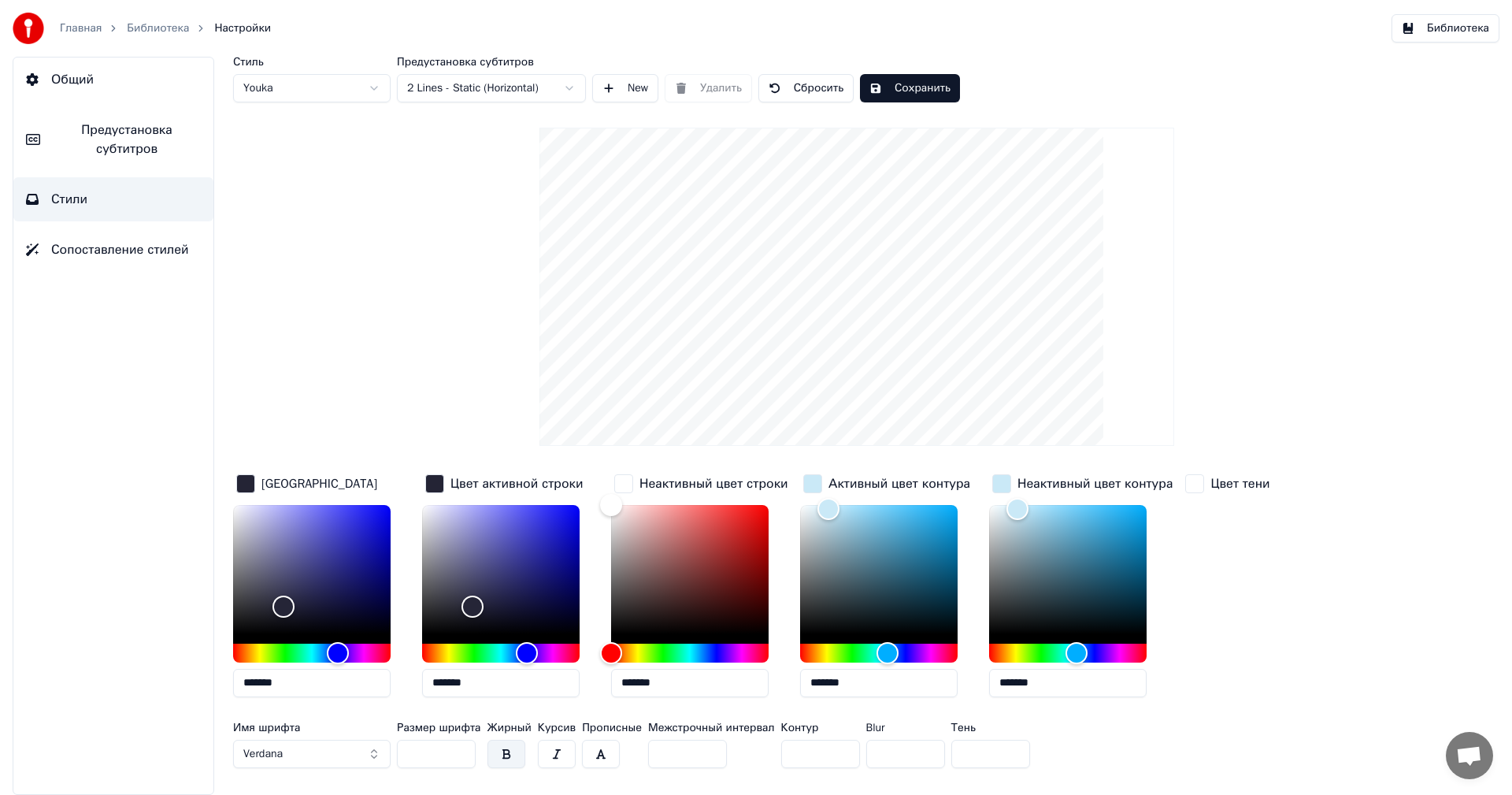 type on "*******" 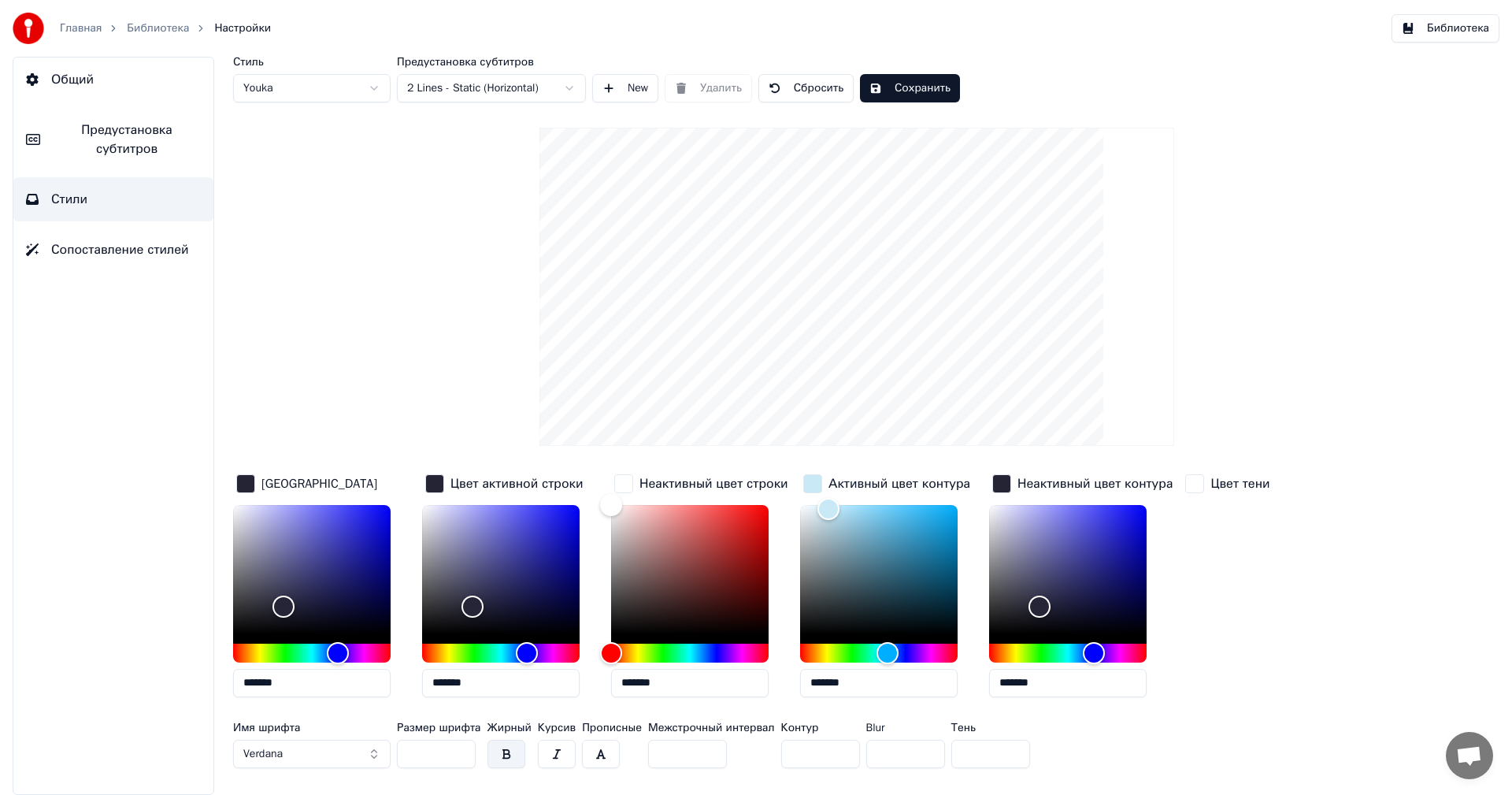 type on "*******" 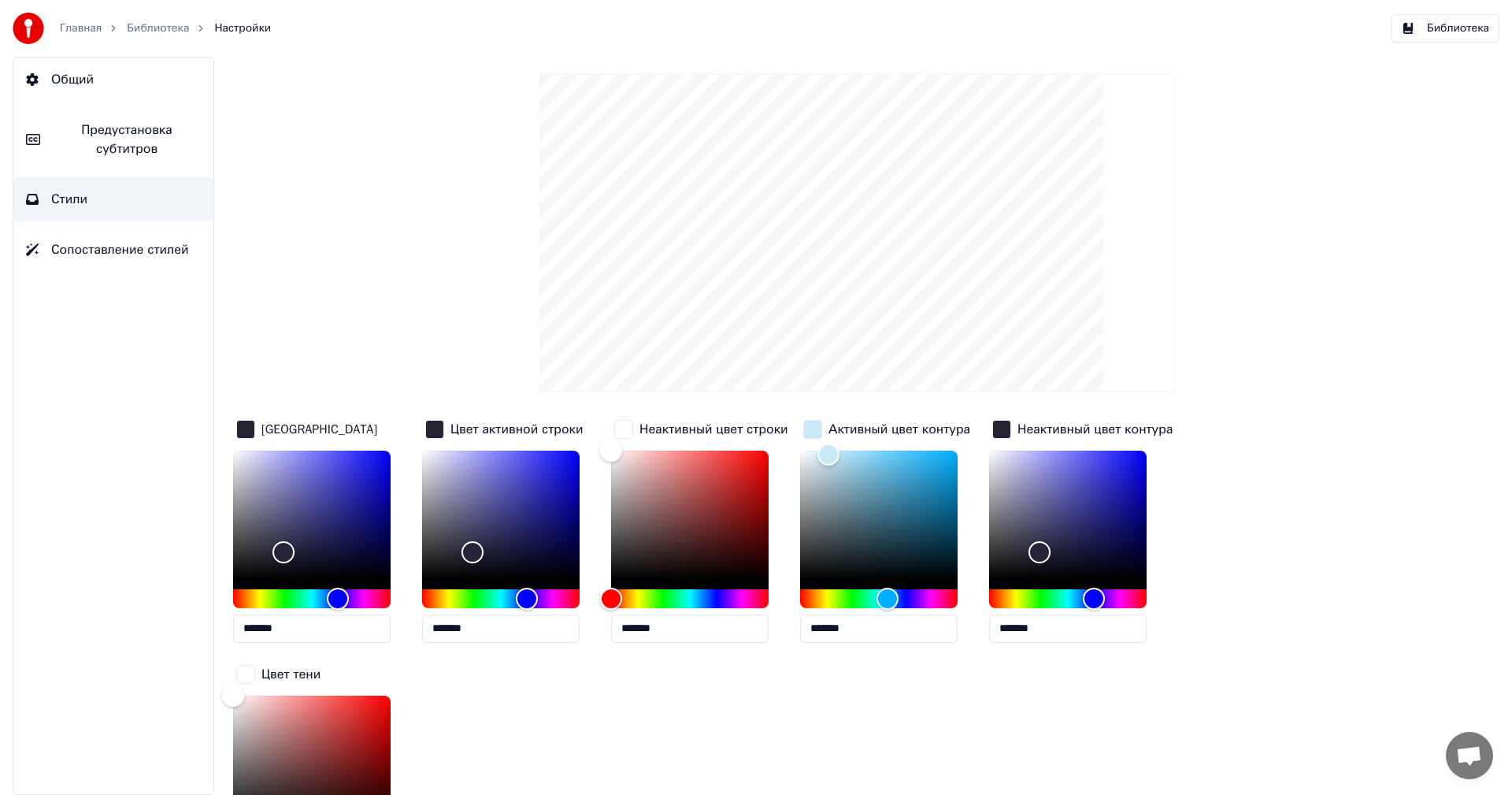 scroll, scrollTop: 223, scrollLeft: 0, axis: vertical 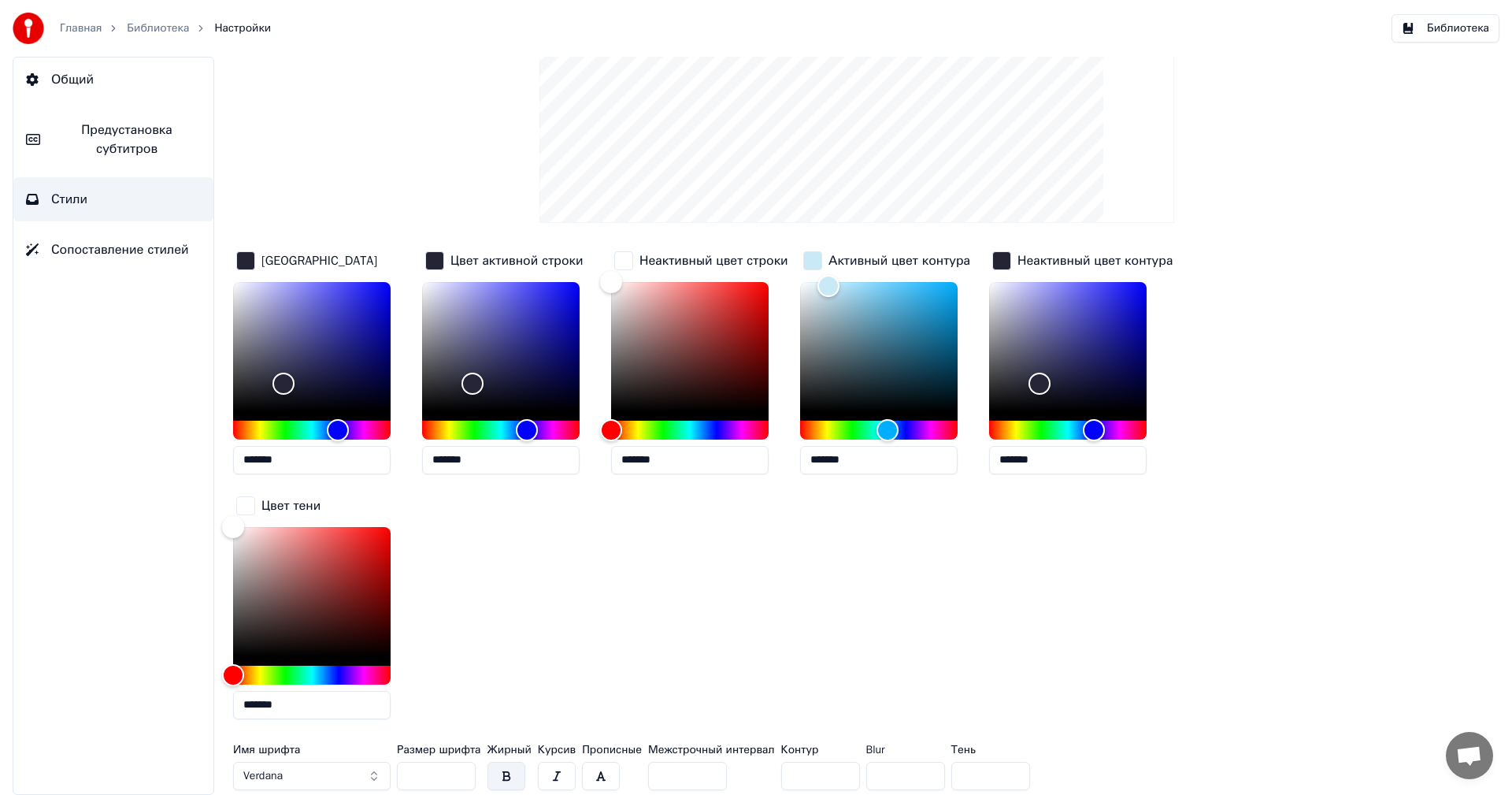 click at bounding box center [246, 506] 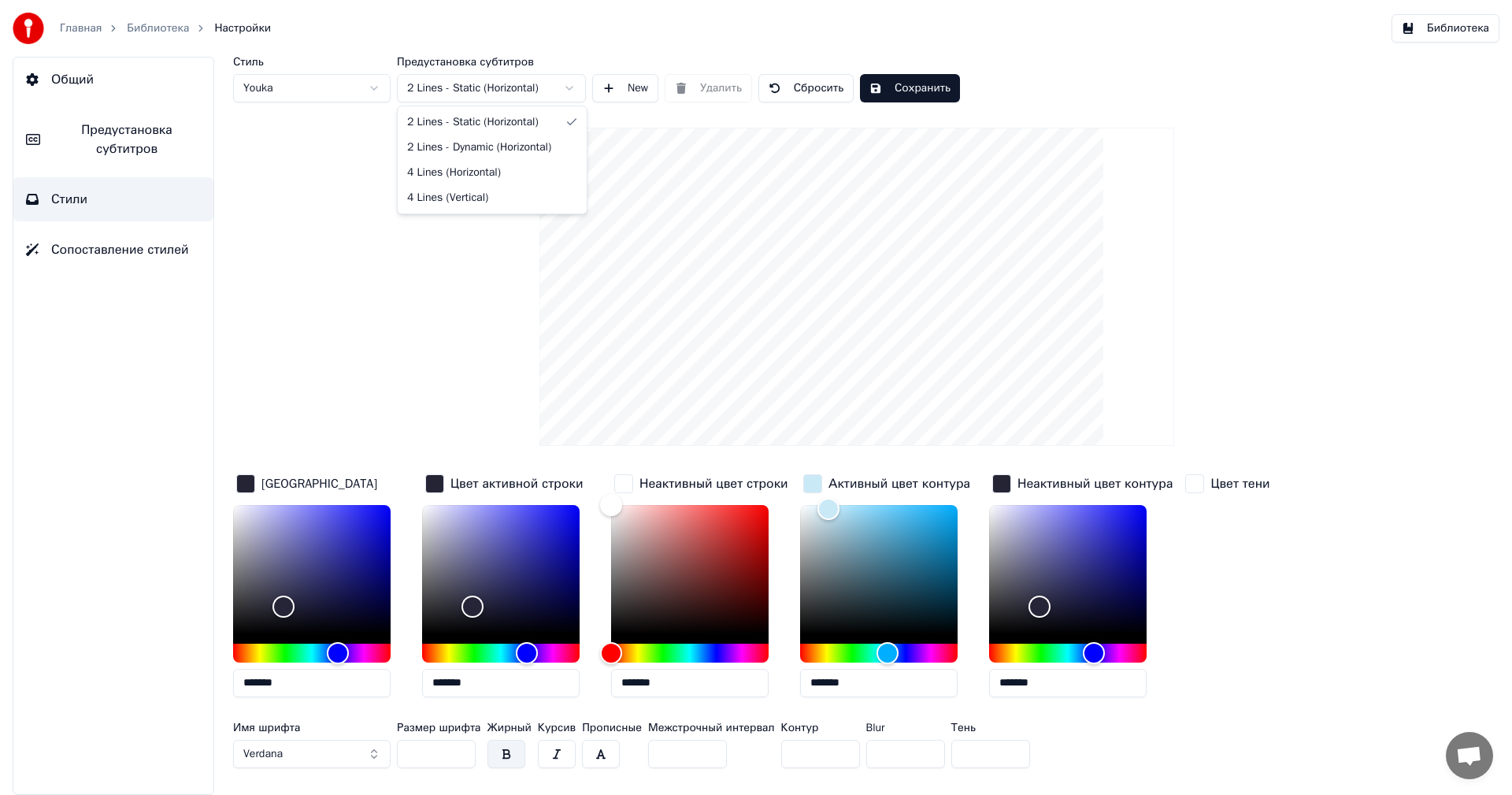 click on "Главная Библиотека Настройки Библиотека Общий Предустановка субтитров Стили Сопоставление стилей Стиль Youka Предустановка субтитров 2 Lines - Static (Horizontal) New Удалить Сбросить Сохранить Цвет заливки ******* Цвет активной строки ******* Неактивный цвет строки ******* Активный цвет контура ******* Неактивный цвет контура ******* Цвет тени Имя шрифта Verdana Размер шрифта ** Жирный Курсив Прописные Межстрочный интервал * Контур * Blur * Тень * 2 Lines - Static (Horizontal) 2 Lines - Dynamic (Horizontal) 4 Lines (Horizontal) 4 Lines (Vertical)" at bounding box center (756, 397) 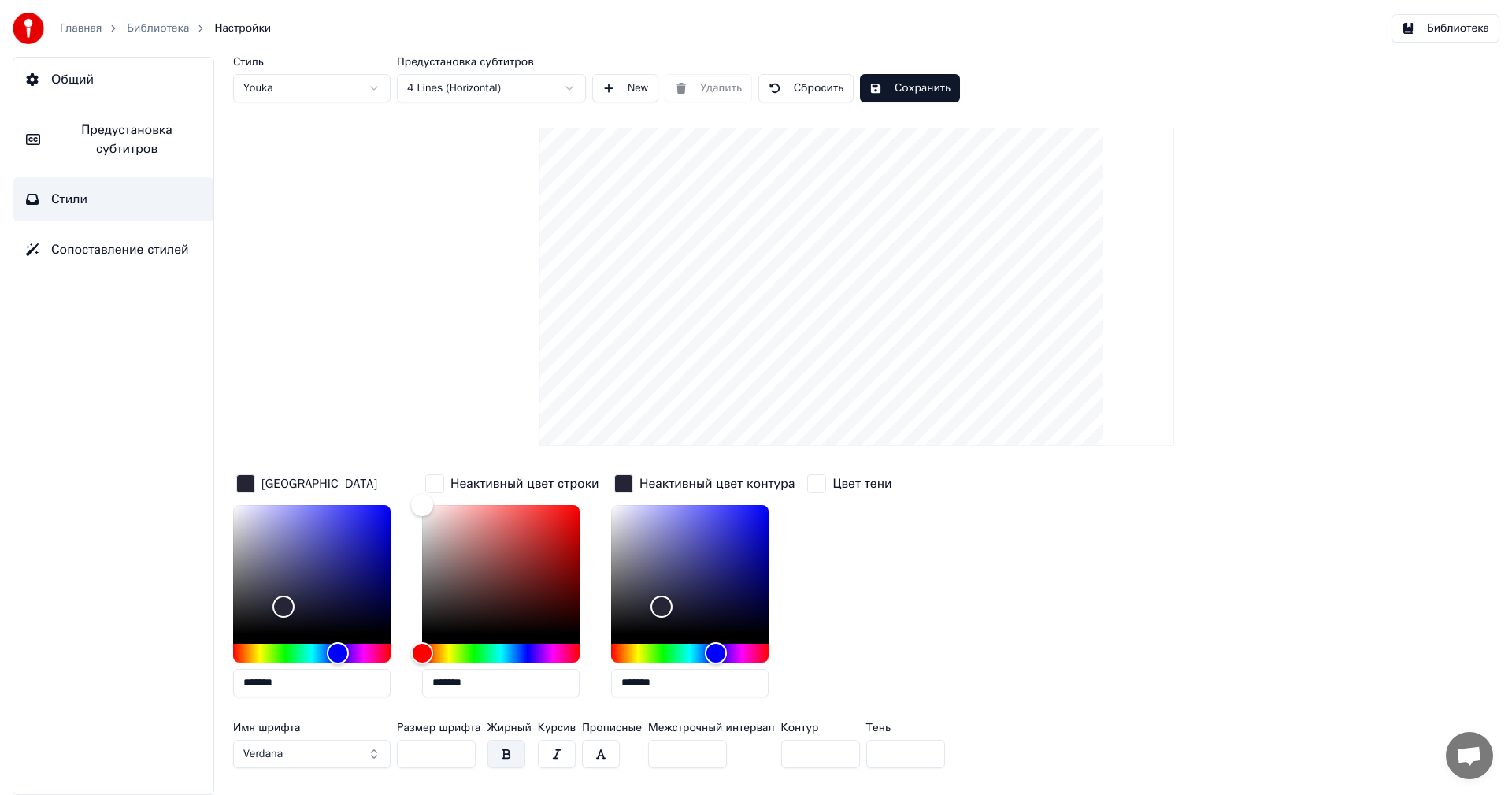 click on "**" at bounding box center (821, 754) 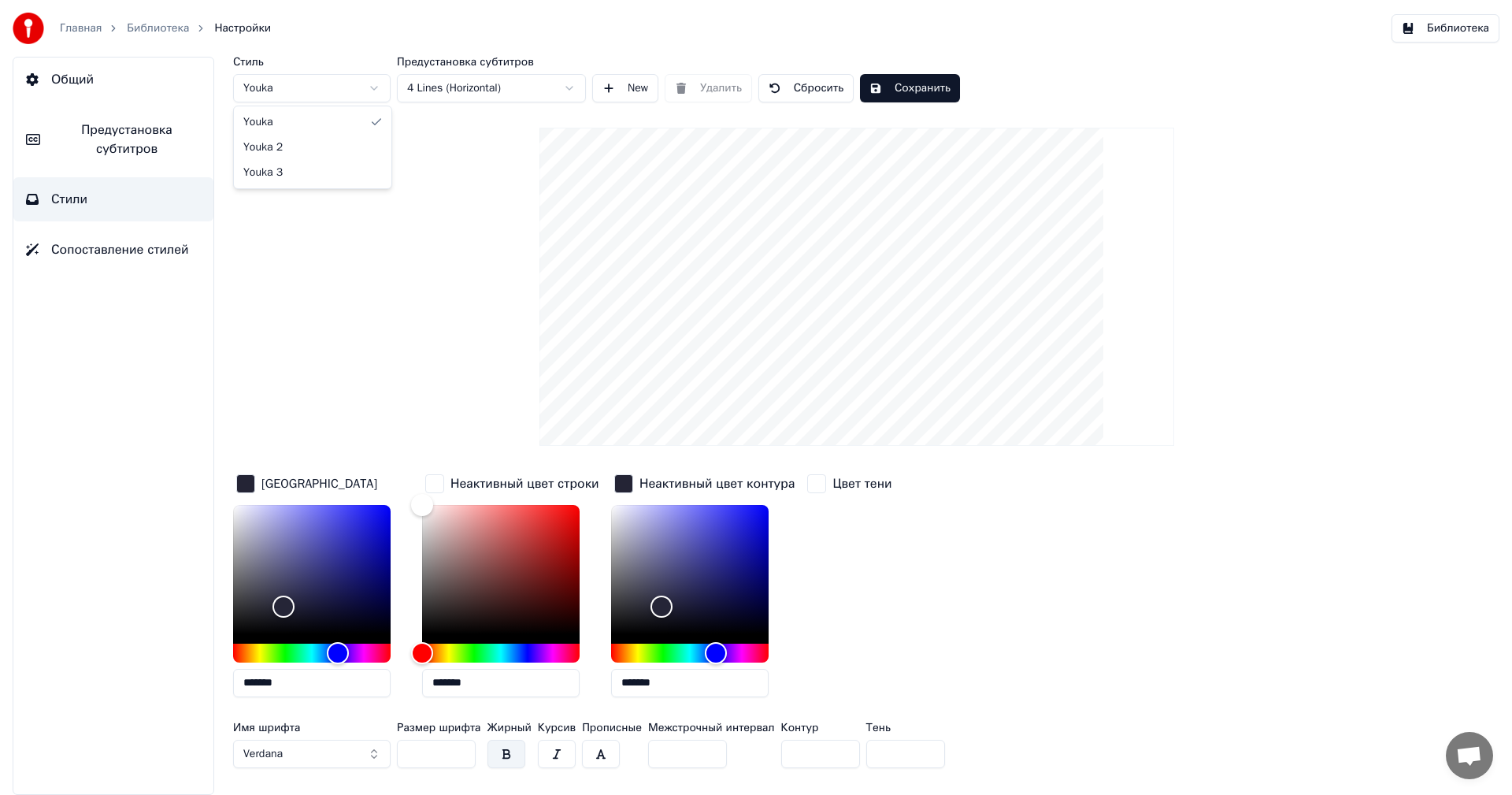 type on "**" 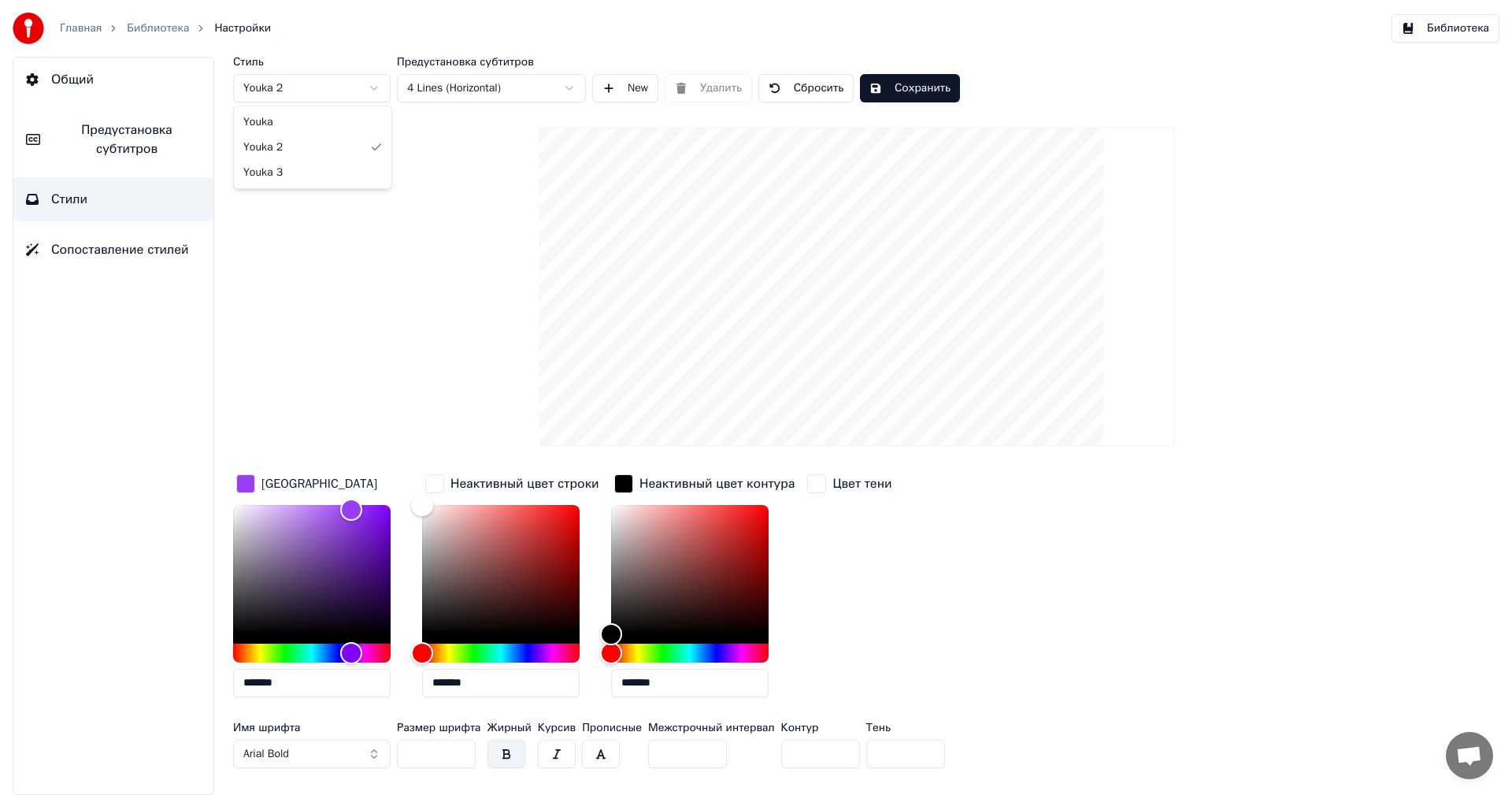 click on "Главная Библиотека Настройки Библиотека Общий Предустановка субтитров Стили Сопоставление стилей Стиль Youka 2 Предустановка субтитров 4 Lines (Horizontal) New Удалить Сбросить Сохранить Цвет заливки ******* Неактивный цвет строки ******* Неактивный цвет контура ******* Цвет тени Имя шрифта Arial Bold Размер шрифта ** Жирный Курсив Прописные Межстрочный интервал * Контур * Тень * [PERSON_NAME] 2 Youka 3" at bounding box center [756, 397] 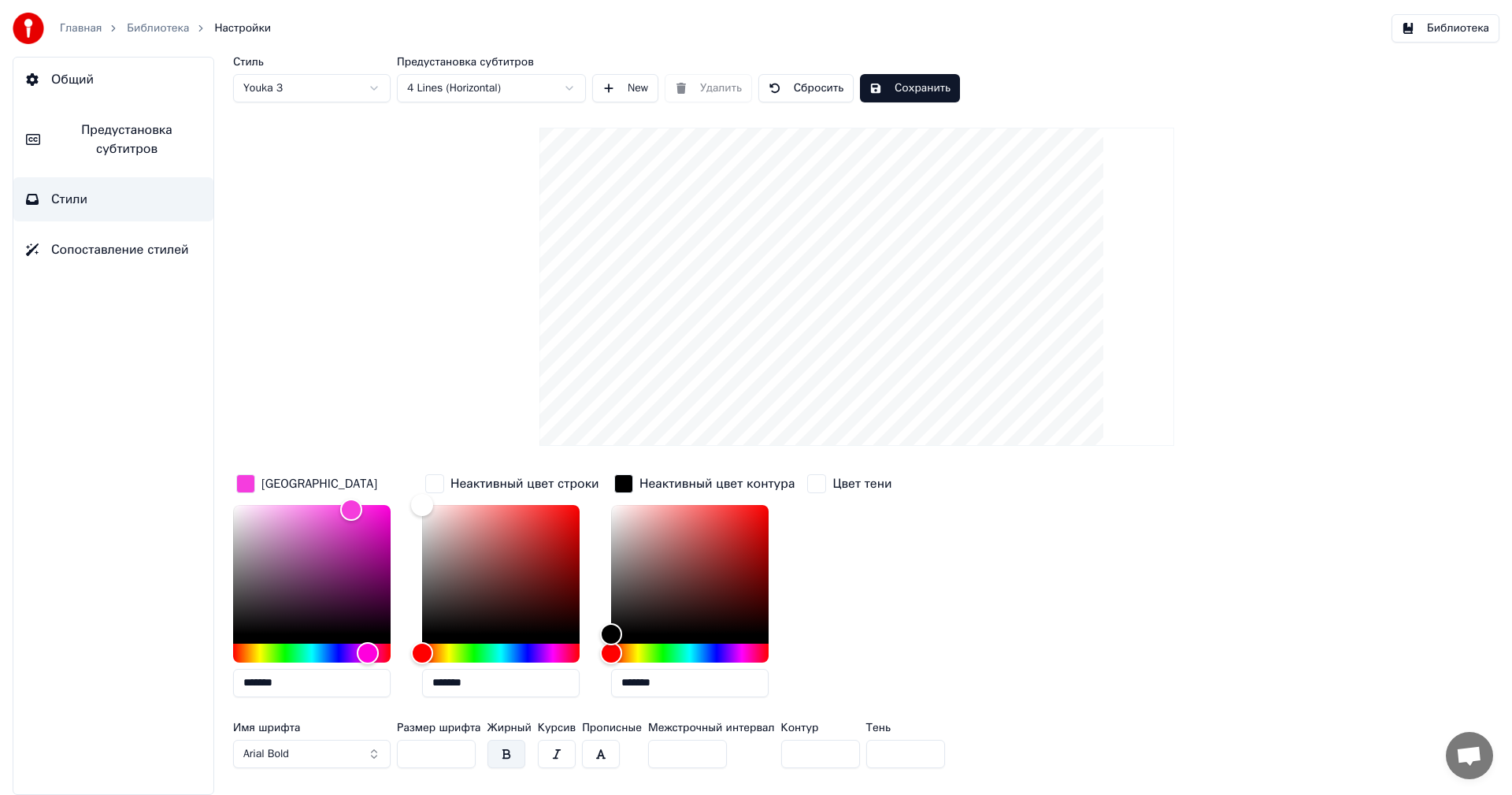 click on "*******" at bounding box center [312, 683] 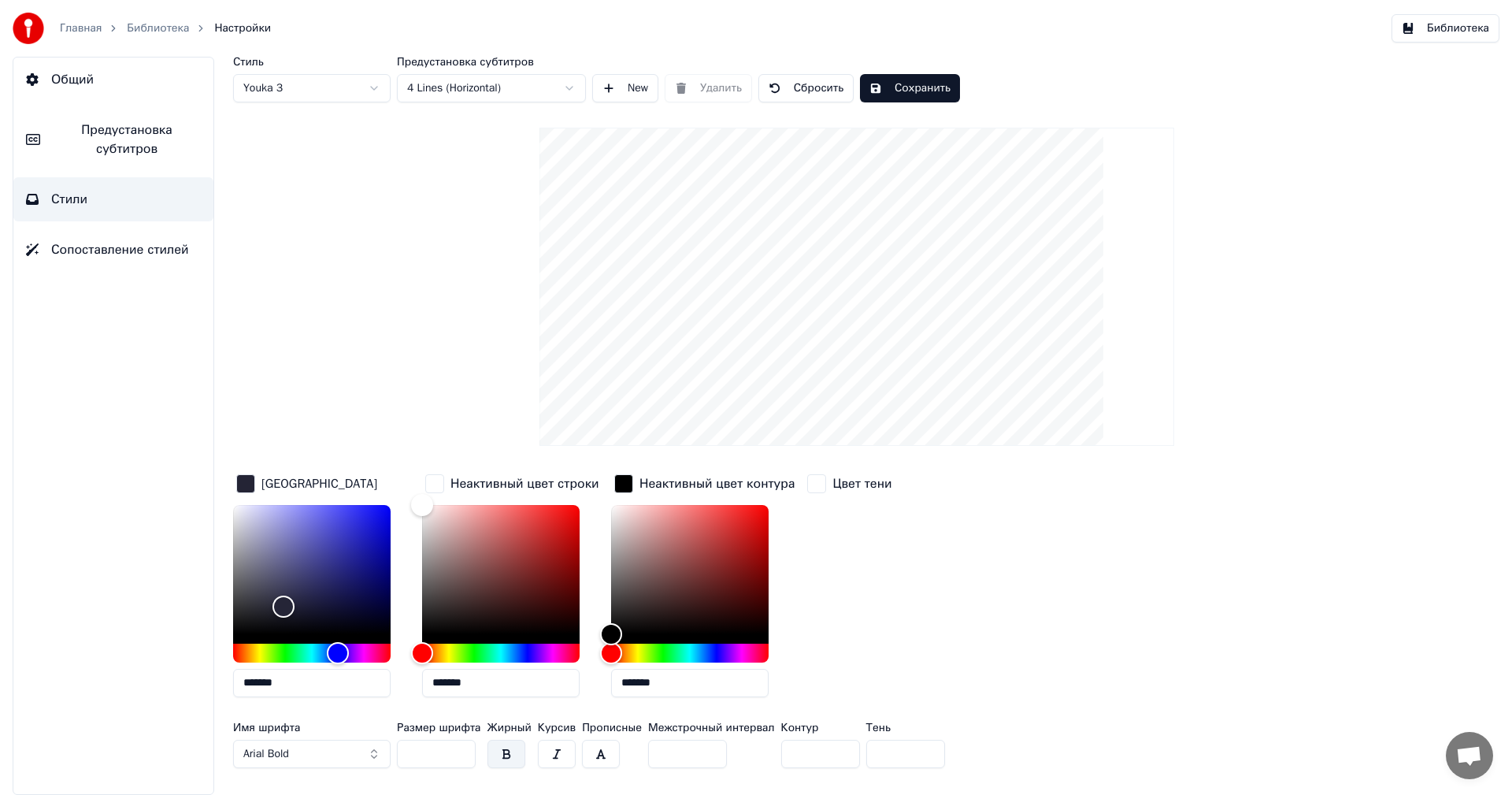 type on "*******" 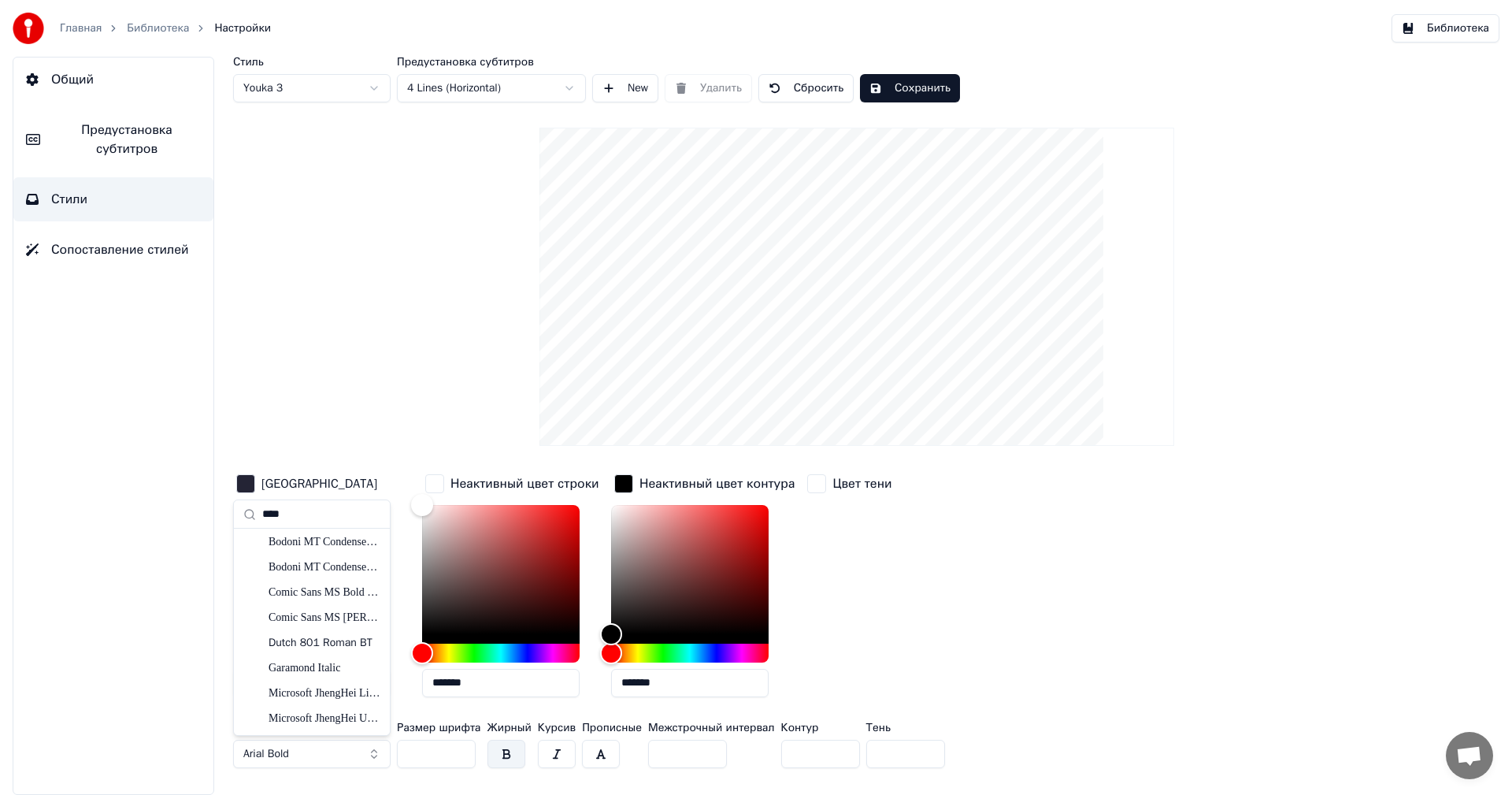 scroll, scrollTop: 0, scrollLeft: 0, axis: both 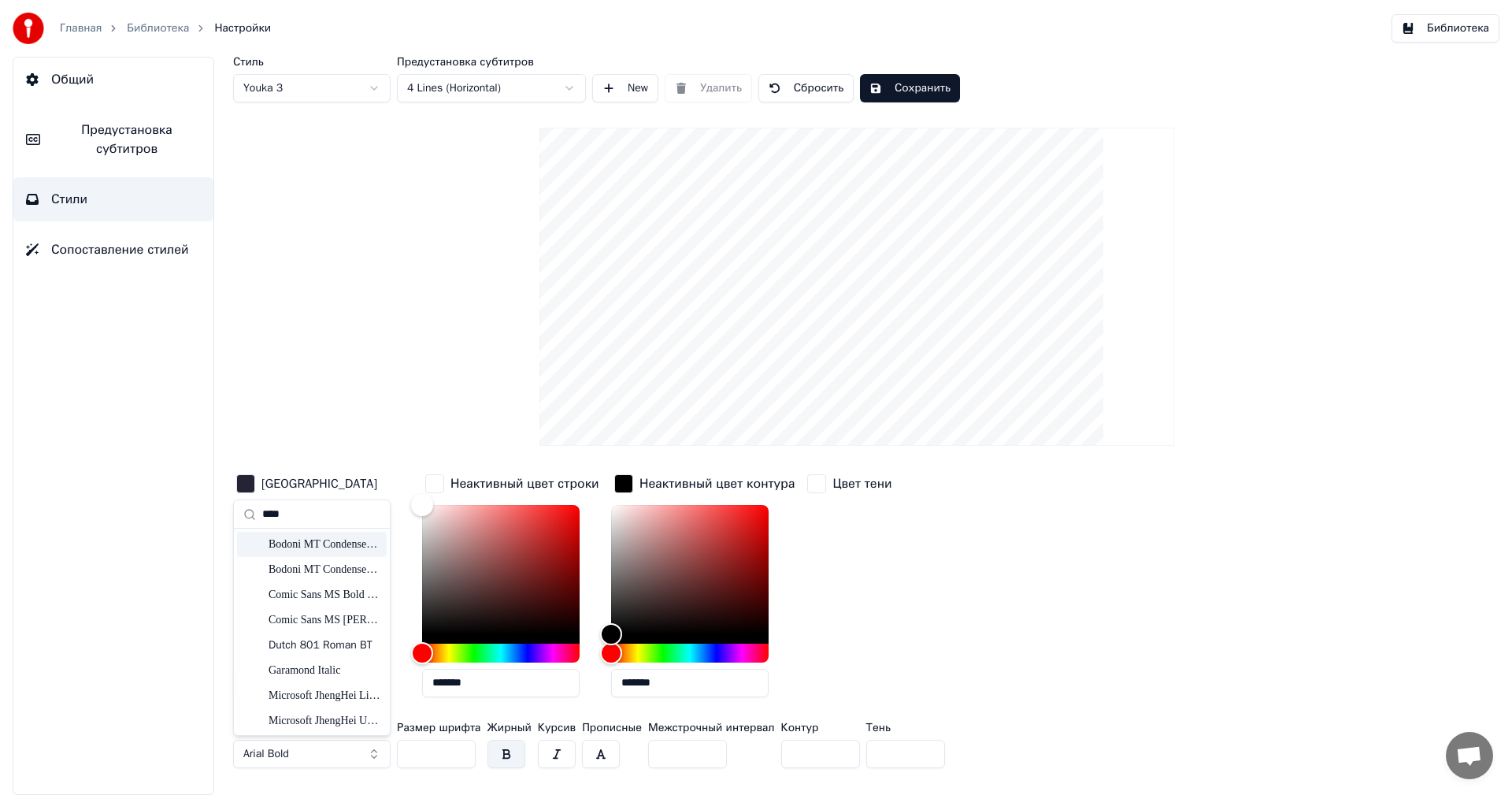 drag, startPoint x: 302, startPoint y: 511, endPoint x: 243, endPoint y: 516, distance: 59.211485 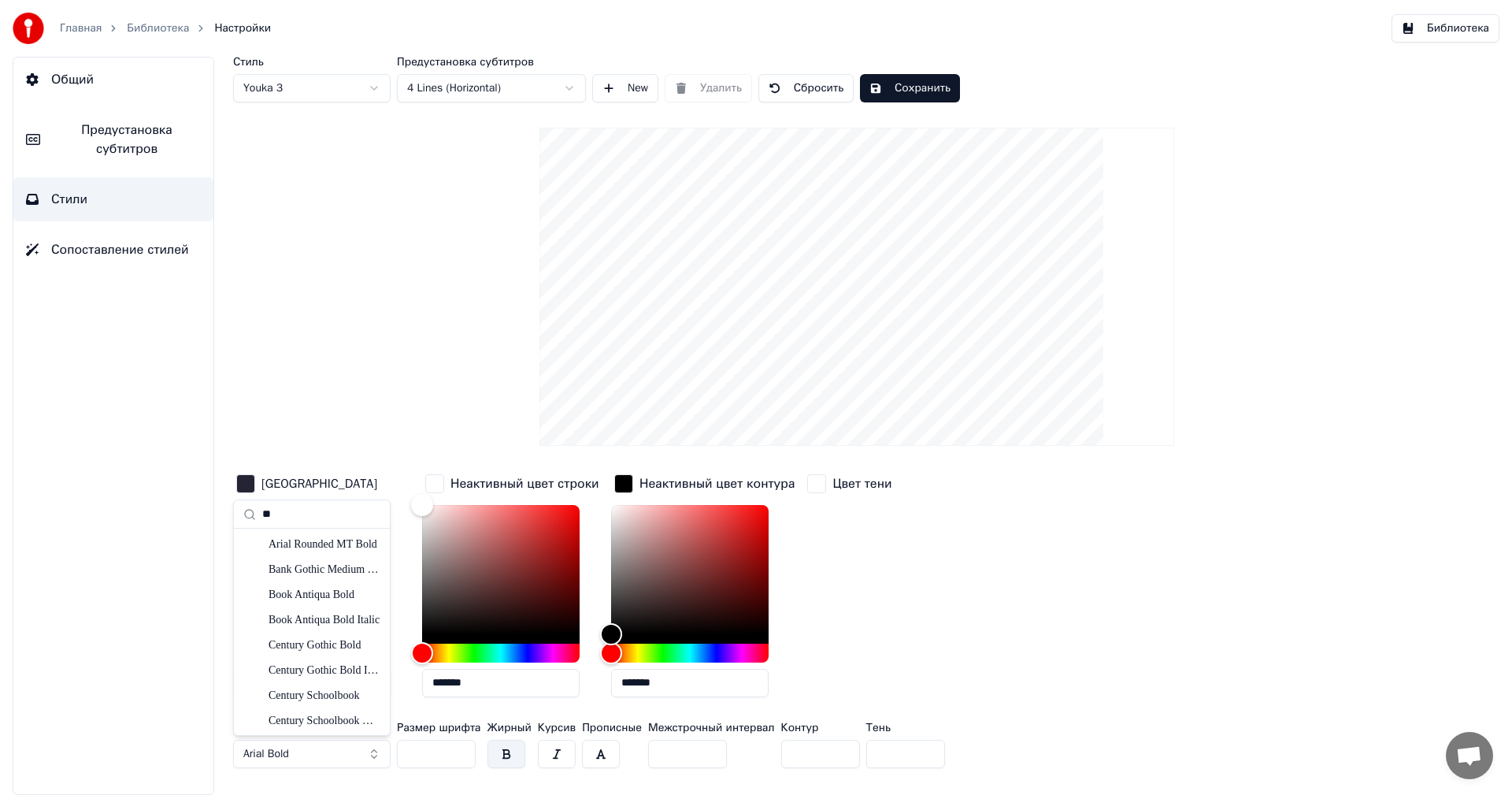 type on "*" 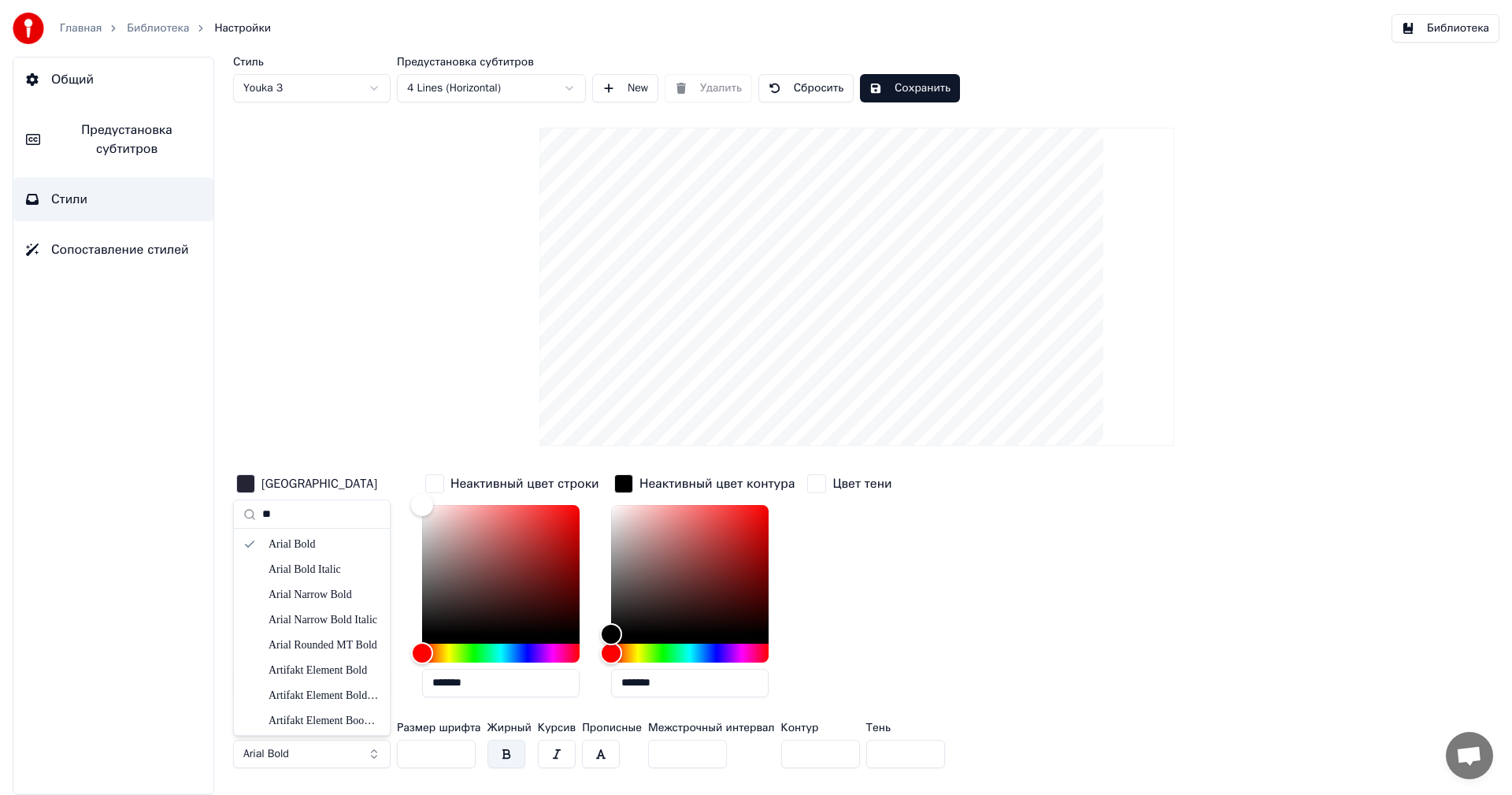 type on "*" 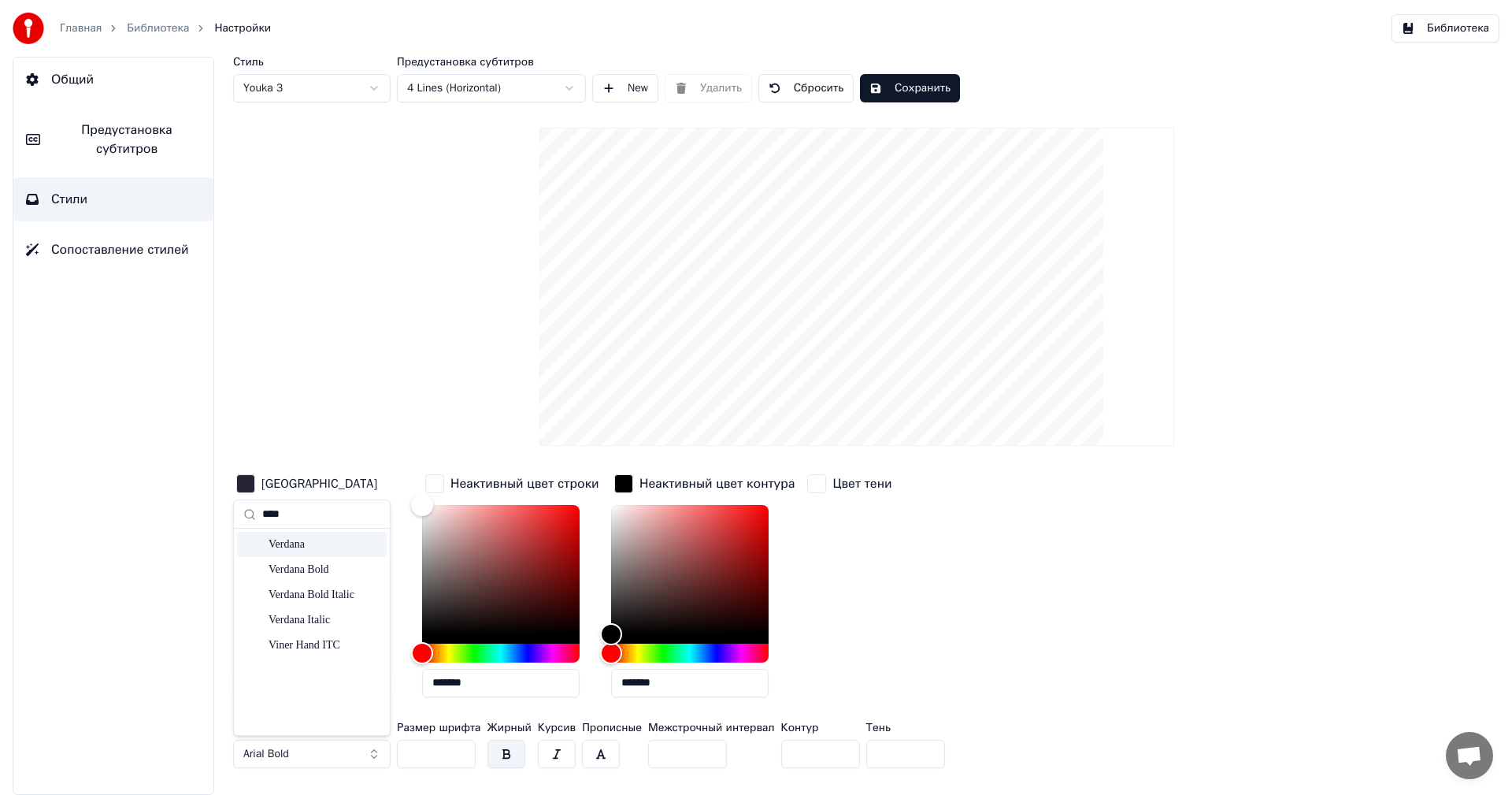 type on "****" 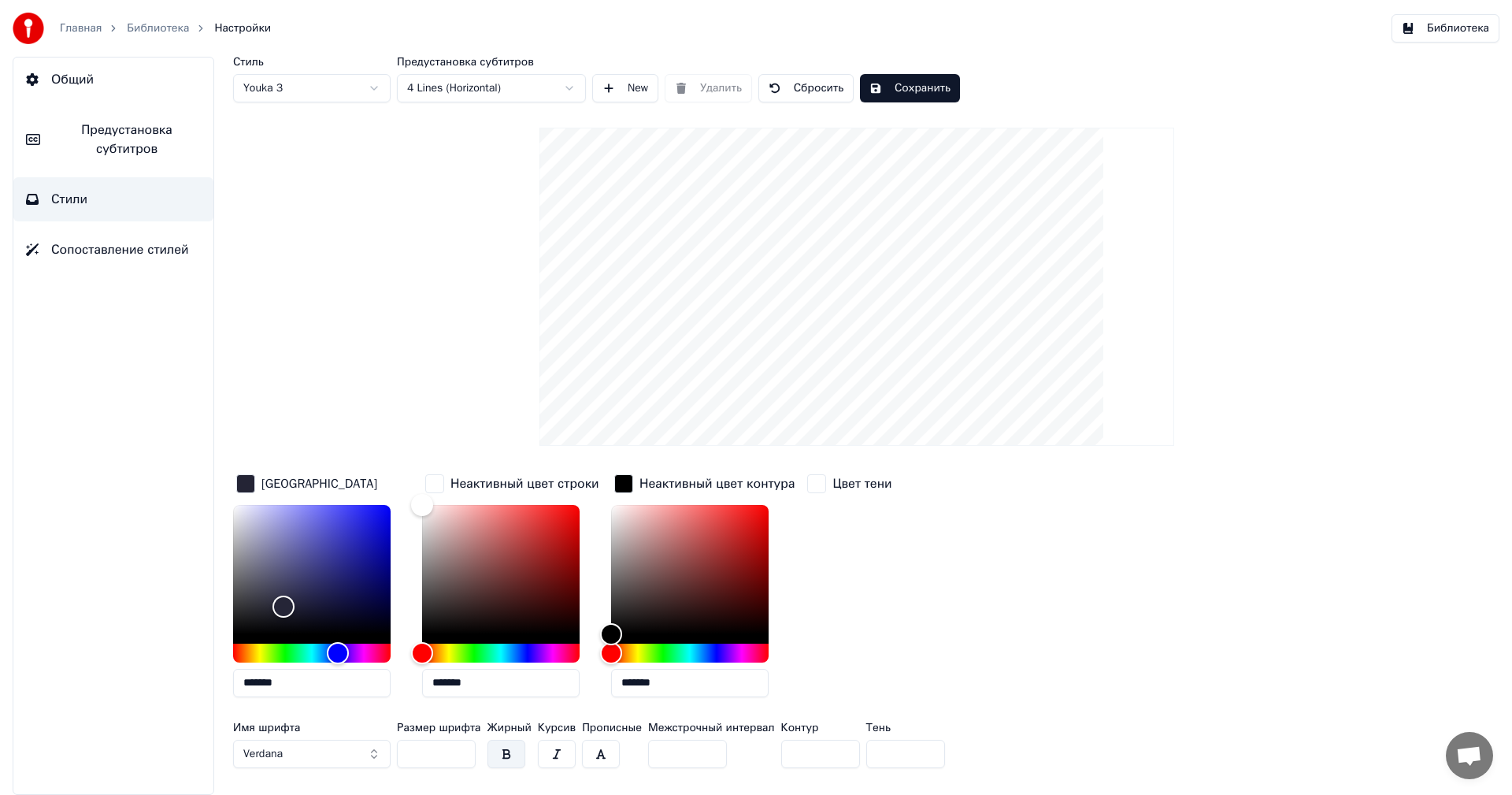 click on "Цвет заливки ******* Неактивный цвет строки ******* Неактивный цвет контура ******* Цвет тени" at bounding box center (762, 590) 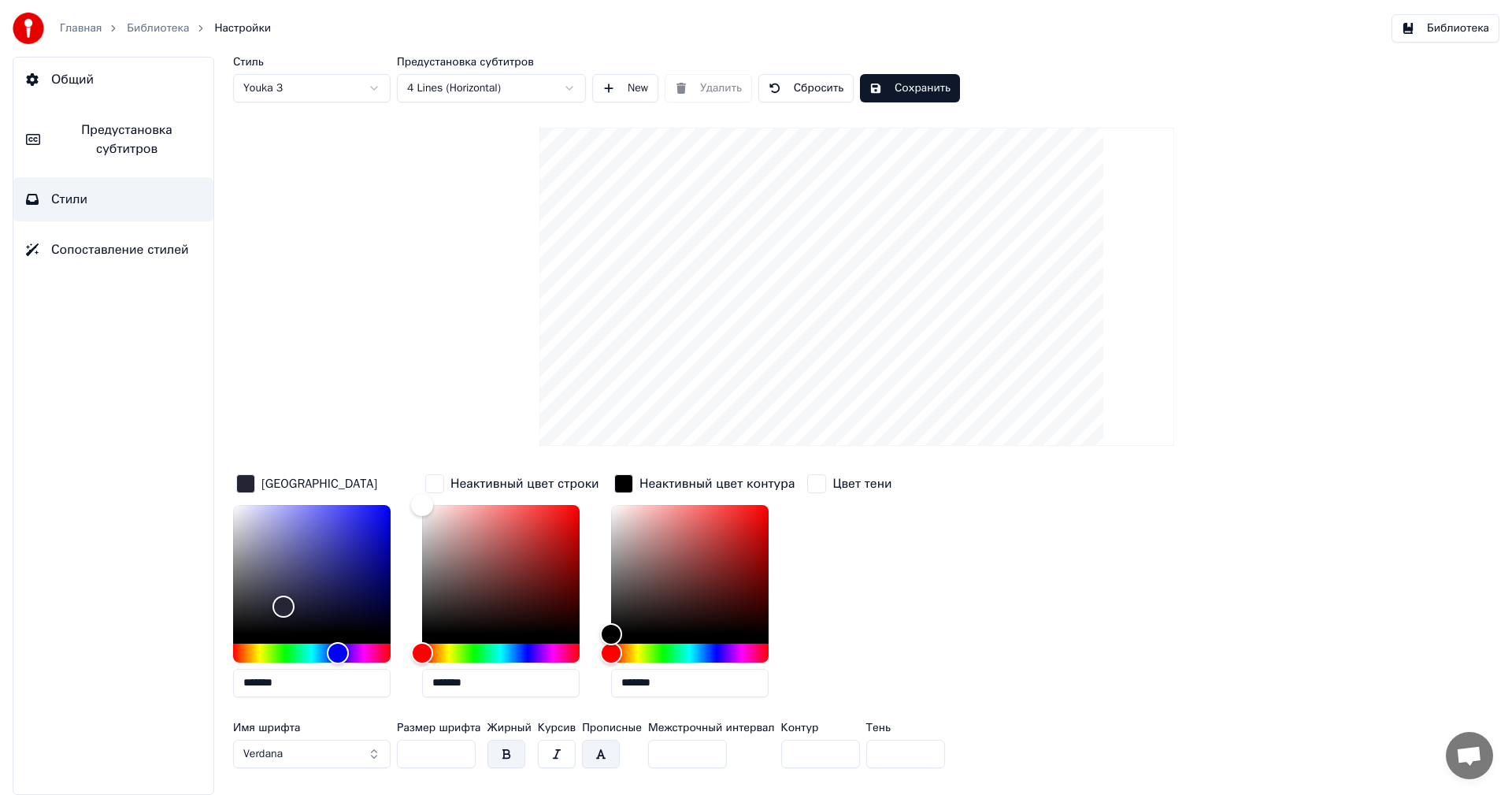 click at bounding box center (601, 754) 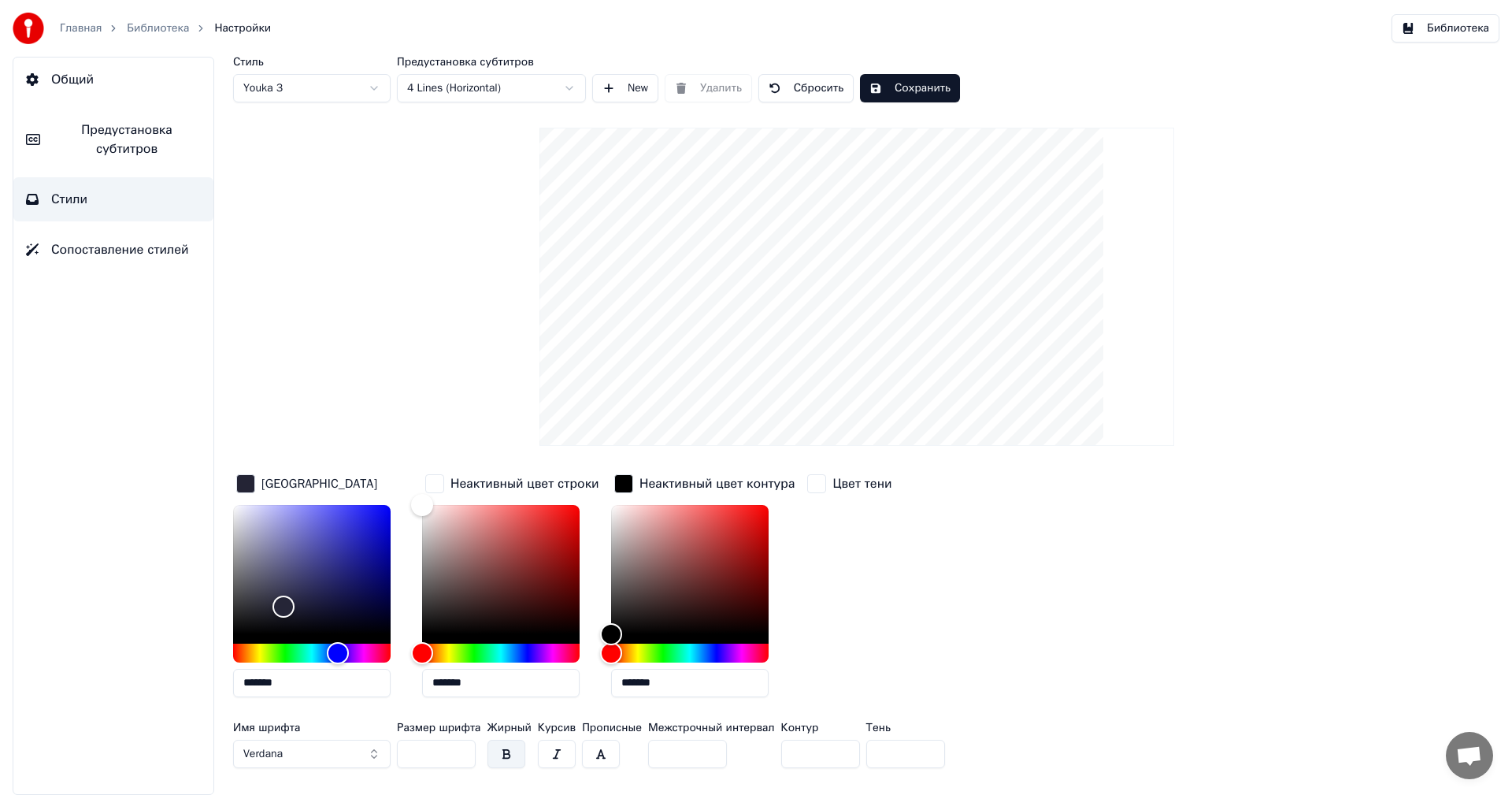 click at bounding box center [506, 754] 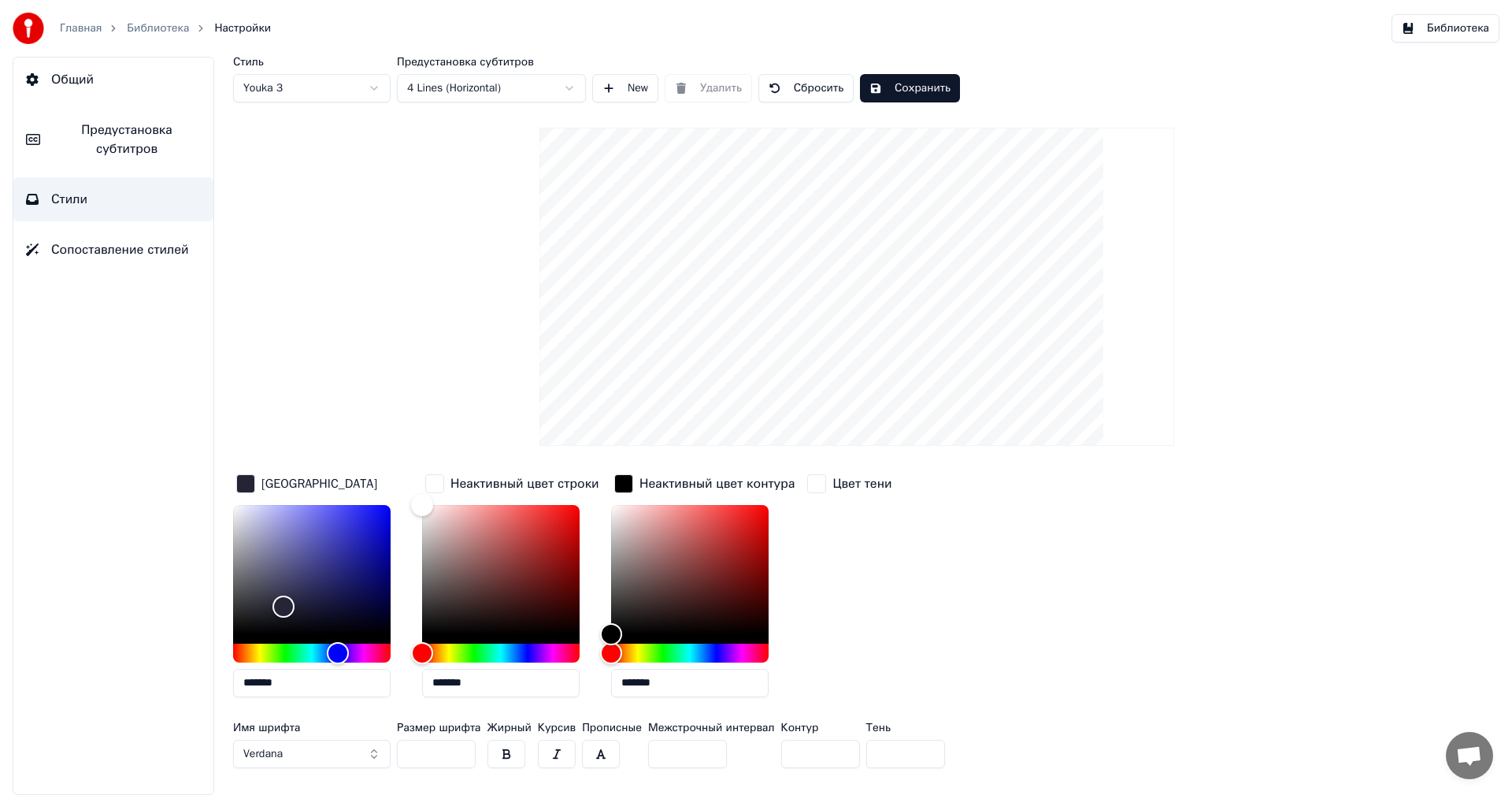 click on "**" at bounding box center (436, 754) 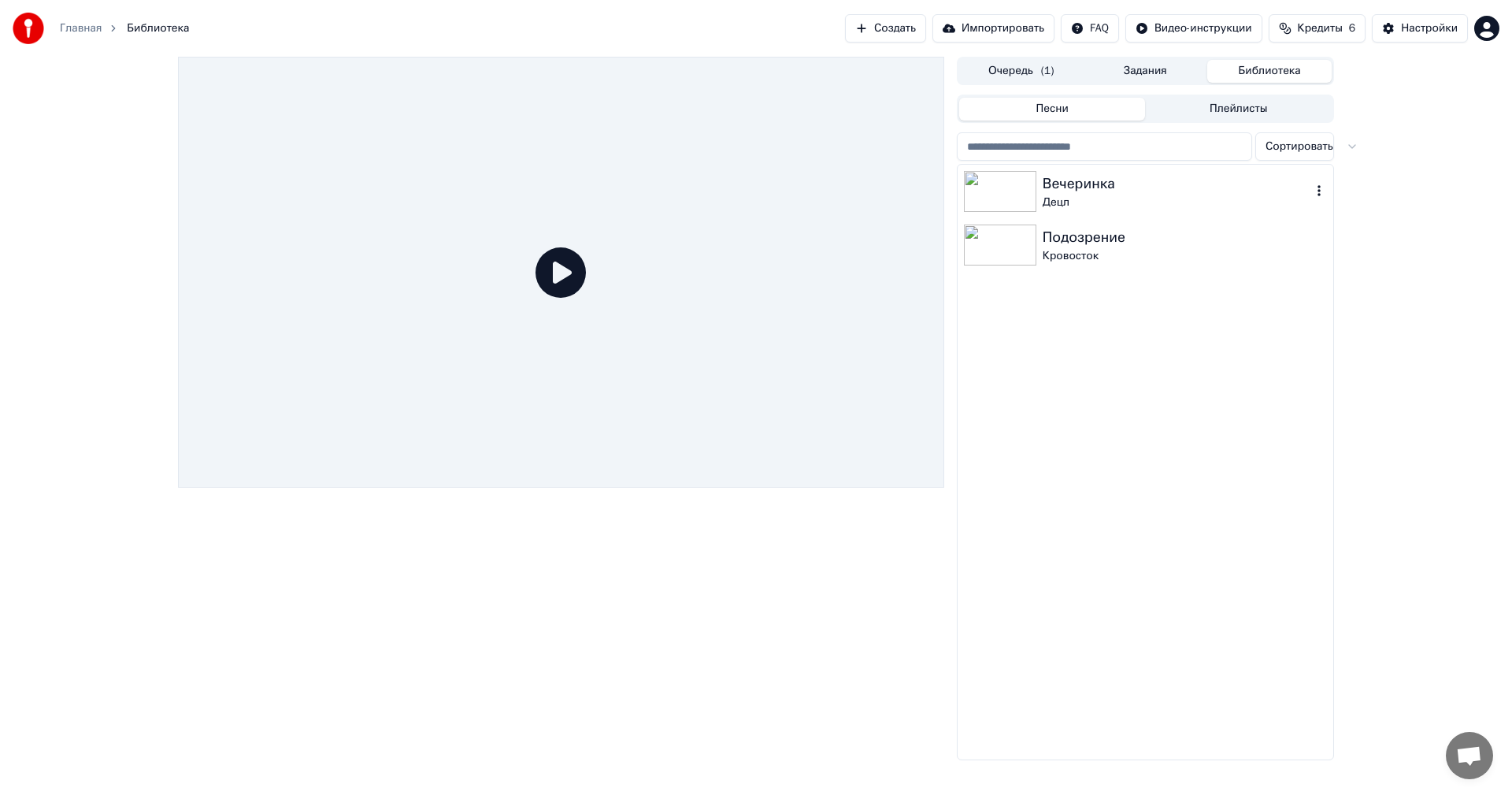 click at bounding box center (1000, 191) 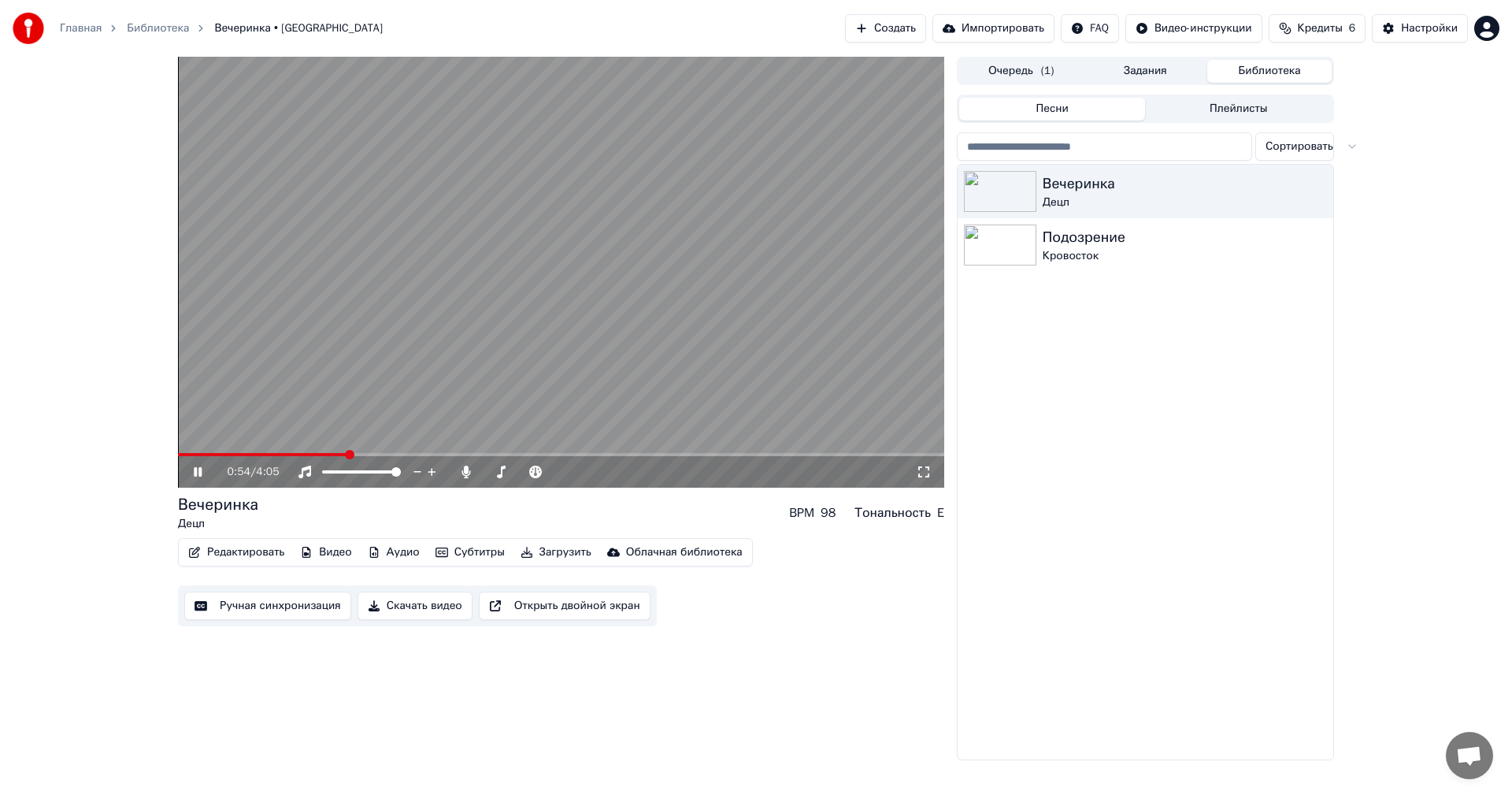 click at bounding box center (561, 455) 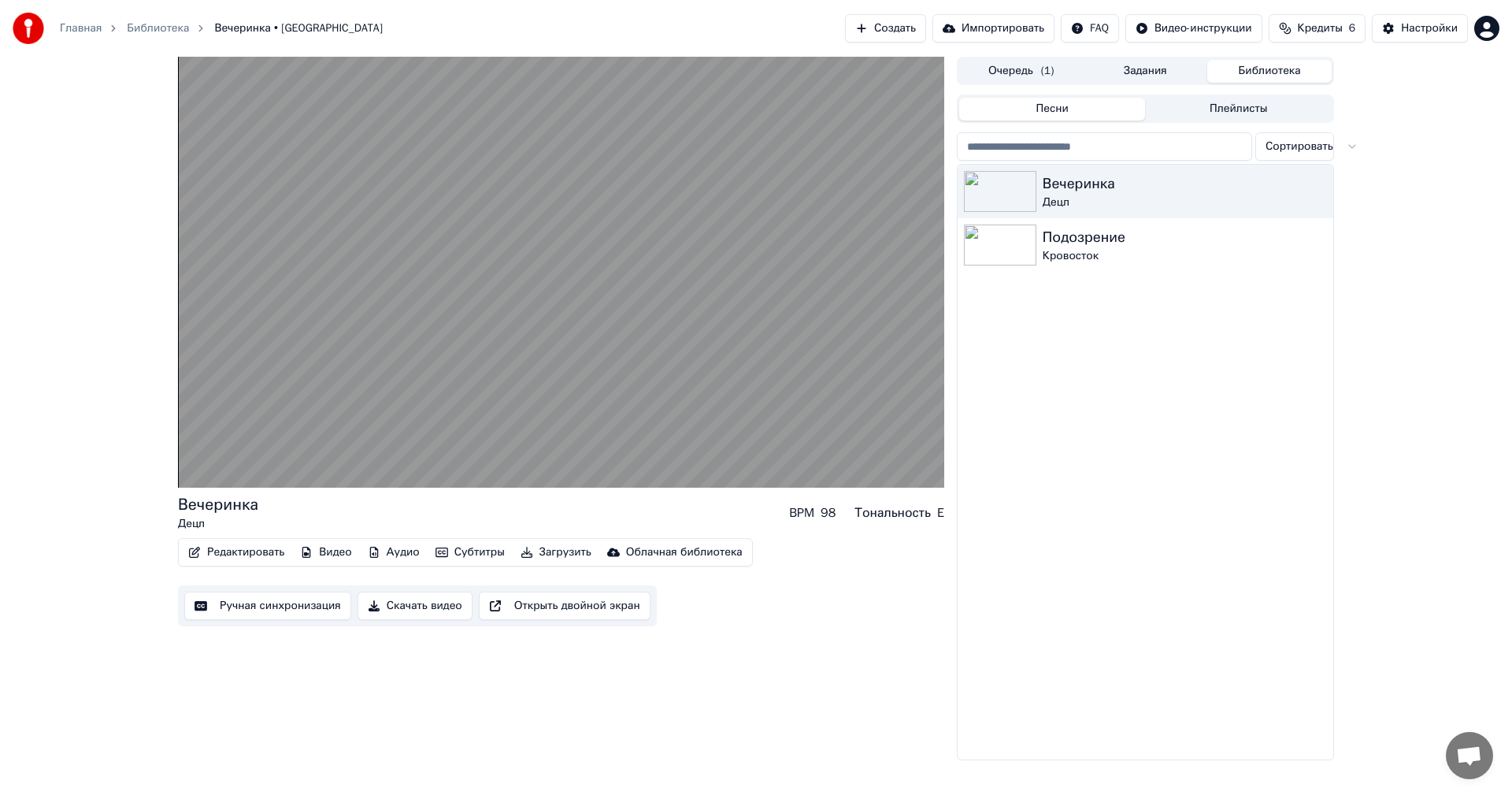 click on "Редактировать Видео Аудио Субтитры Загрузить Облачная библиотека Ручная синхронизация Скачать видео Открыть двойной экран" at bounding box center [561, 582] 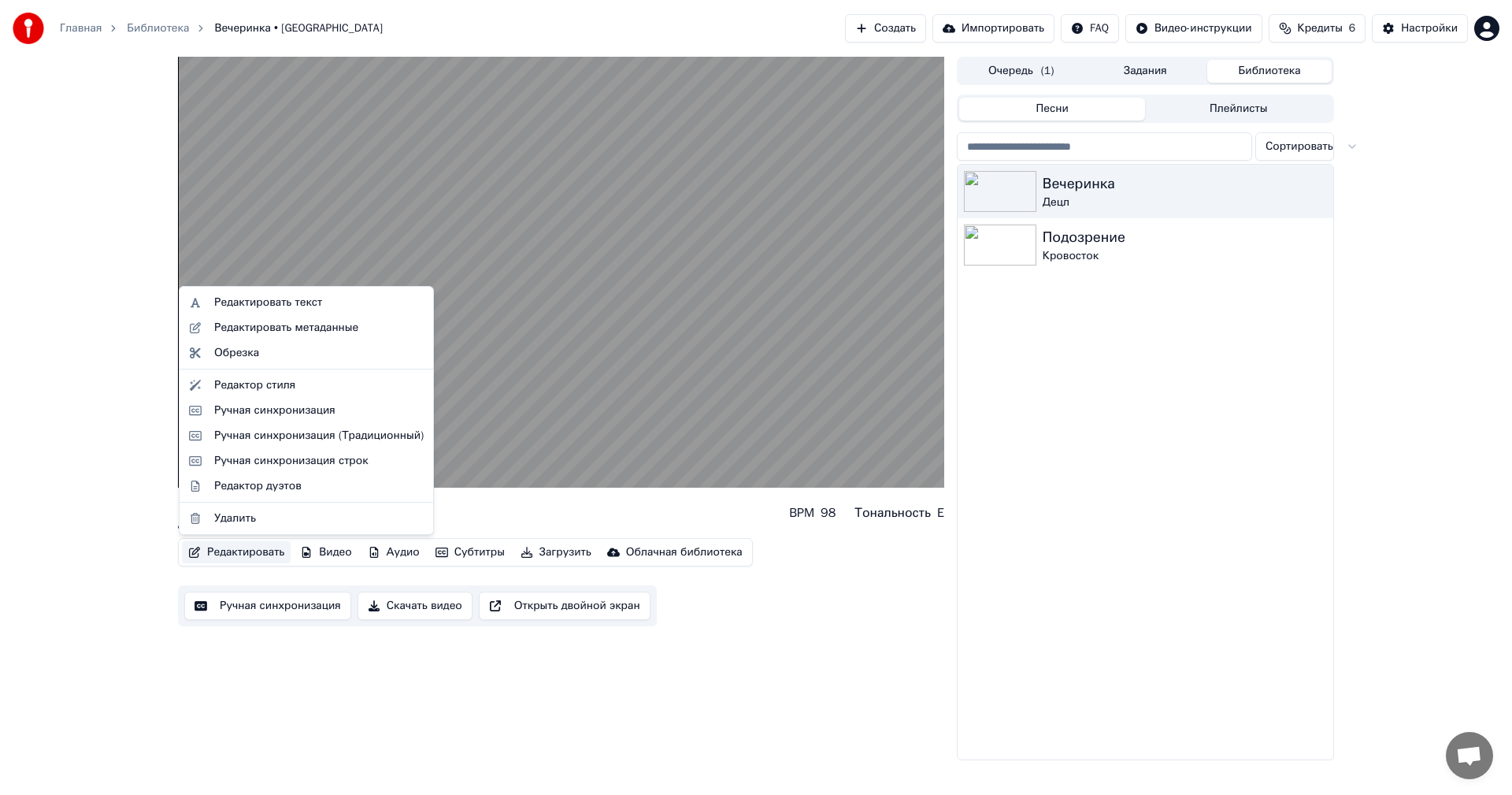 click on "Редактировать" at bounding box center [236, 552] 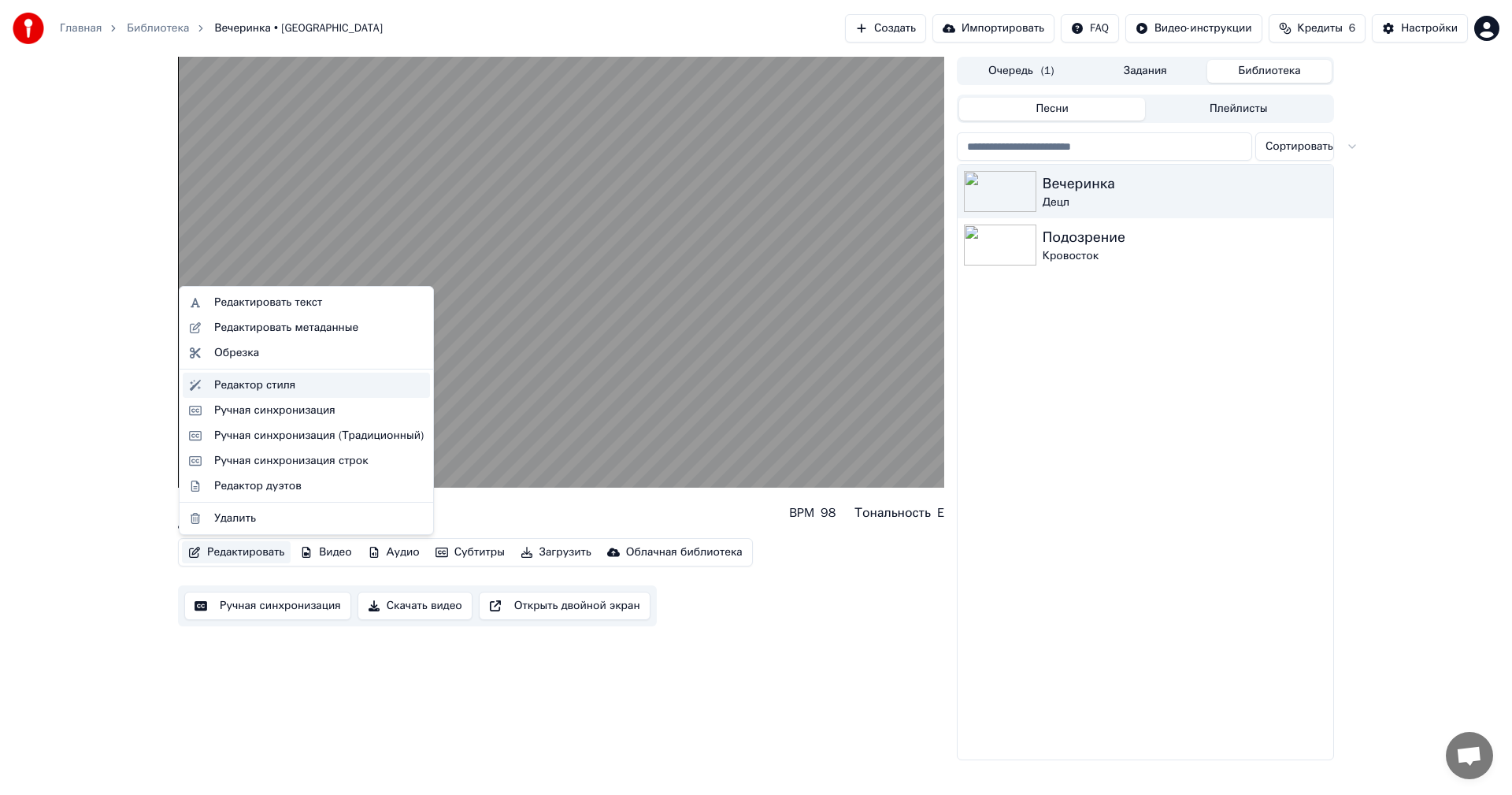 click on "Редактор стиля" at bounding box center [254, 385] 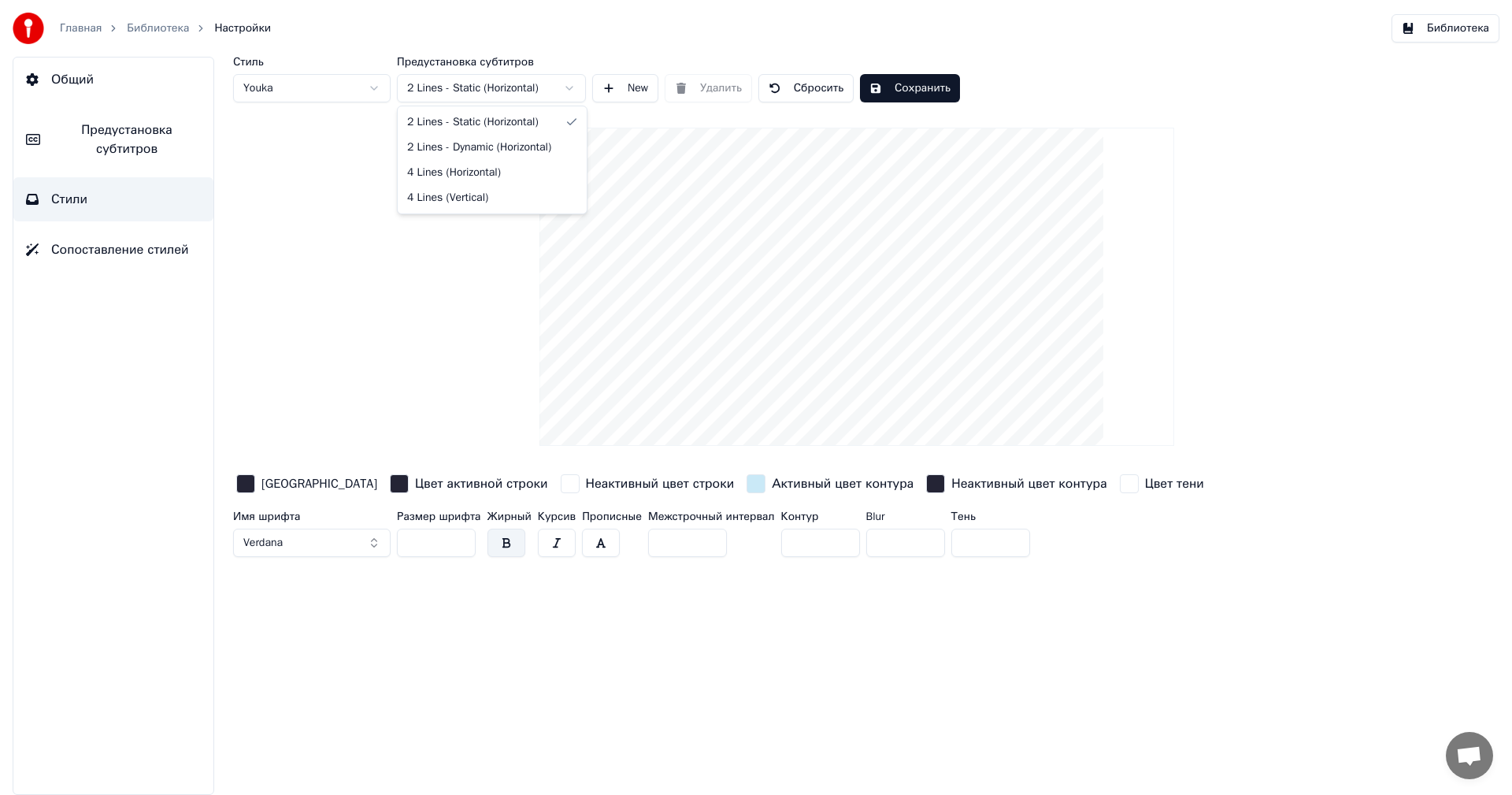 click on "Главная Библиотека Настройки Библиотека Общий Предустановка субтитров Стили Сопоставление стилей Стиль Youka Предустановка субтитров 2 Lines - Static (Horizontal) New Удалить Сбросить Сохранить Цвет заливки Цвет активной строки Неактивный цвет строки Активный цвет контура Неактивный цвет контура Цвет тени Имя шрифта Verdana Размер шрифта ** Жирный Курсив Прописные Межстрочный интервал * Контур ** Blur * Тень * 2 Lines - Static (Horizontal) 2 Lines - Dynamic (Horizontal) 4 Lines (Horizontal) 4 Lines (Vertical)" at bounding box center (756, 397) 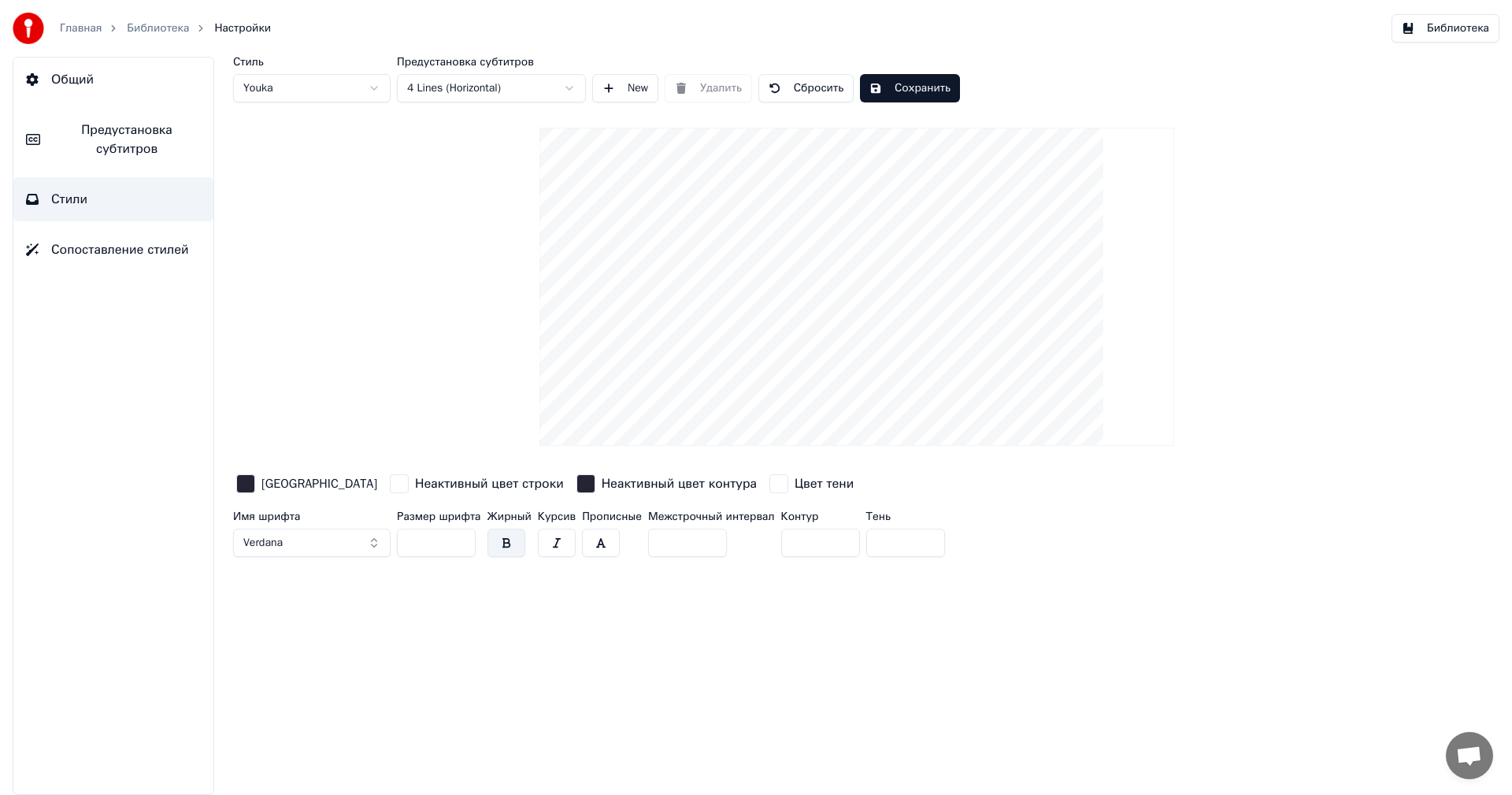 click on "Неактивный цвет контура" at bounding box center [679, 484] 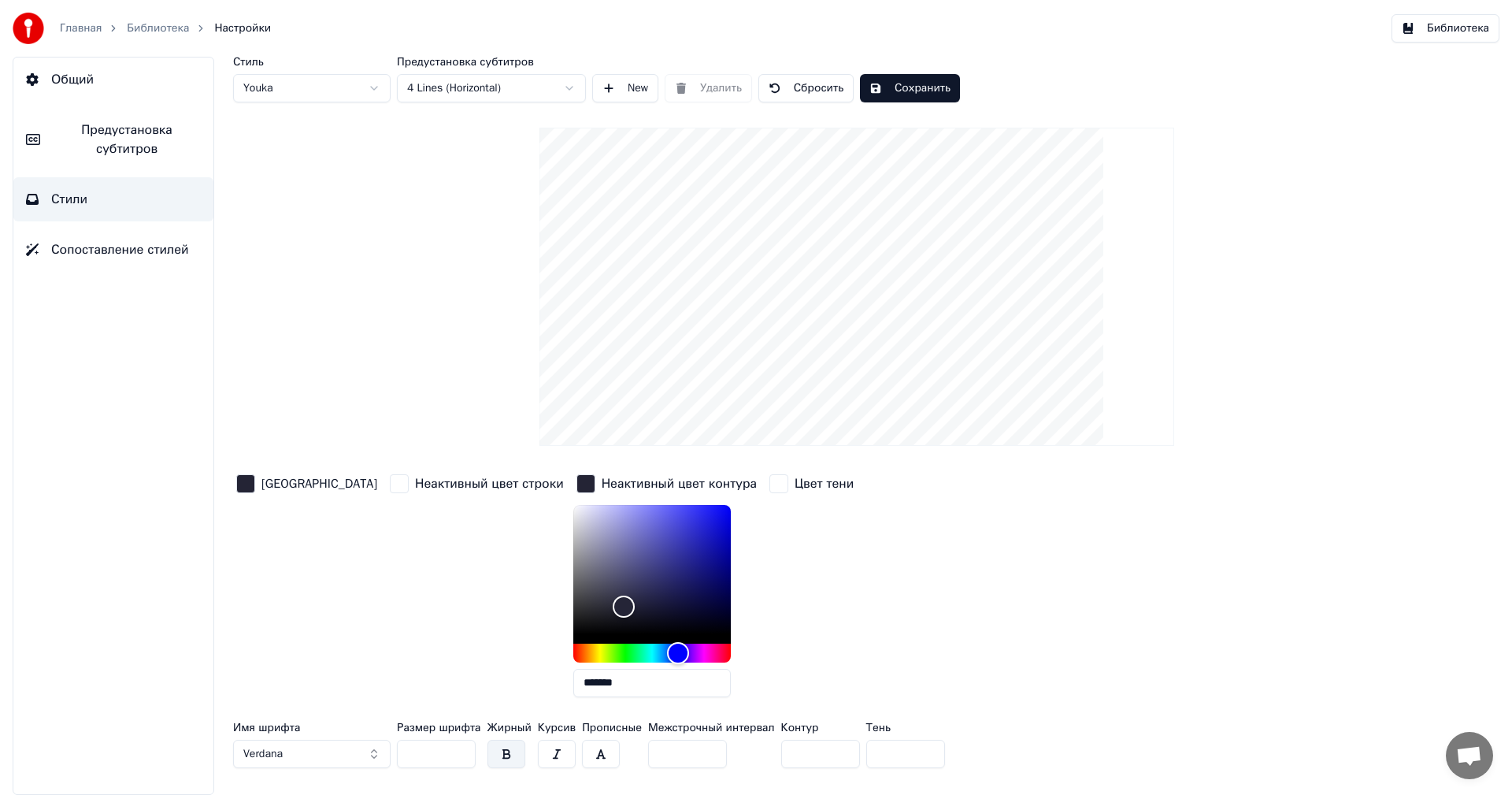 click on "[GEOGRAPHIC_DATA]" at bounding box center [319, 484] 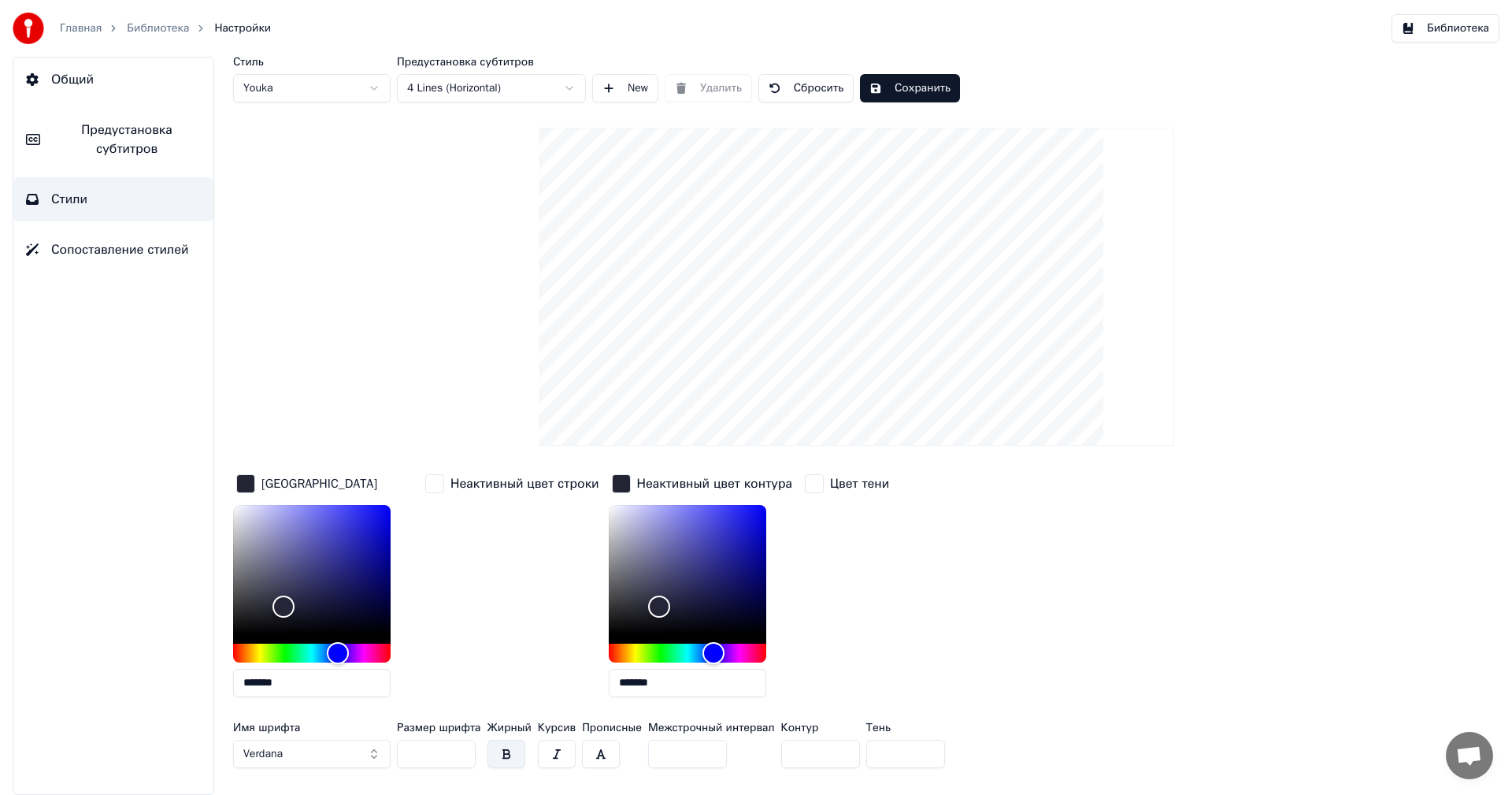click on "*******" at bounding box center [312, 683] 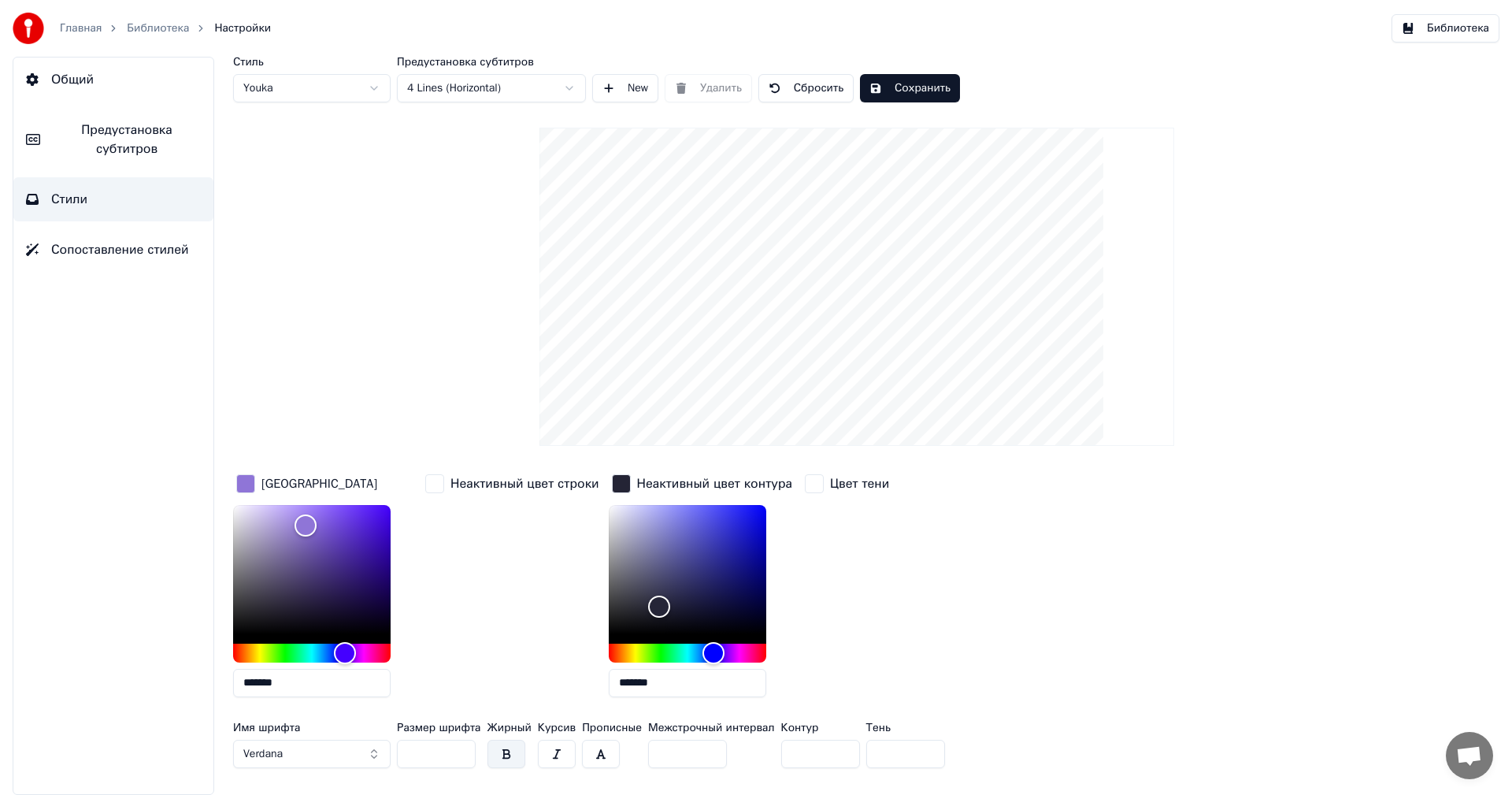 type on "*******" 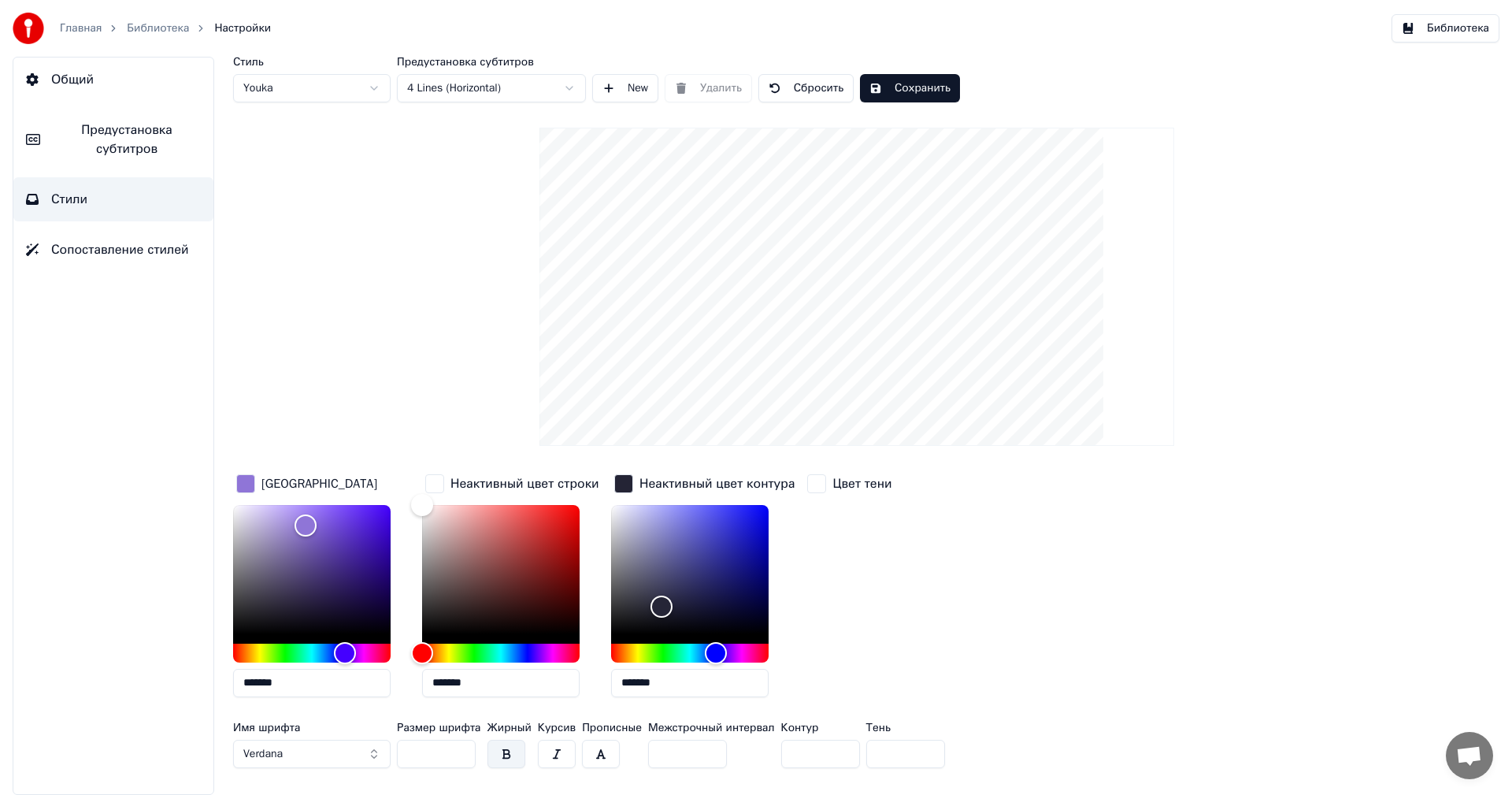 type on "**" 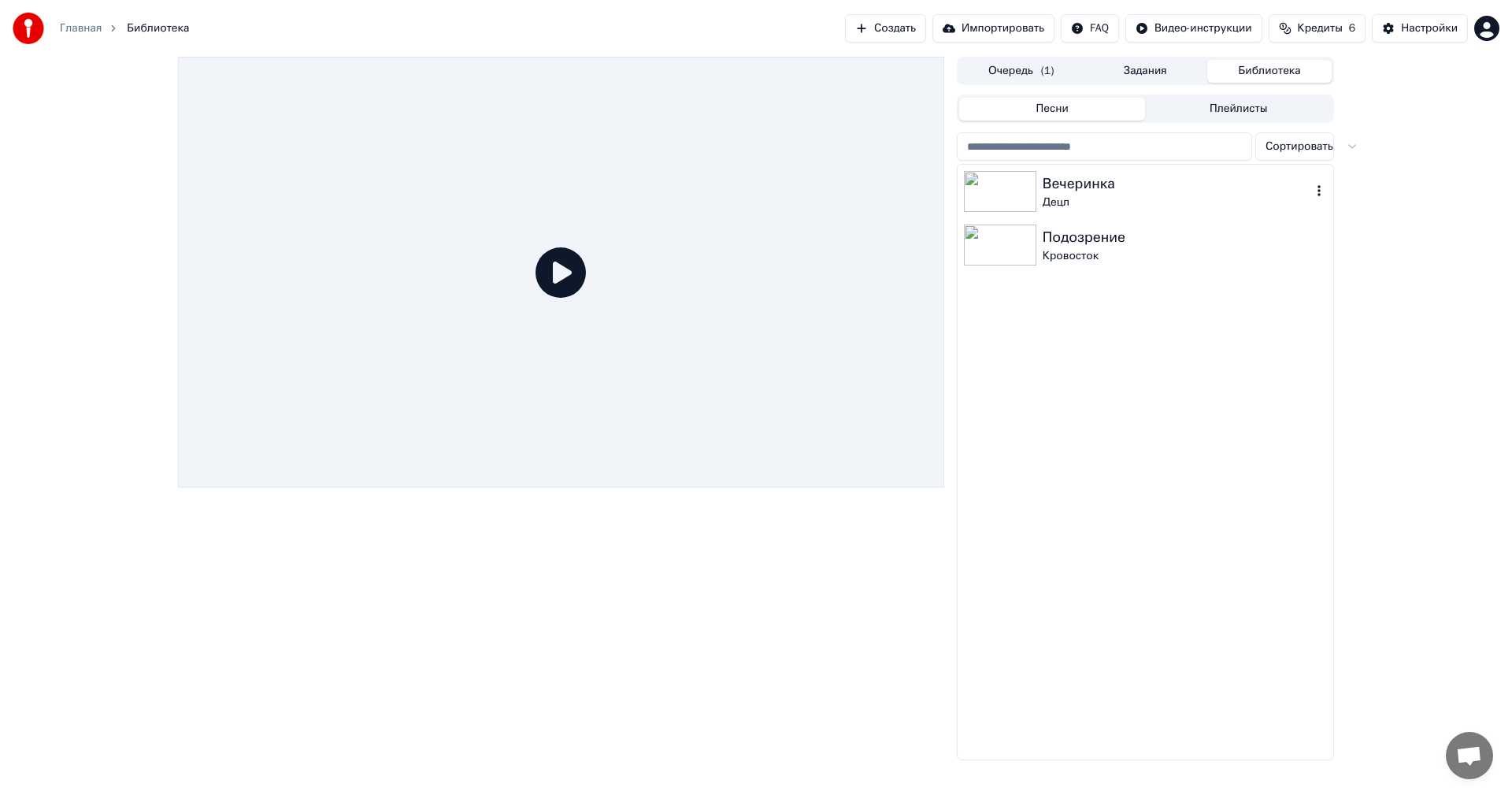 click on "Вечеринка" at bounding box center (1177, 184) 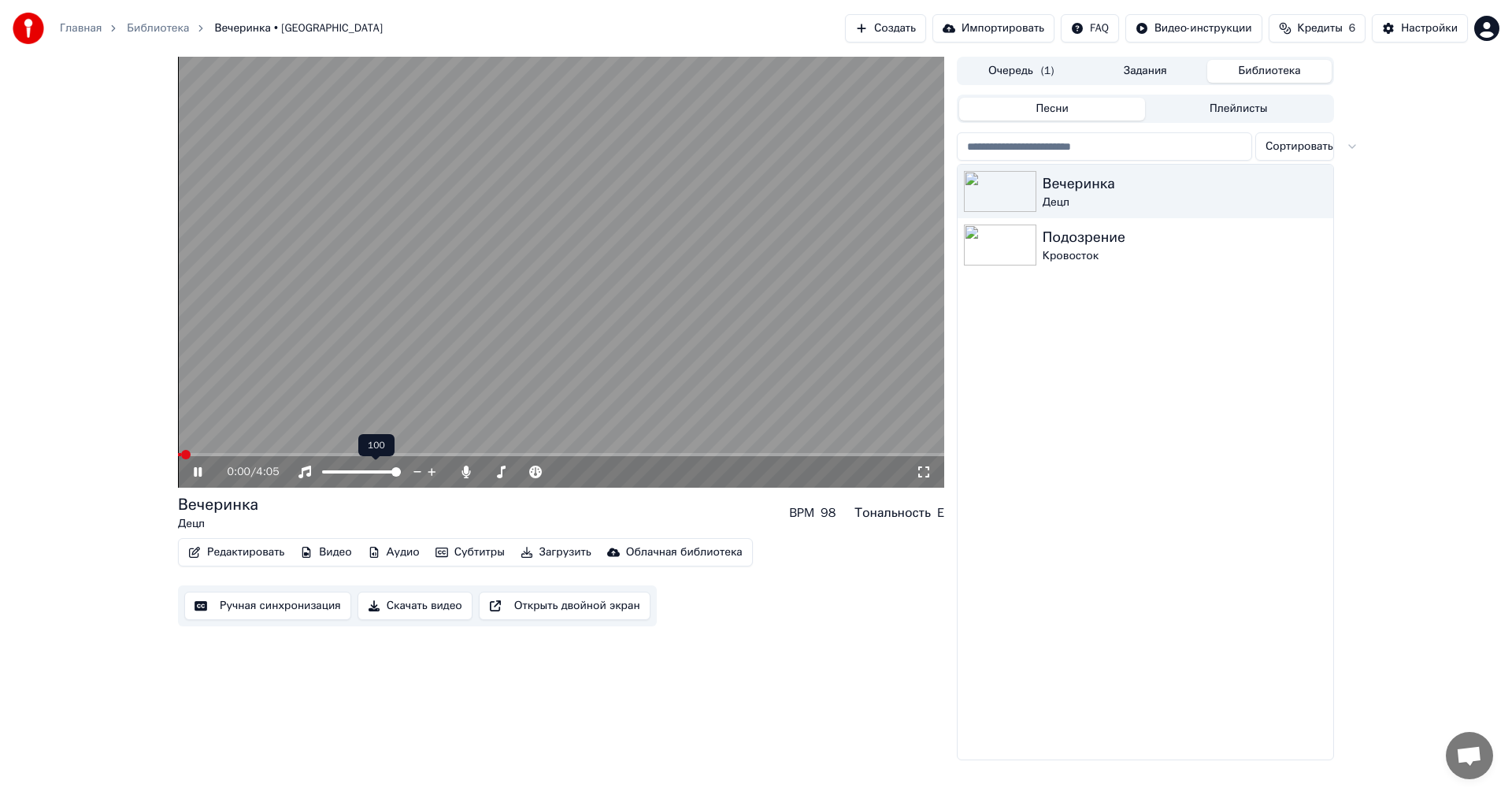 click on "0:00  /  4:05" at bounding box center (561, 472) 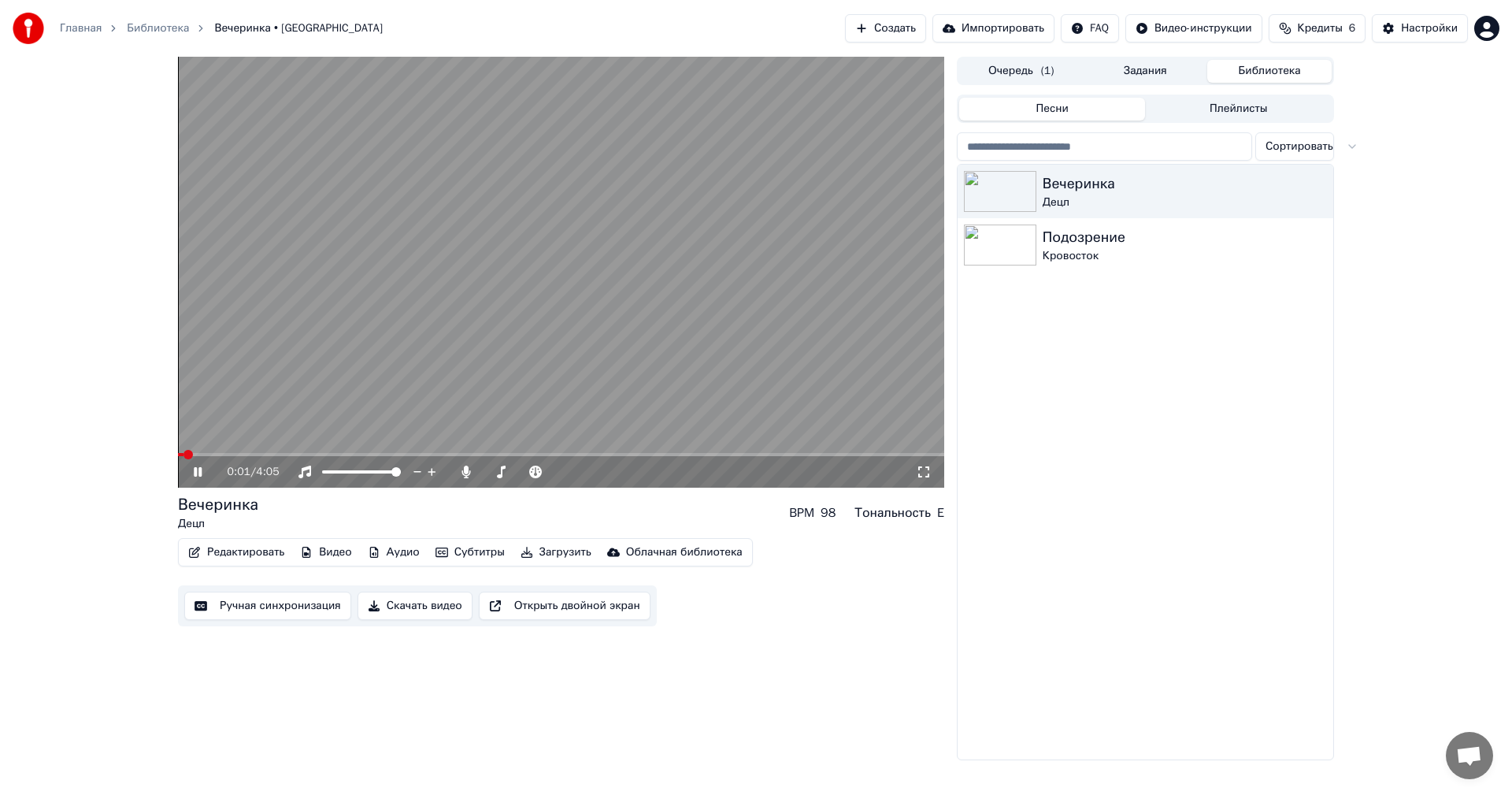 click at bounding box center [561, 455] 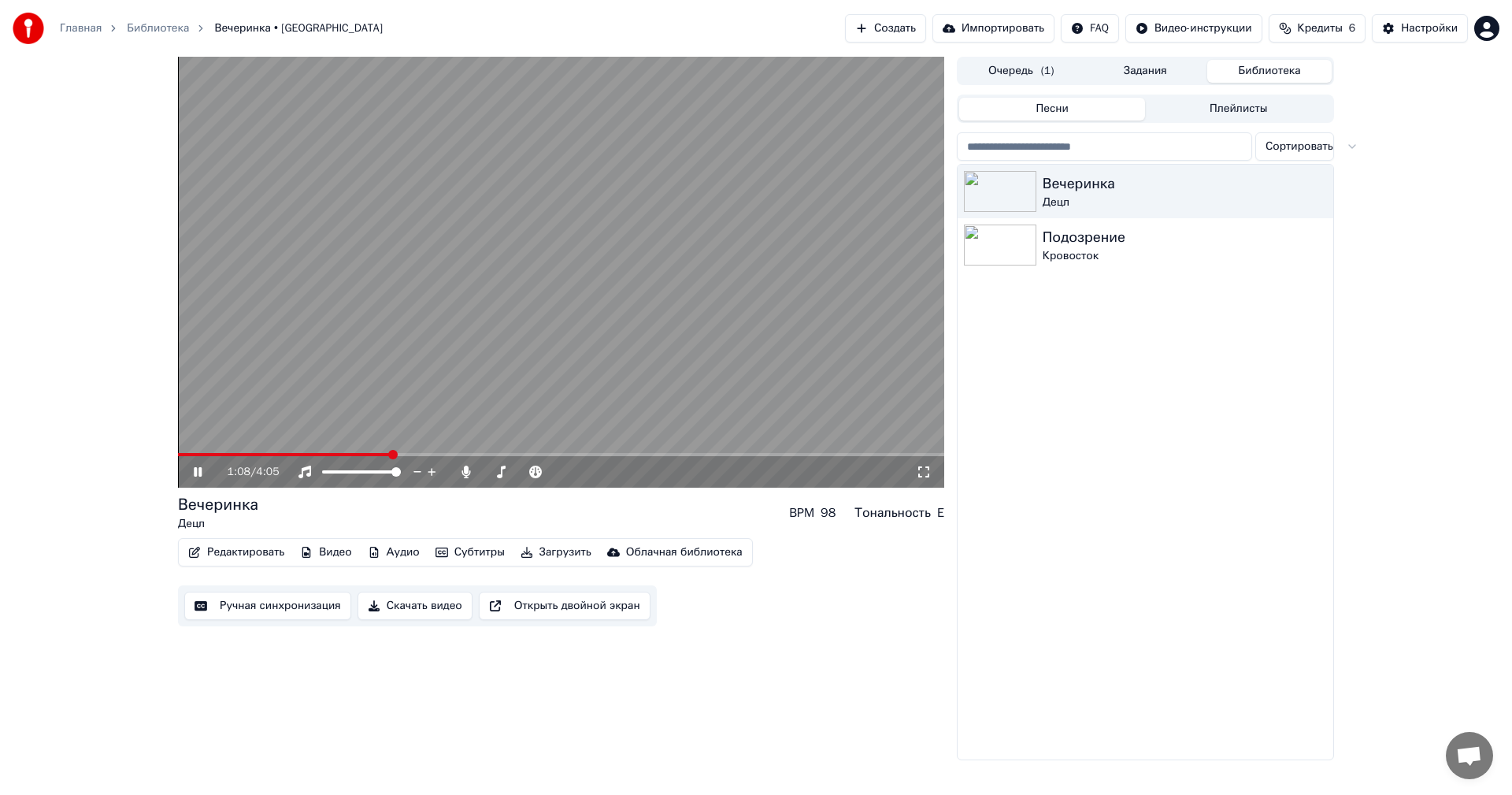 click at bounding box center [284, 455] 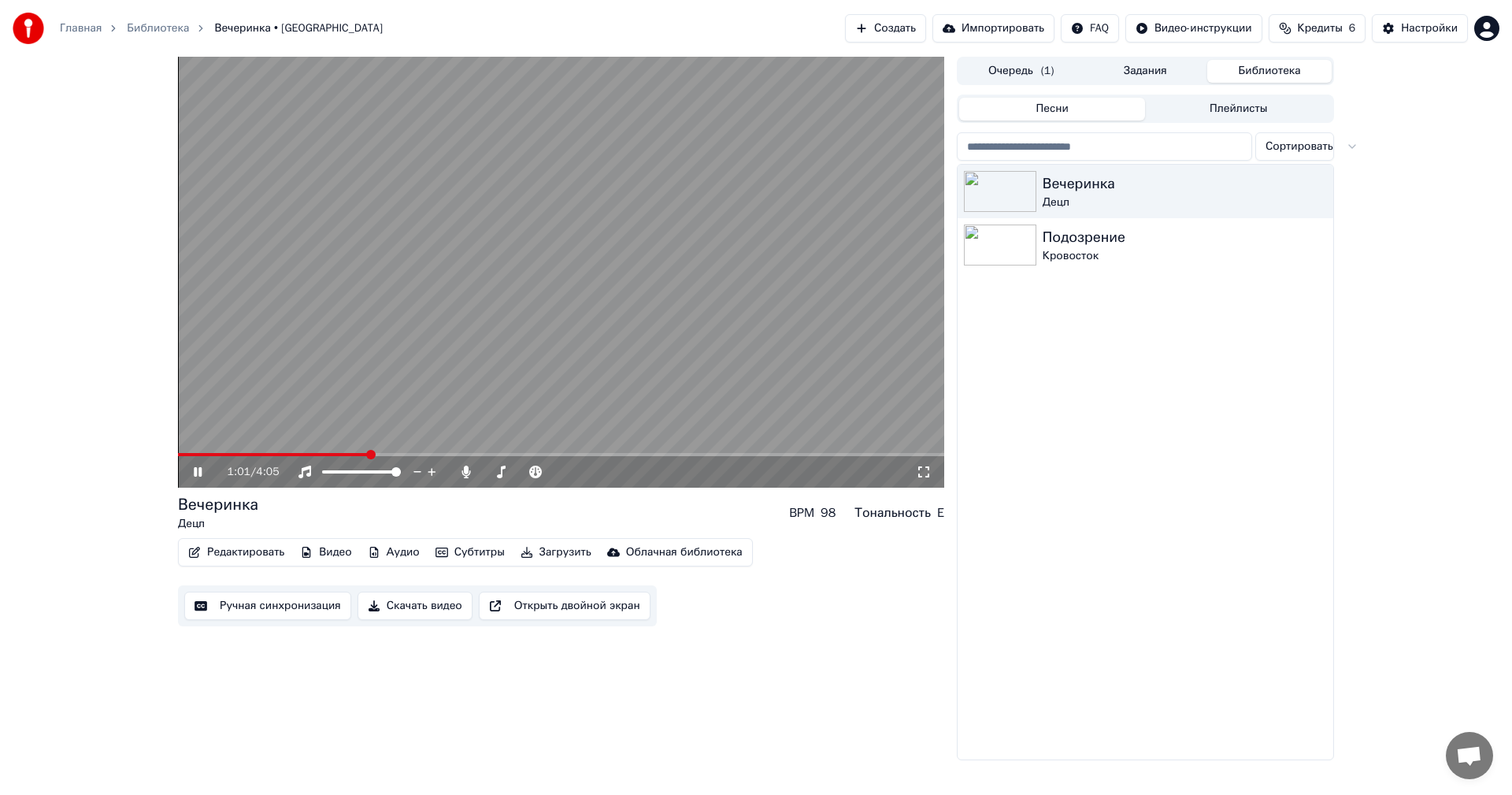 click on "Субтитры" at bounding box center (470, 552) 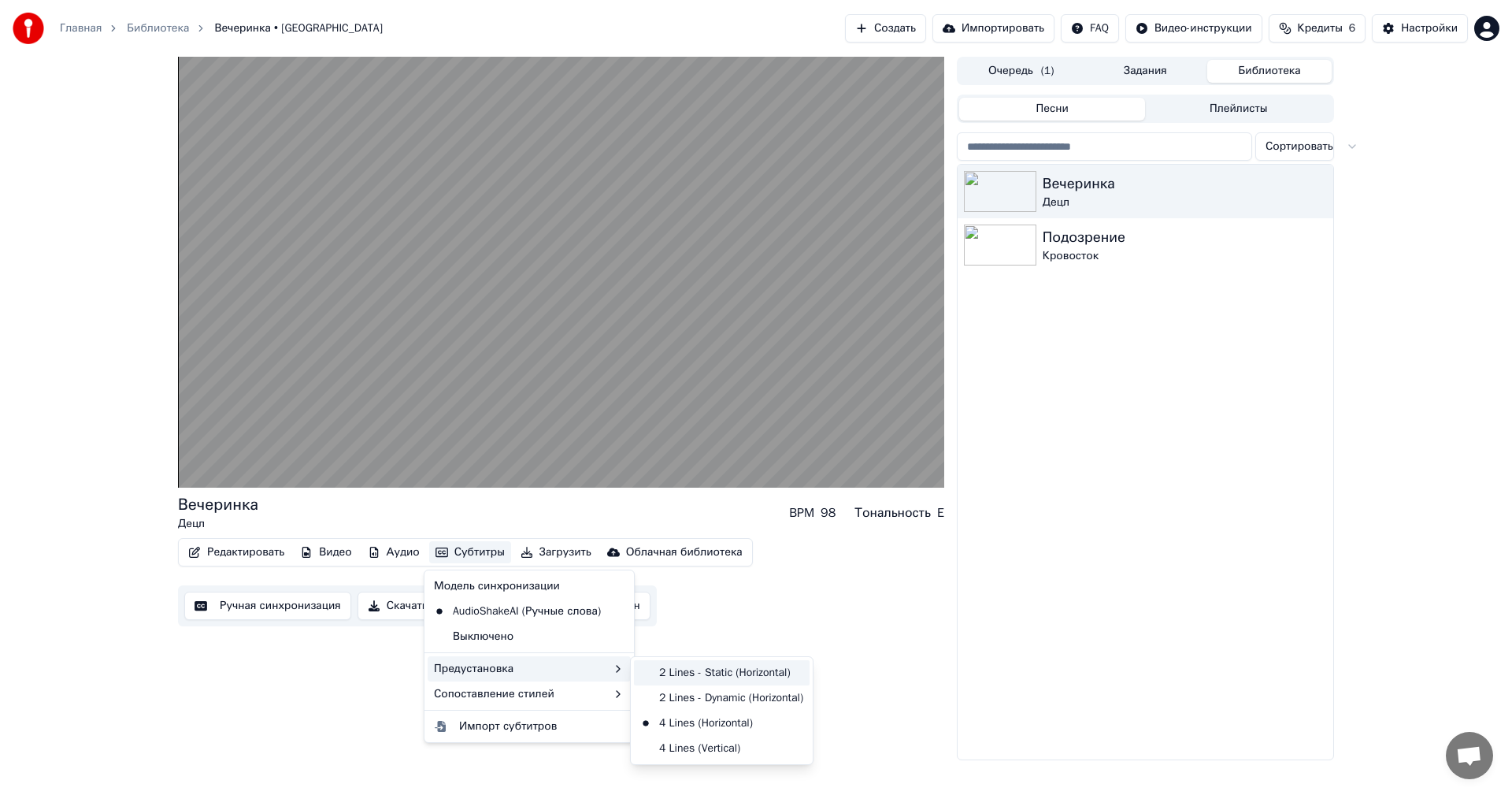 click on "2 Lines - Static (Horizontal)" at bounding box center [721, 673] 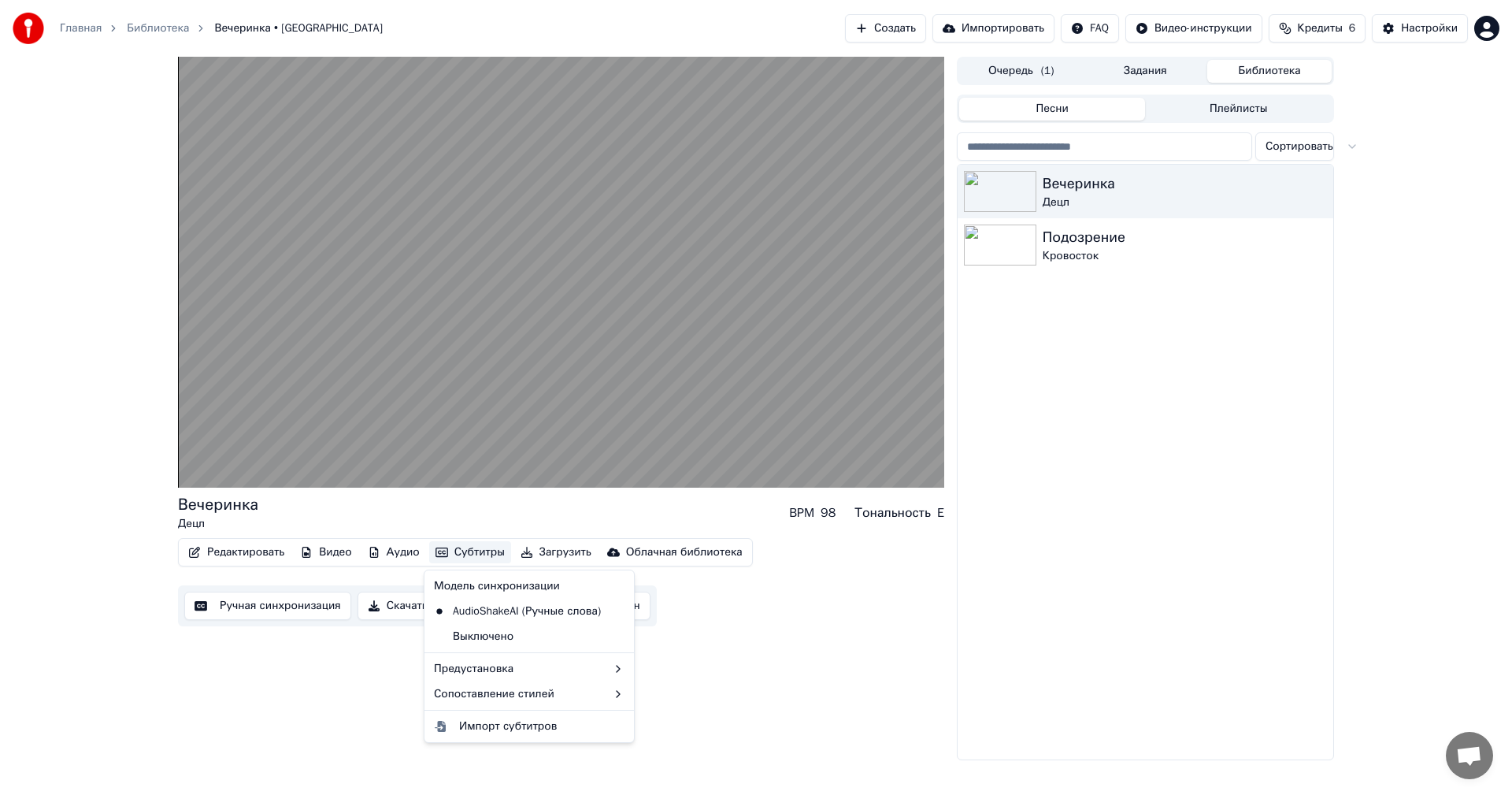 click on "Субтитры" at bounding box center (470, 552) 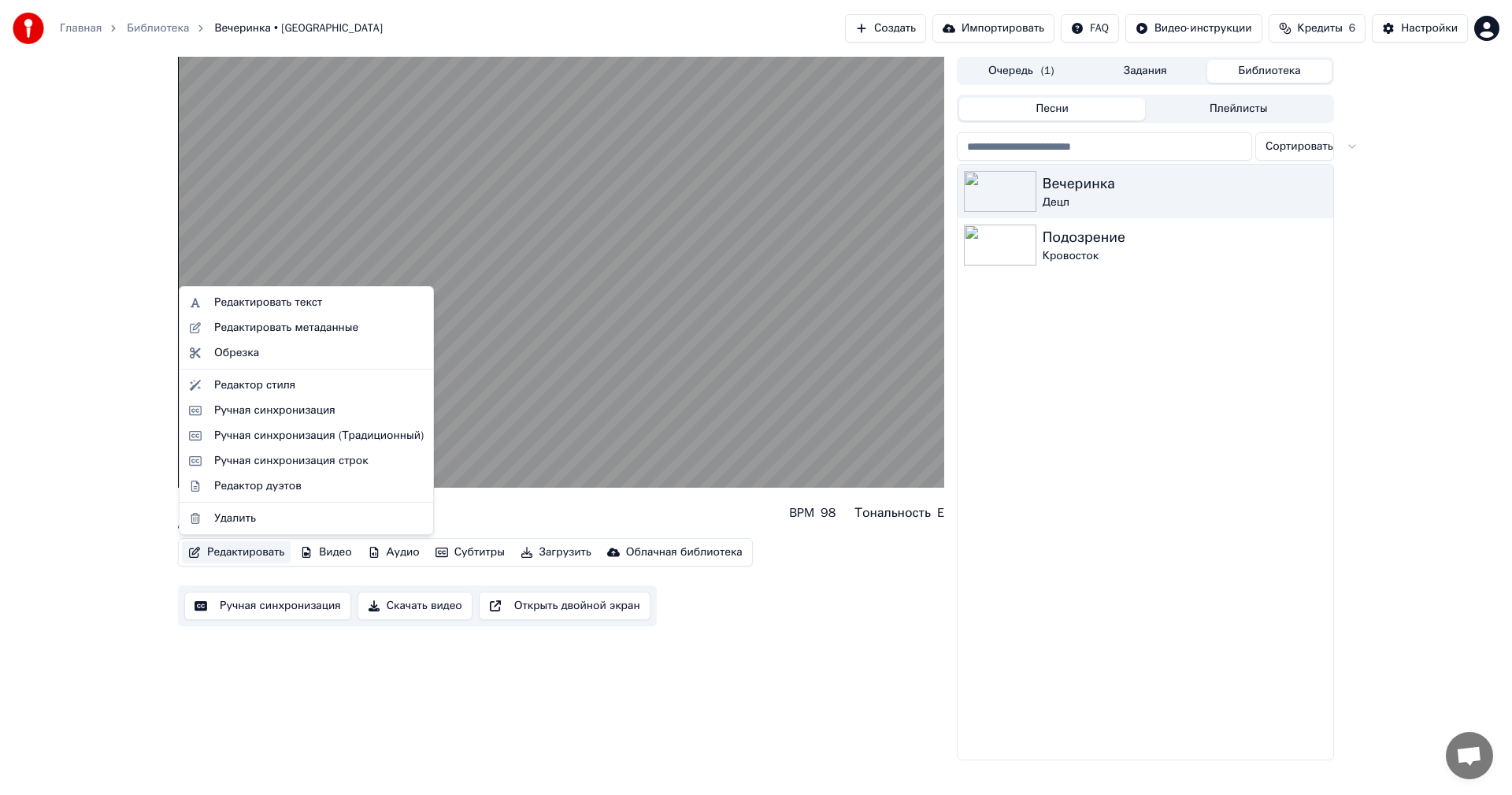 click on "Редактировать" at bounding box center (236, 552) 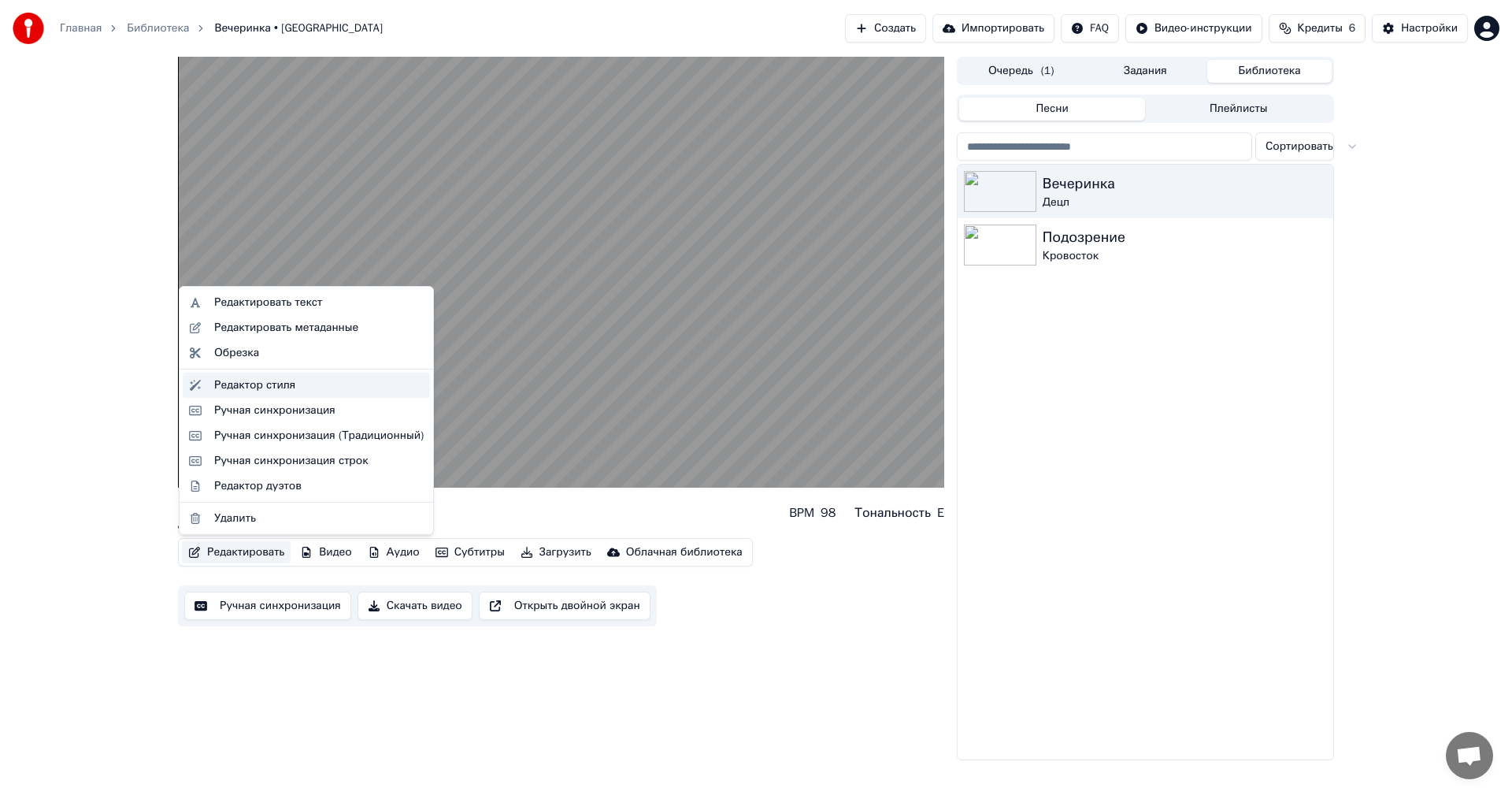 click on "Редактор стиля" at bounding box center [254, 385] 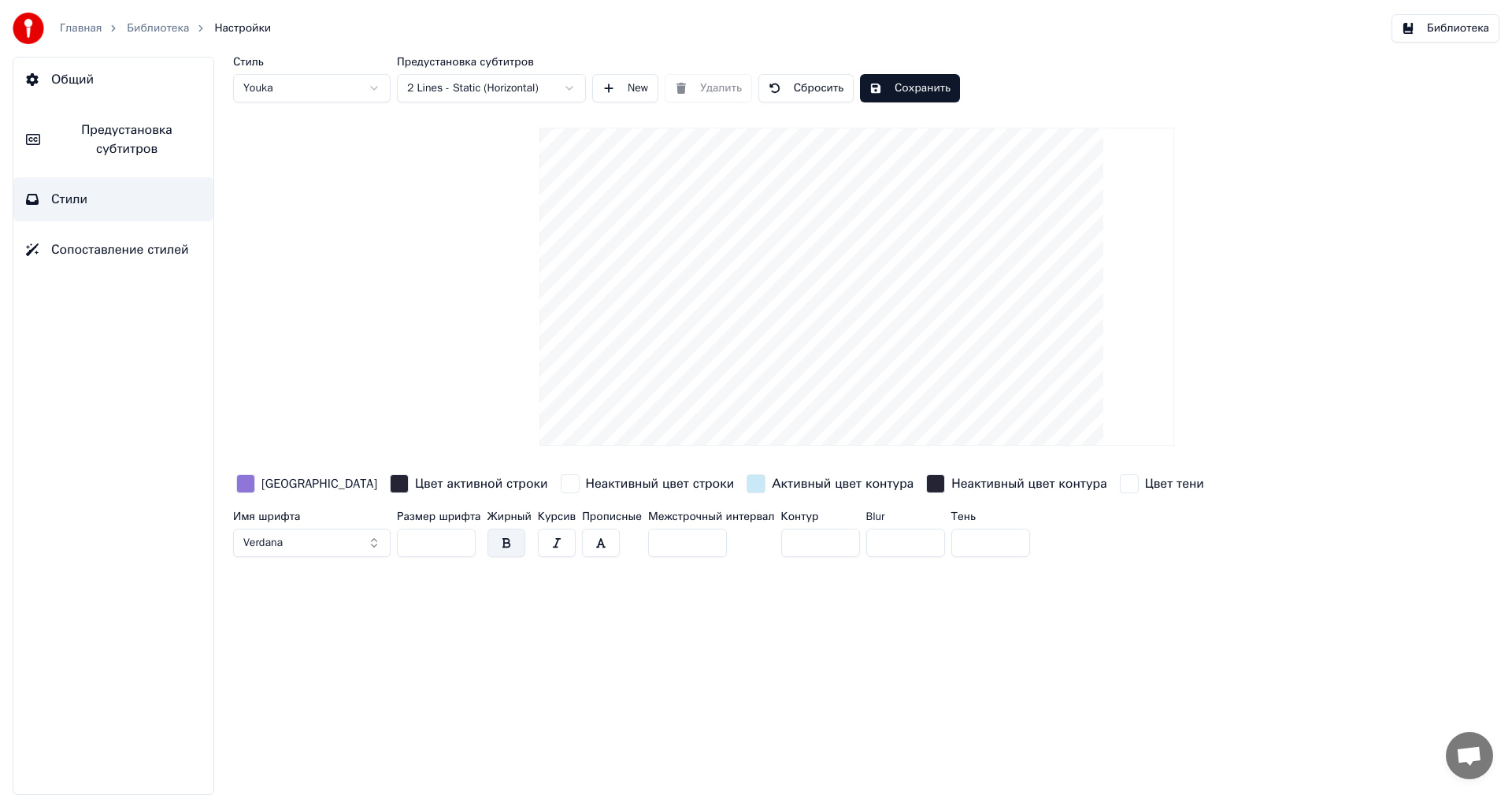 click on "Имя шрифта Verdana Размер шрифта ** Жирный Курсив Прописные Межстрочный интервал * Контур ** Blur * Тень *" at bounding box center [762, 537] 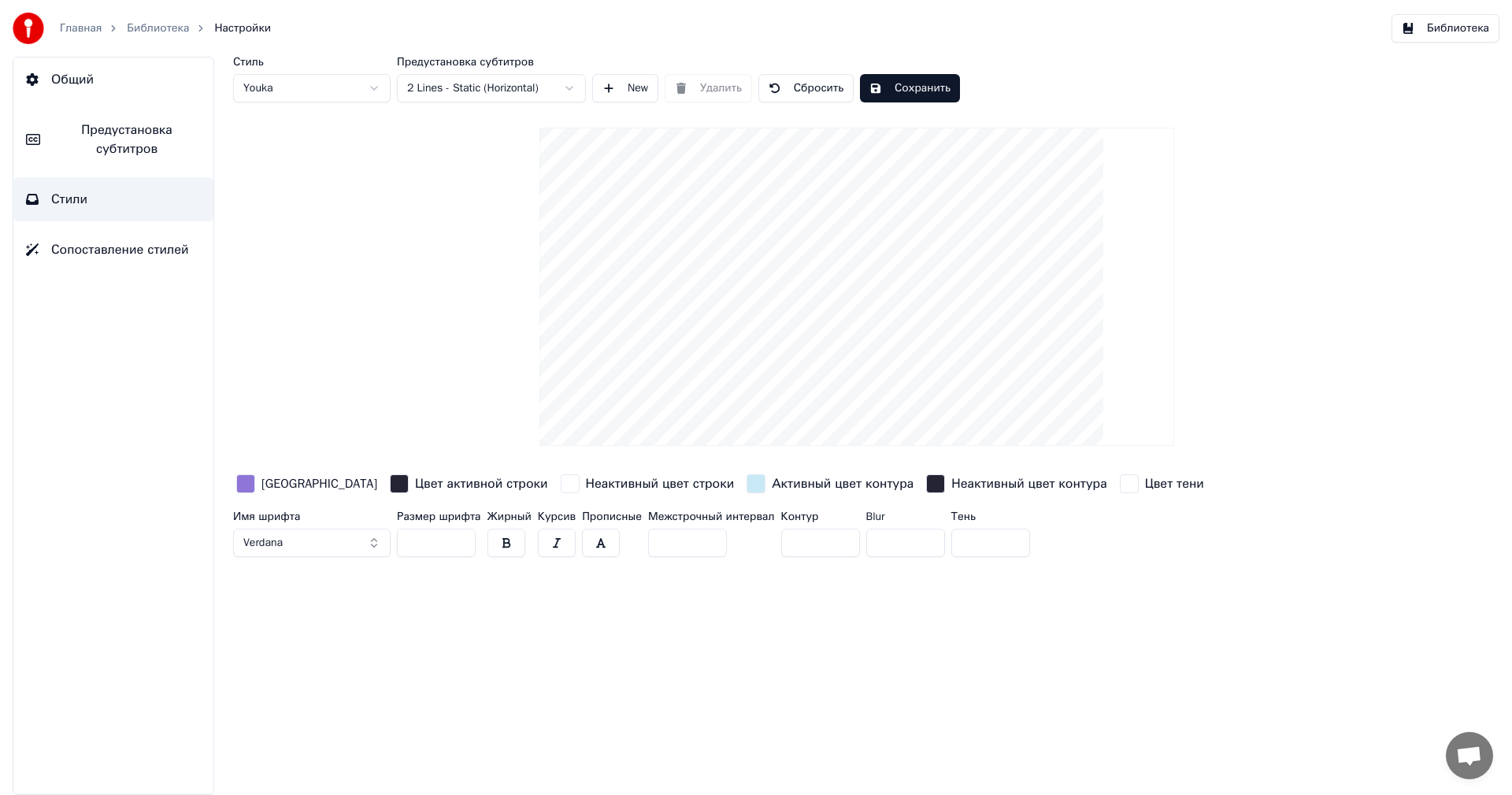click on "*" at bounding box center [821, 543] 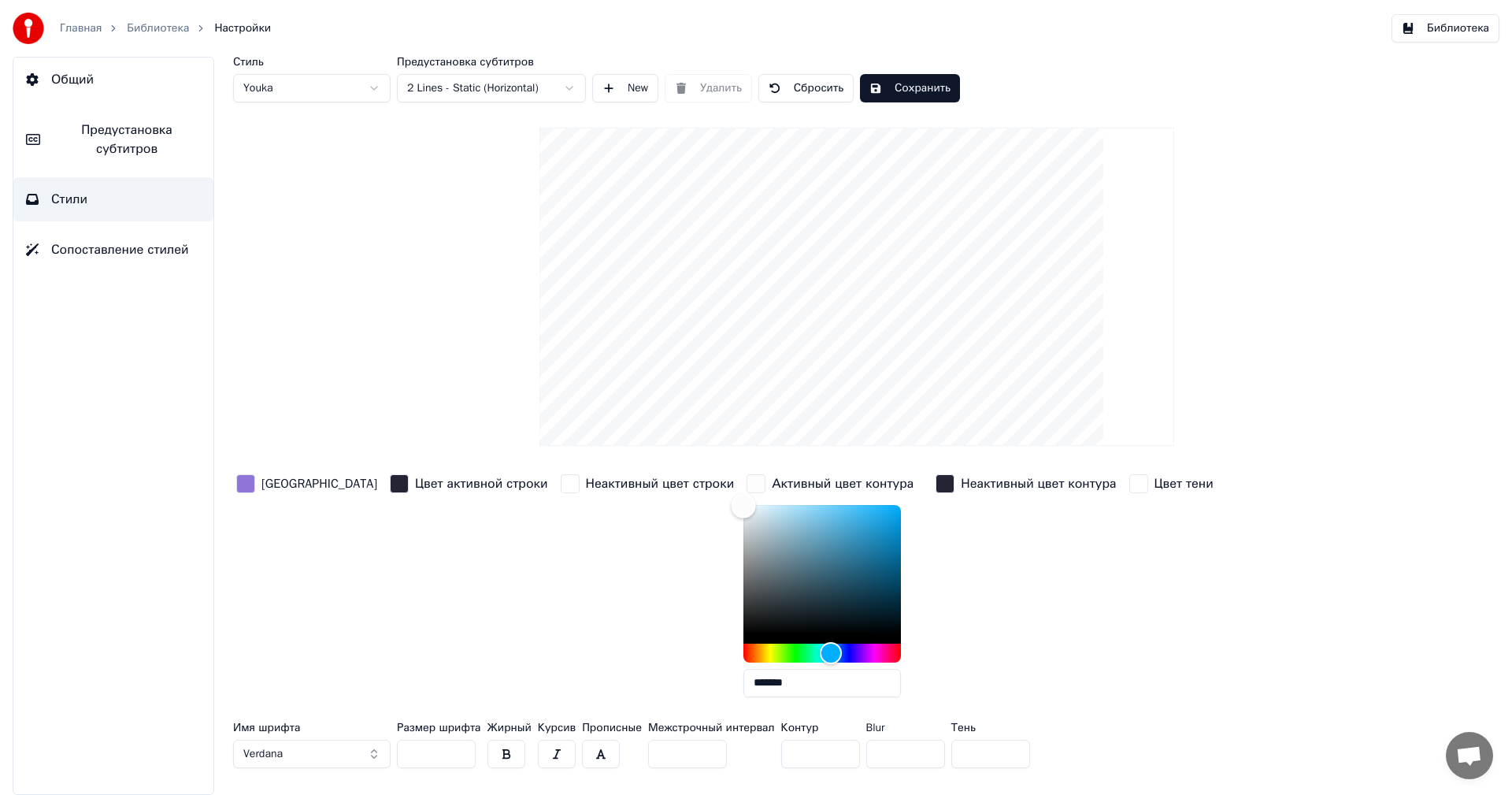 type on "*******" 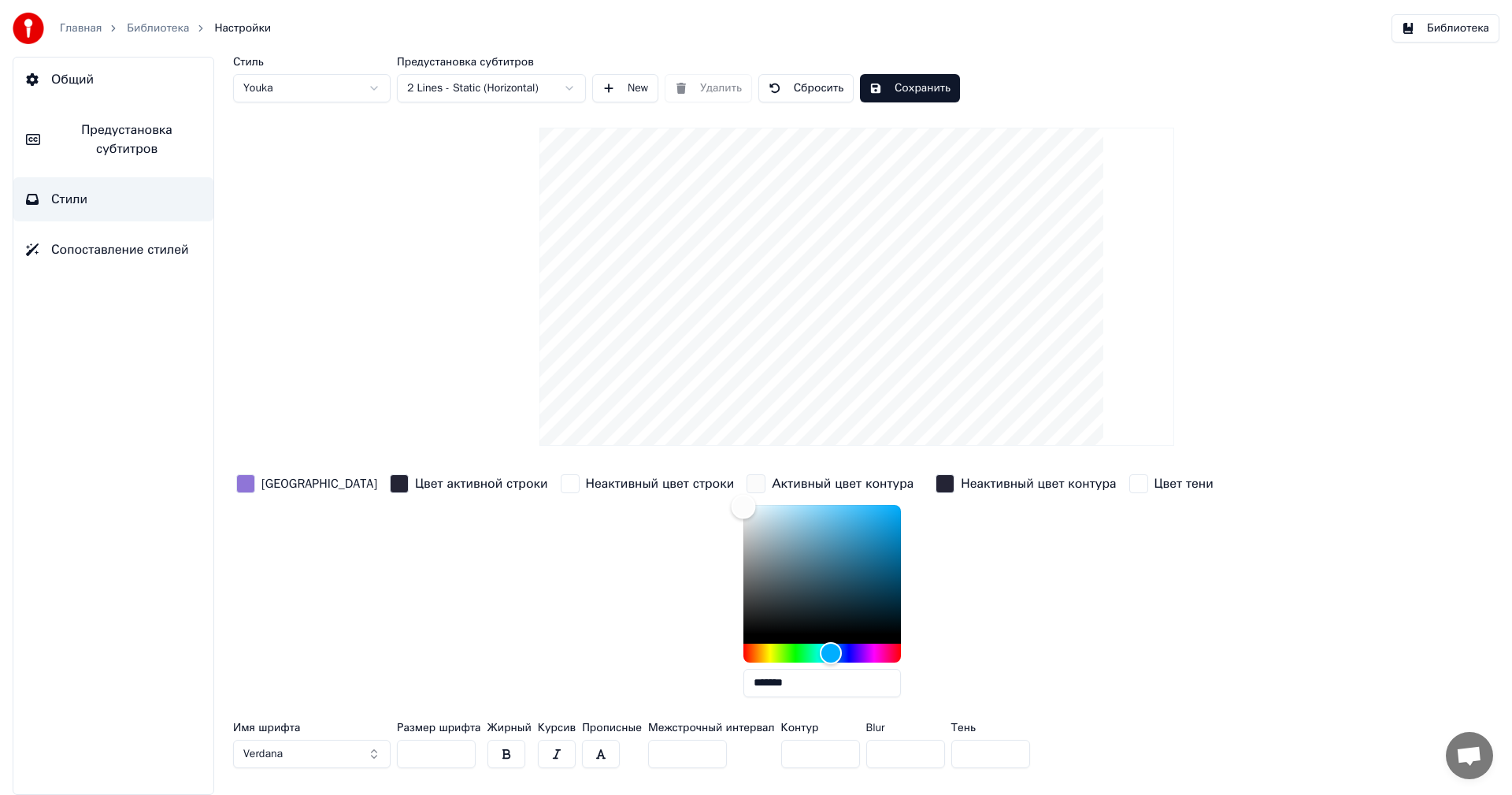 drag, startPoint x: 720, startPoint y: 506, endPoint x: 669, endPoint y: 506, distance: 51 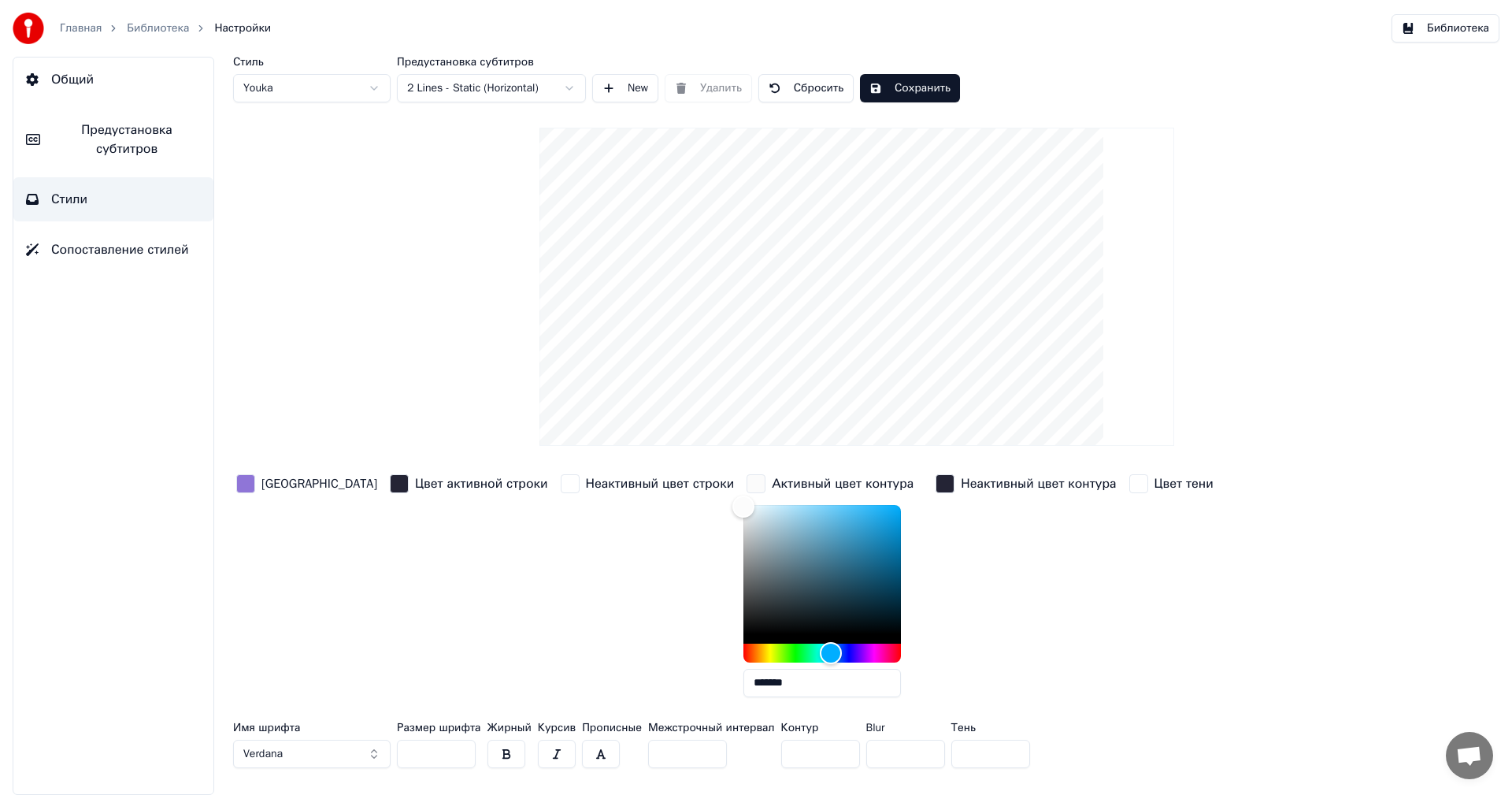 click at bounding box center [945, 484] 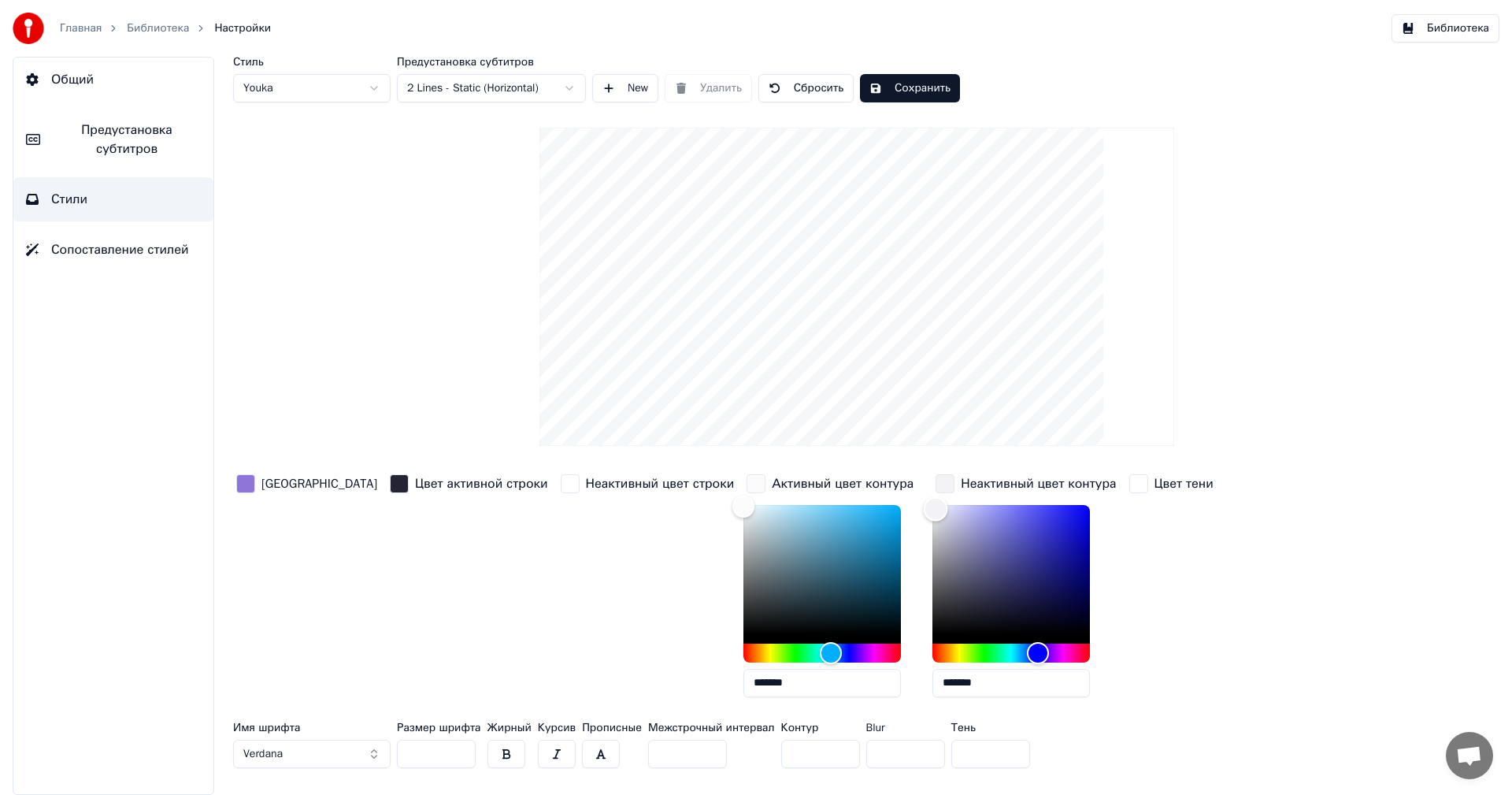 type on "*******" 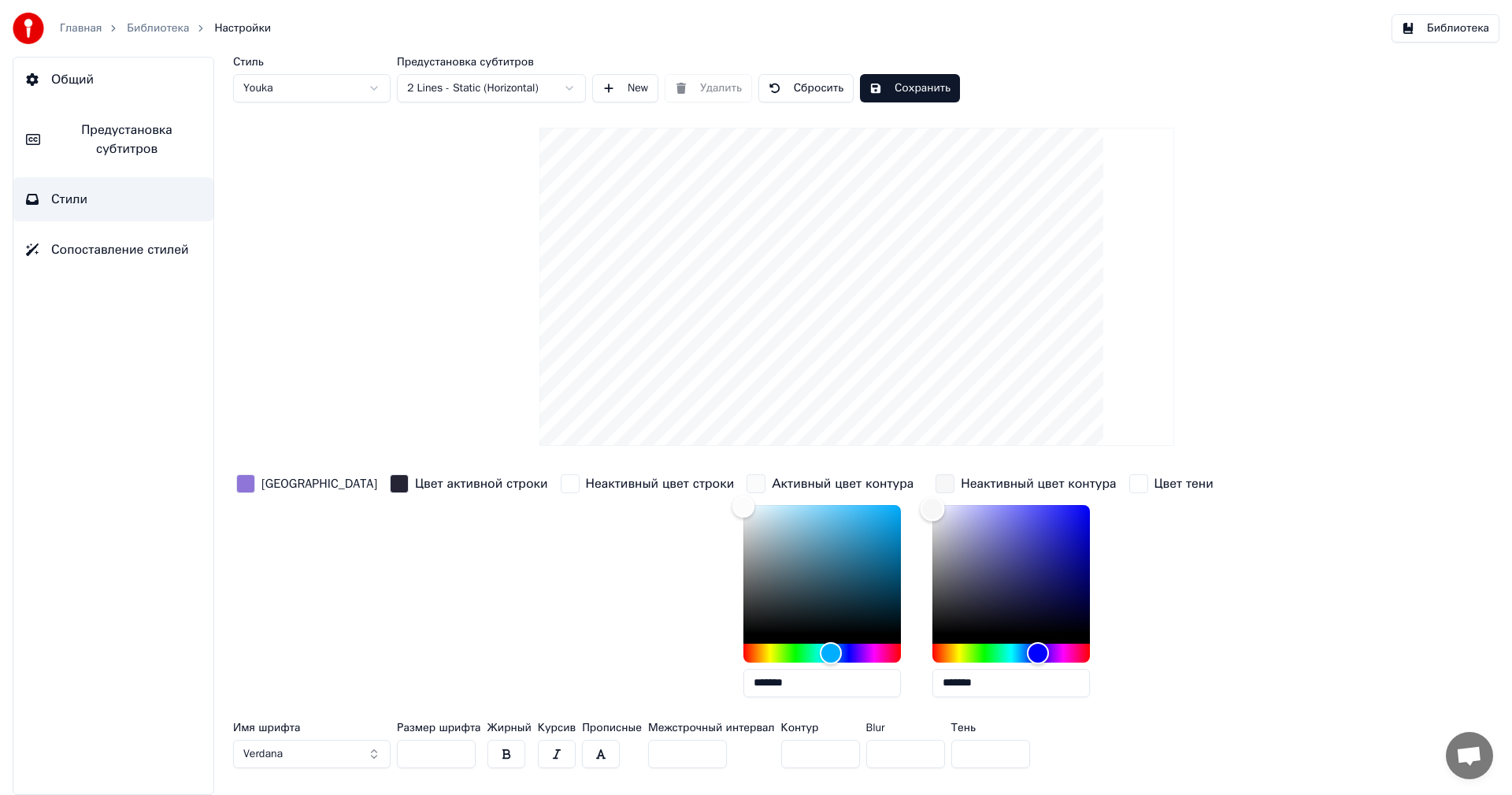 drag, startPoint x: 893, startPoint y: 508, endPoint x: 861, endPoint y: 508, distance: 32 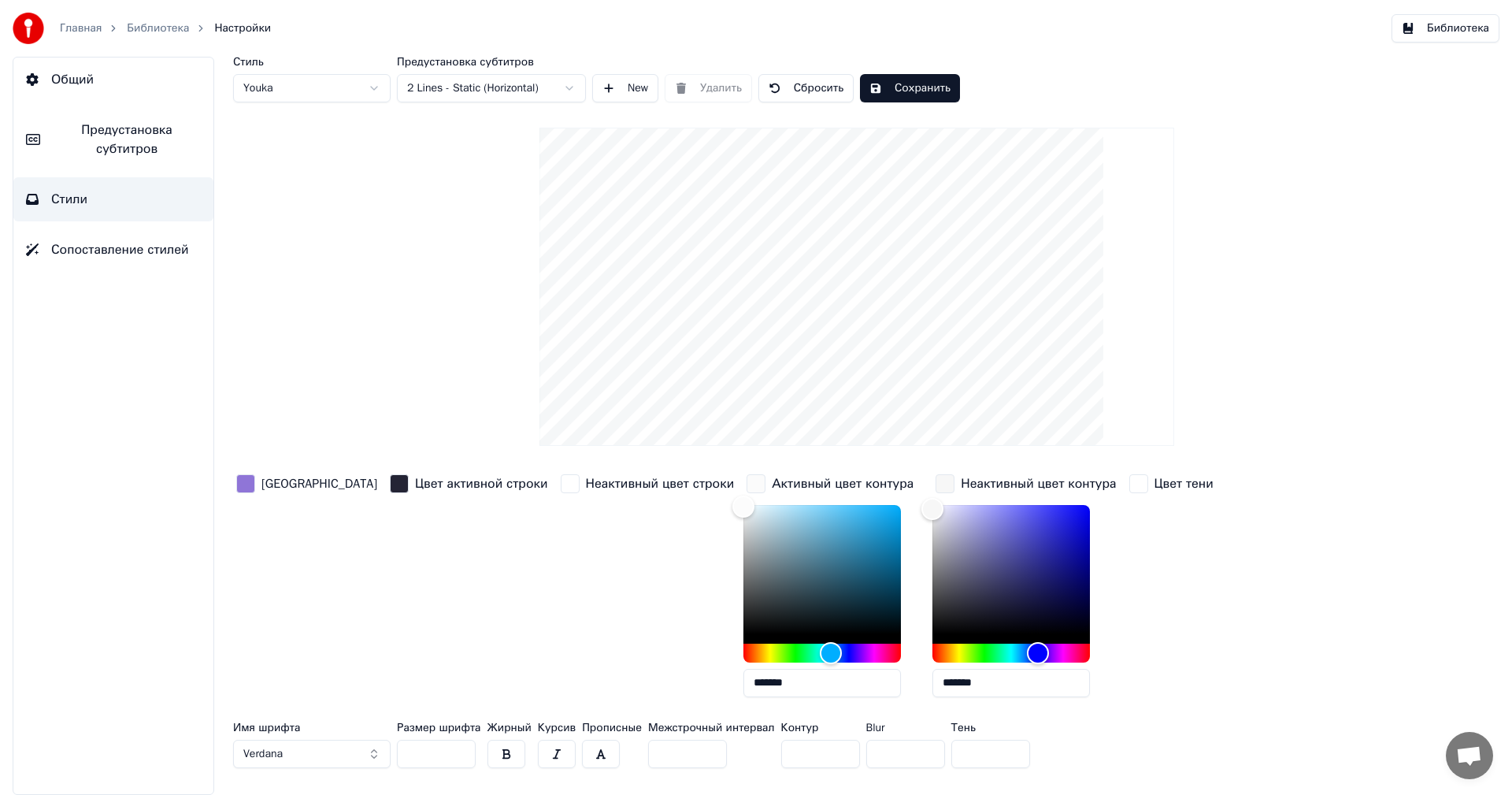 click at bounding box center (399, 484) 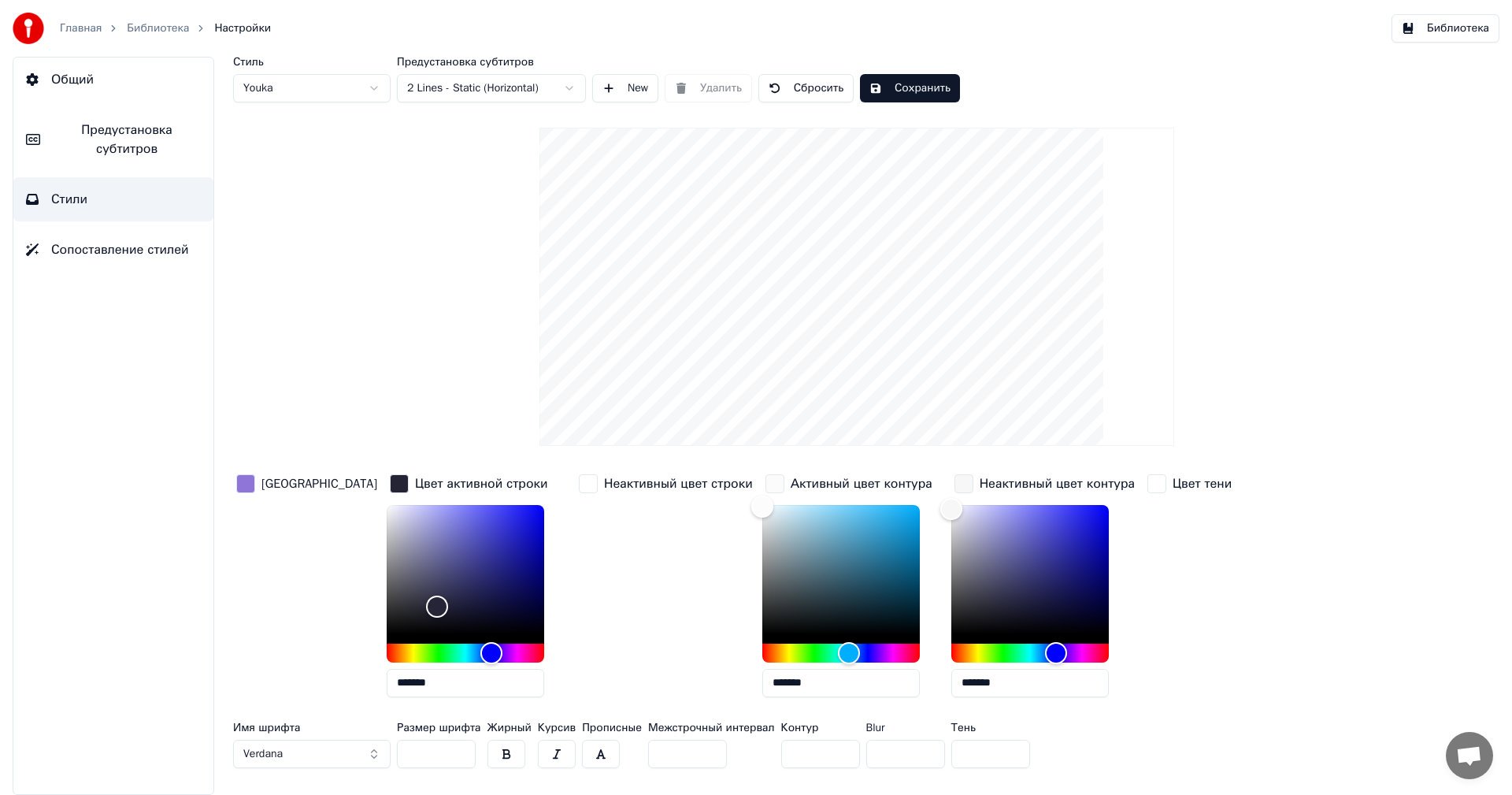 click on "*******" at bounding box center (465, 683) 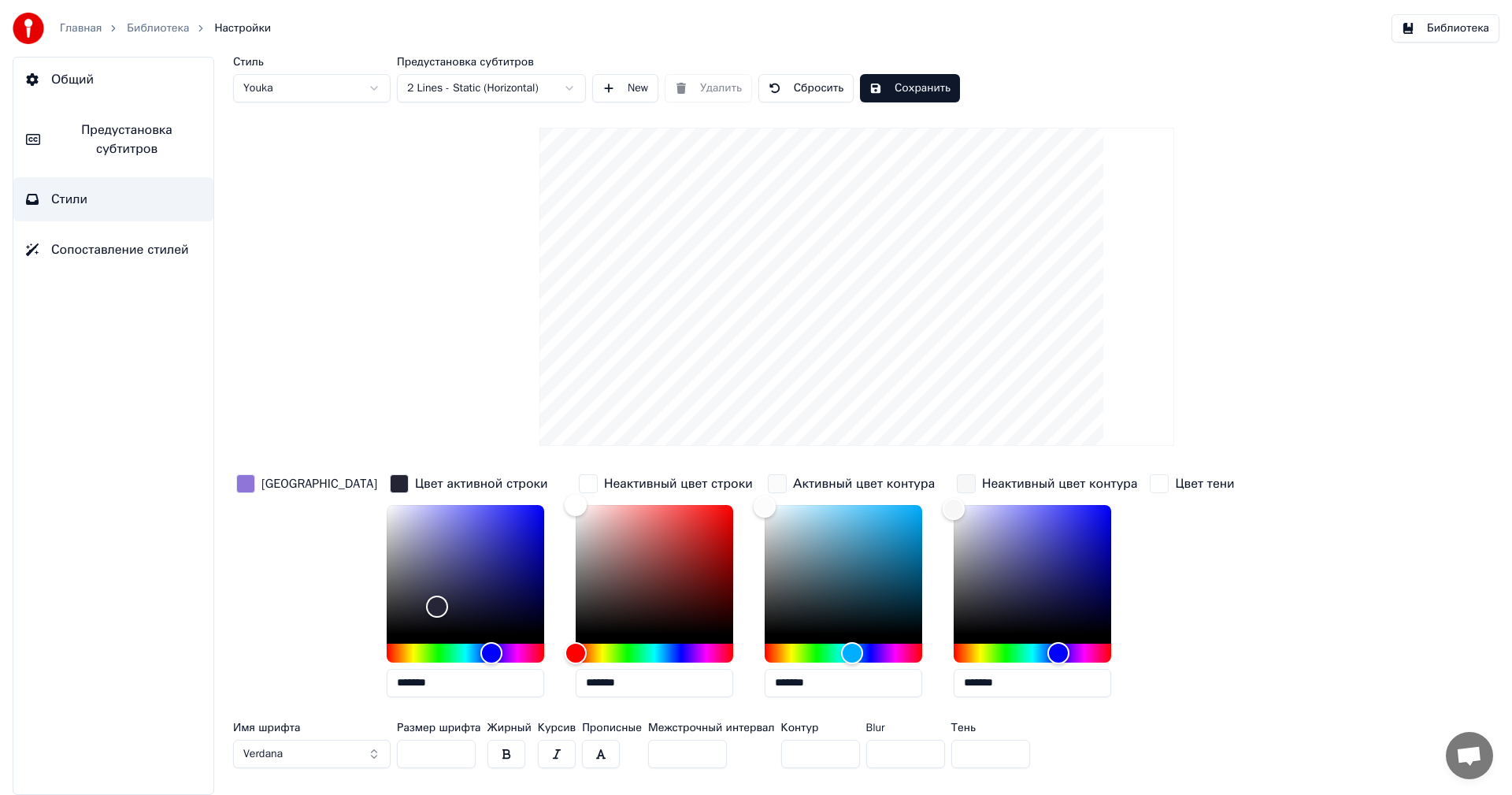 click on "*******" at bounding box center (654, 683) 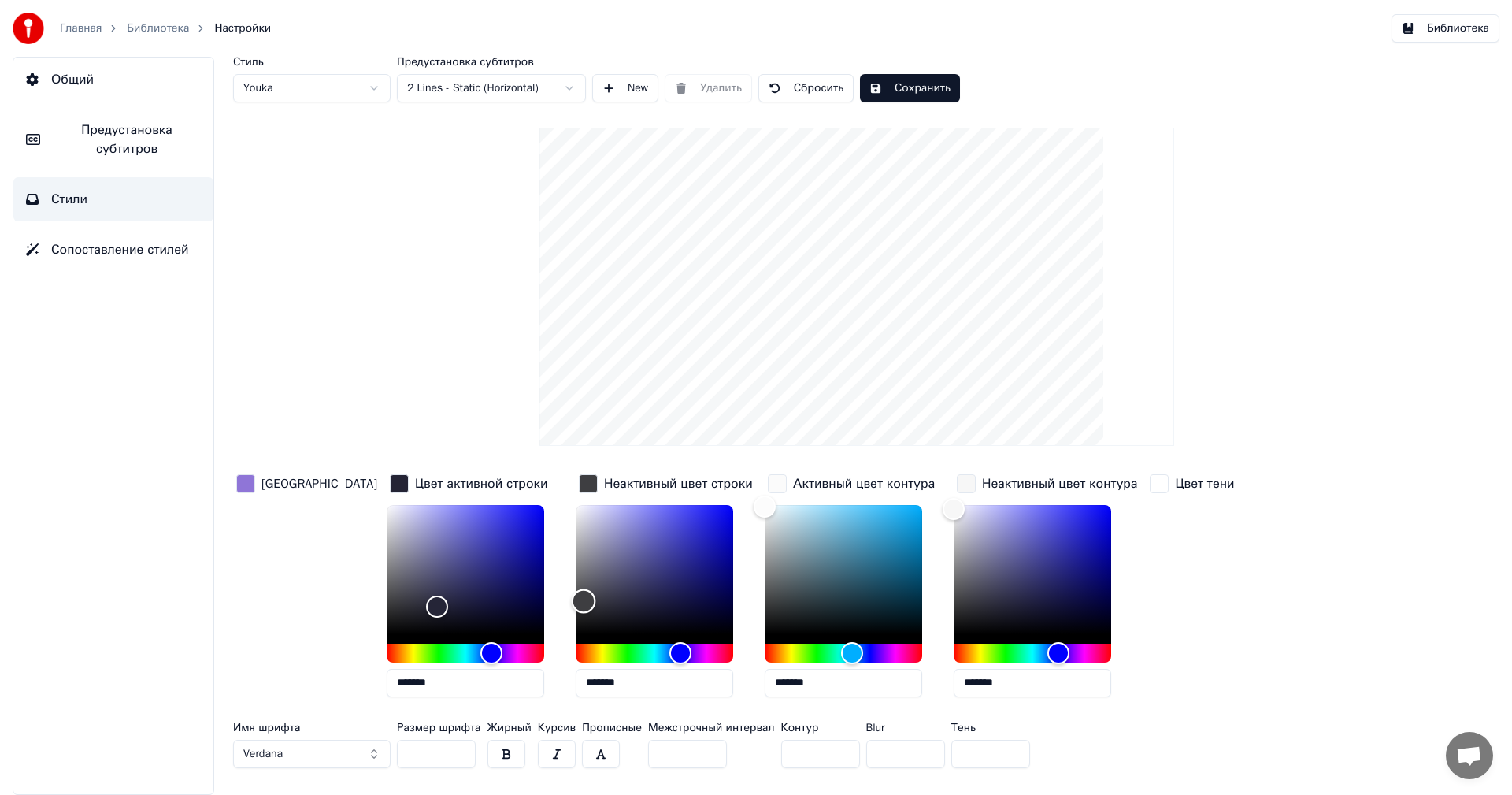 type on "*******" 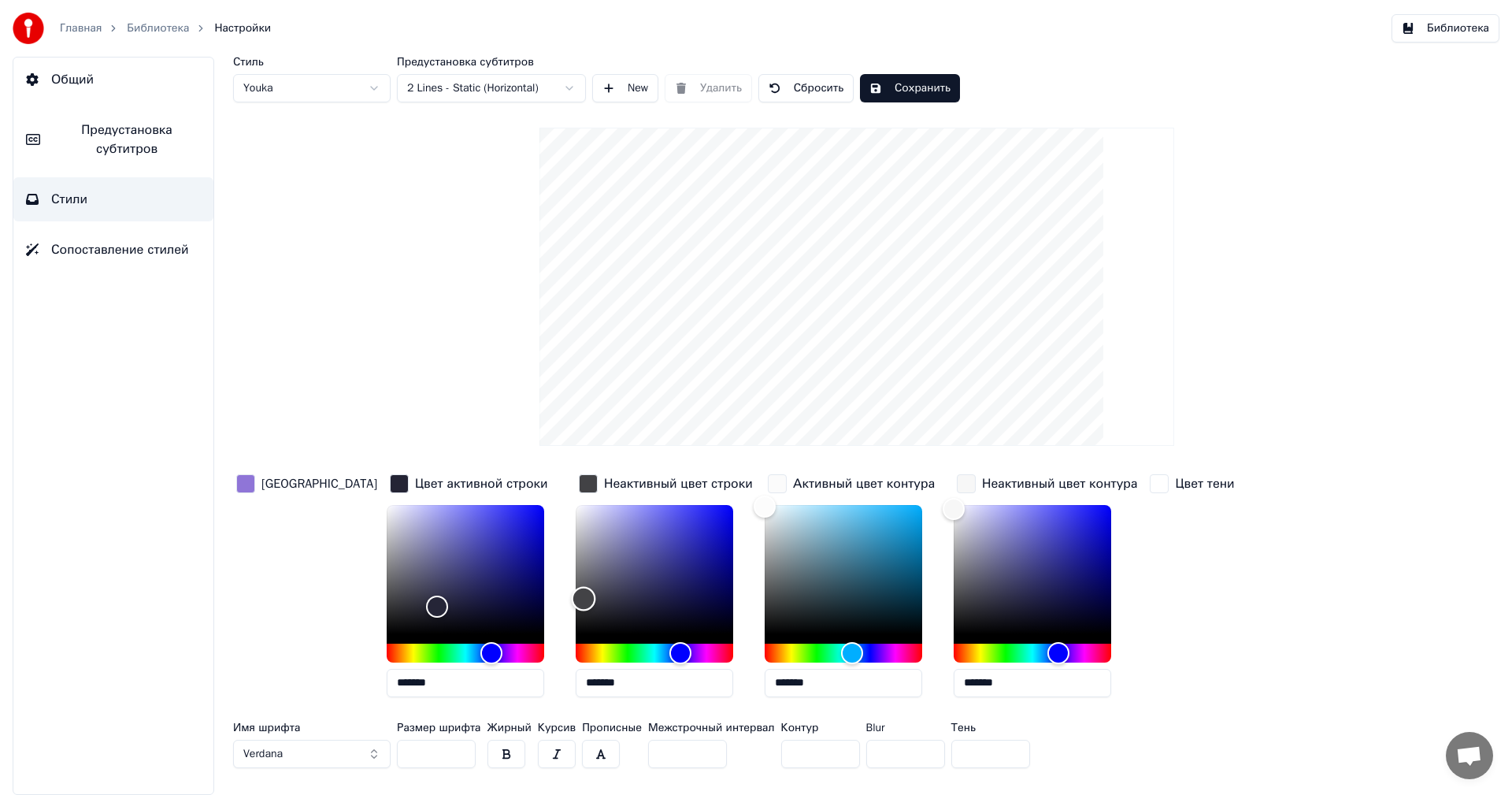 drag, startPoint x: 582, startPoint y: 605, endPoint x: 545, endPoint y: 598, distance: 37.656341 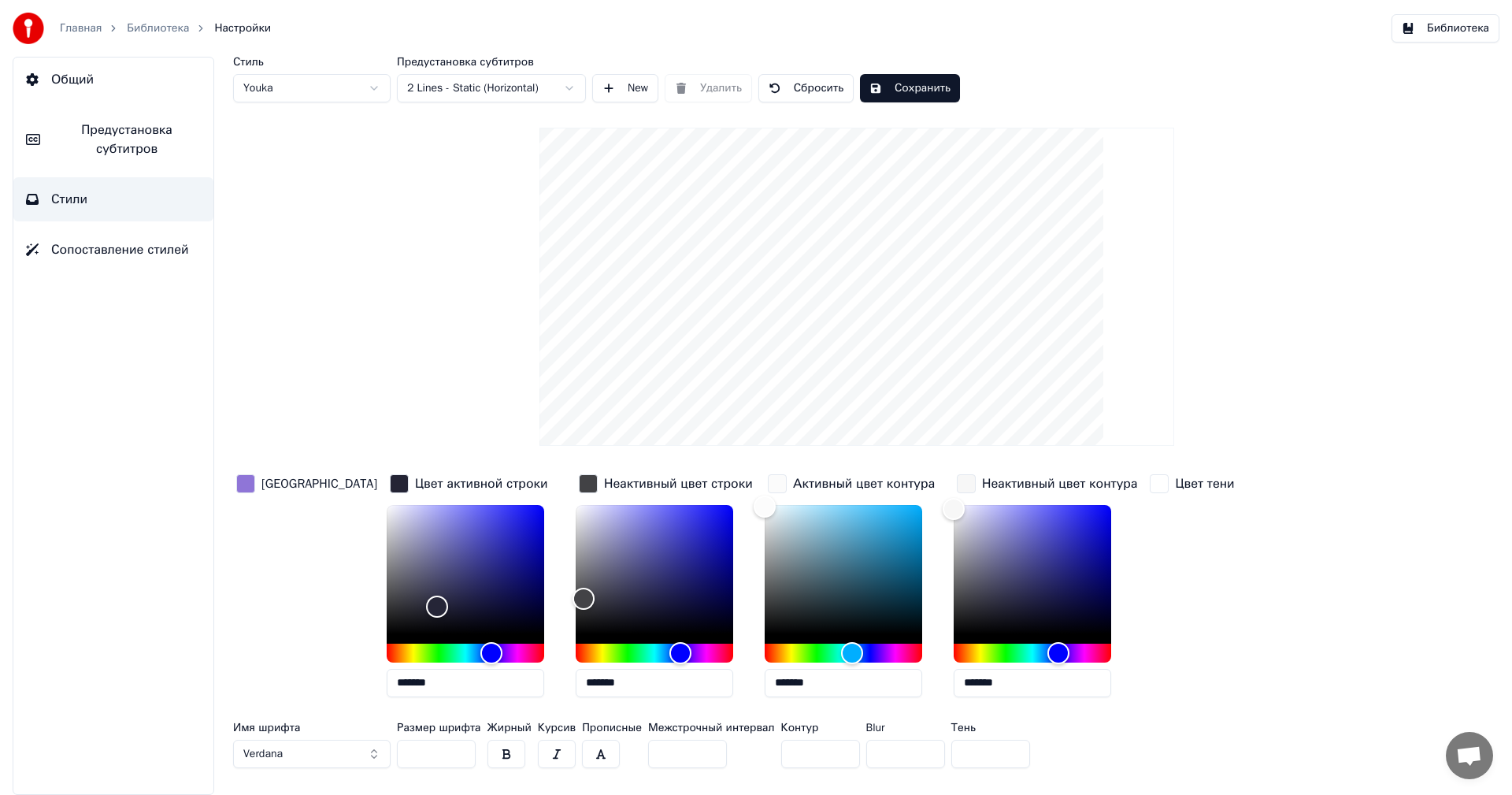 click on "Стиль Youka Предустановка субтитров 2 Lines - Static (Horizontal) New Удалить Сбросить Сохранить Цвет заливки Цвет активной строки ******* Неактивный цвет строки ******* Активный цвет контура ******* Неактивный цвет контура ******* Цвет тени Имя шрифта Verdana Размер шрифта *** Жирный Курсив Прописные Межстрочный интервал * Контур * Blur * Тень *" at bounding box center [857, 415] 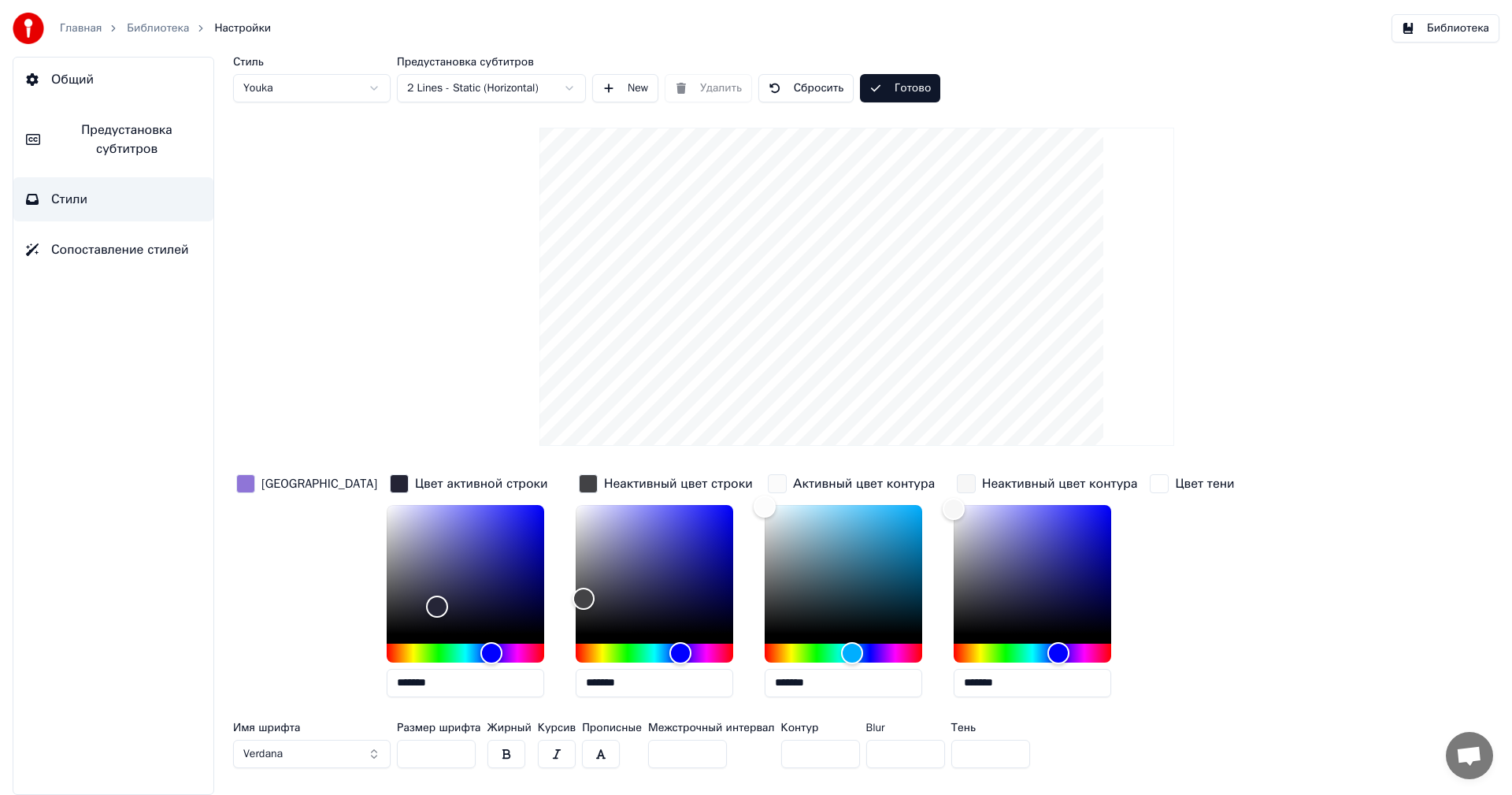 click on "Готово" at bounding box center (900, 88) 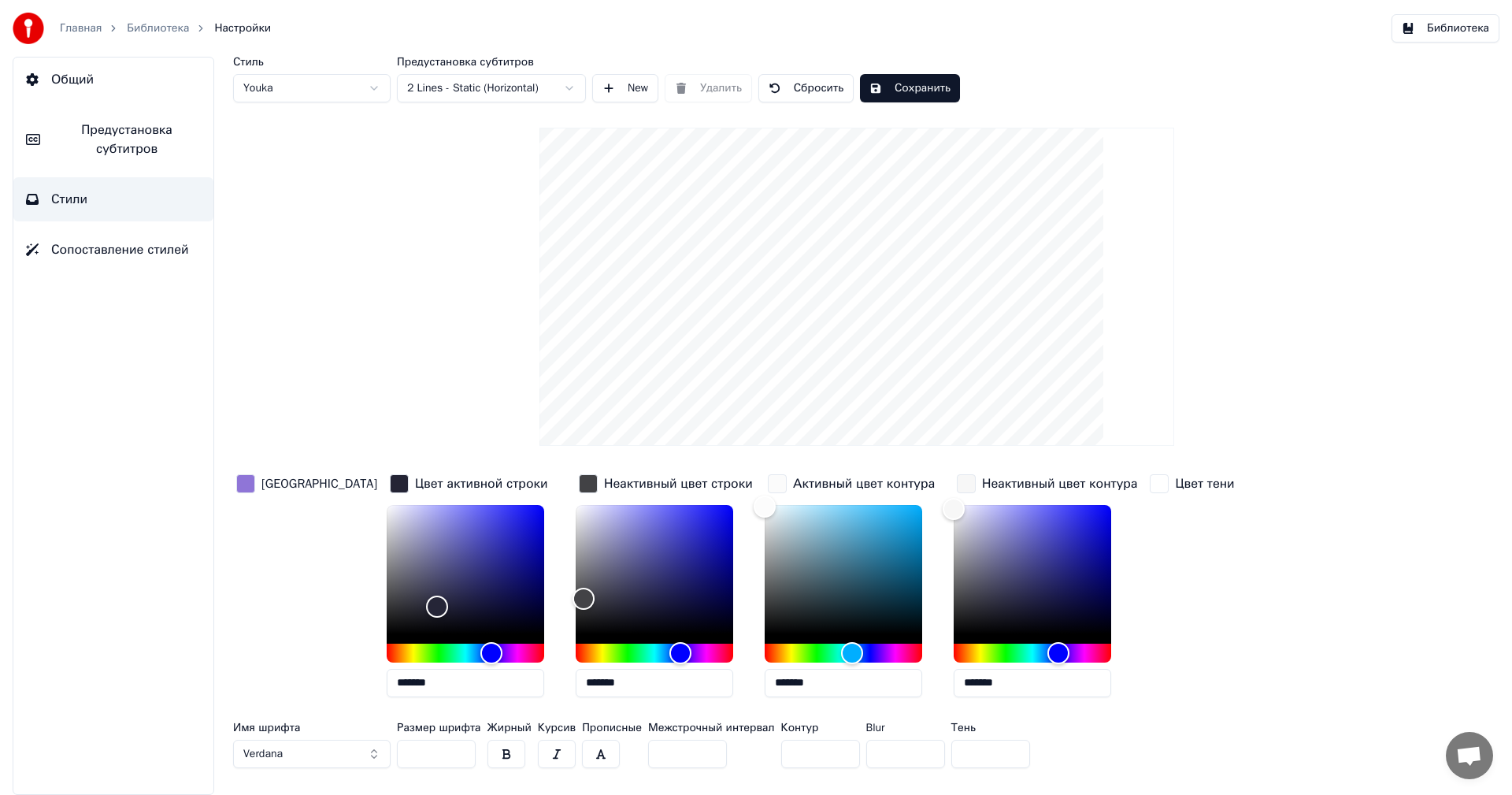 click on "Библиотека" at bounding box center (158, 28) 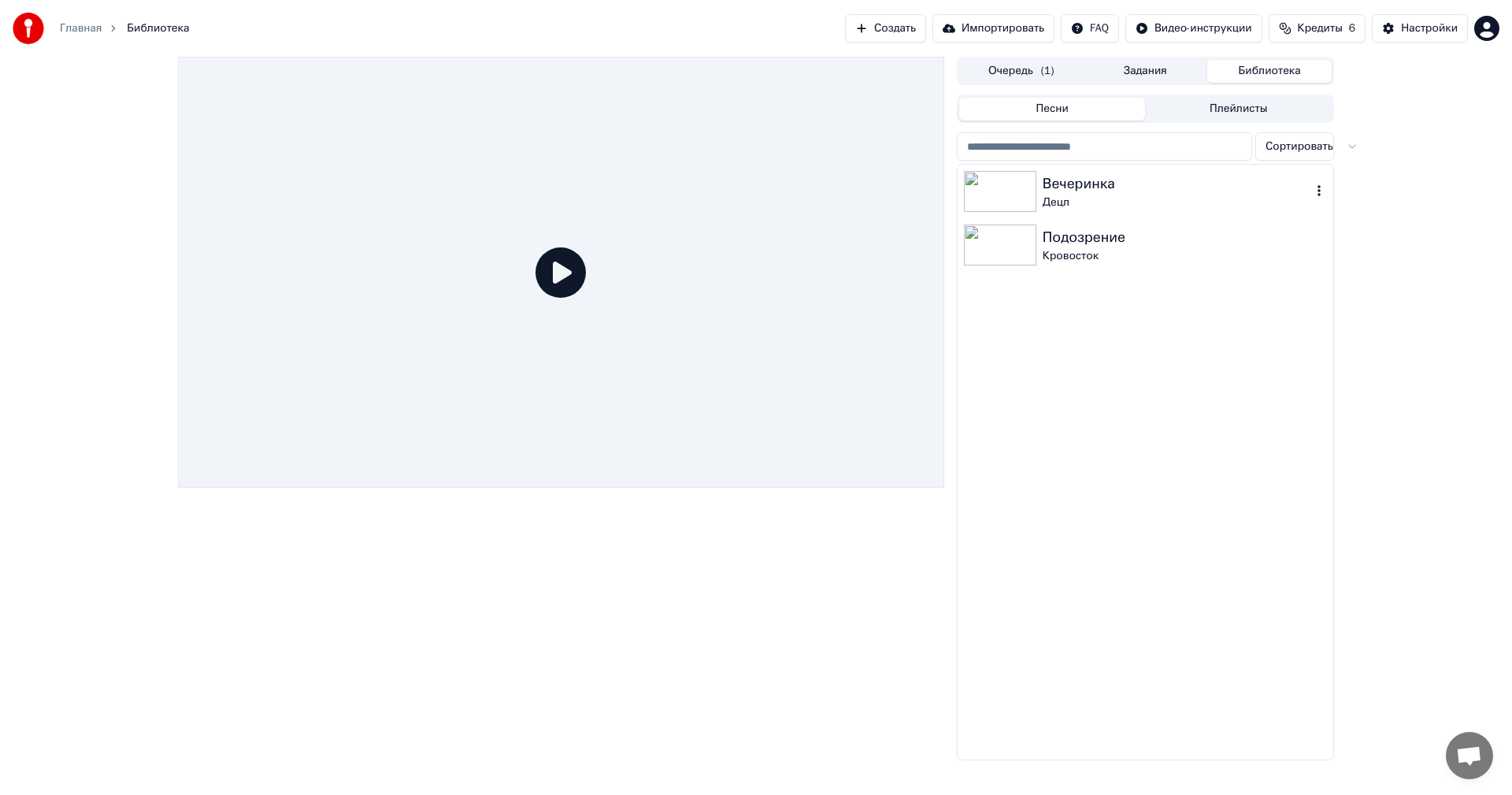 click on "Вечеринка" at bounding box center [1177, 184] 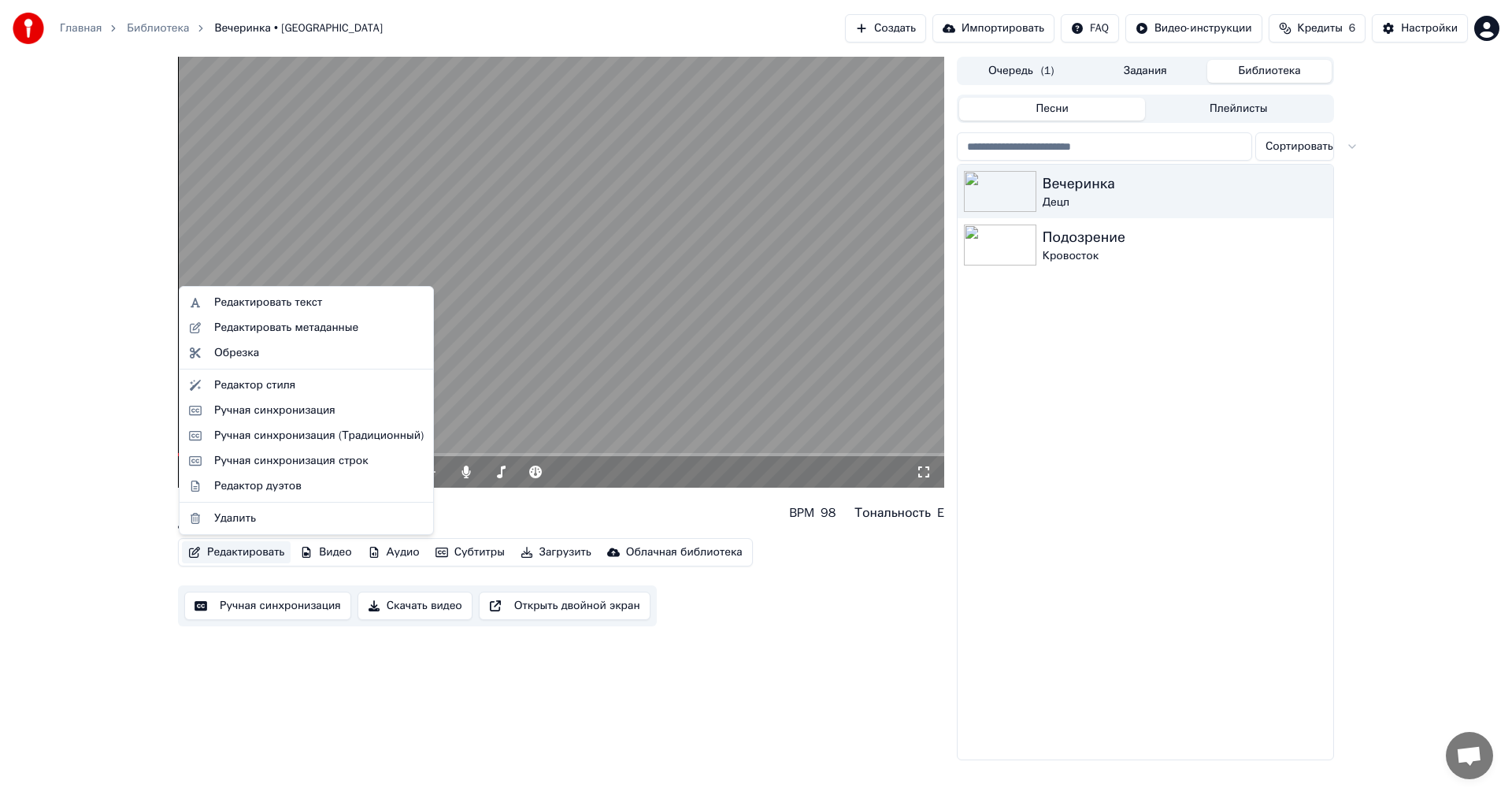 click on "Редактировать" at bounding box center [236, 552] 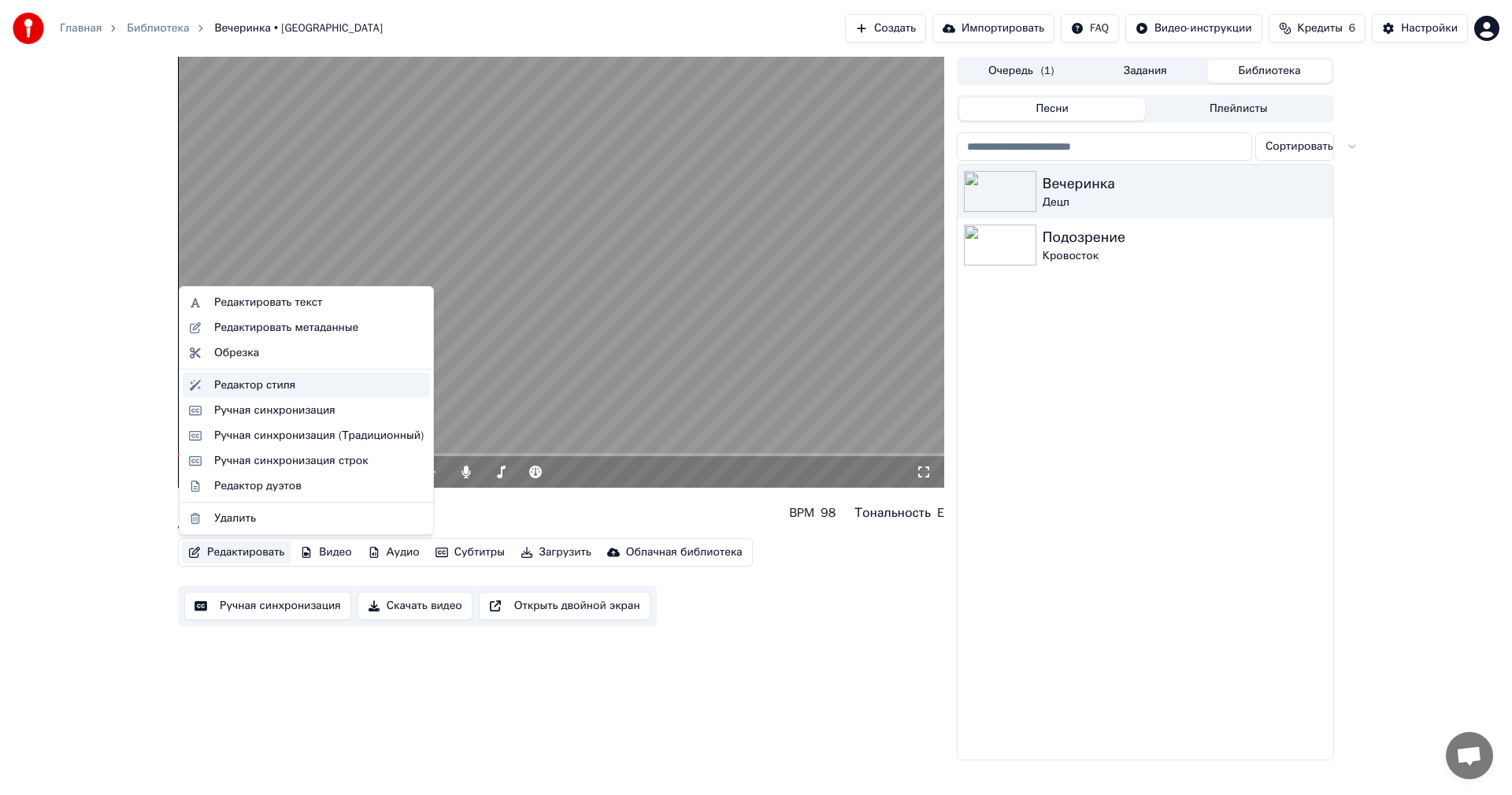 click on "Редактор стиля" at bounding box center (254, 385) 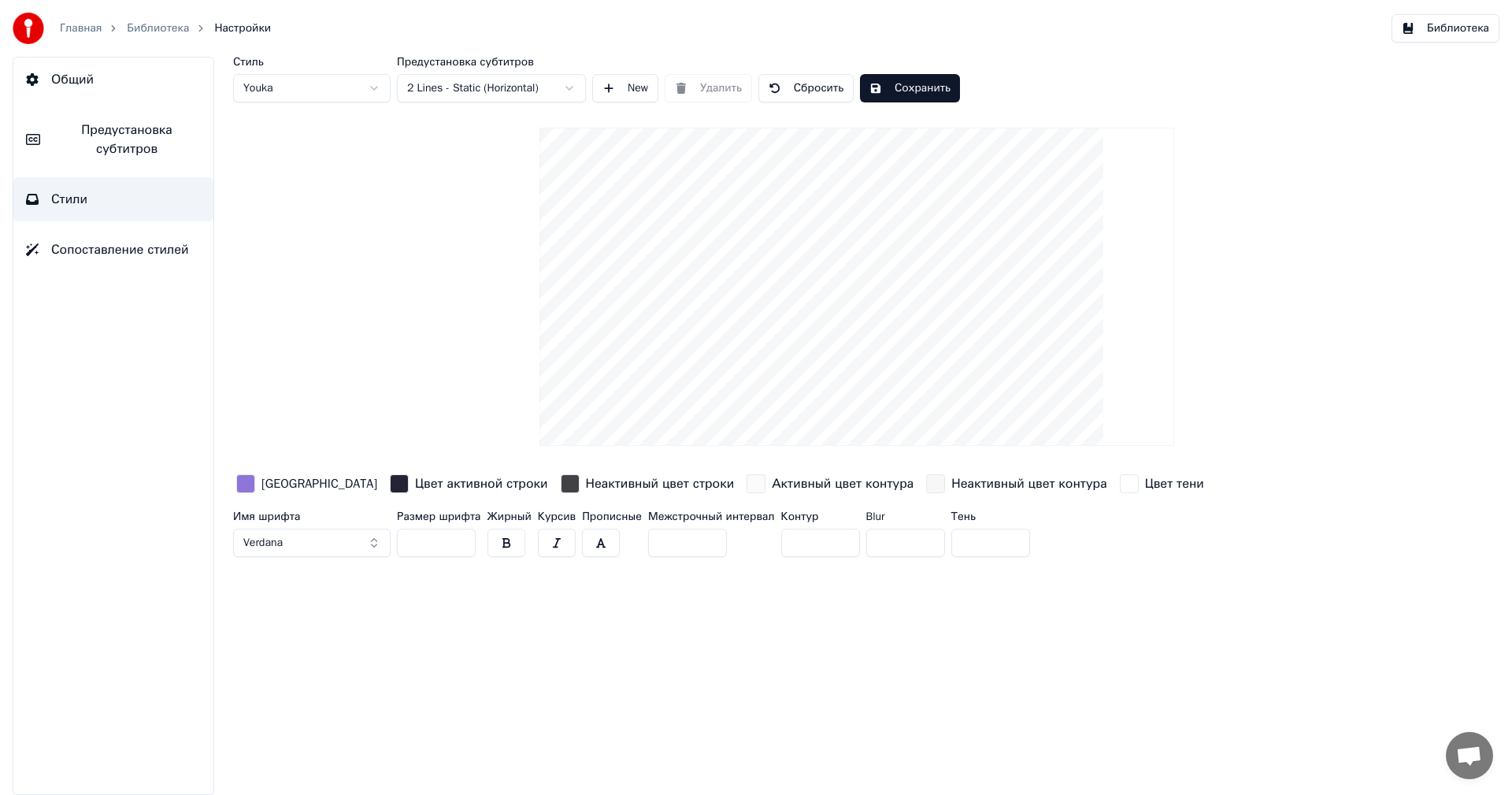 click on "***" at bounding box center [436, 543] 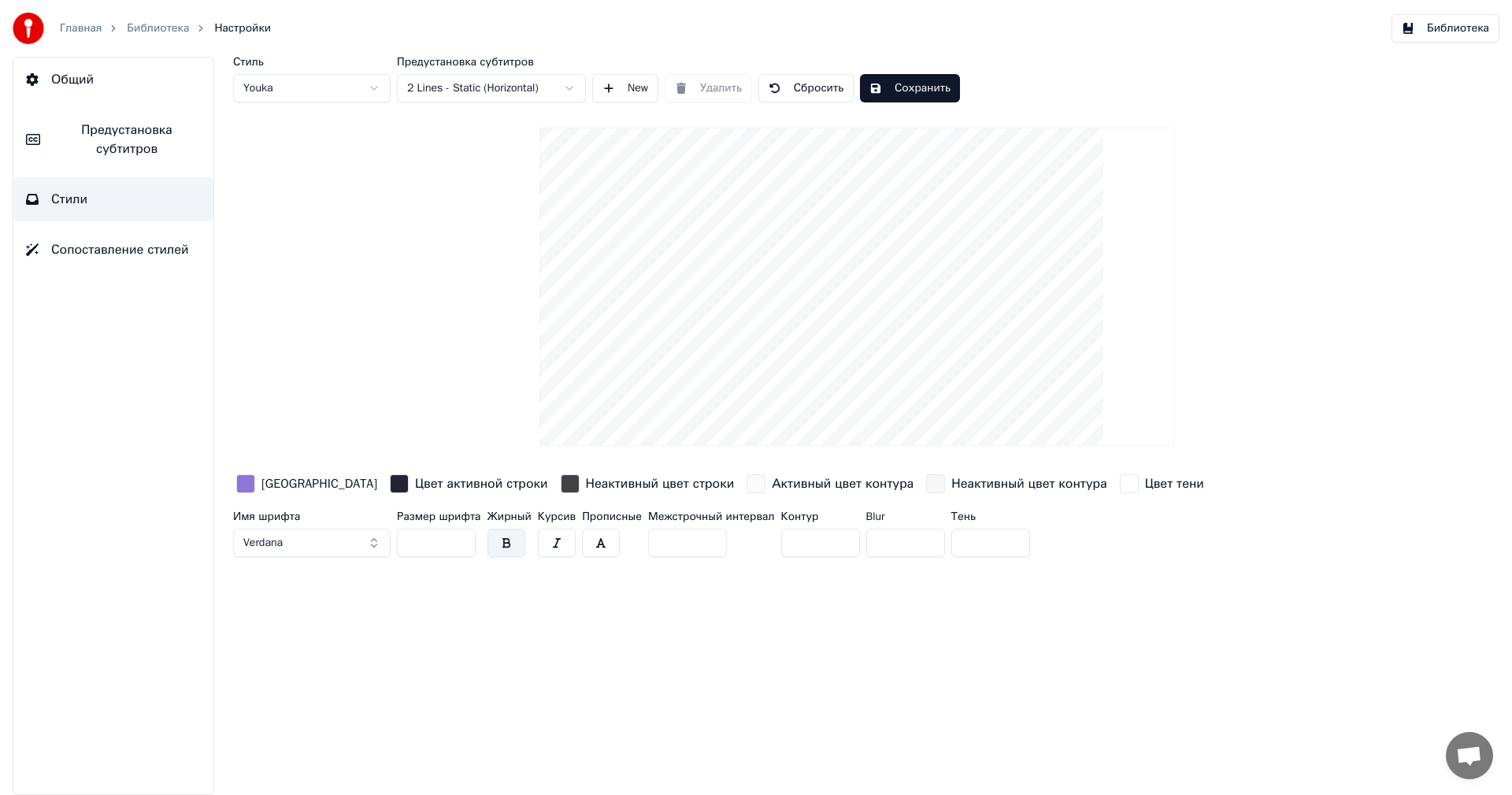 click on "*" at bounding box center (821, 543) 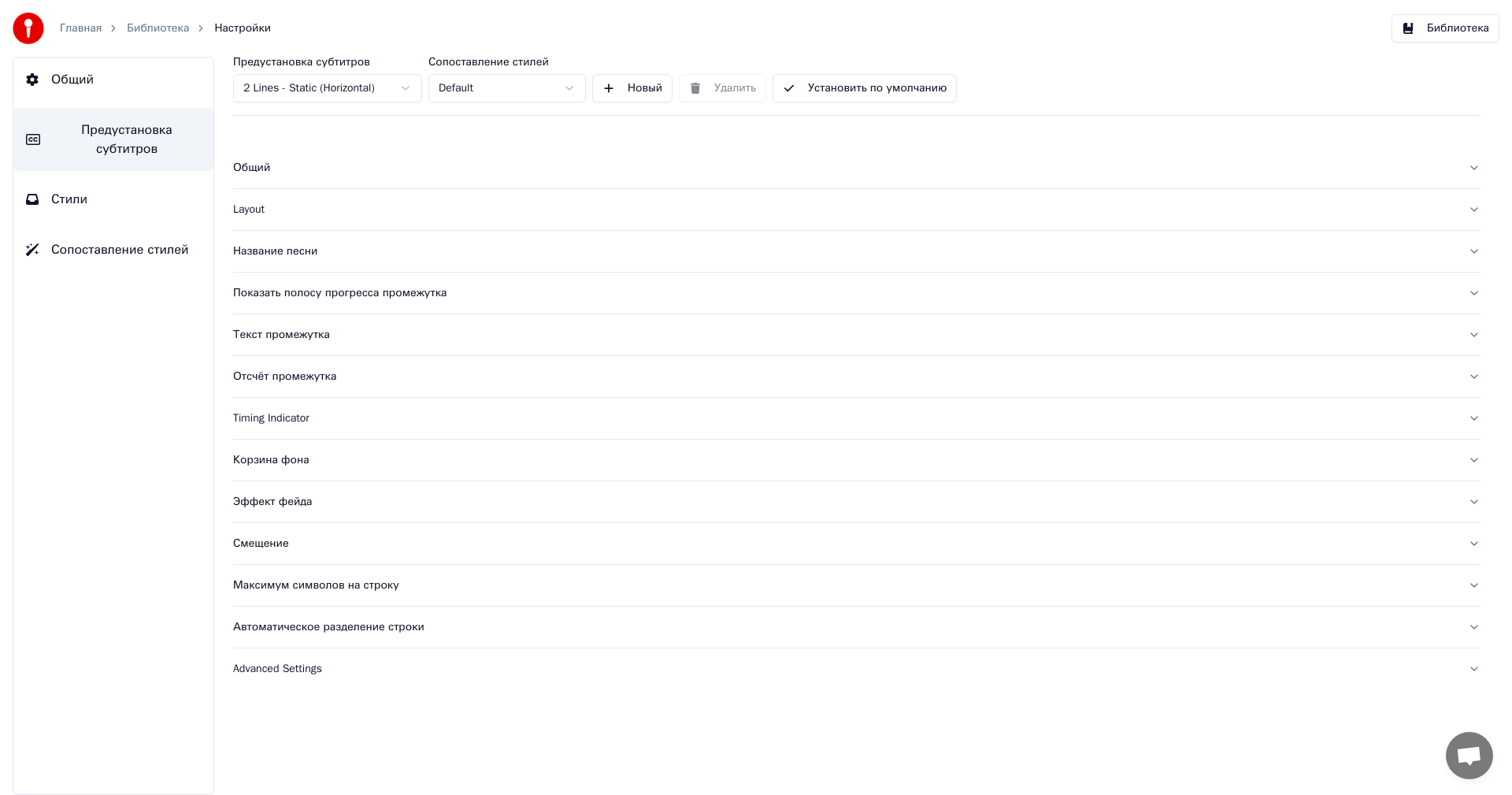 click on "Название песни" at bounding box center [844, 251] 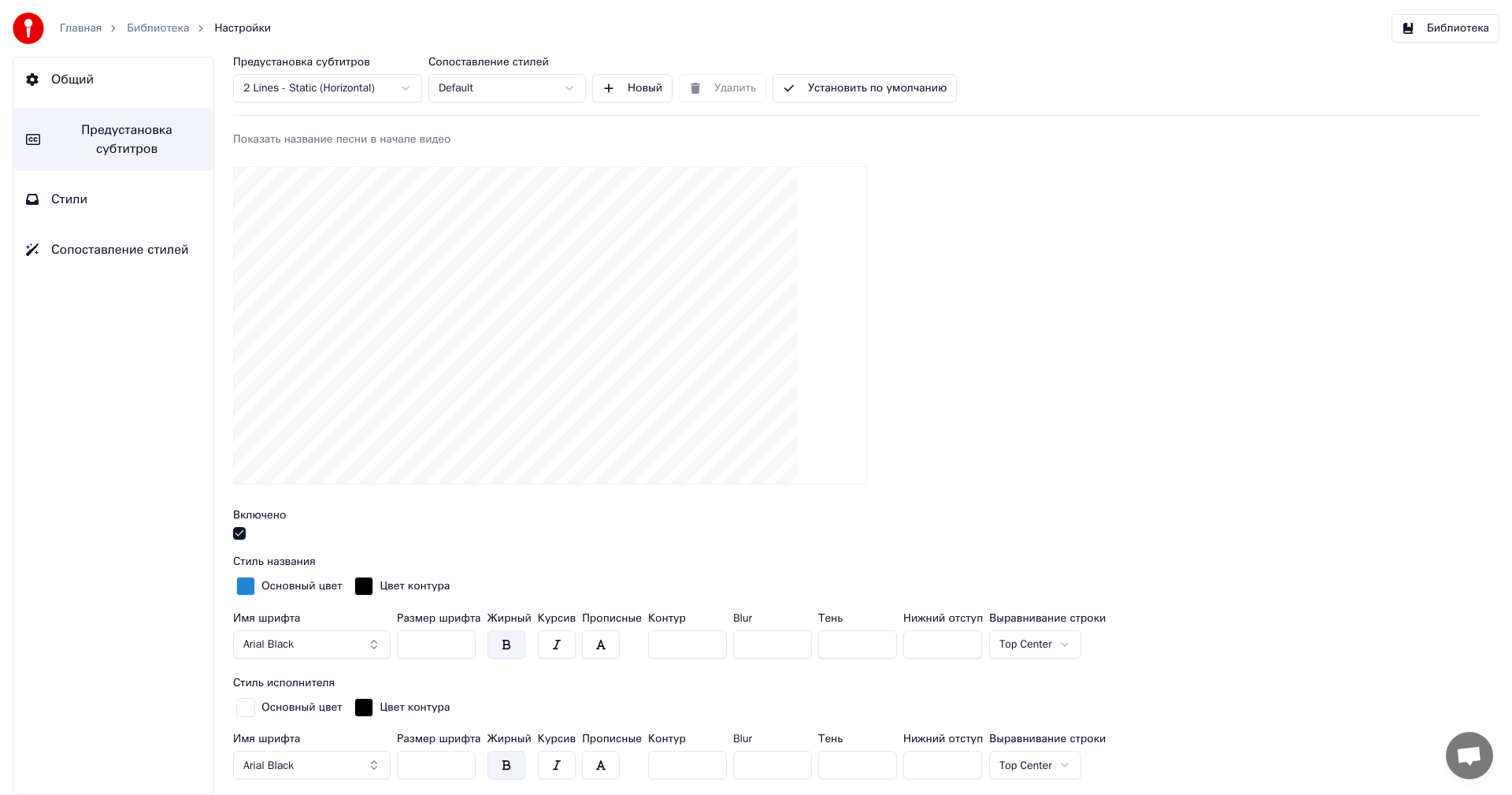 scroll, scrollTop: 236, scrollLeft: 0, axis: vertical 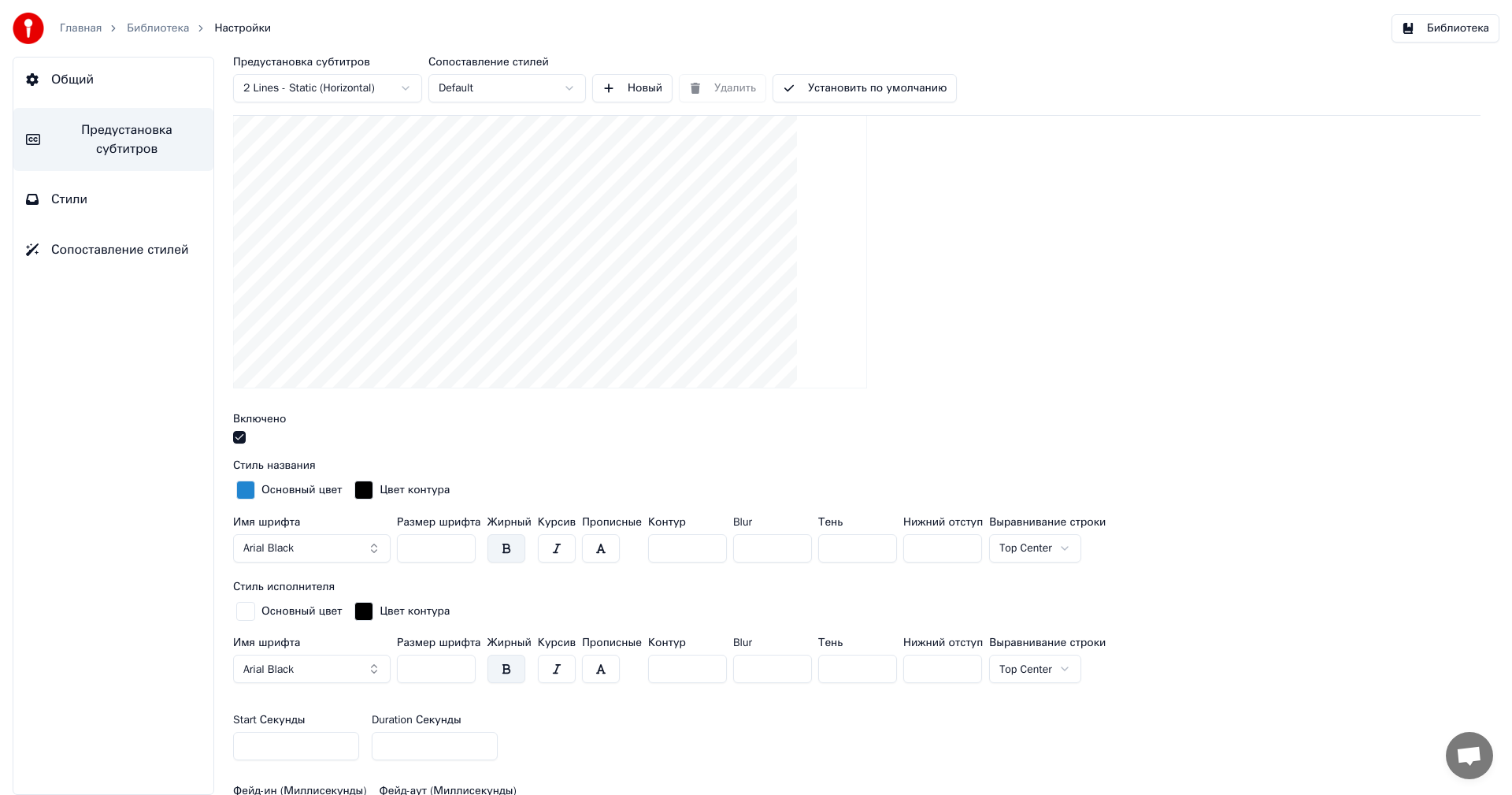 click on "Основный цвет" at bounding box center [302, 490] 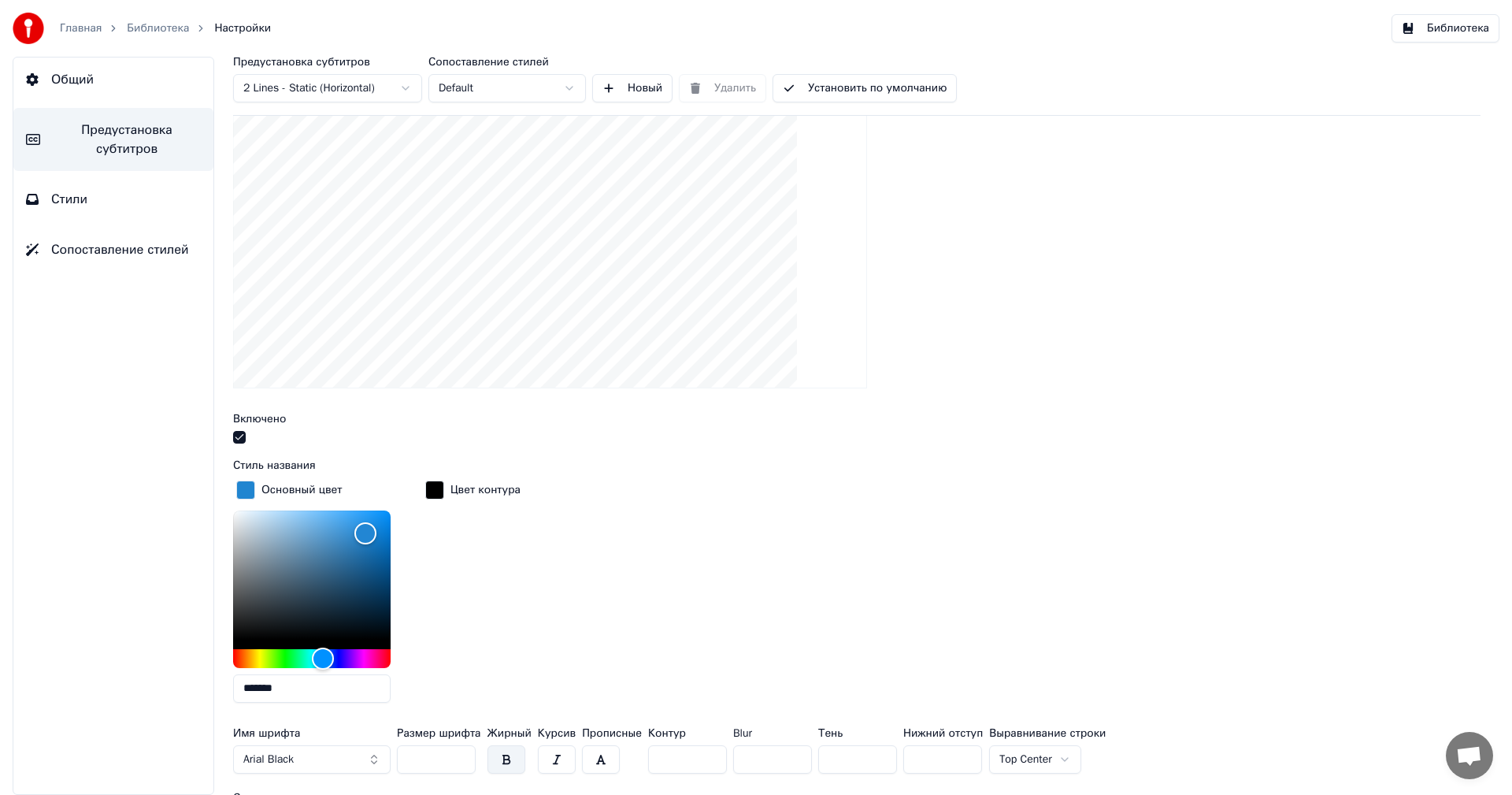 click on "Основный цвет" at bounding box center [302, 490] 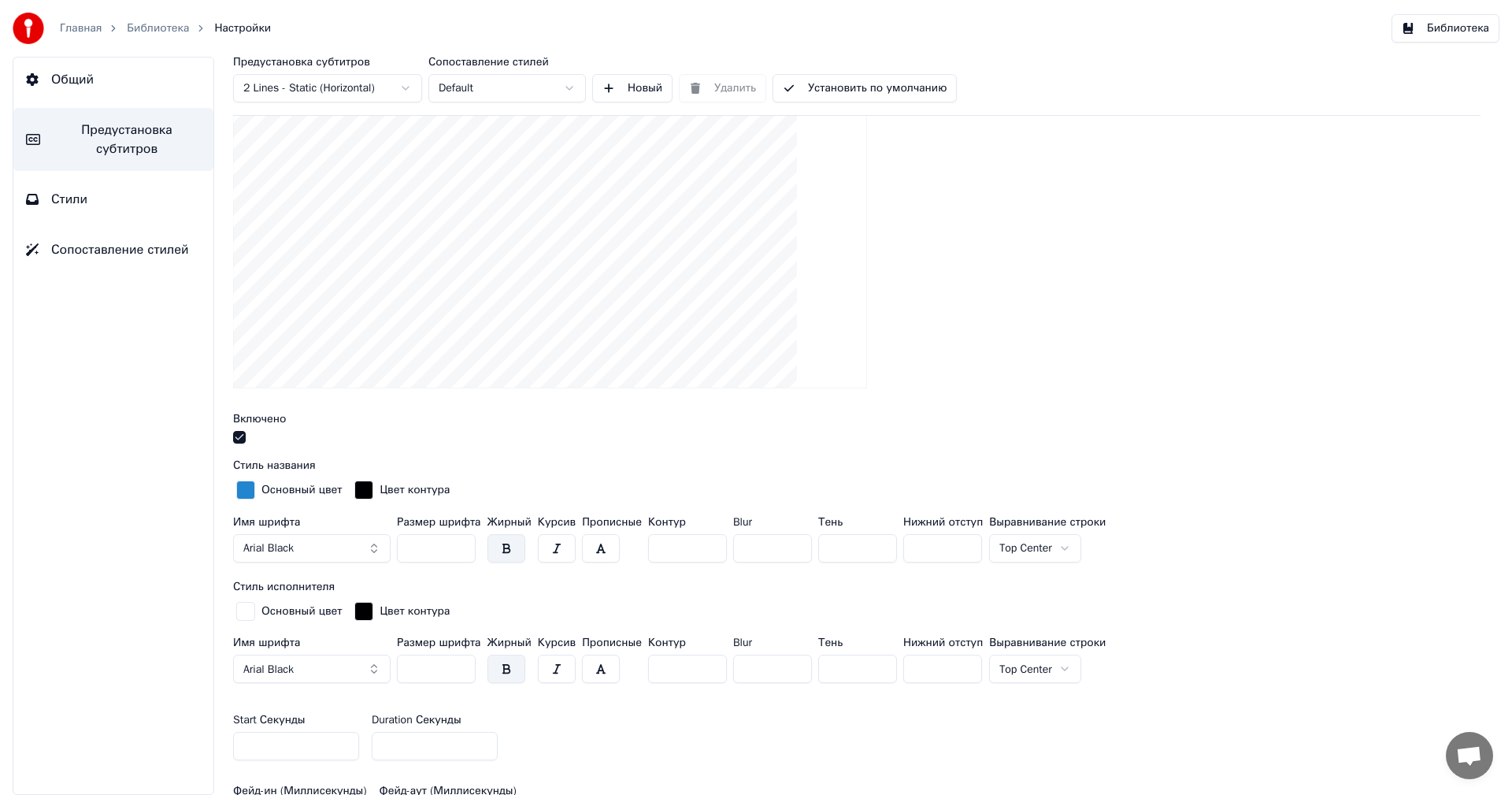 click on "Основный цвет" at bounding box center [302, 490] 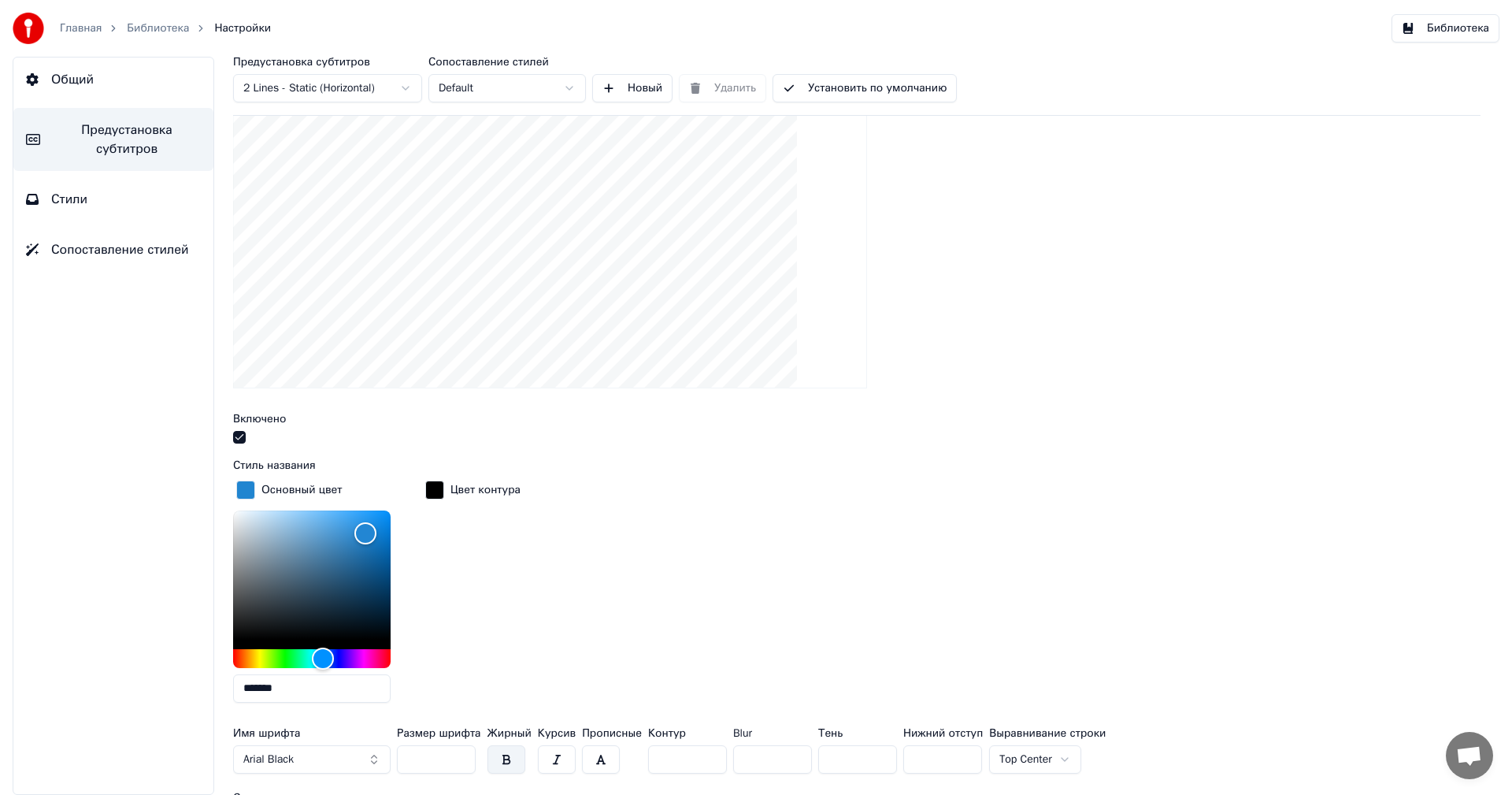 click on "*******" at bounding box center (312, 689) 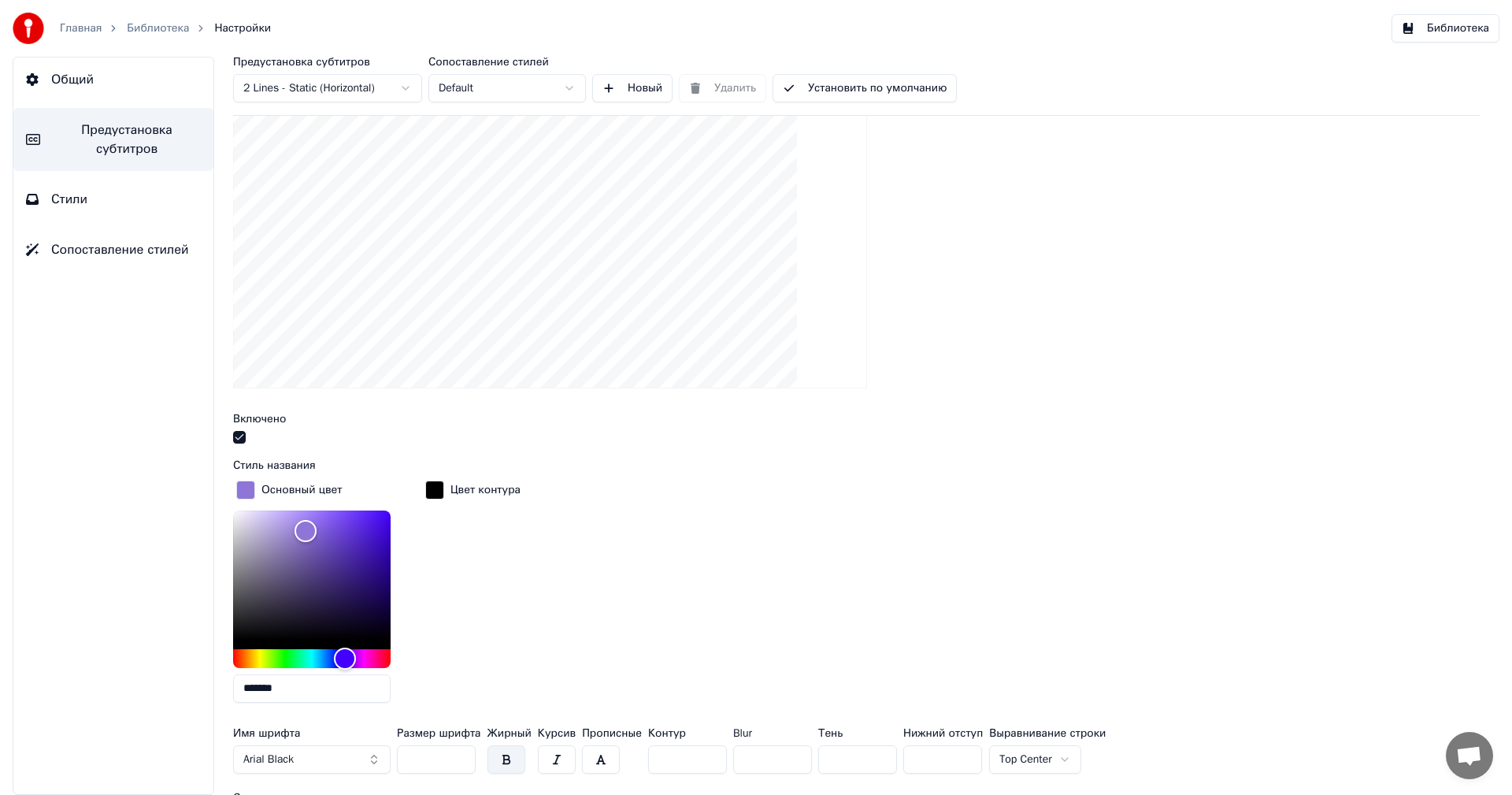 type on "*******" 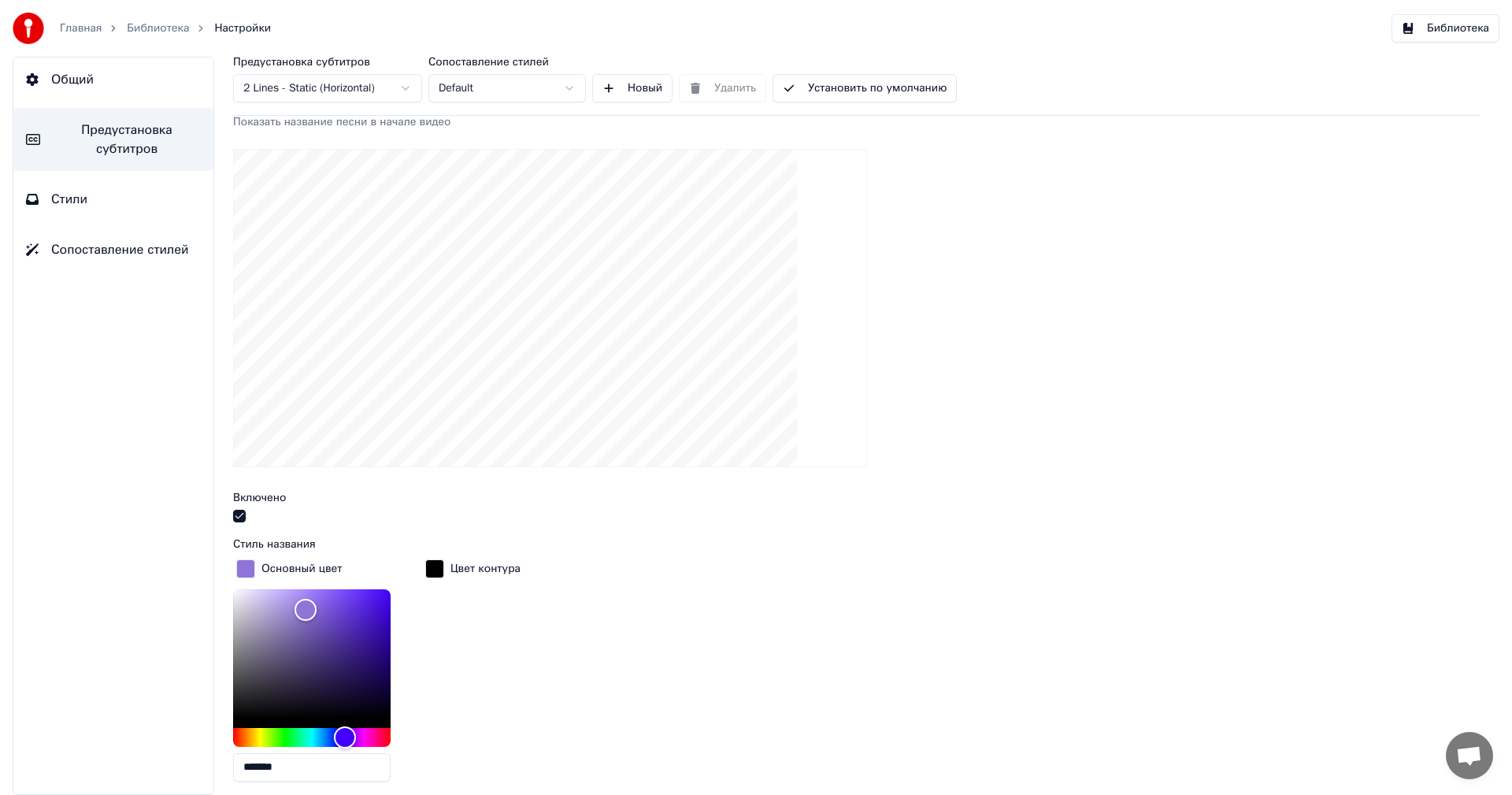 click on "Цвет контура" at bounding box center (485, 569) 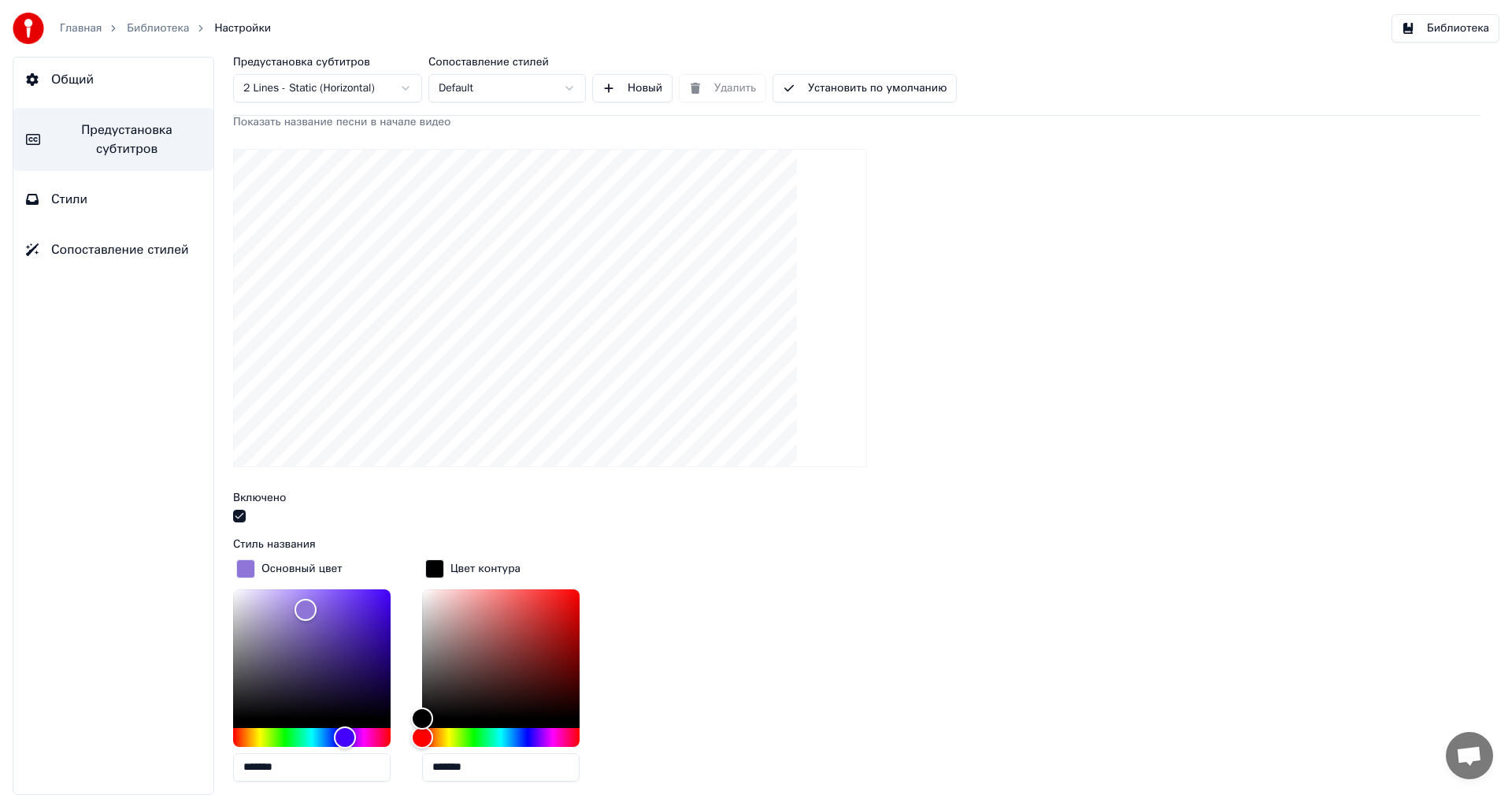 click on "*******" at bounding box center [501, 767] 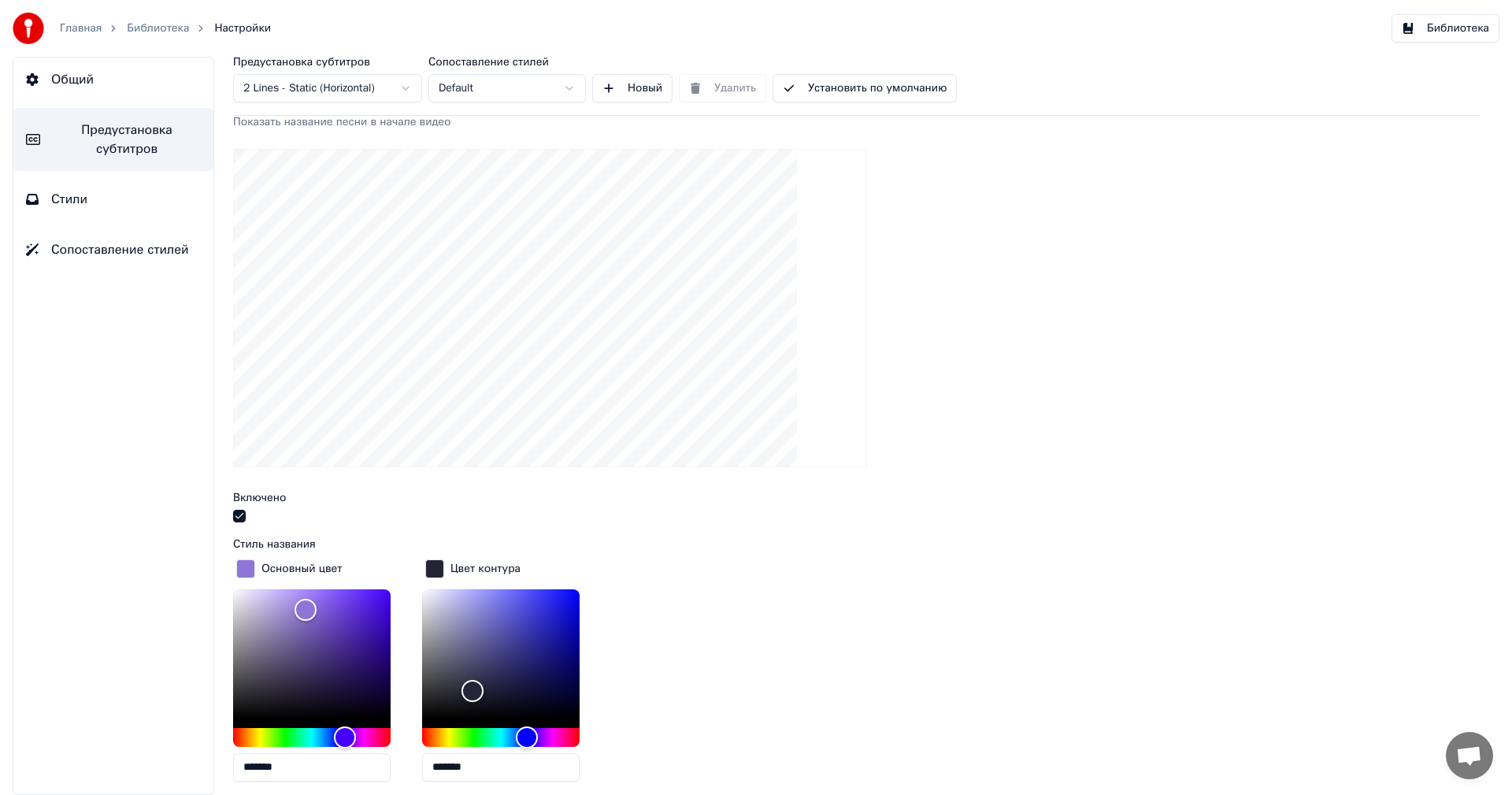 type on "*******" 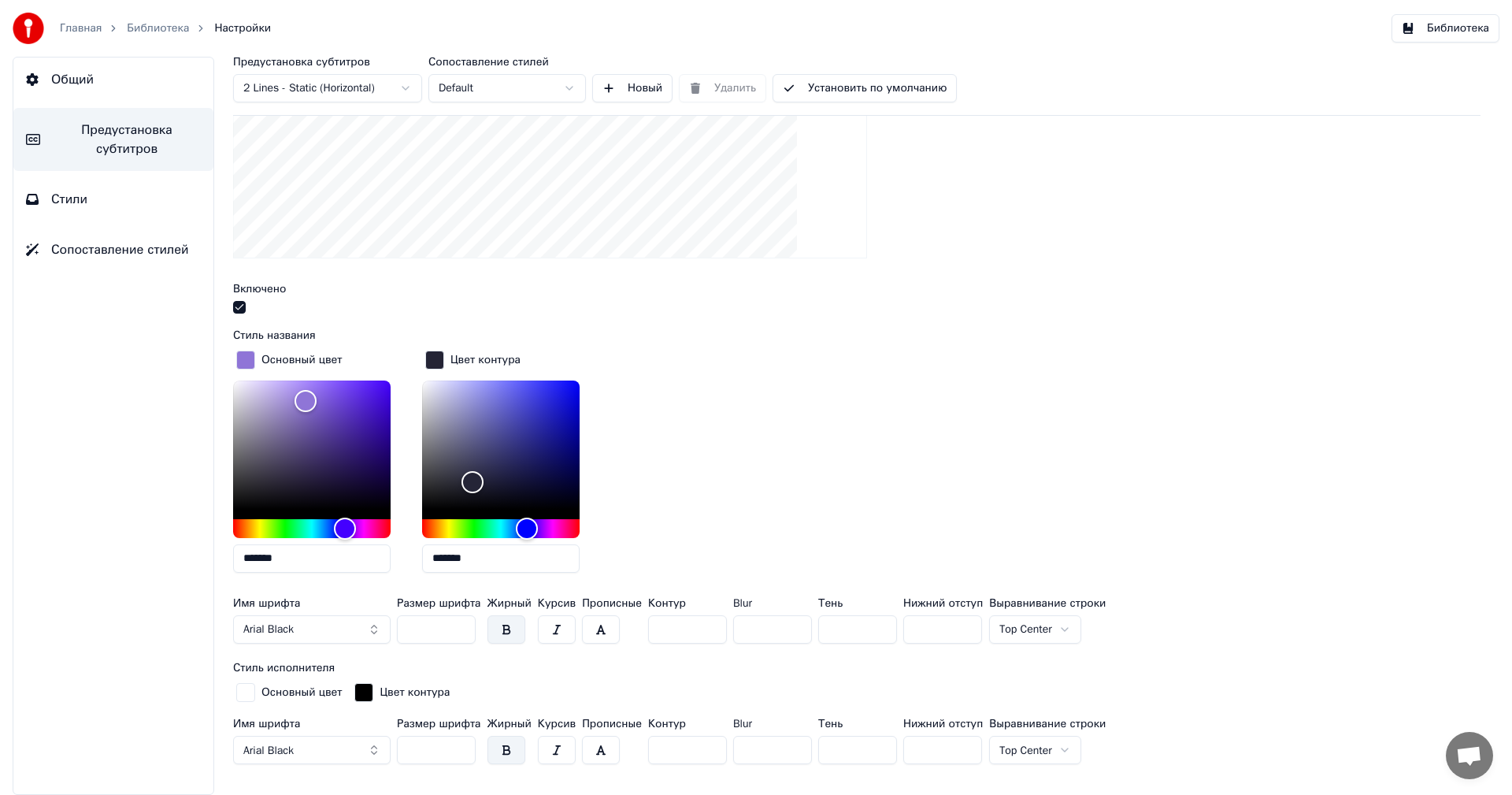 scroll, scrollTop: 394, scrollLeft: 0, axis: vertical 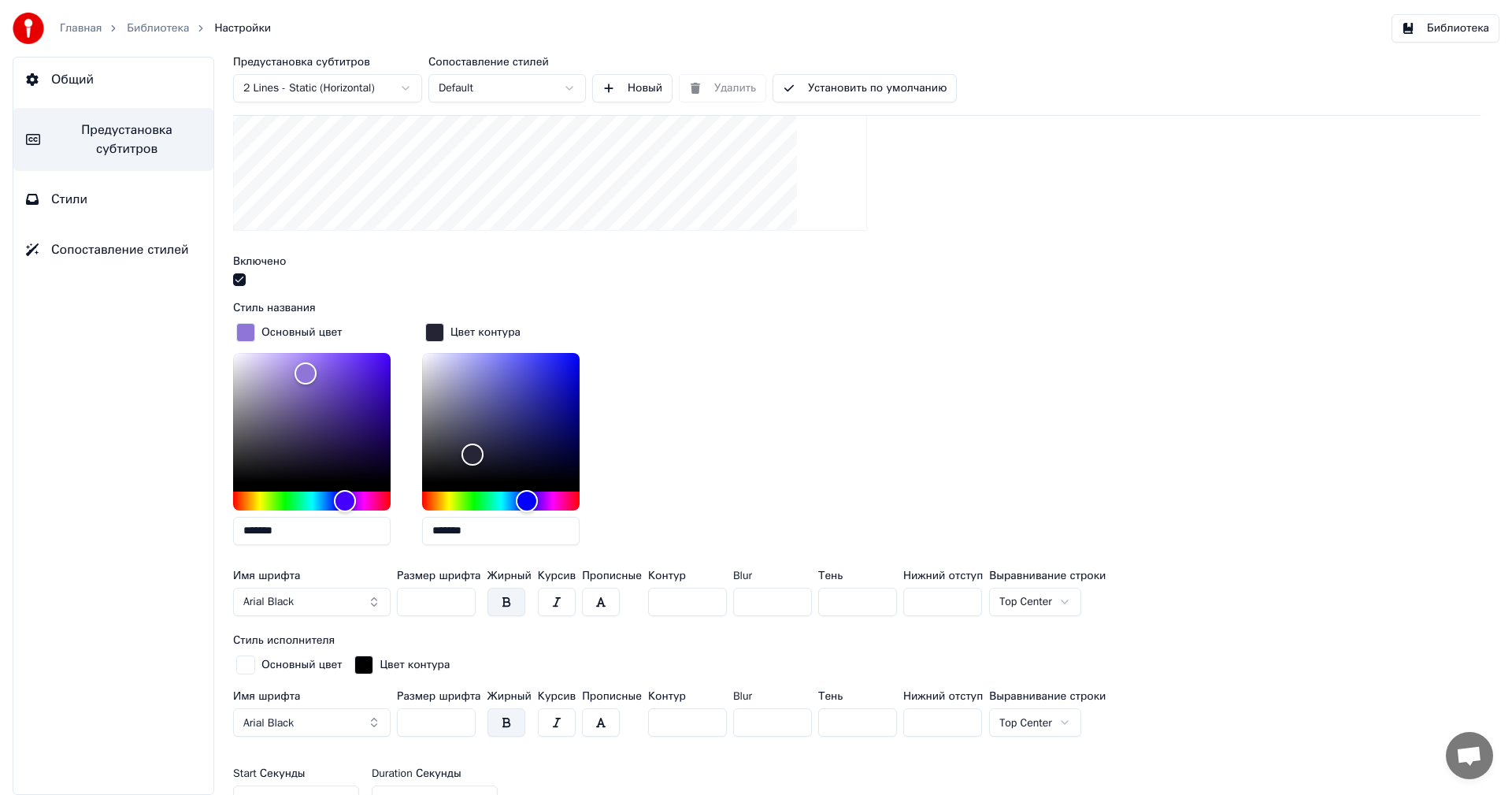 click on "Arial Black" at bounding box center [312, 602] 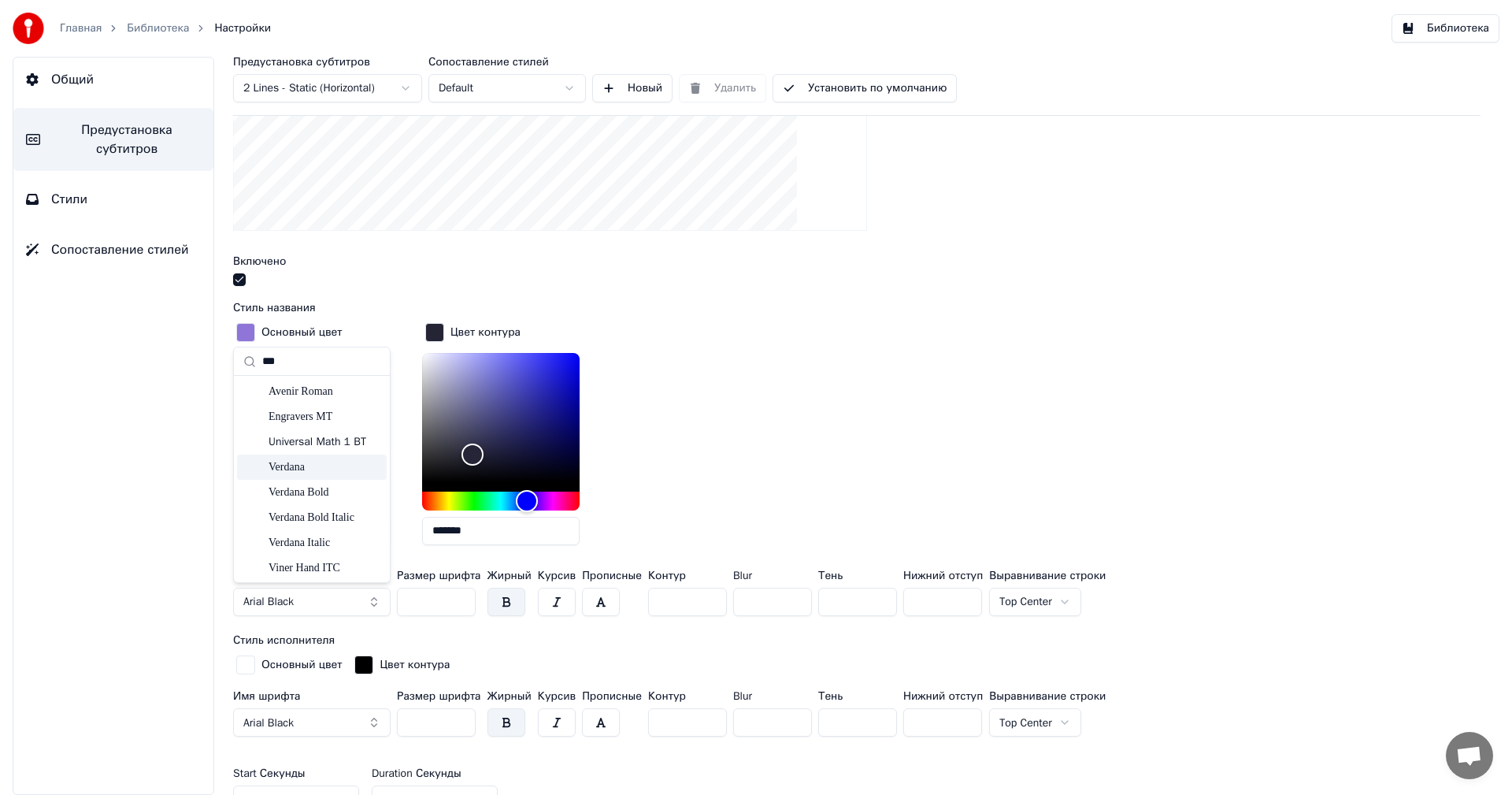 type on "***" 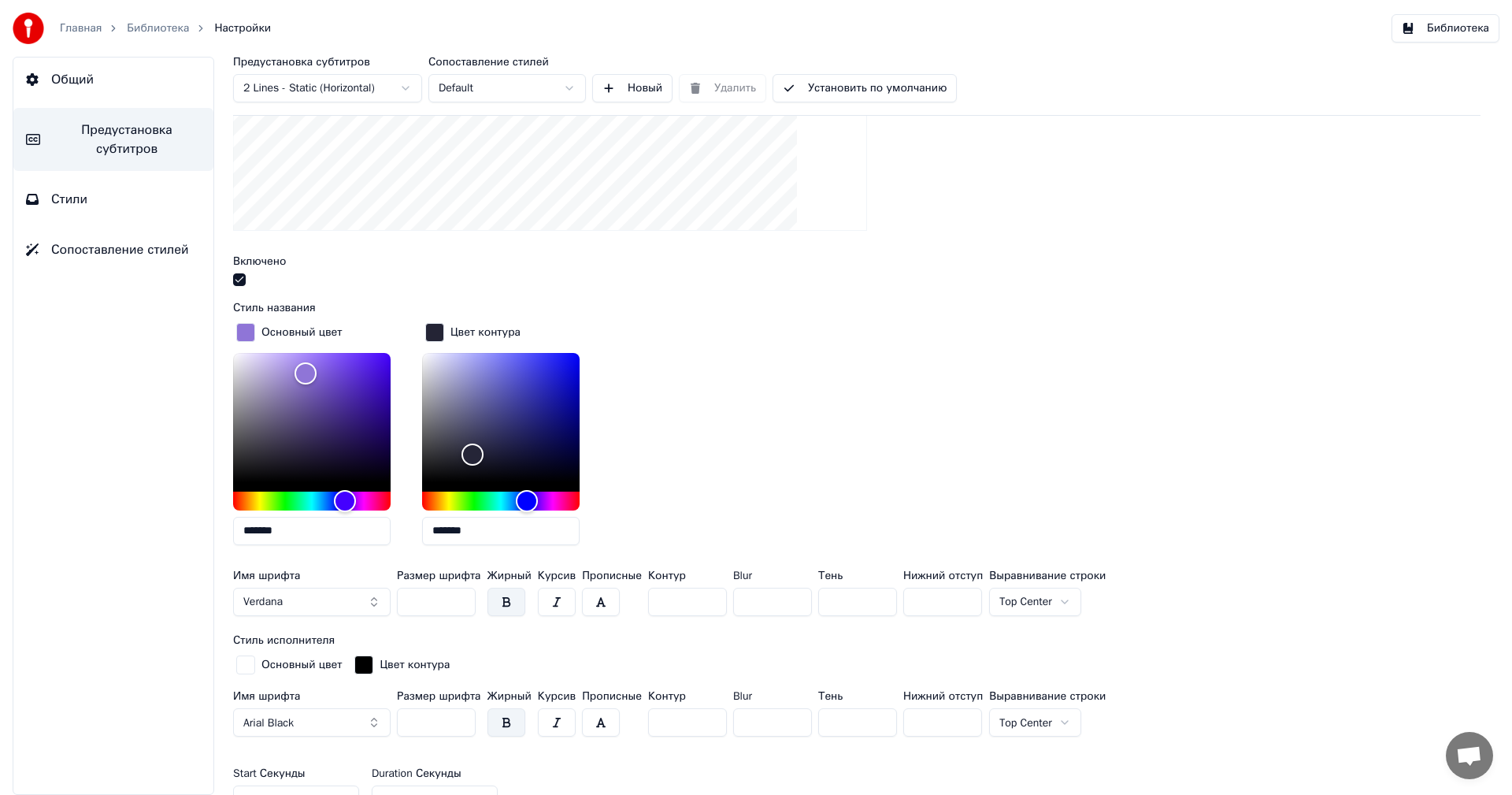 type on "**" 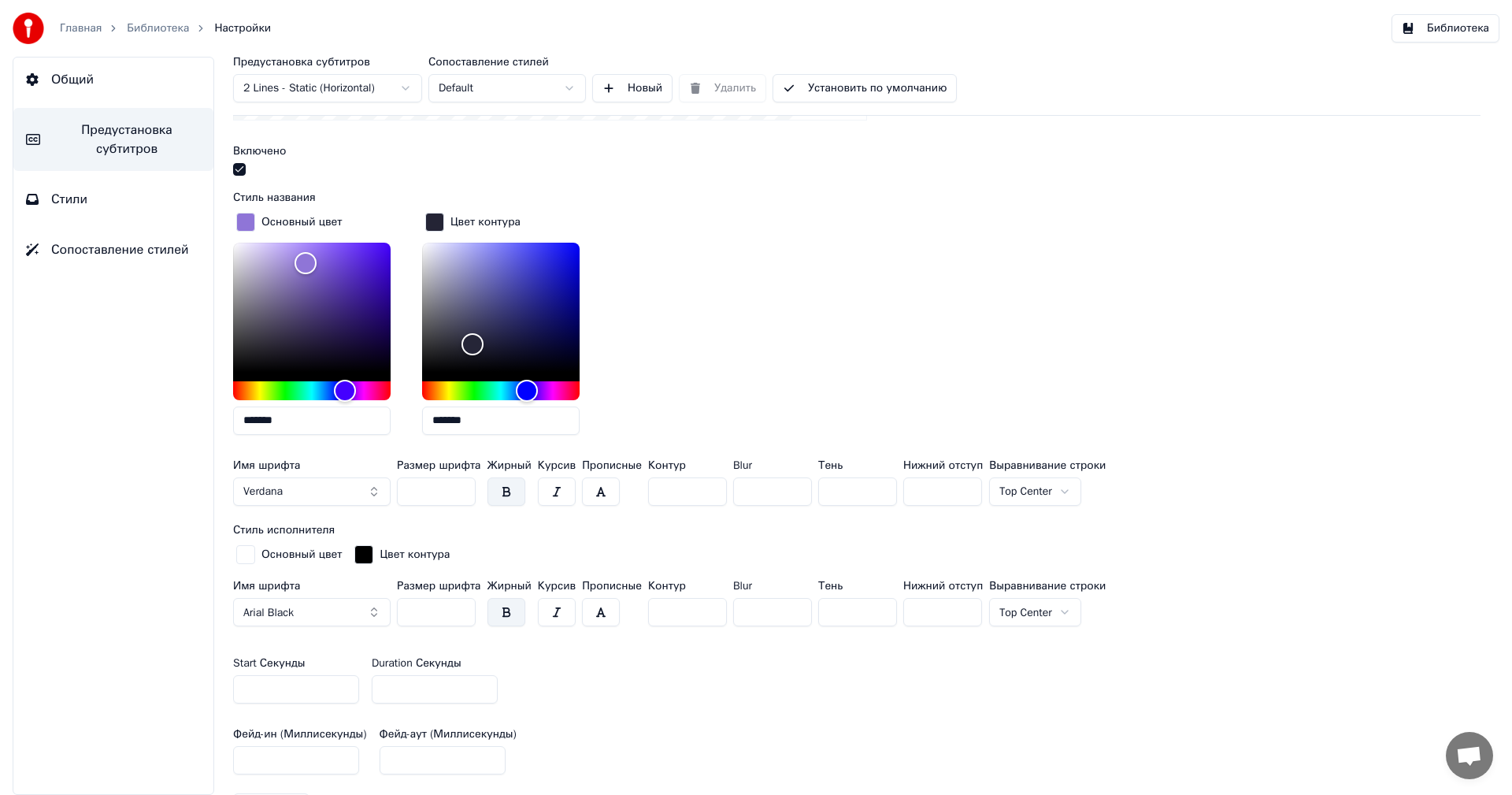 scroll, scrollTop: 552, scrollLeft: 0, axis: vertical 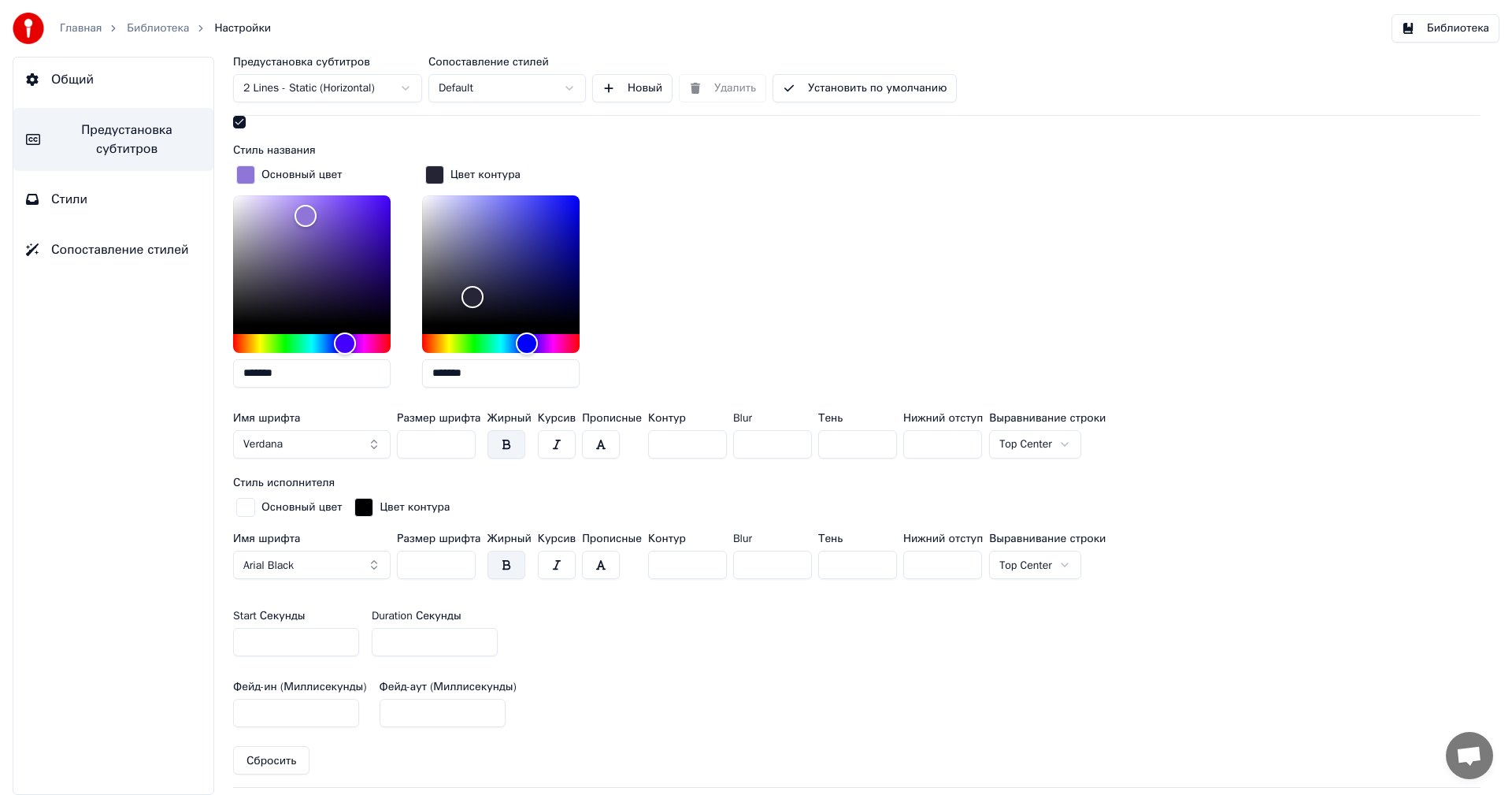click on "Arial Black" at bounding box center [312, 565] 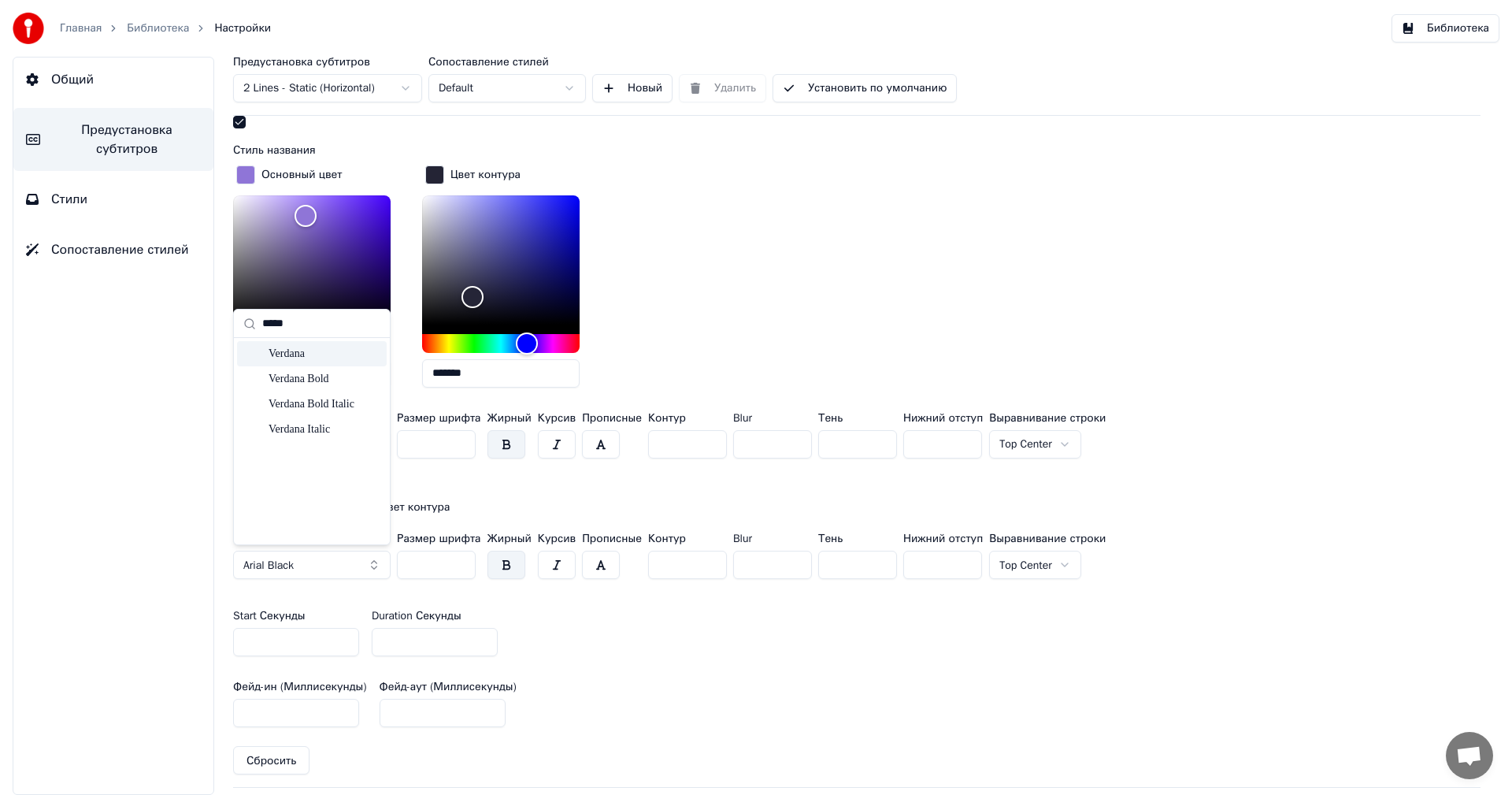 type on "*****" 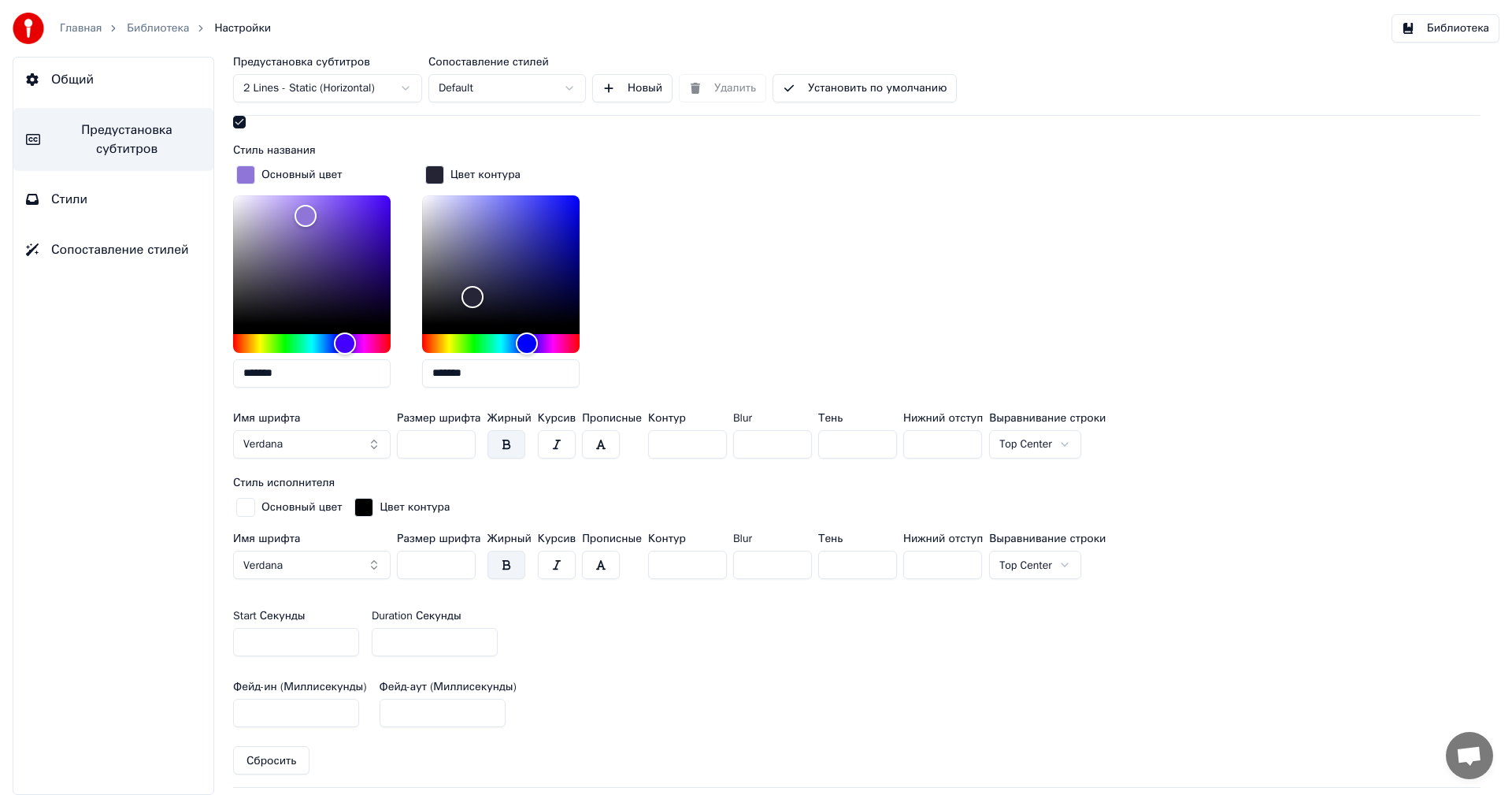 click at bounding box center (246, 507) 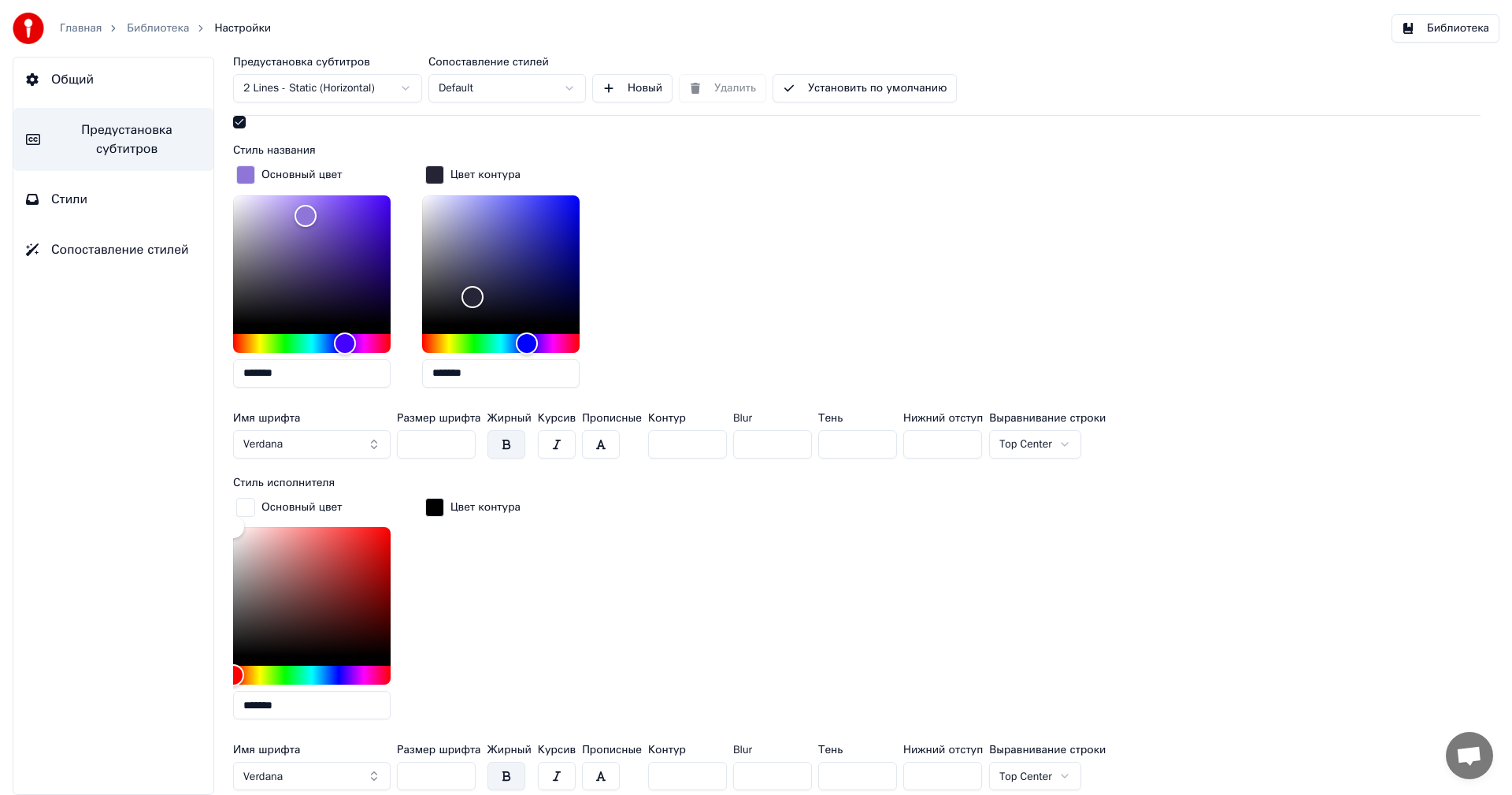 click on "Основный цвет ******* Цвет контура" at bounding box center (857, 614) 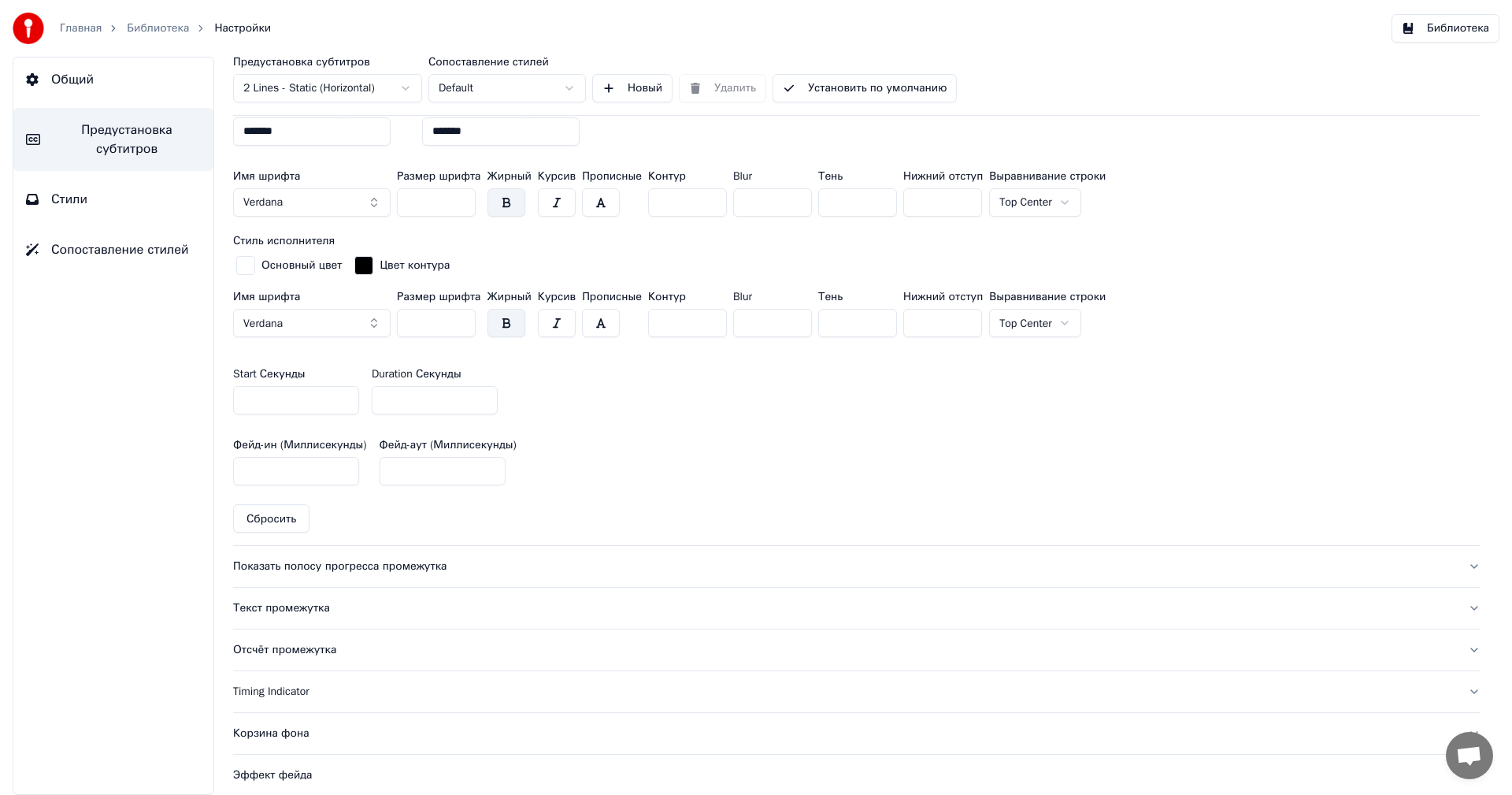 scroll, scrollTop: 867, scrollLeft: 0, axis: vertical 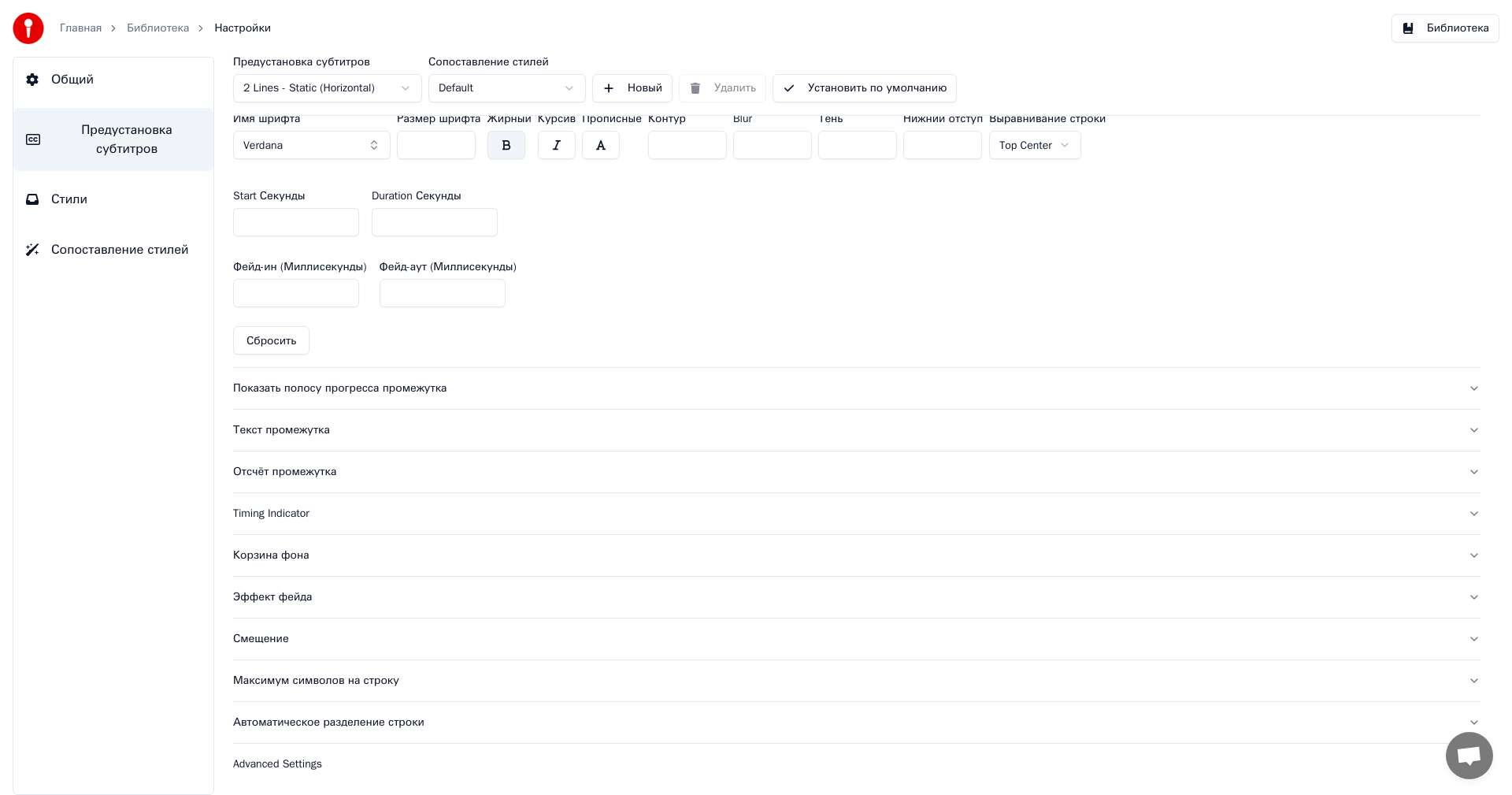 click on "Показать полосу прогресса промежутка" at bounding box center (844, 388) 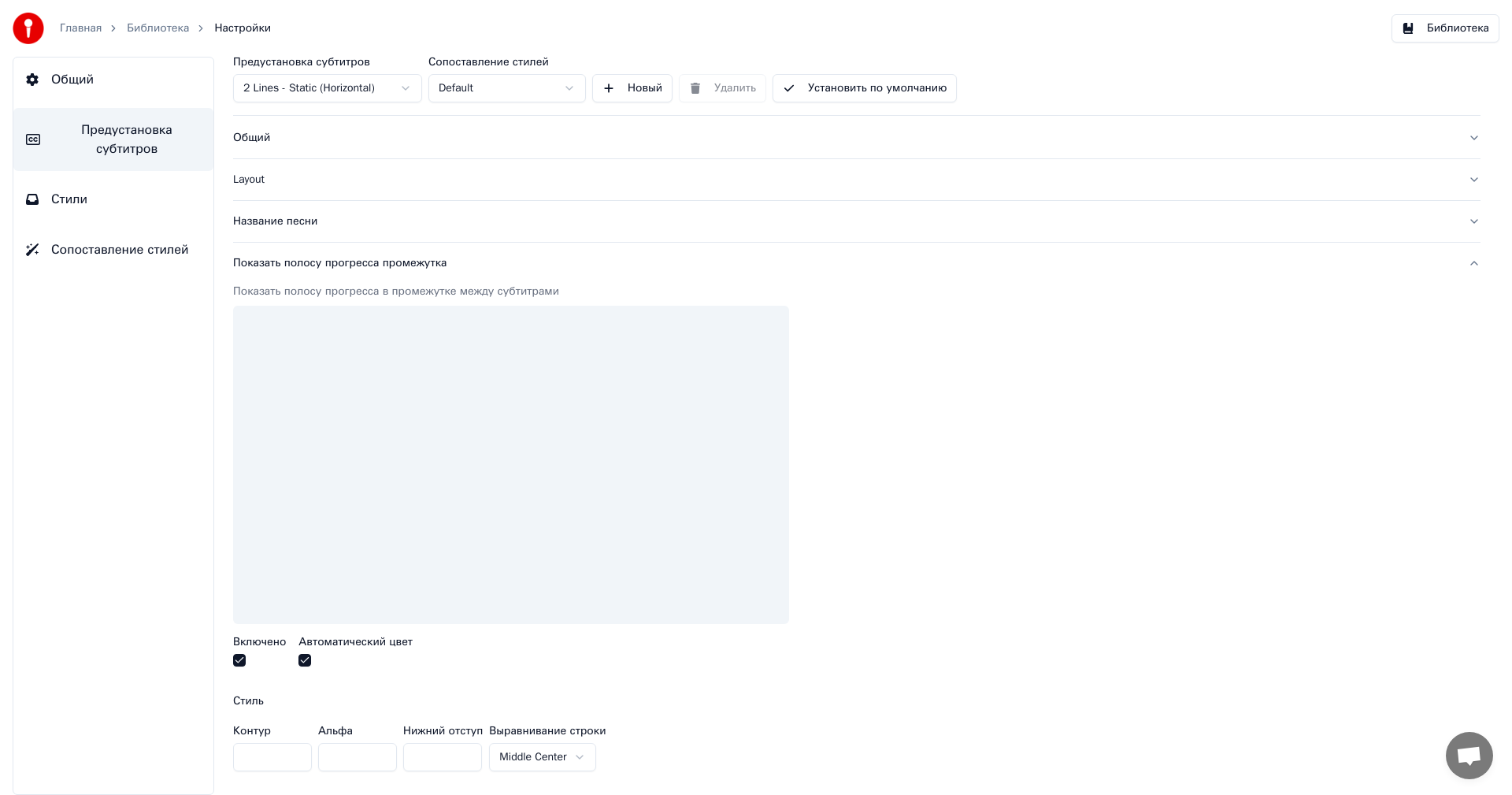 scroll, scrollTop: 0, scrollLeft: 0, axis: both 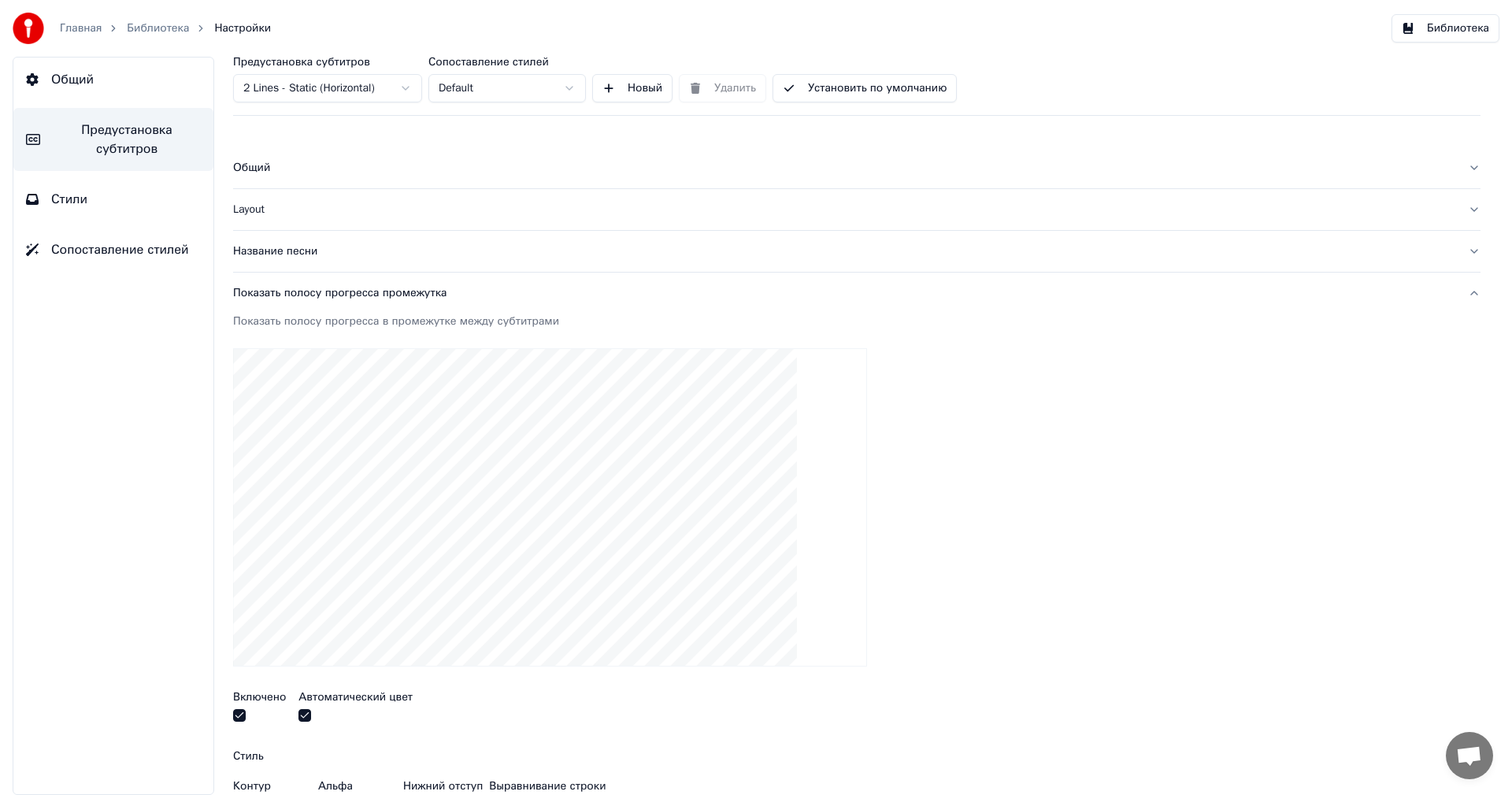 click on "Layout" at bounding box center [844, 210] 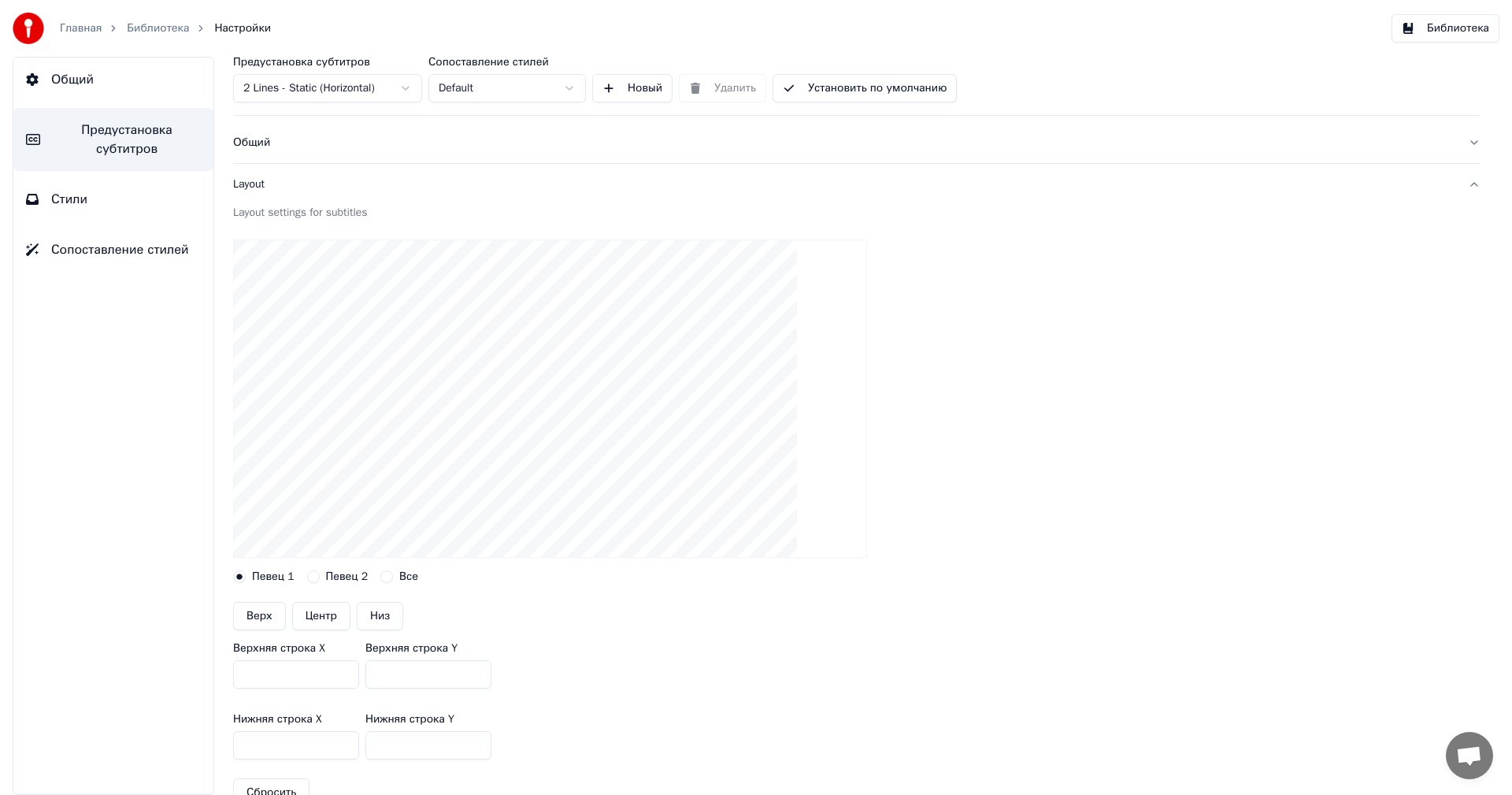 scroll, scrollTop: 0, scrollLeft: 0, axis: both 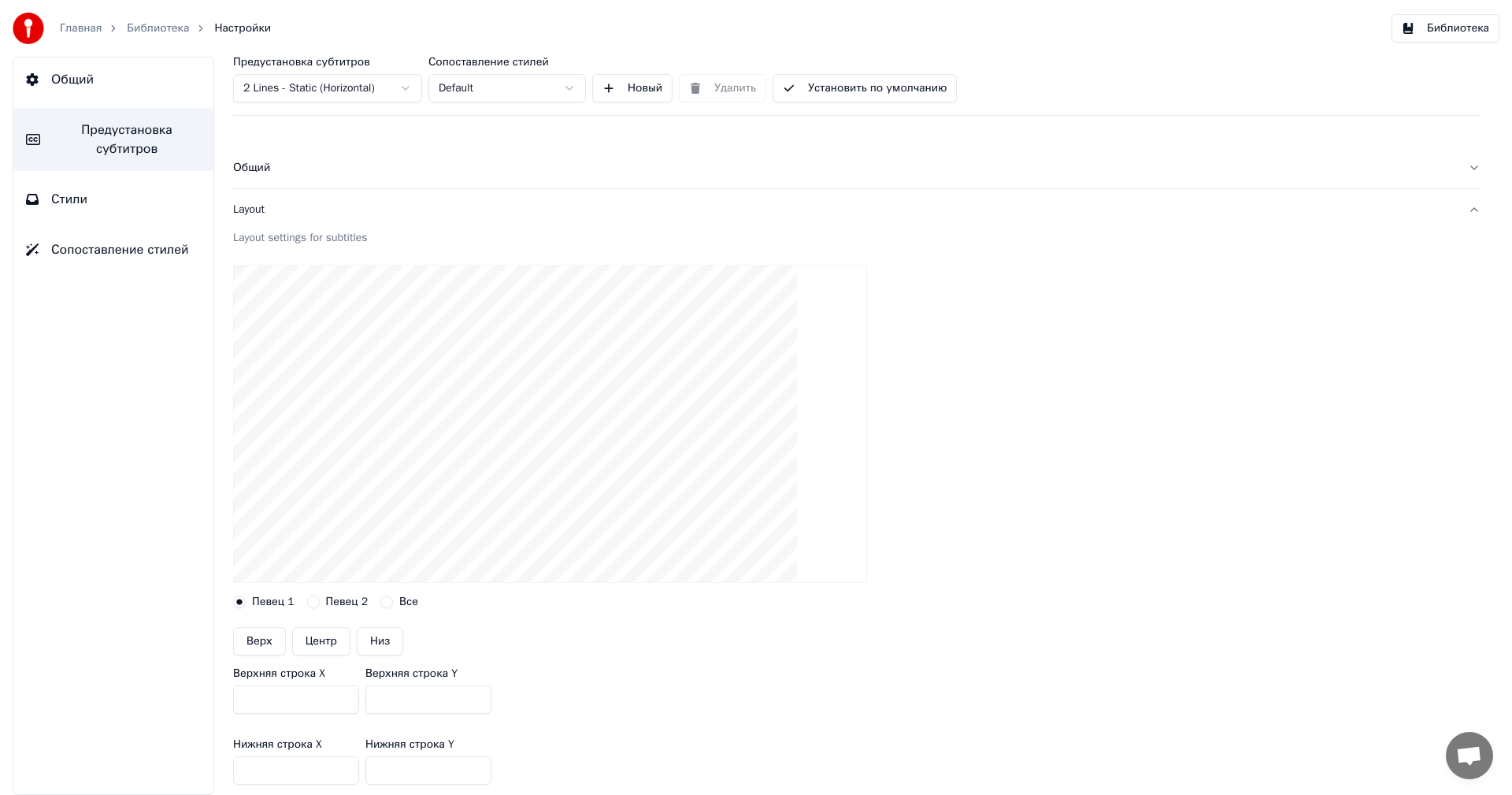 click on "Общий" at bounding box center (844, 168) 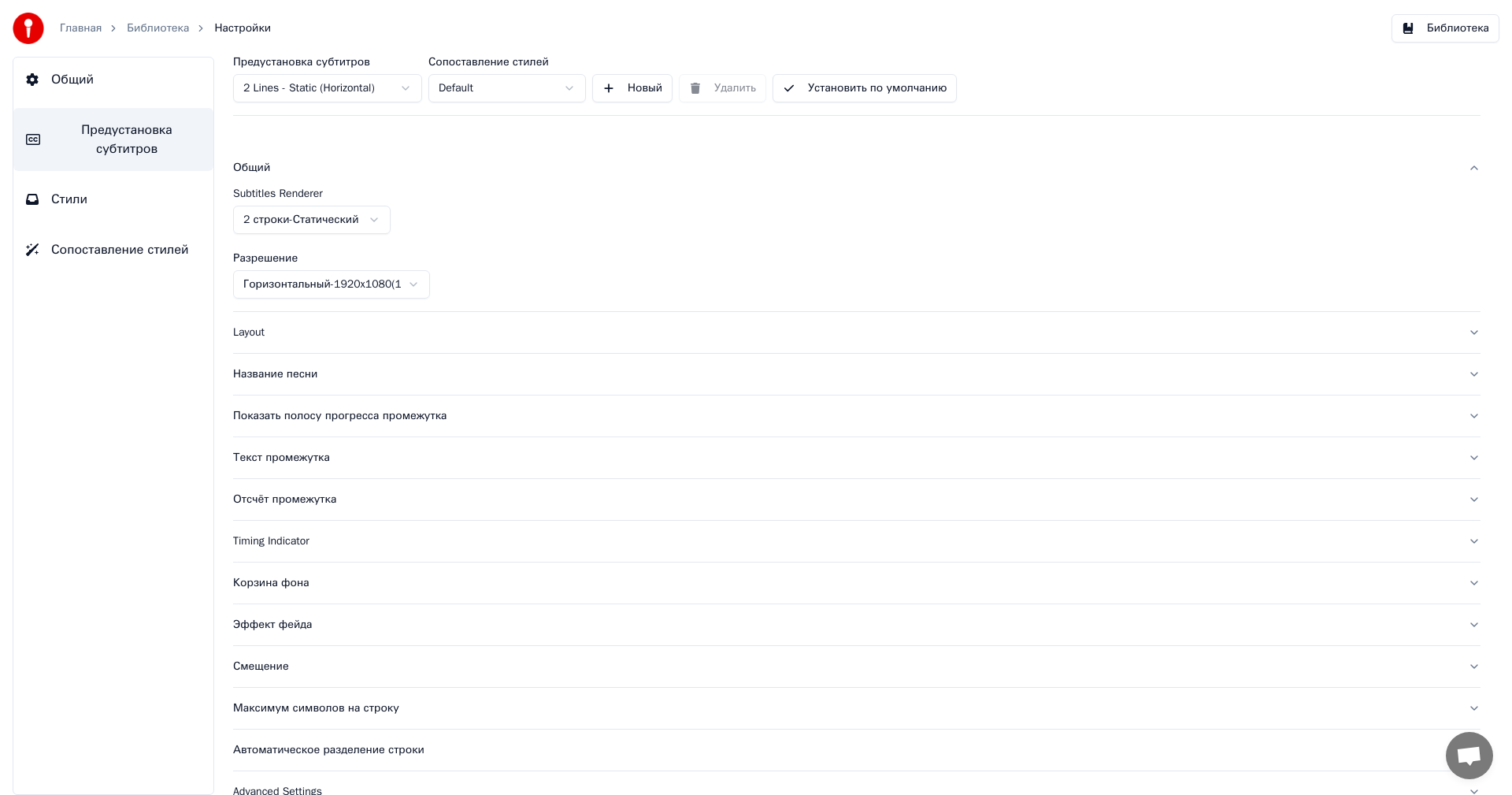 click on "Название песни" at bounding box center [844, 374] 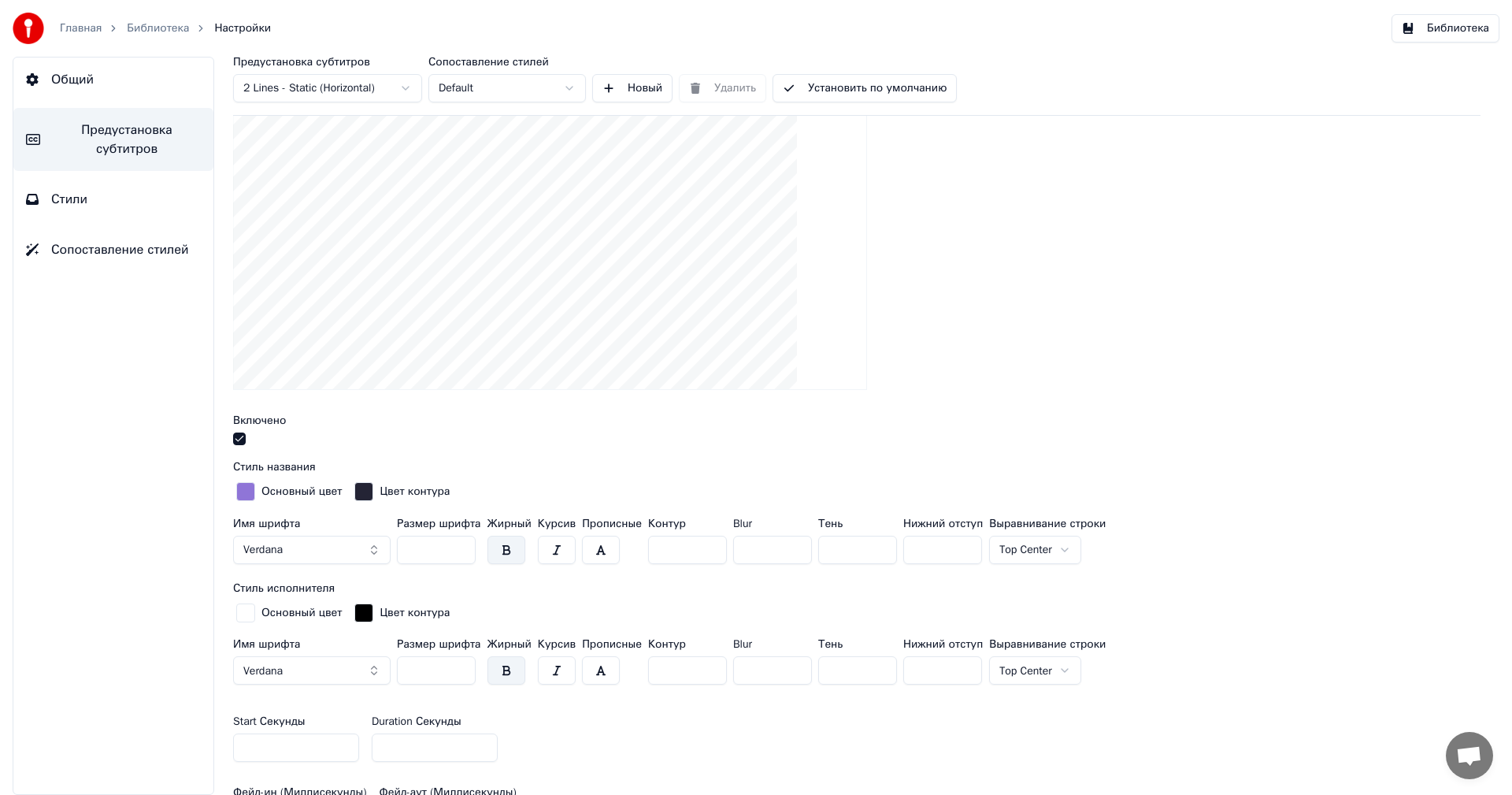 scroll, scrollTop: 236, scrollLeft: 0, axis: vertical 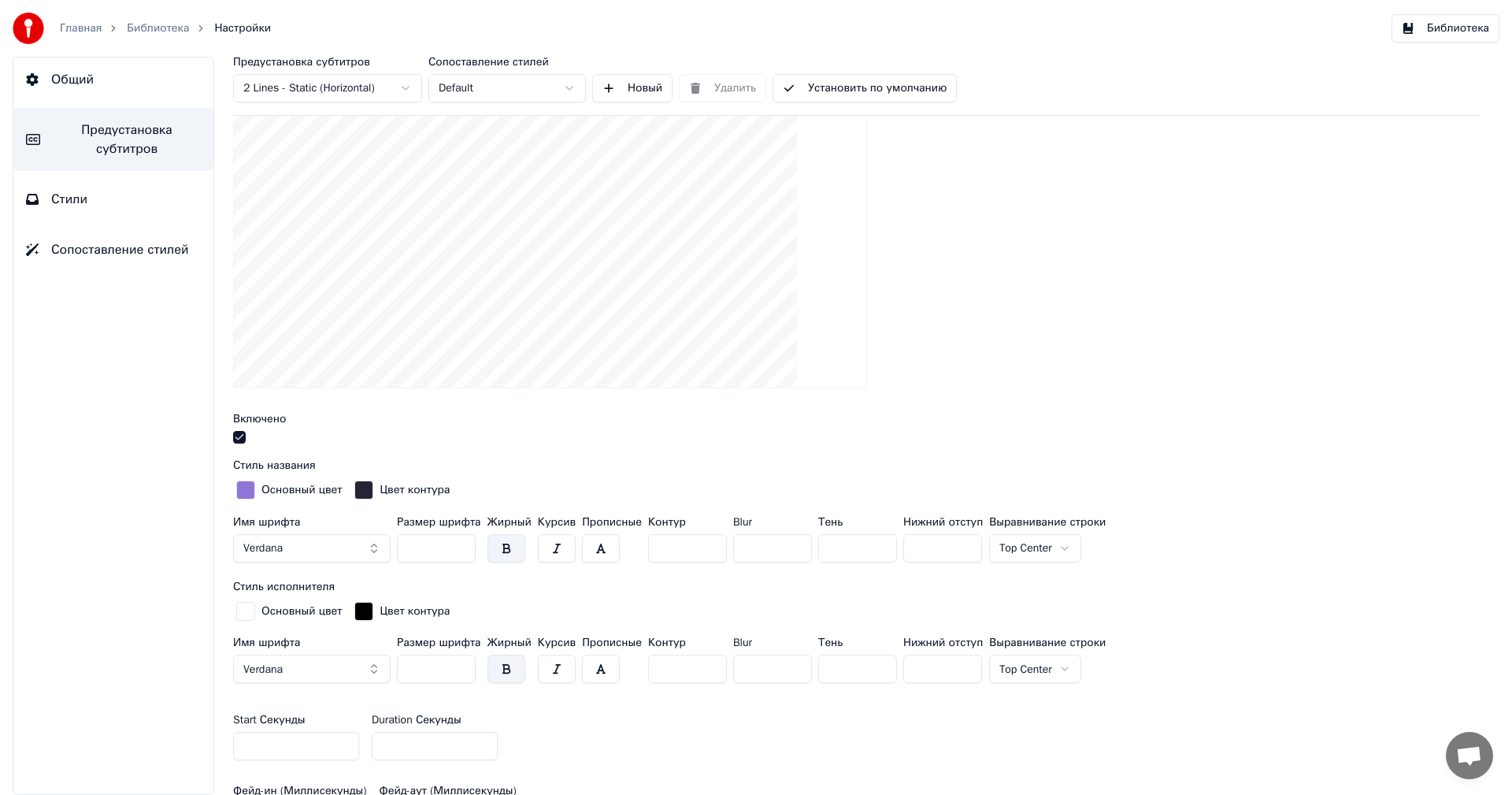 click on "*" at bounding box center (773, 548) 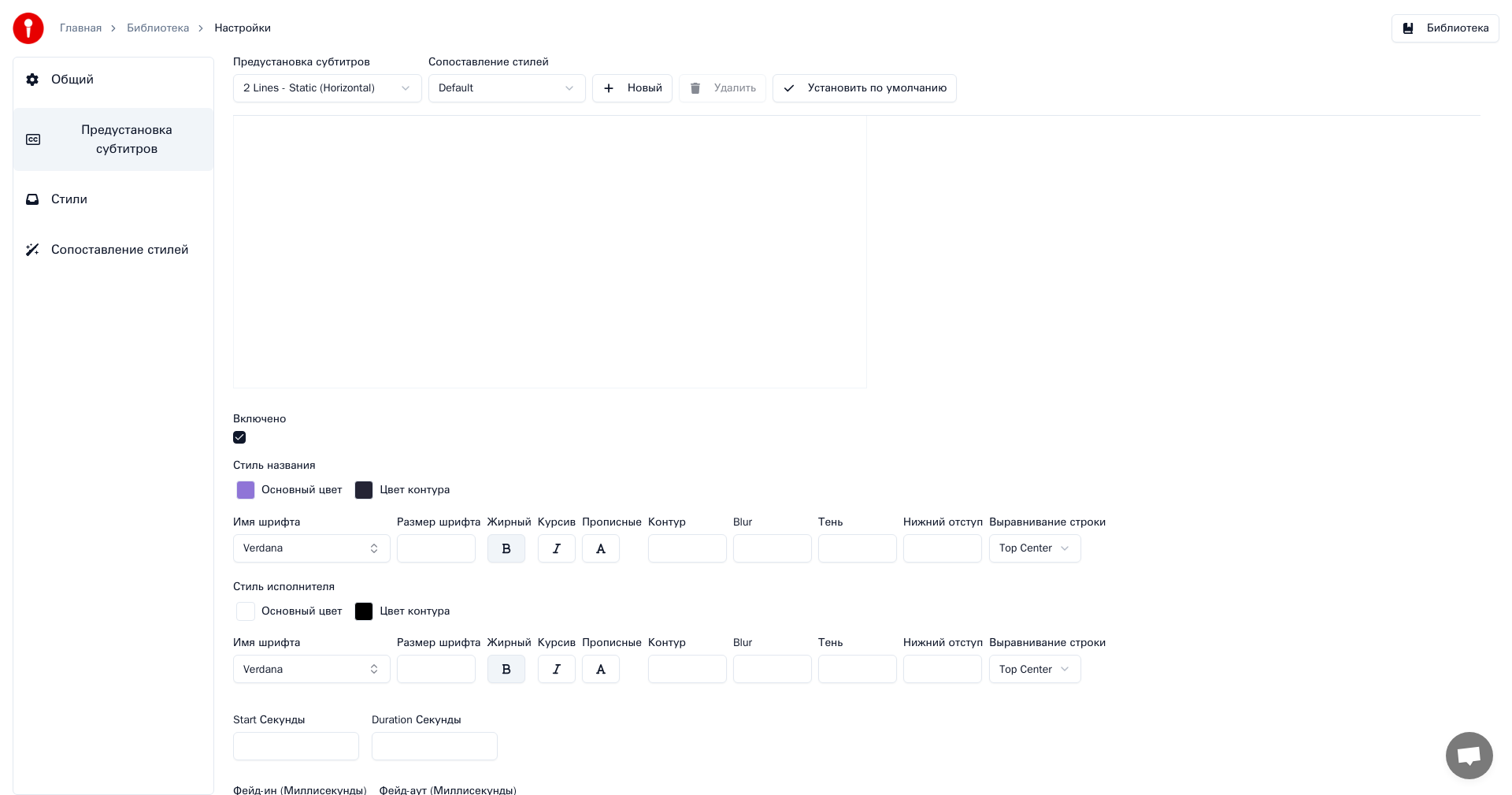 click on "*" at bounding box center [858, 548] 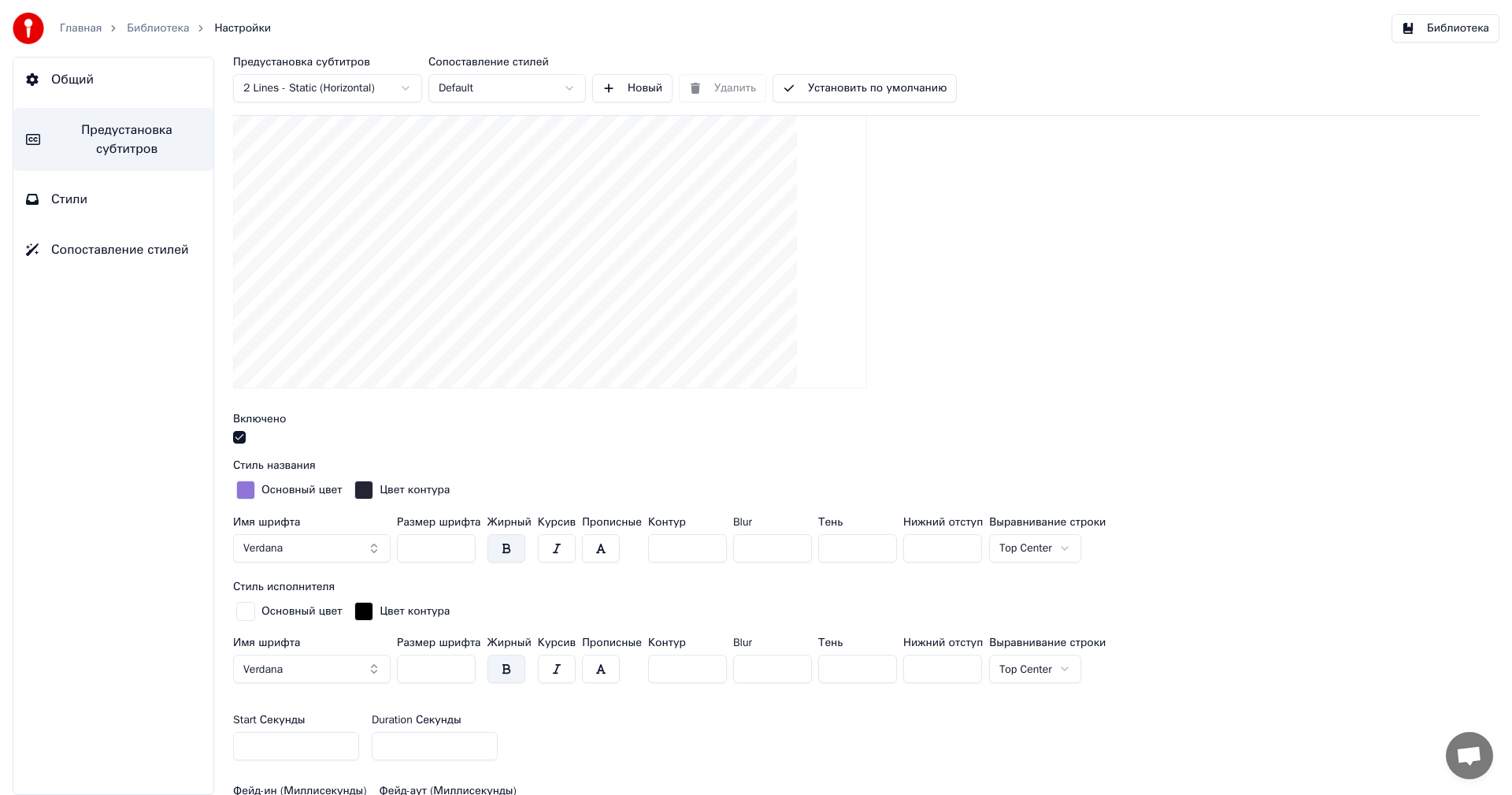 click on "*" at bounding box center (858, 548) 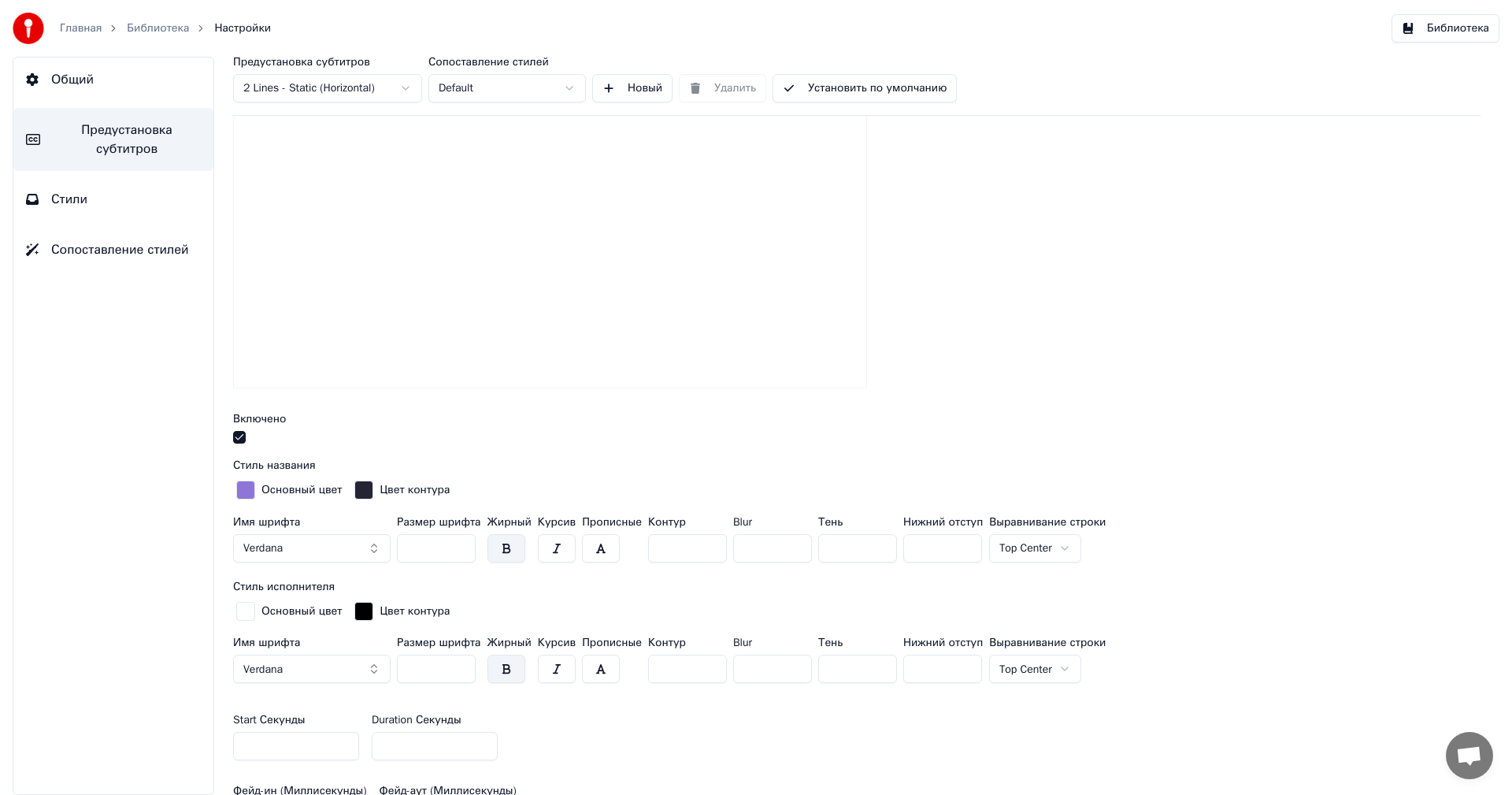 click on "*" at bounding box center (687, 548) 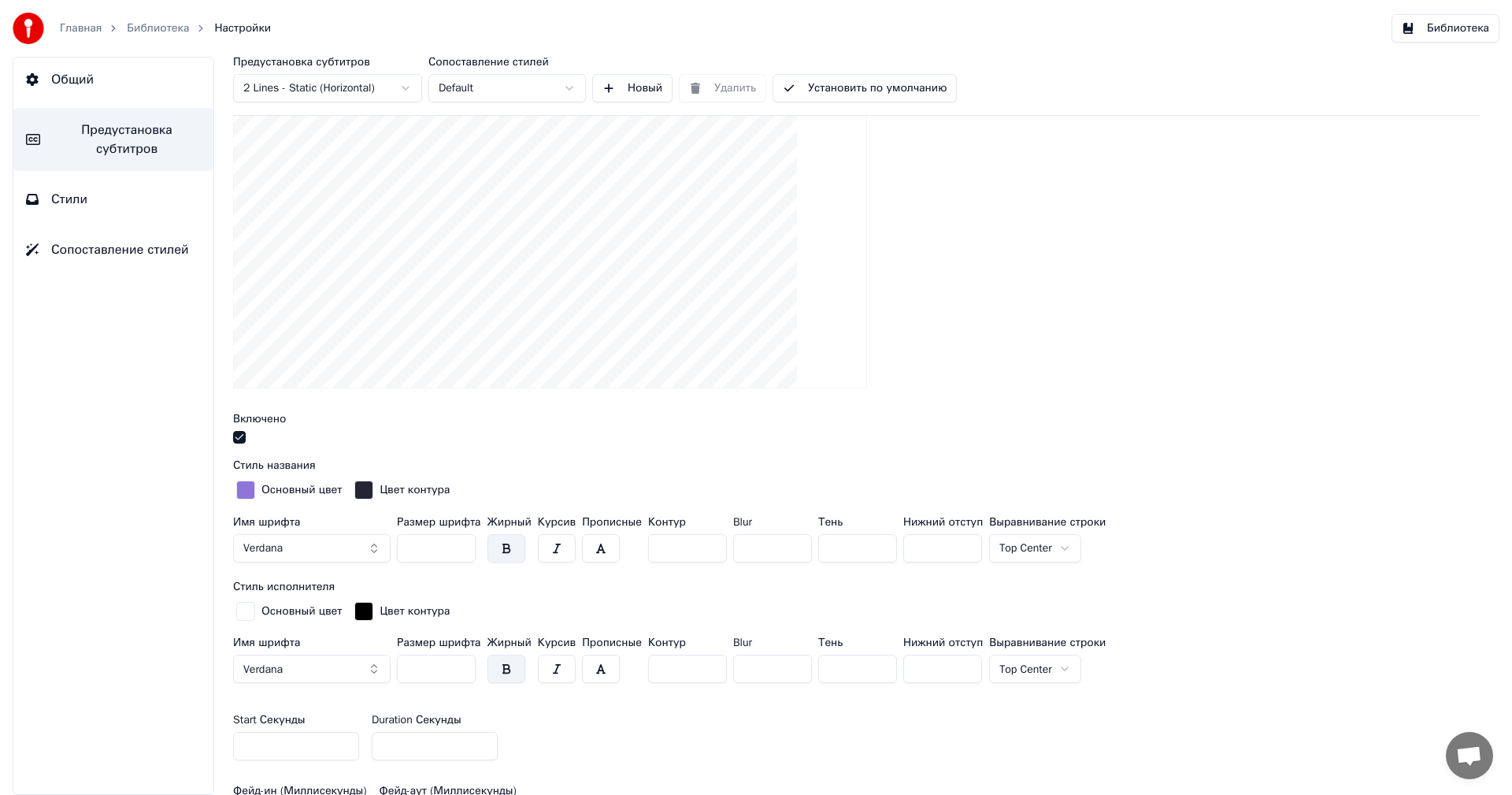 click on "*" at bounding box center (687, 548) 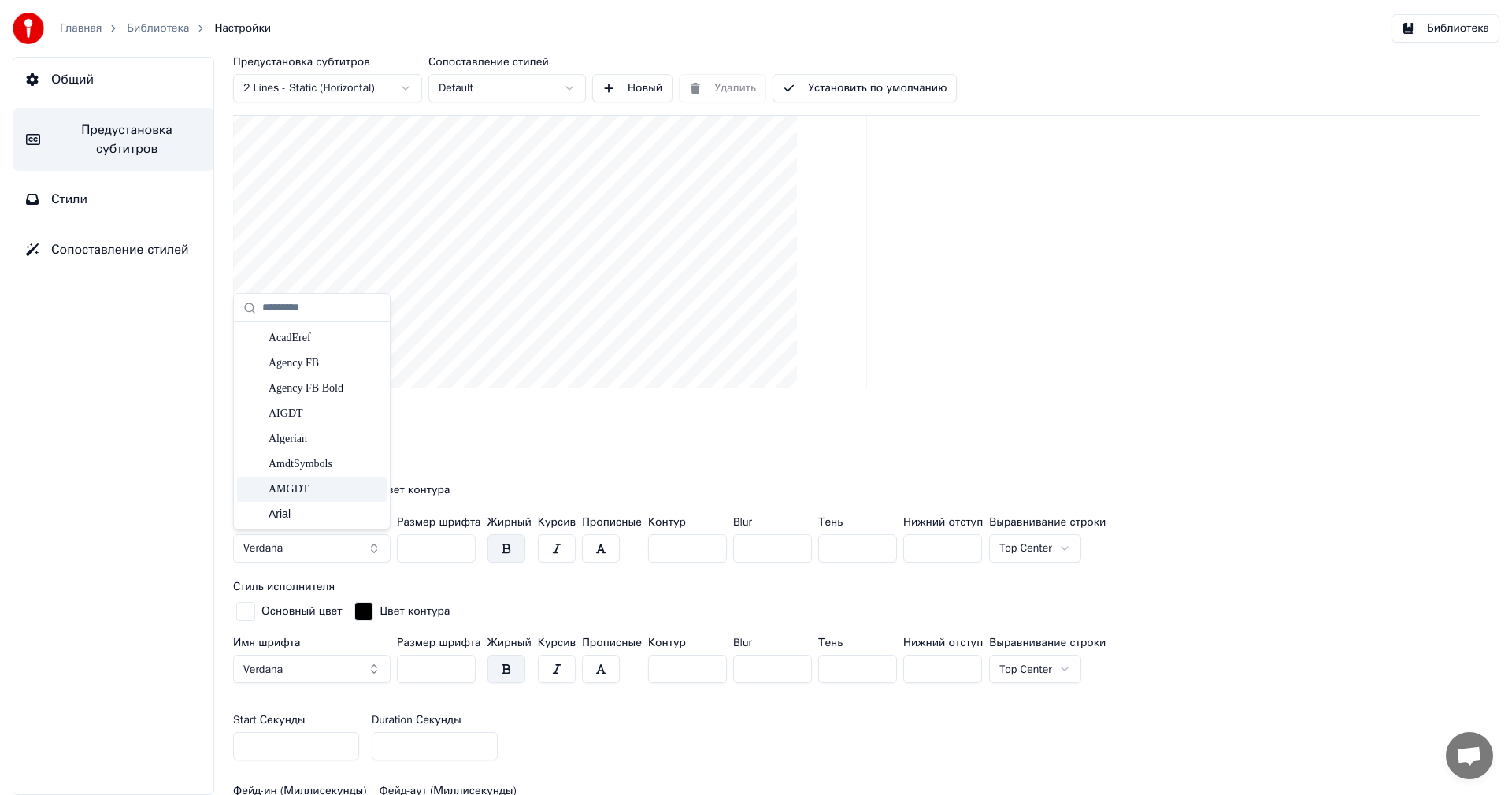 click on "Стиль названия" at bounding box center (857, 466) 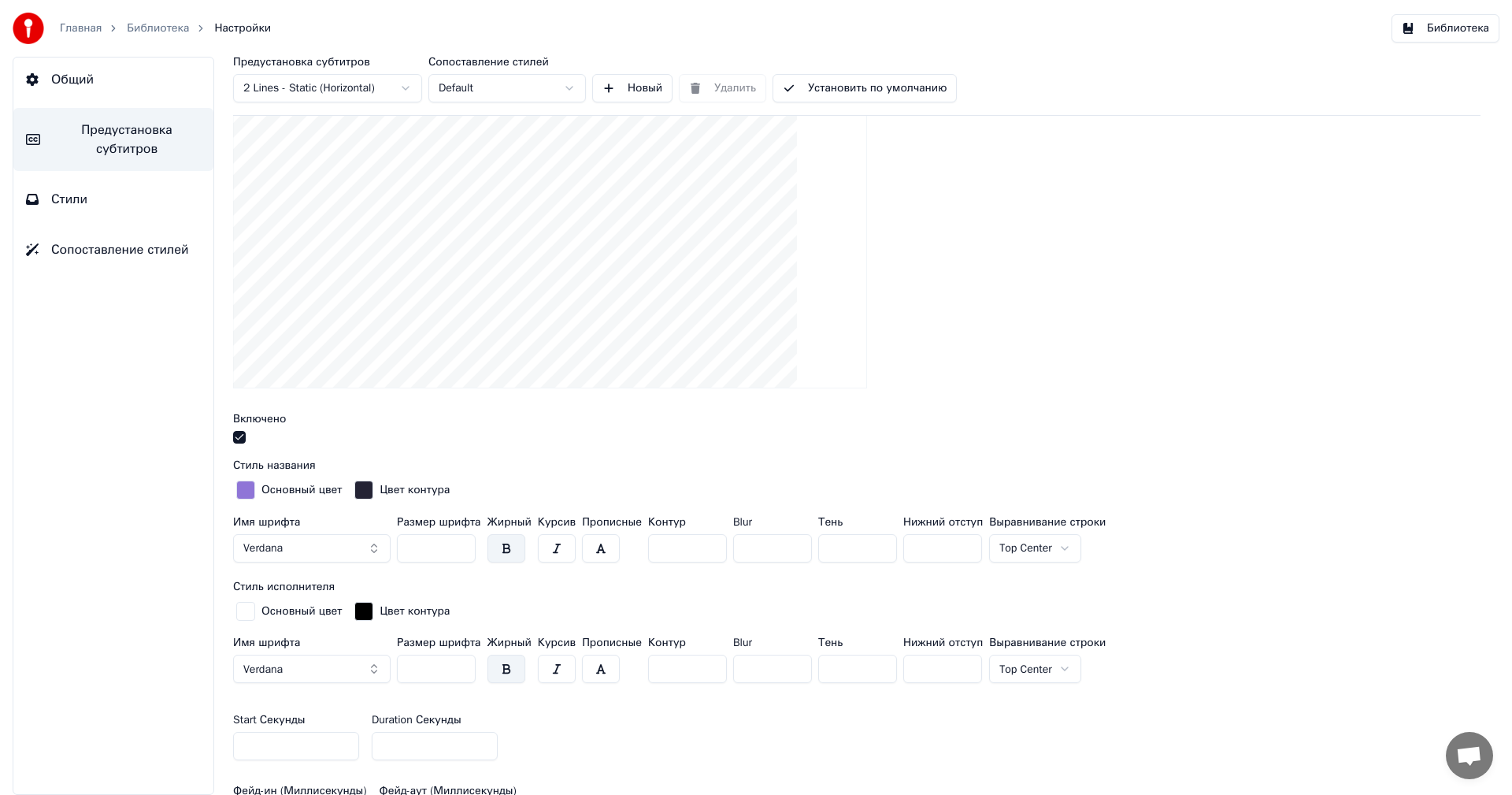 click at bounding box center [601, 548] 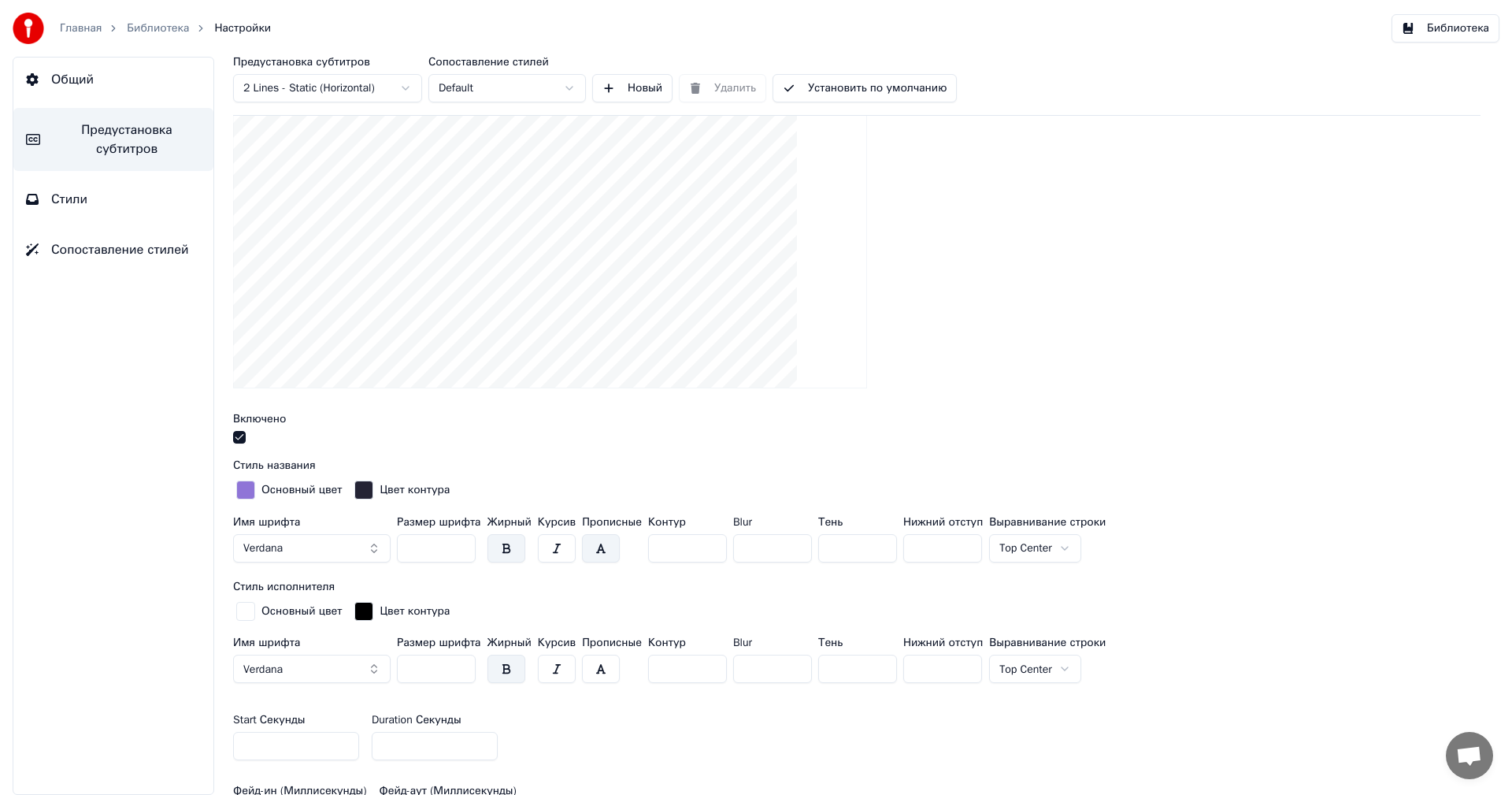 click at bounding box center (601, 548) 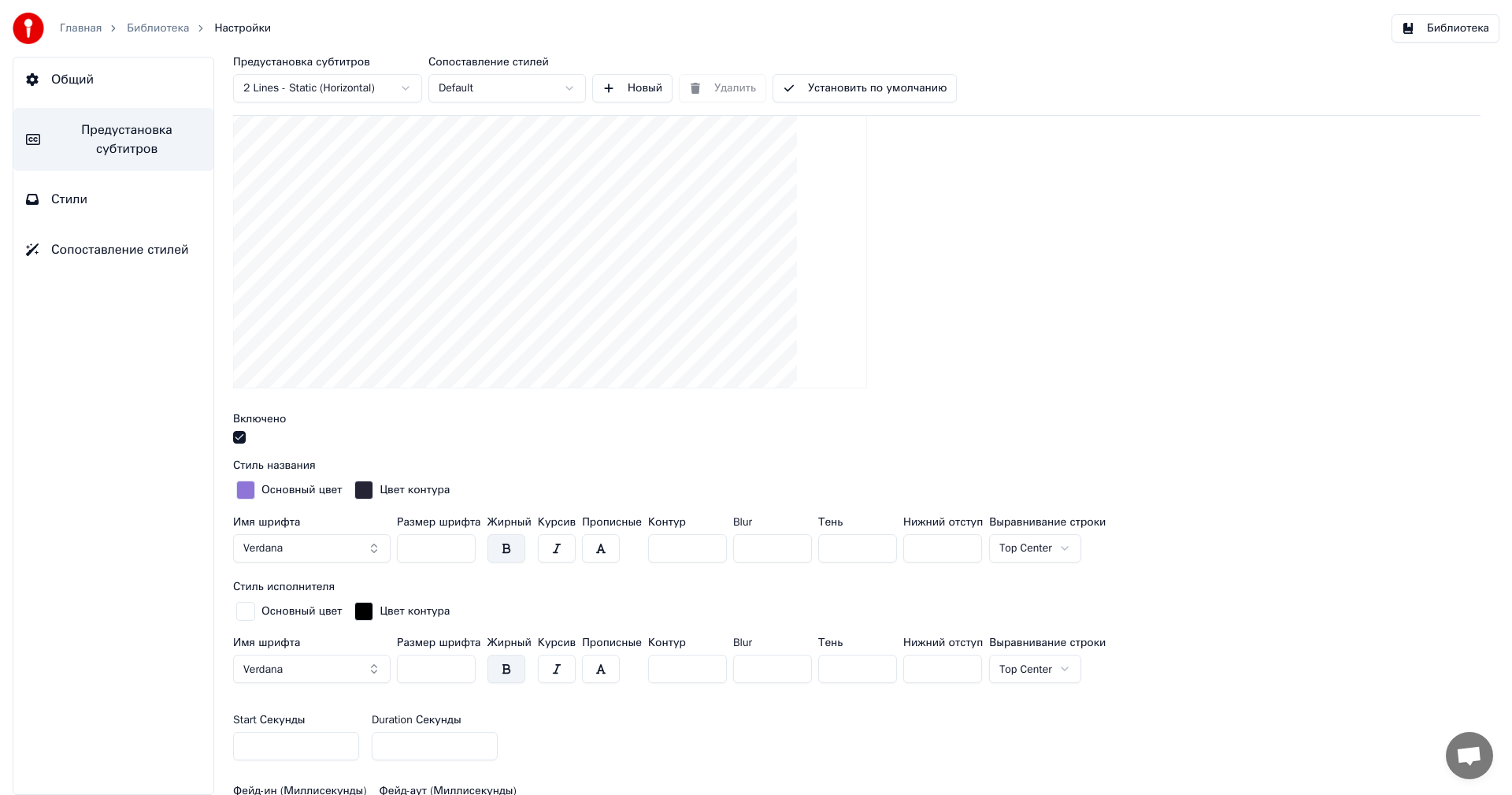 click on "*" at bounding box center (687, 548) 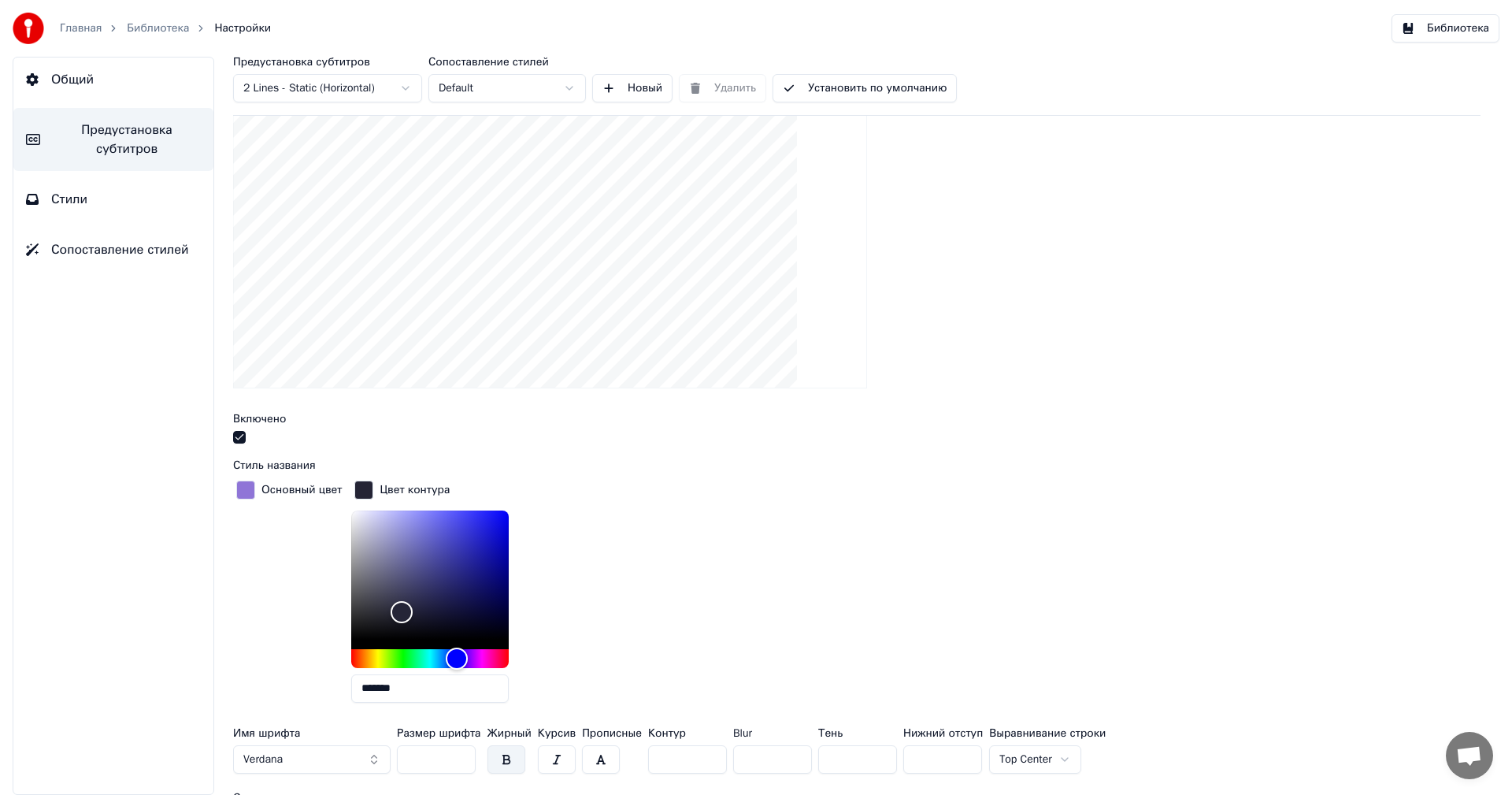 click at bounding box center [246, 490] 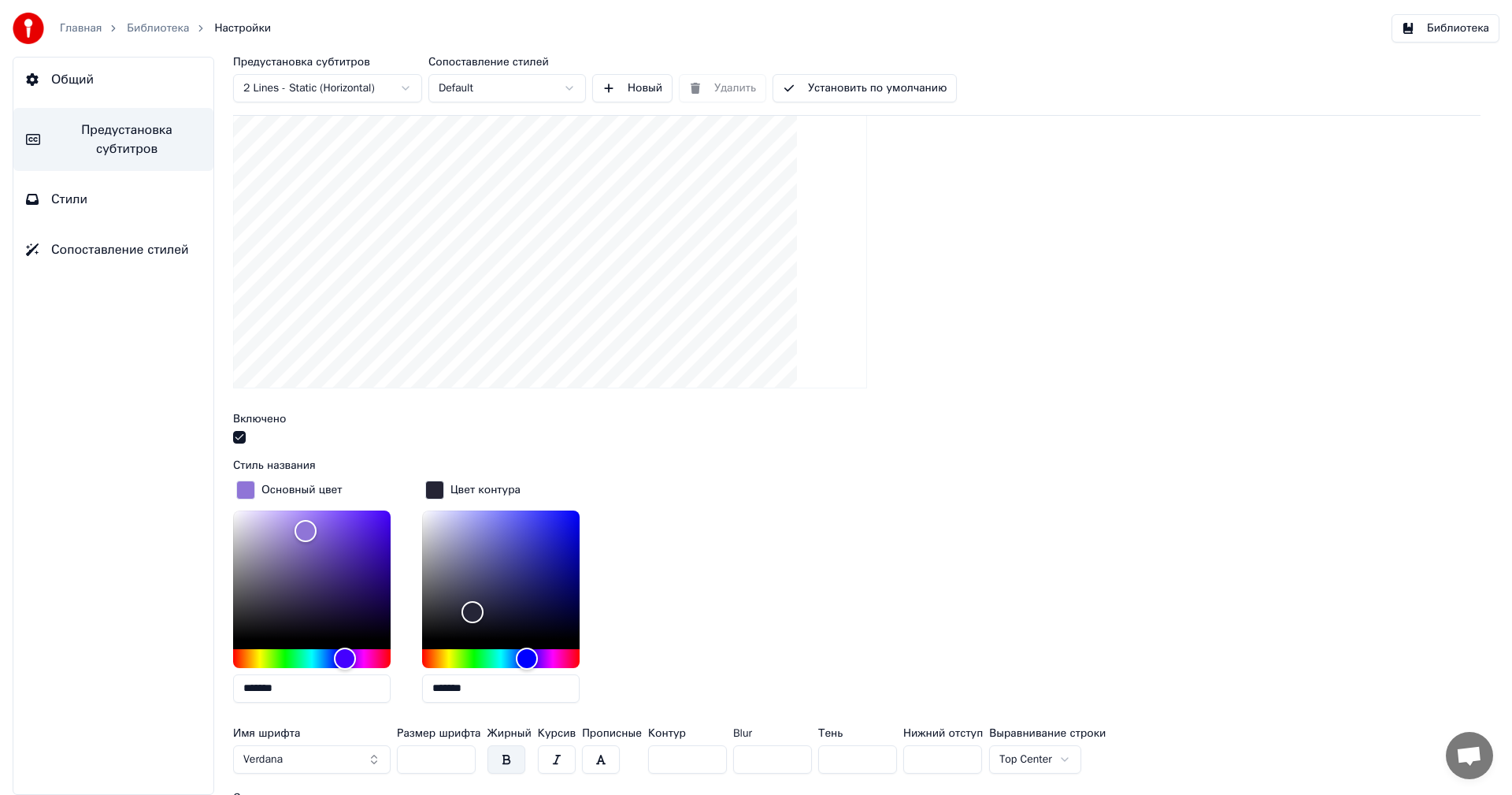 click on "*******" at bounding box center [312, 689] 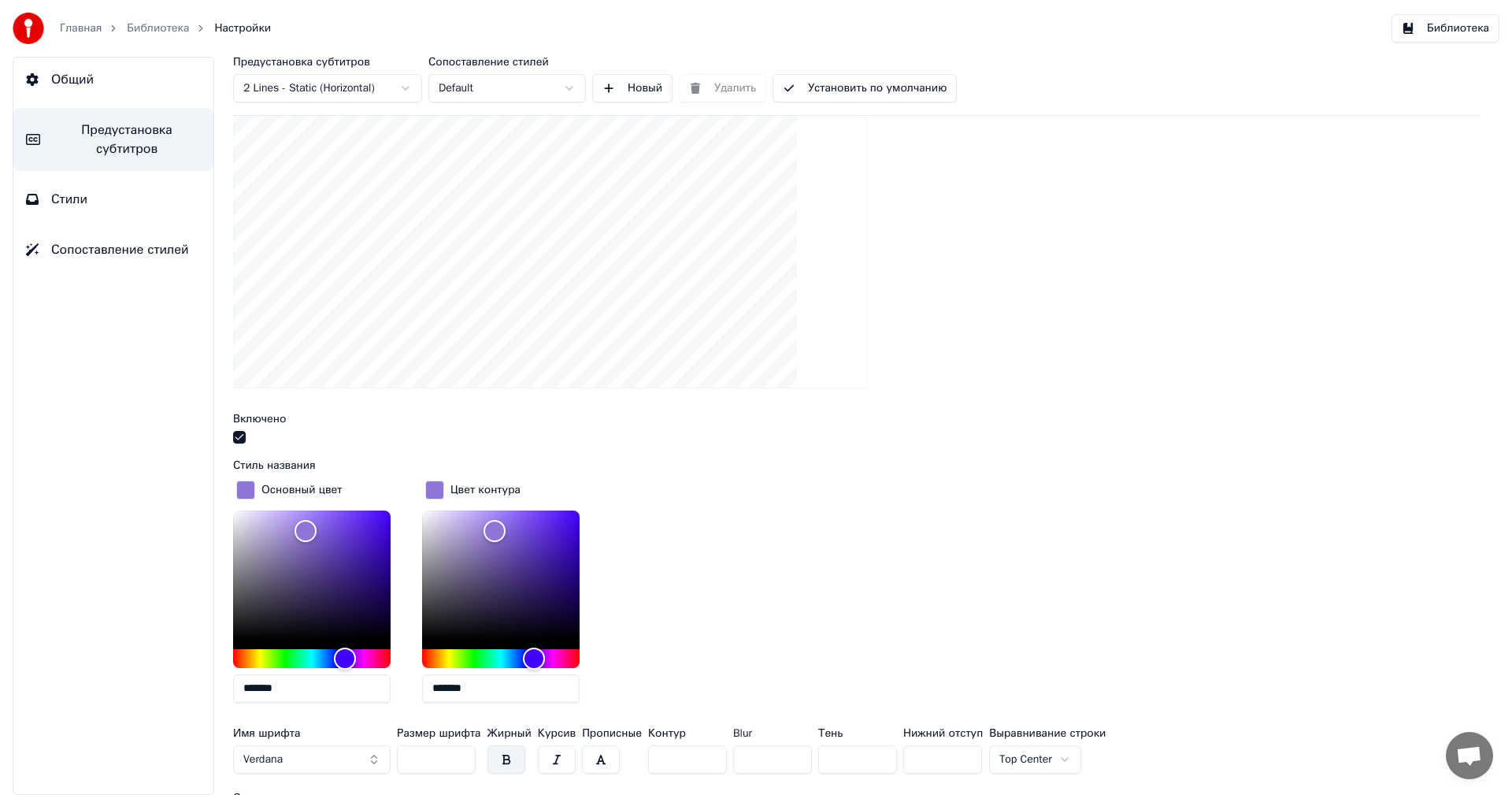 type on "*******" 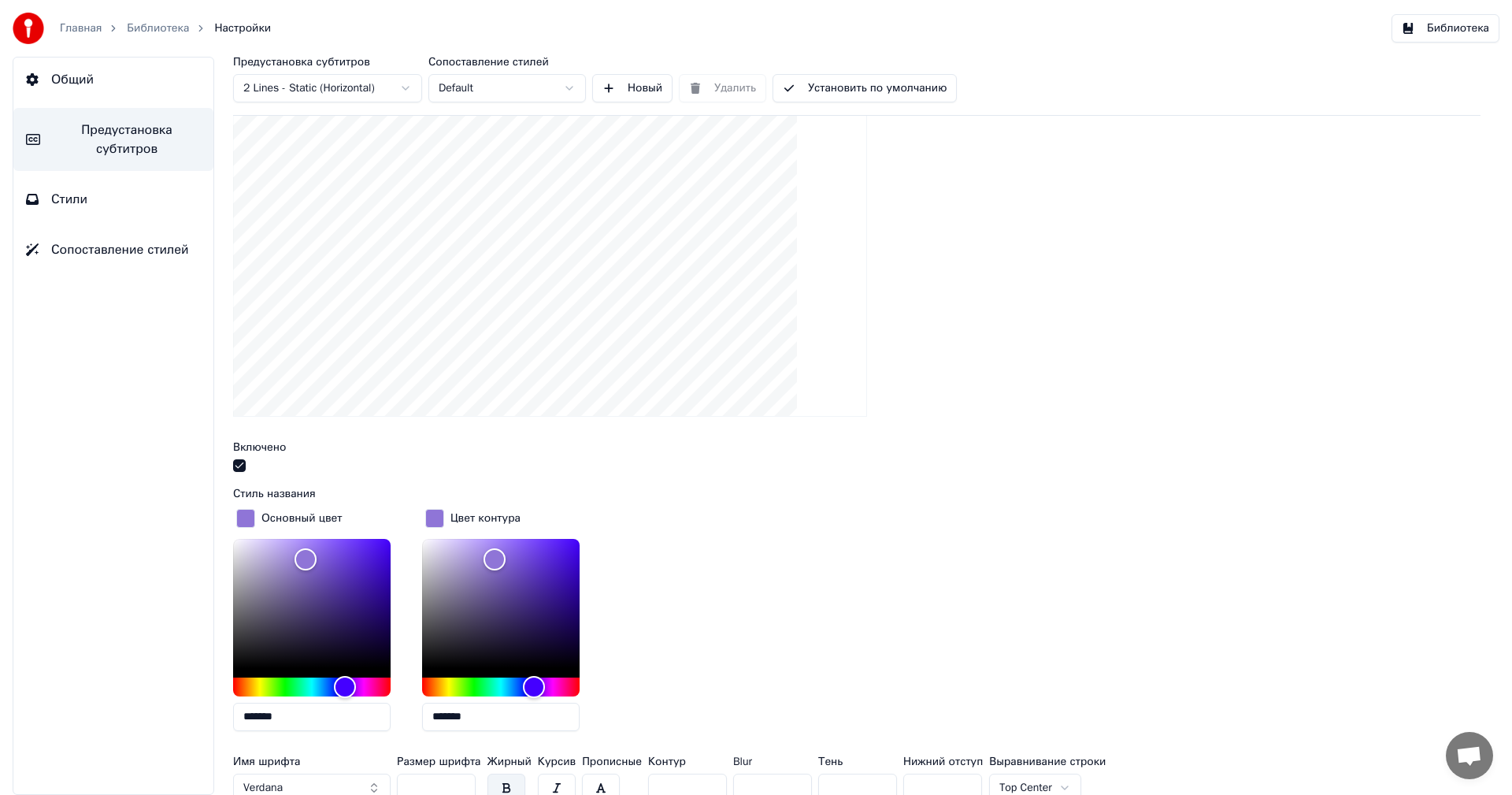 scroll, scrollTop: 236, scrollLeft: 0, axis: vertical 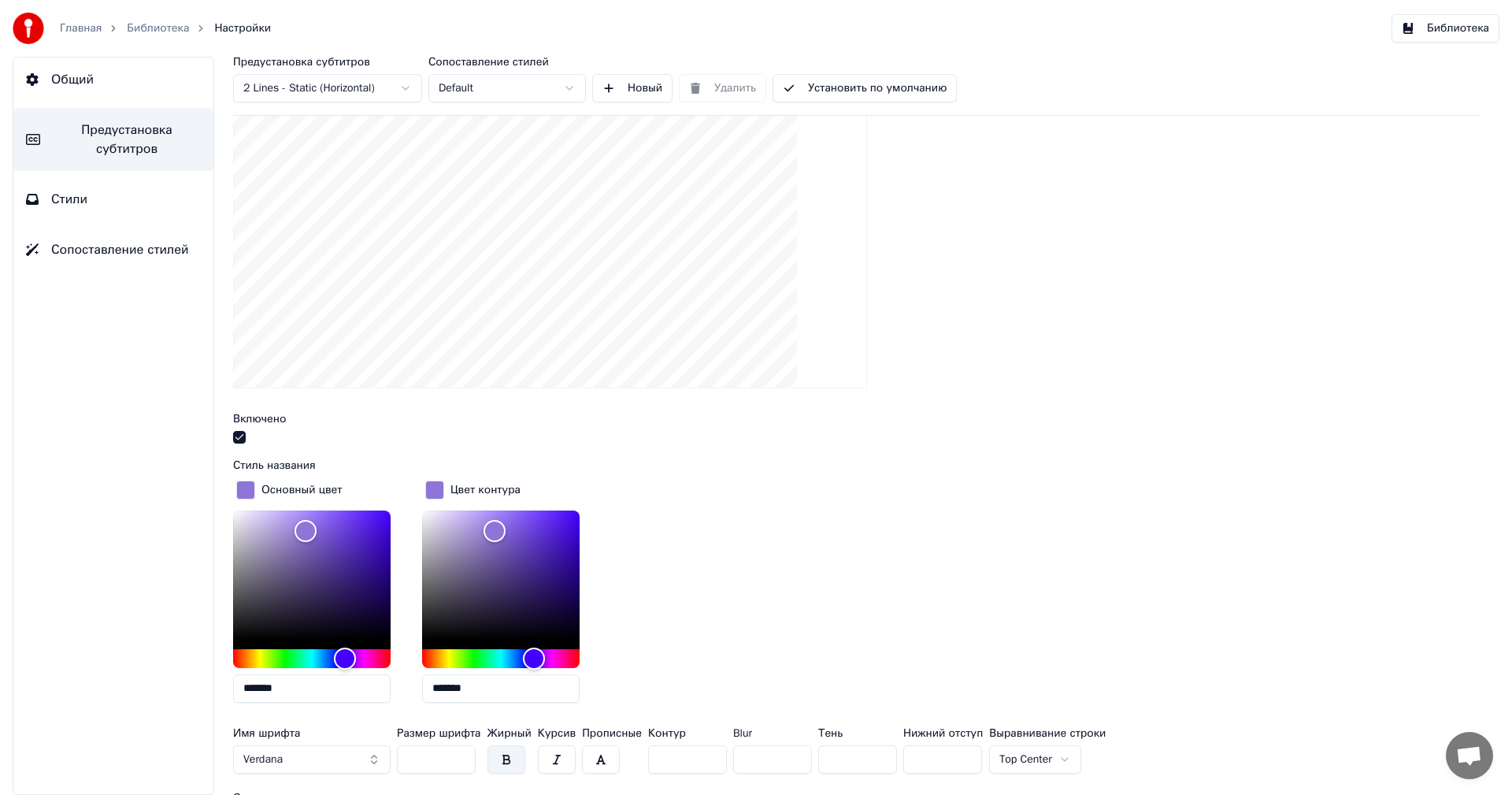 click on "*" at bounding box center (687, 760) 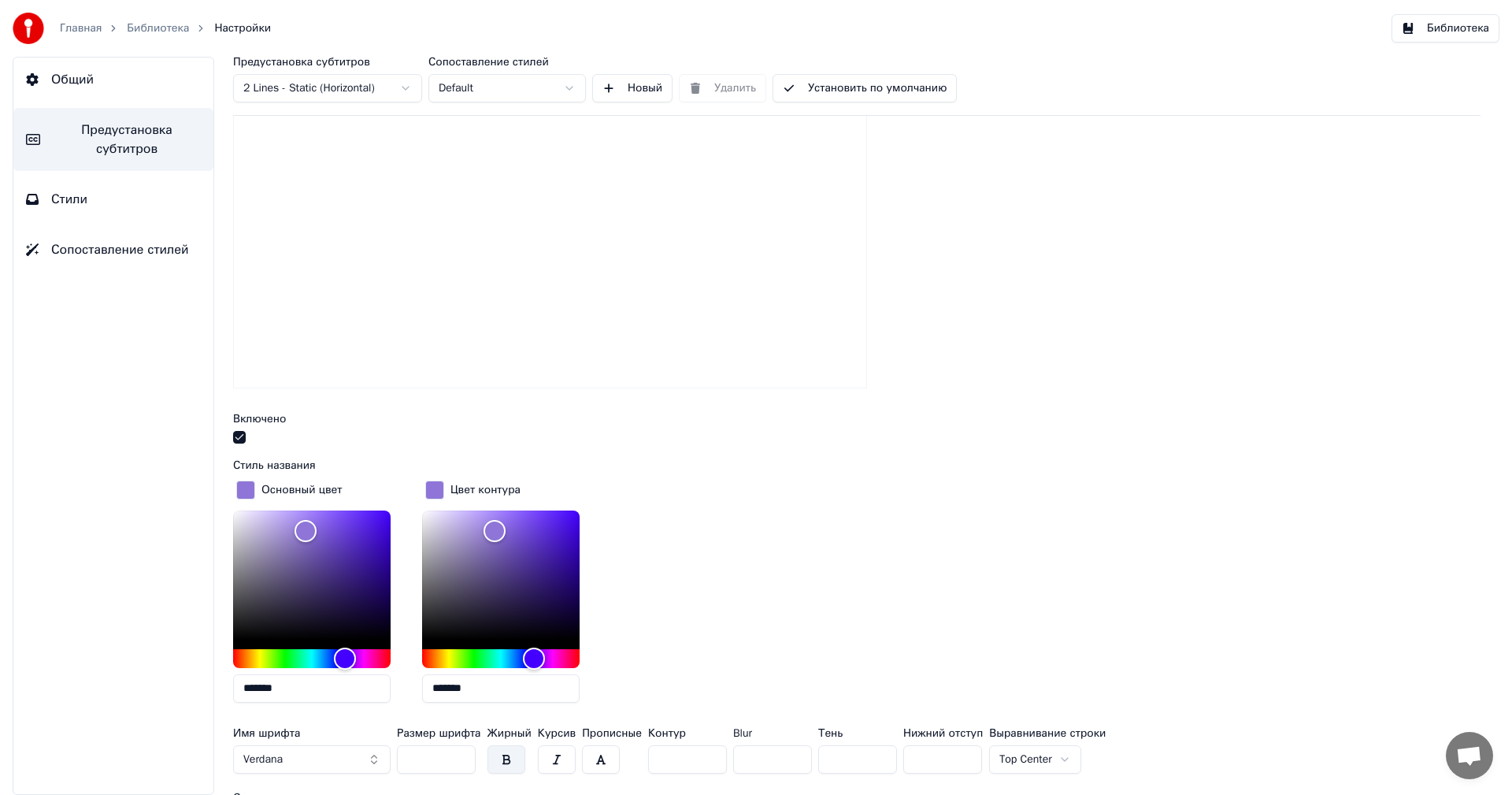 click on "*" at bounding box center [687, 760] 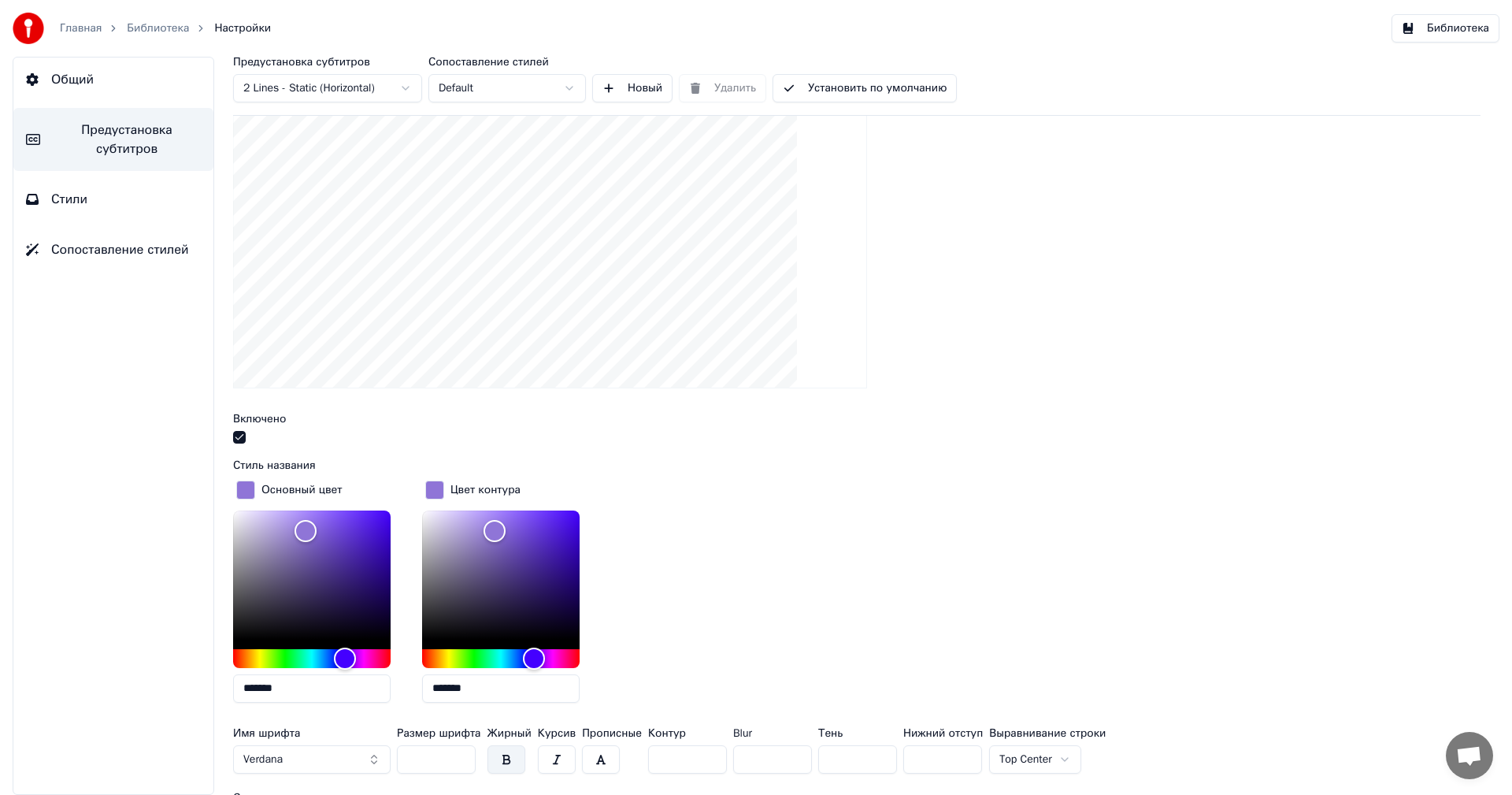 click on "*" at bounding box center (687, 760) 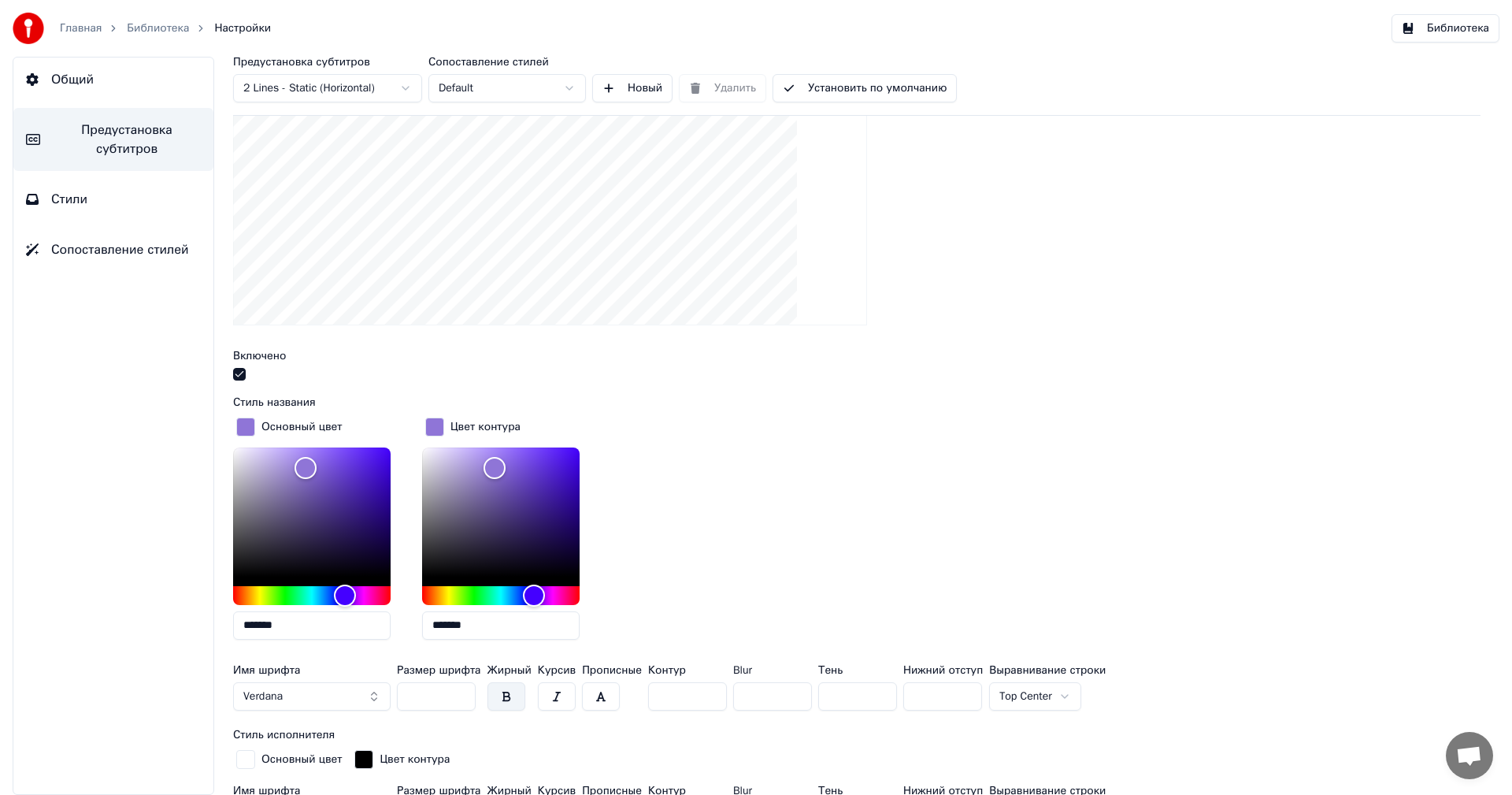 scroll, scrollTop: 315, scrollLeft: 0, axis: vertical 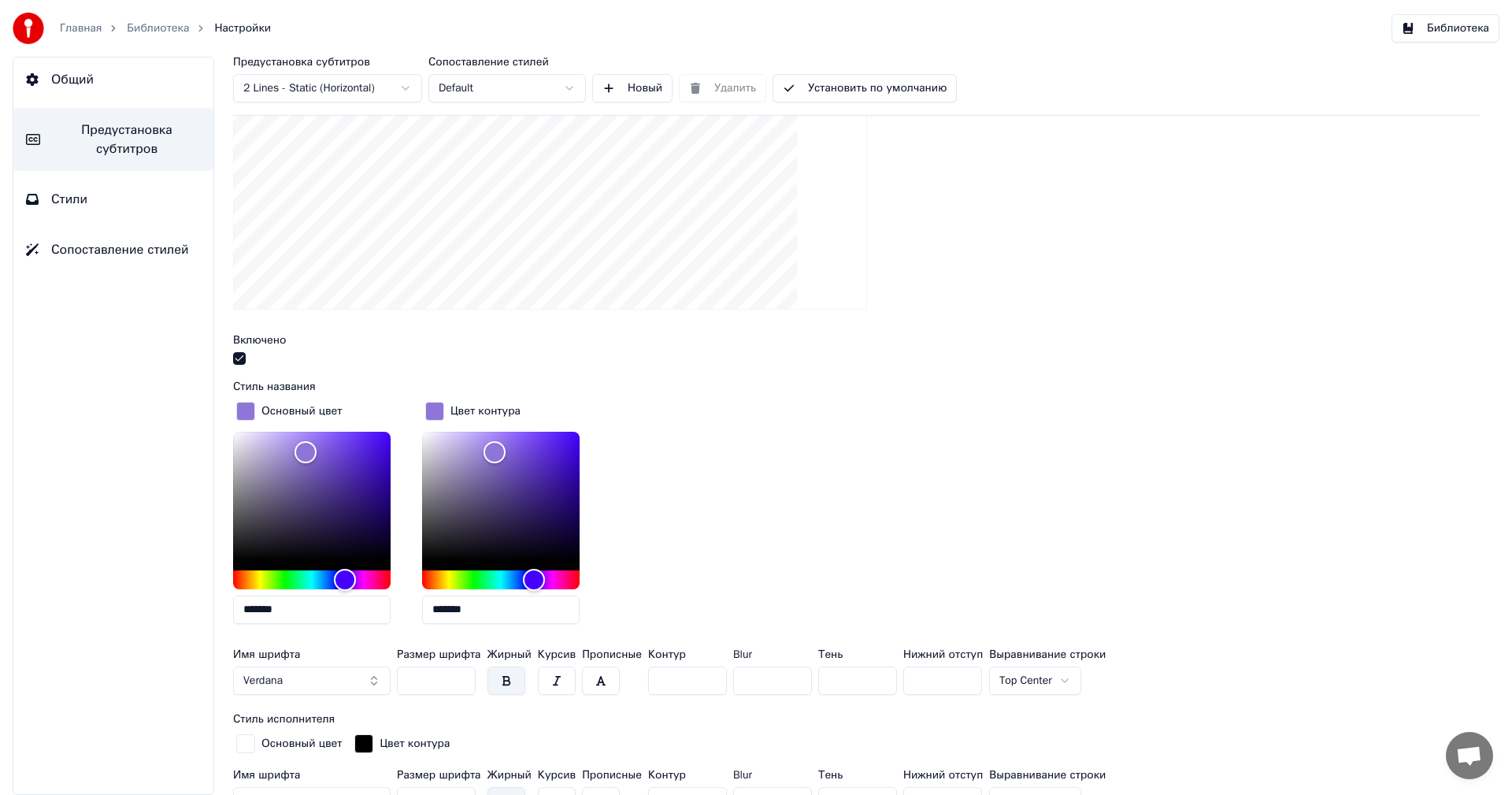 click on "*" at bounding box center [687, 681] 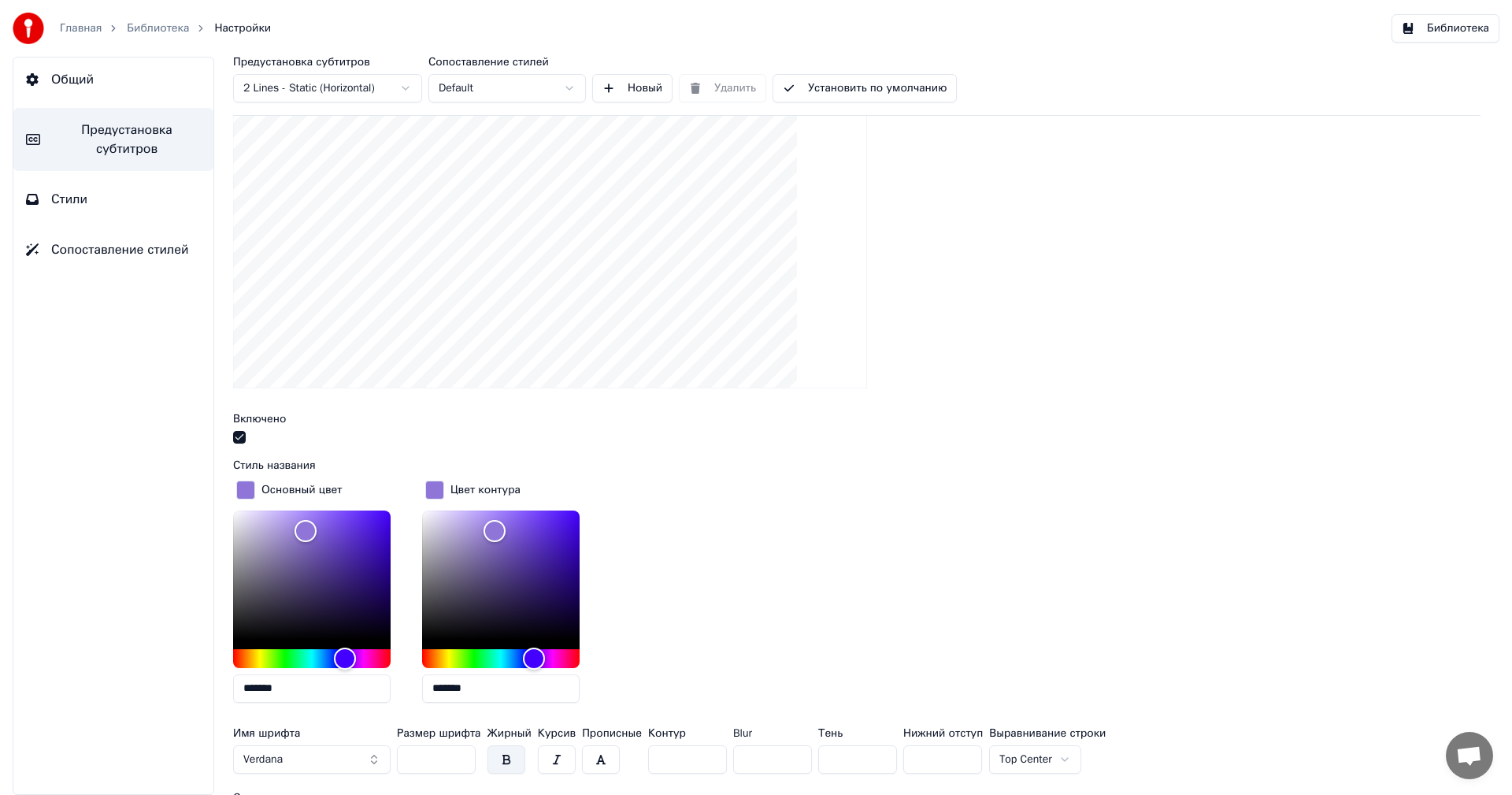 scroll, scrollTop: 315, scrollLeft: 0, axis: vertical 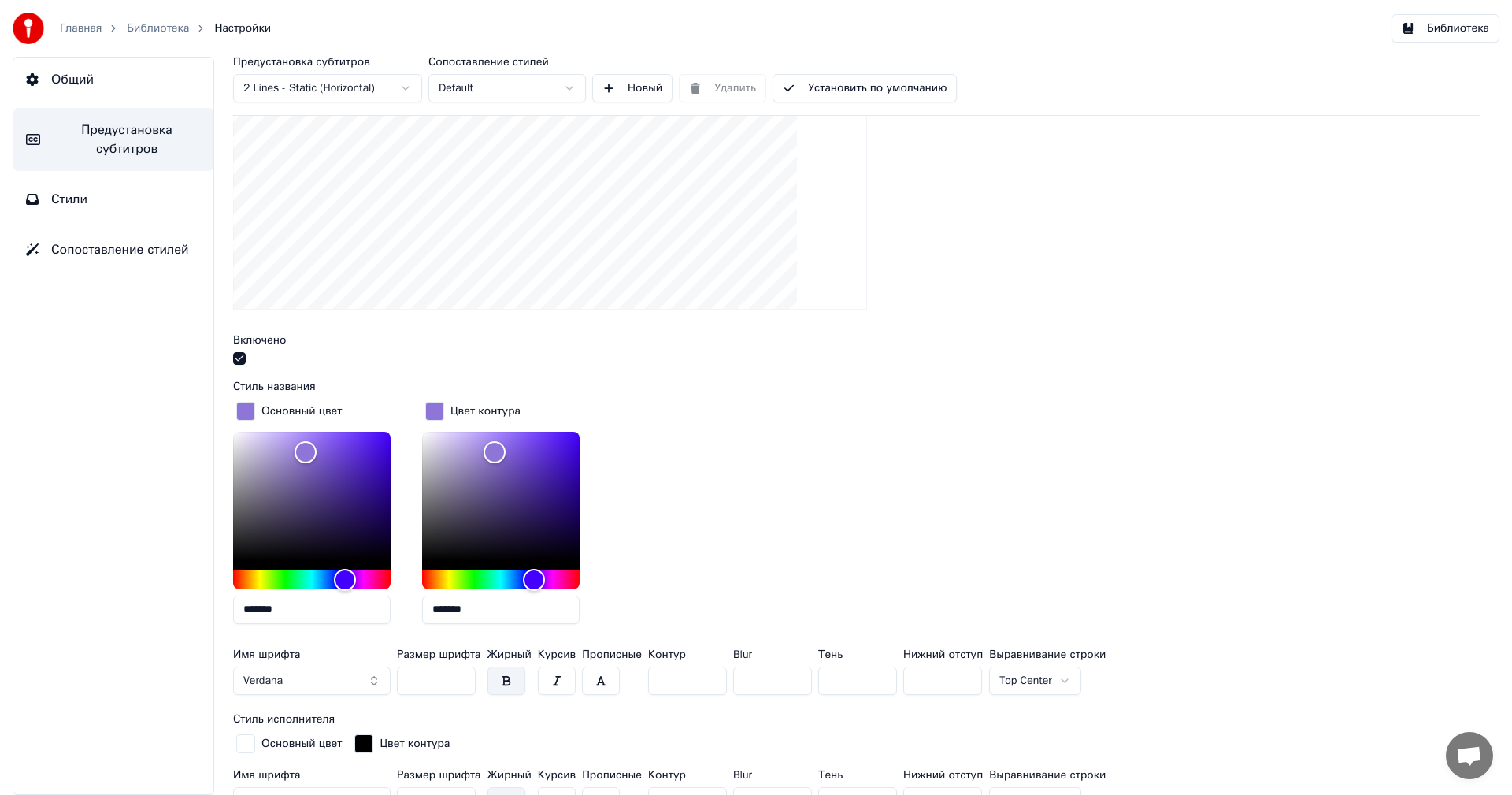 type on "*" 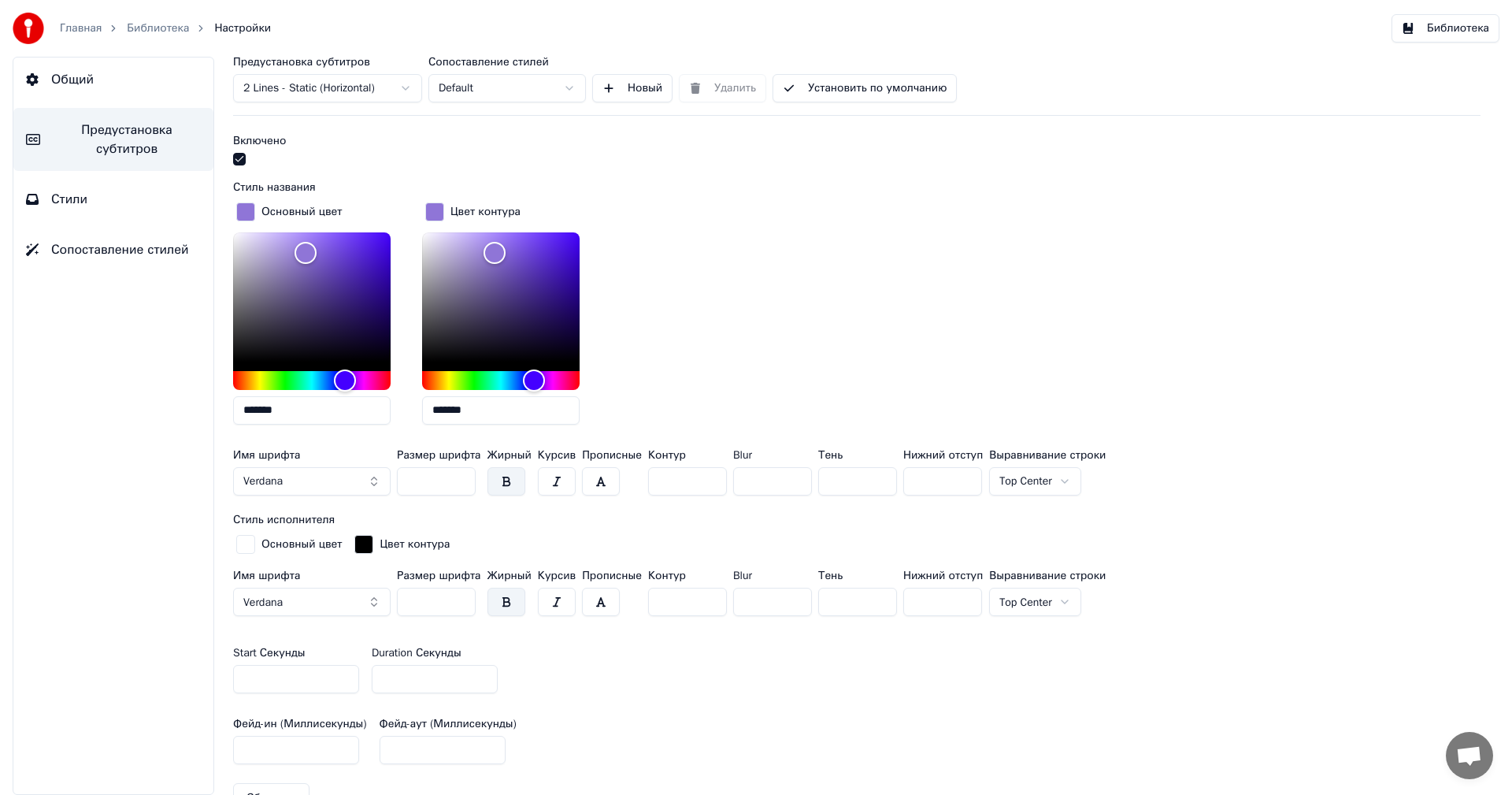scroll, scrollTop: 552, scrollLeft: 0, axis: vertical 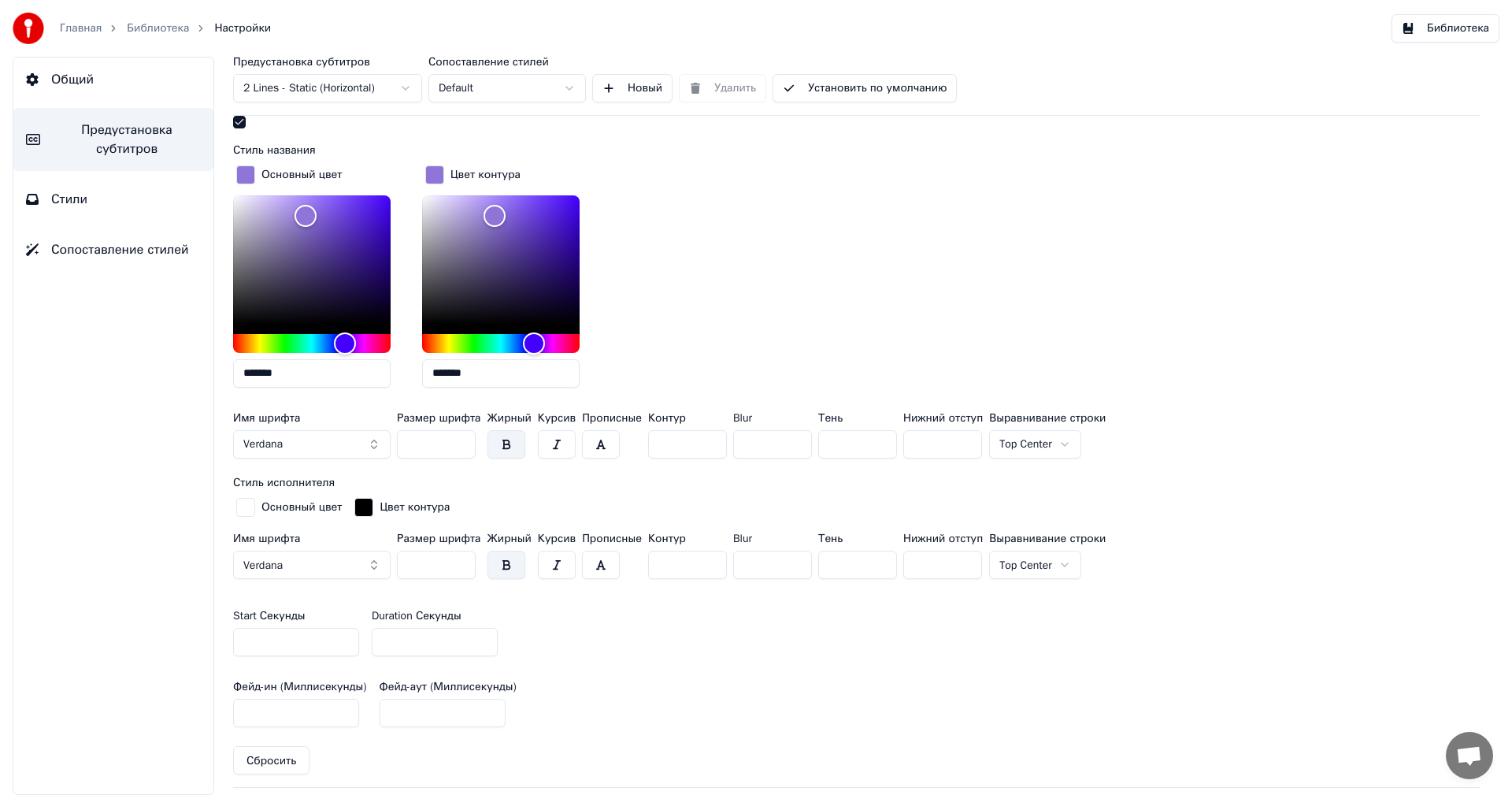 type on "**" 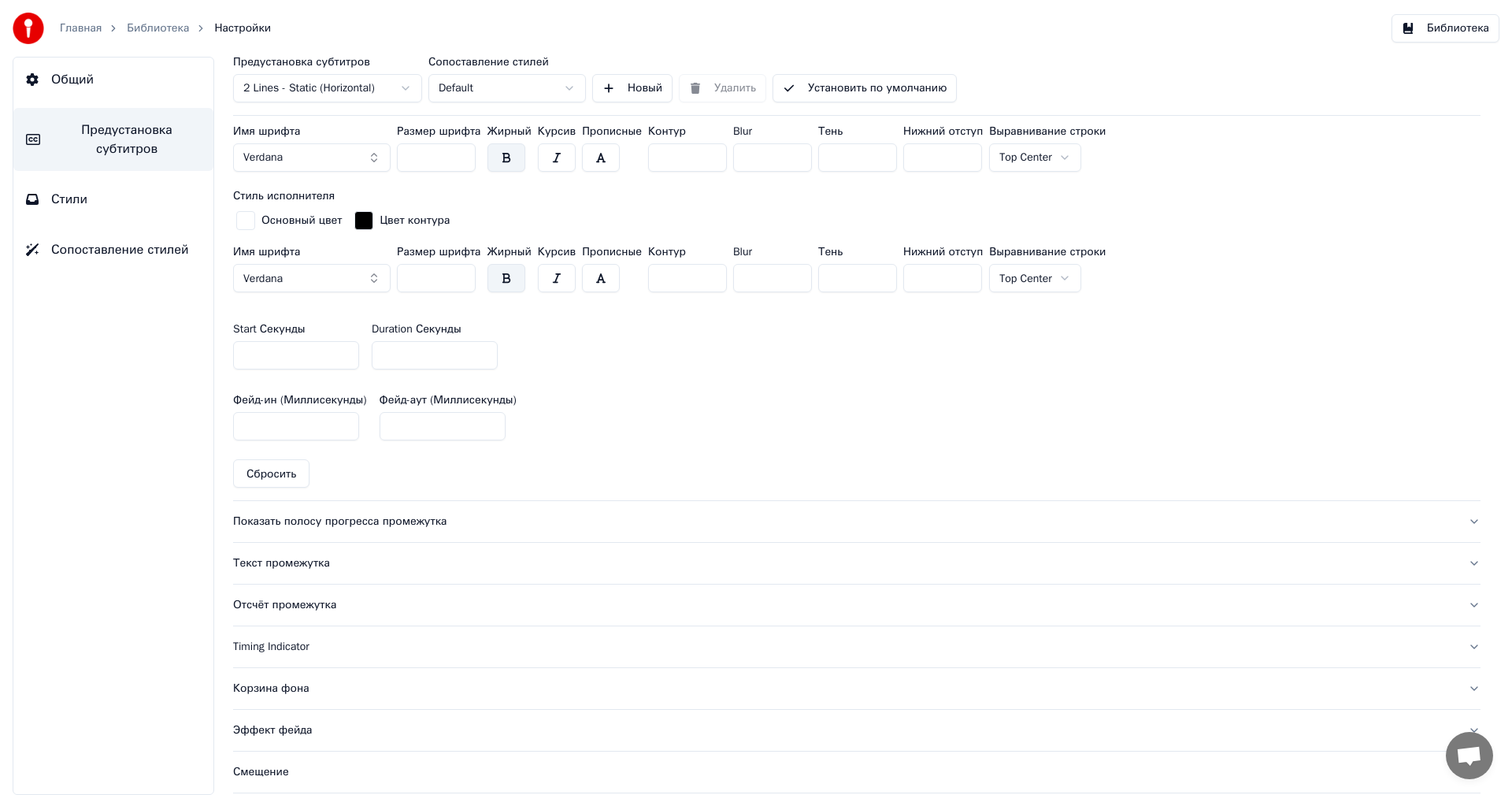 scroll, scrollTop: 867, scrollLeft: 0, axis: vertical 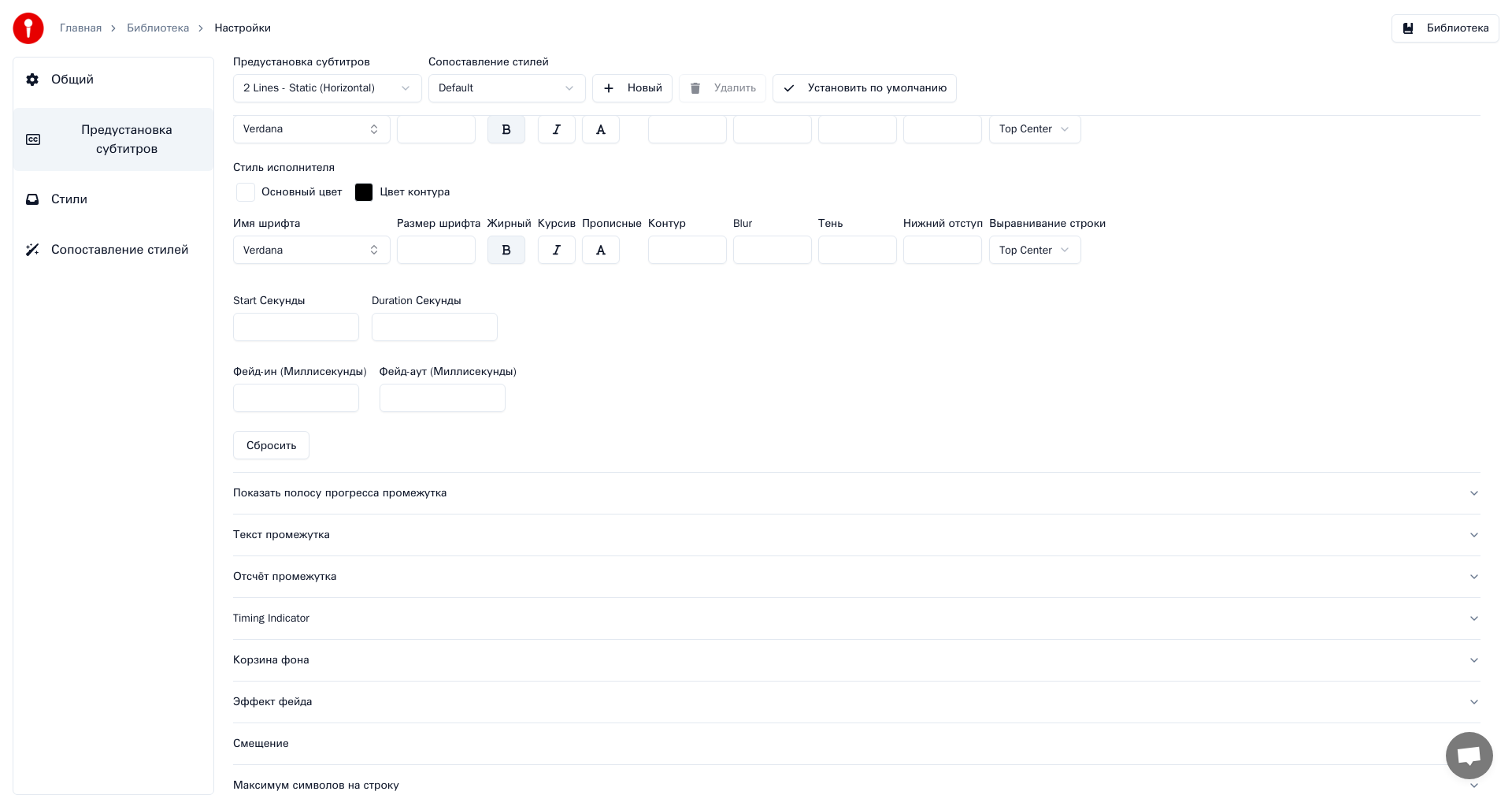 click on "Показать полосу прогресса промежутка" at bounding box center [844, 493] 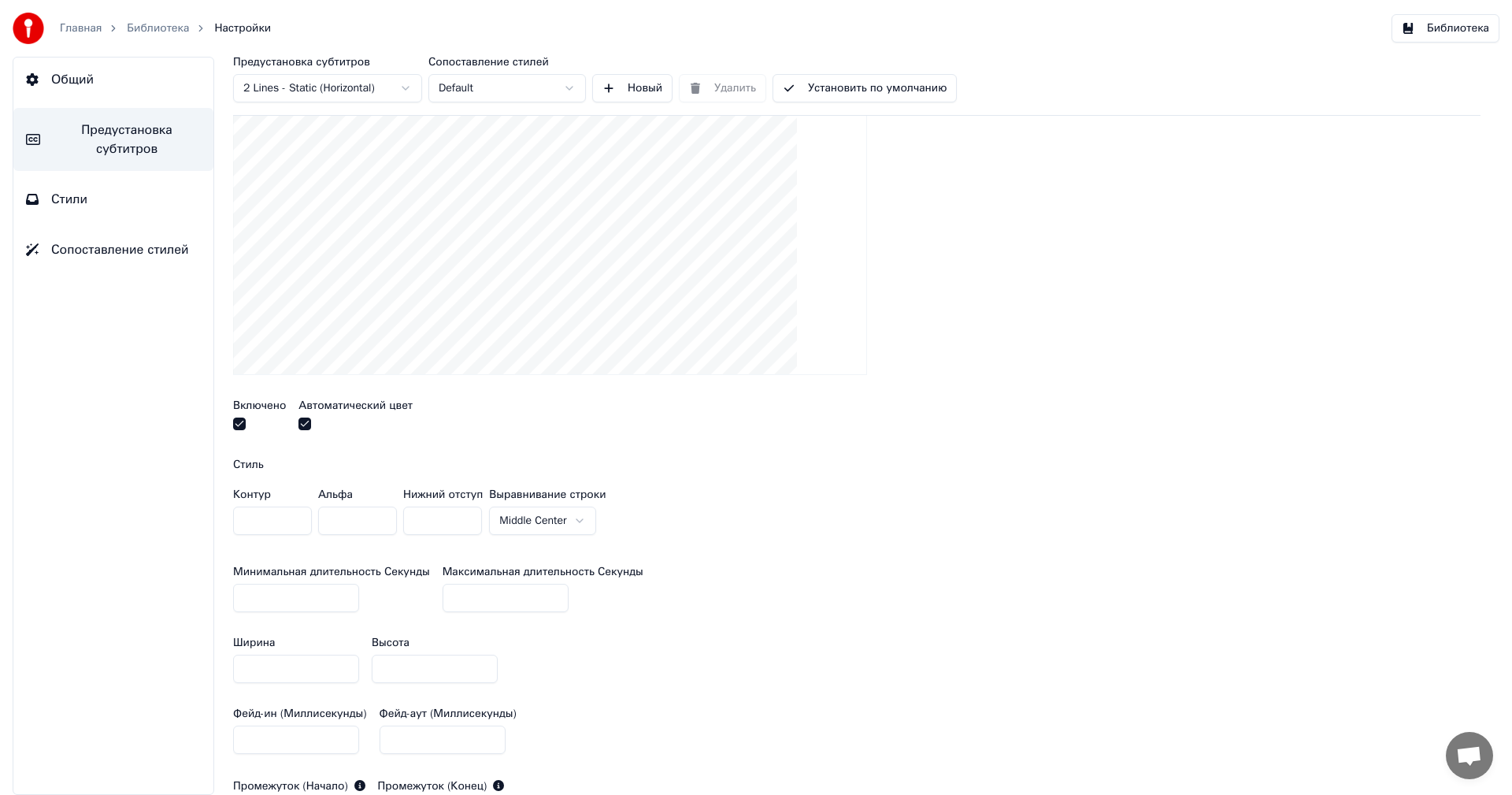 scroll, scrollTop: 315, scrollLeft: 0, axis: vertical 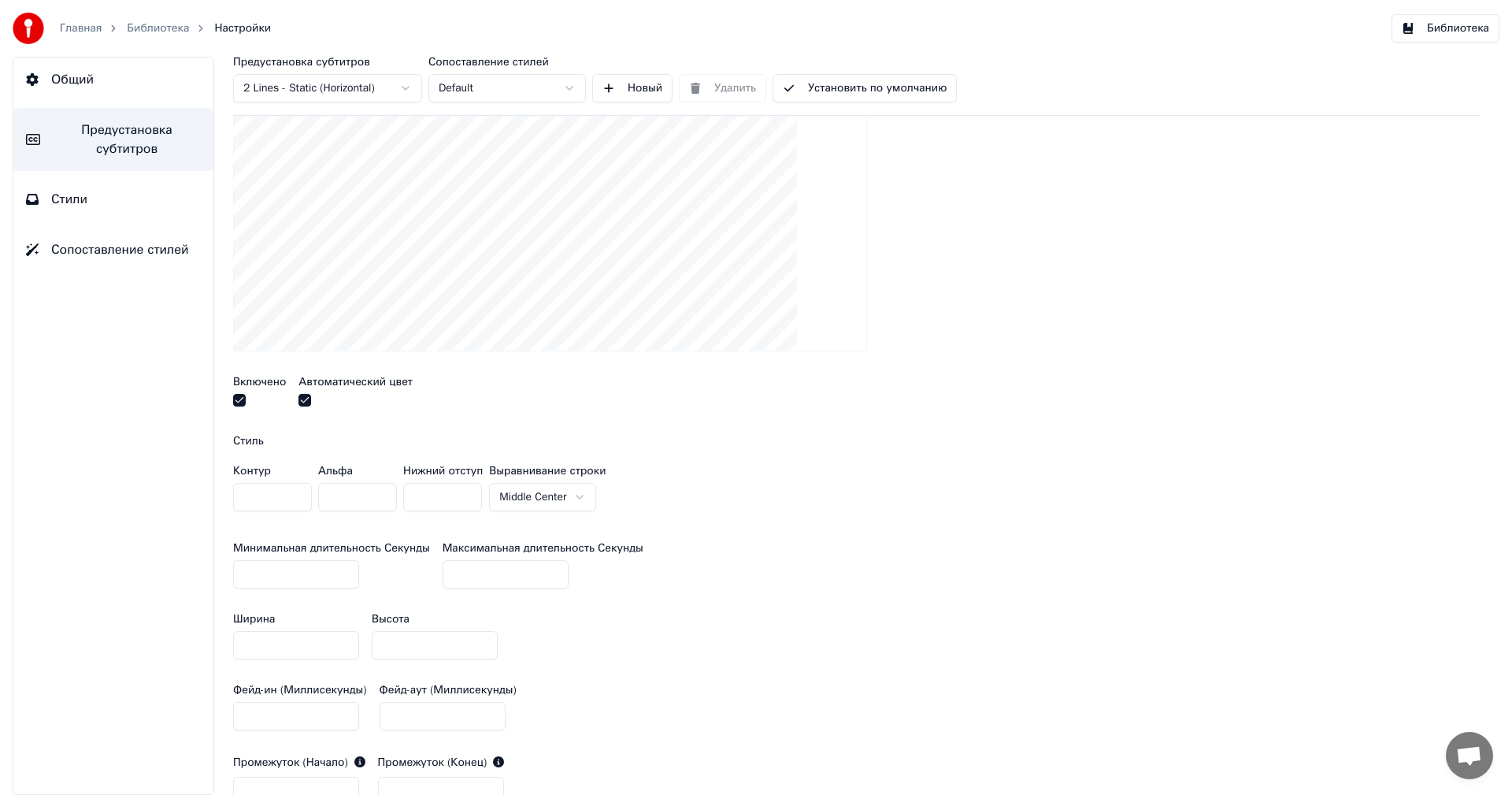 click at bounding box center (305, 400) 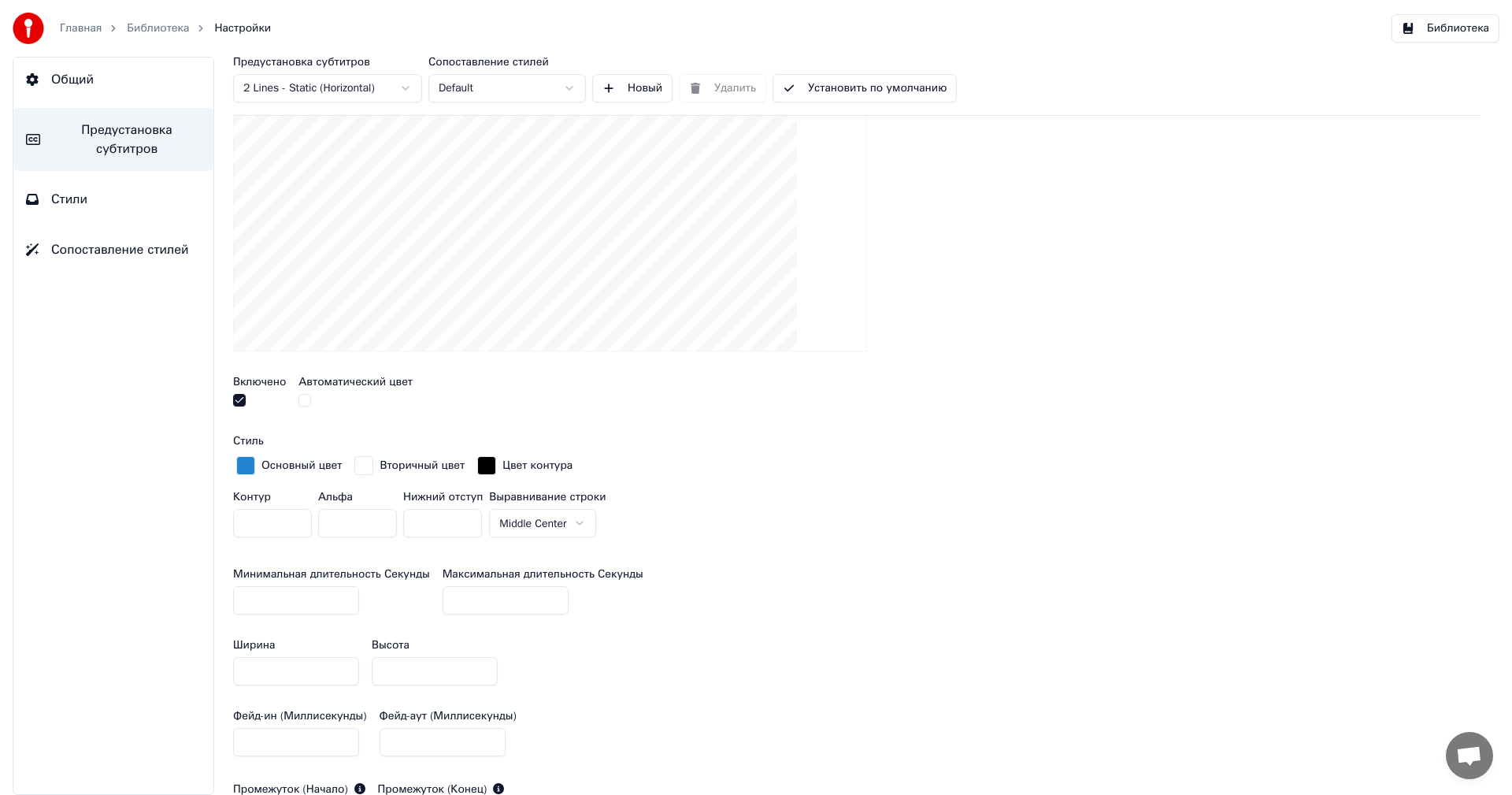 click at bounding box center (246, 466) 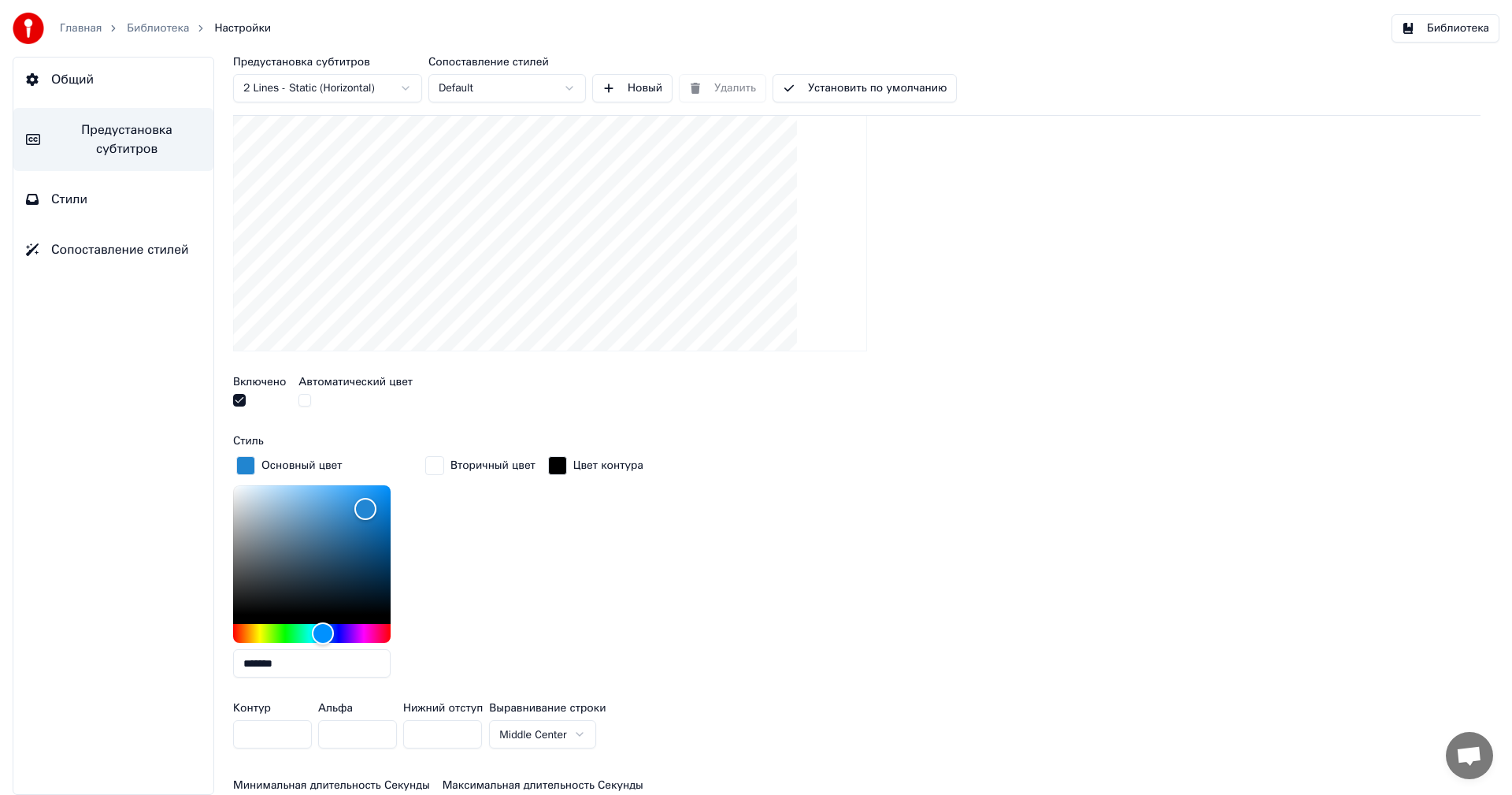 click on "*******" at bounding box center (312, 663) 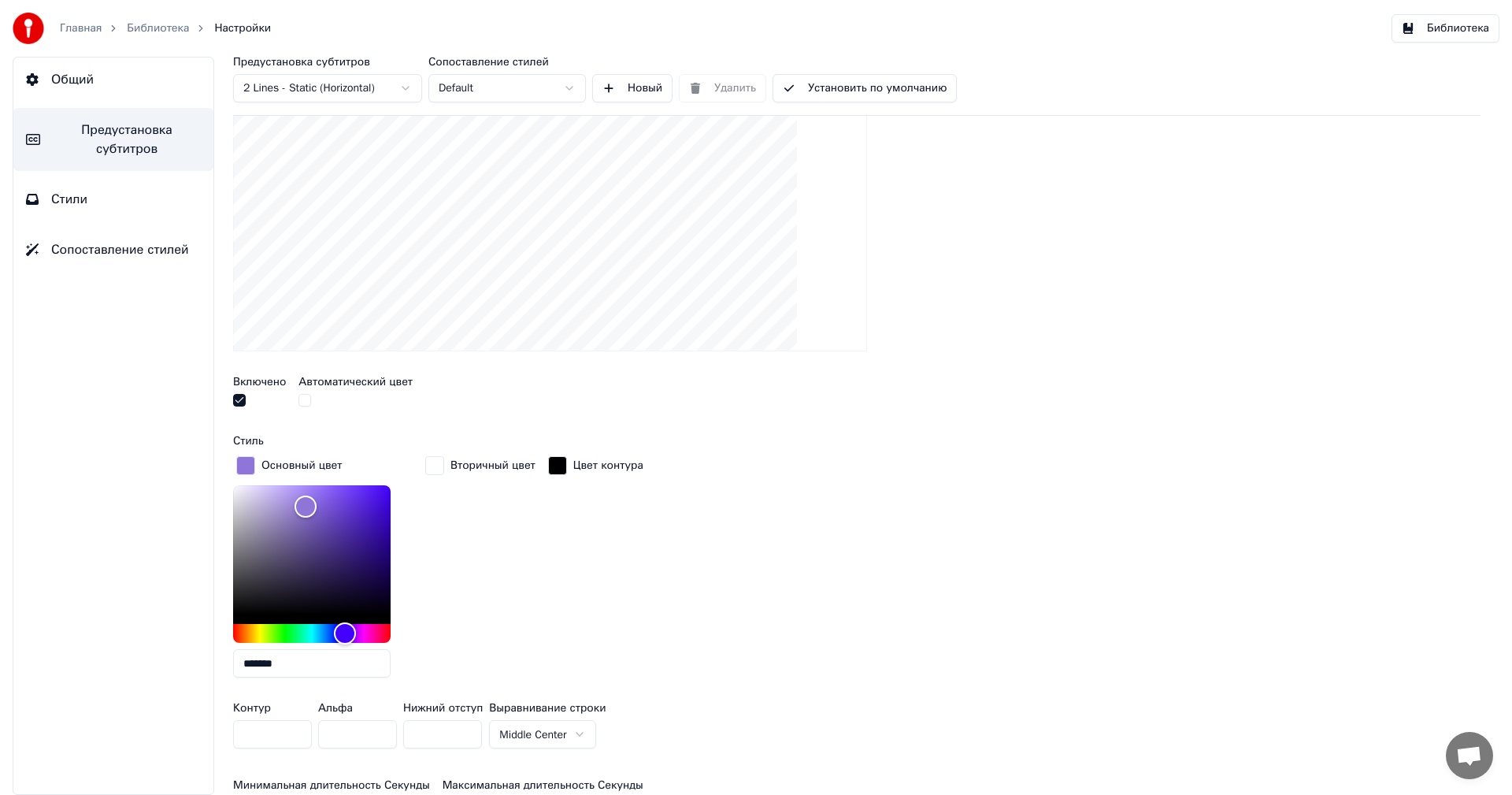 type on "*******" 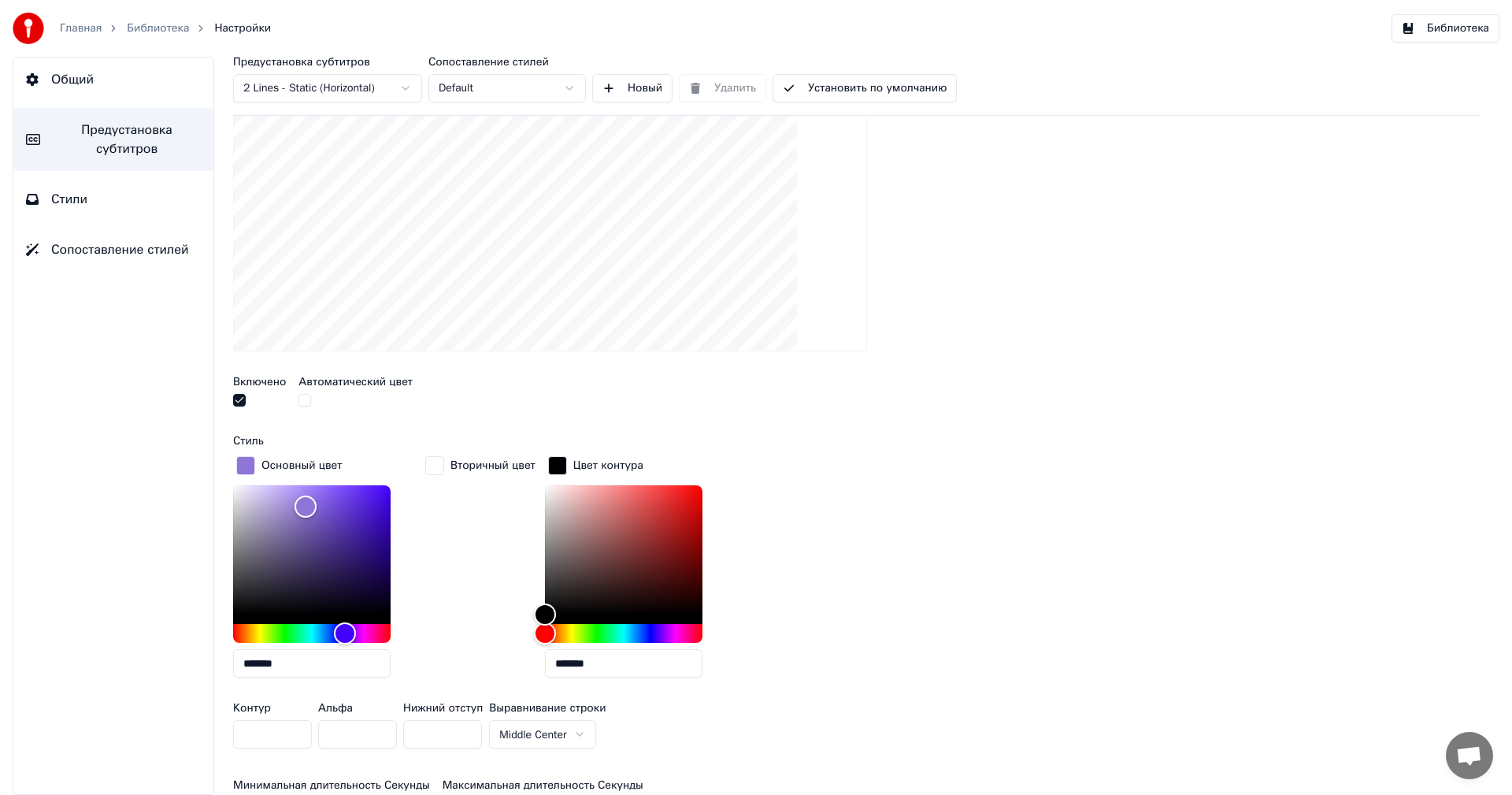 click on "*******" at bounding box center (624, 663) 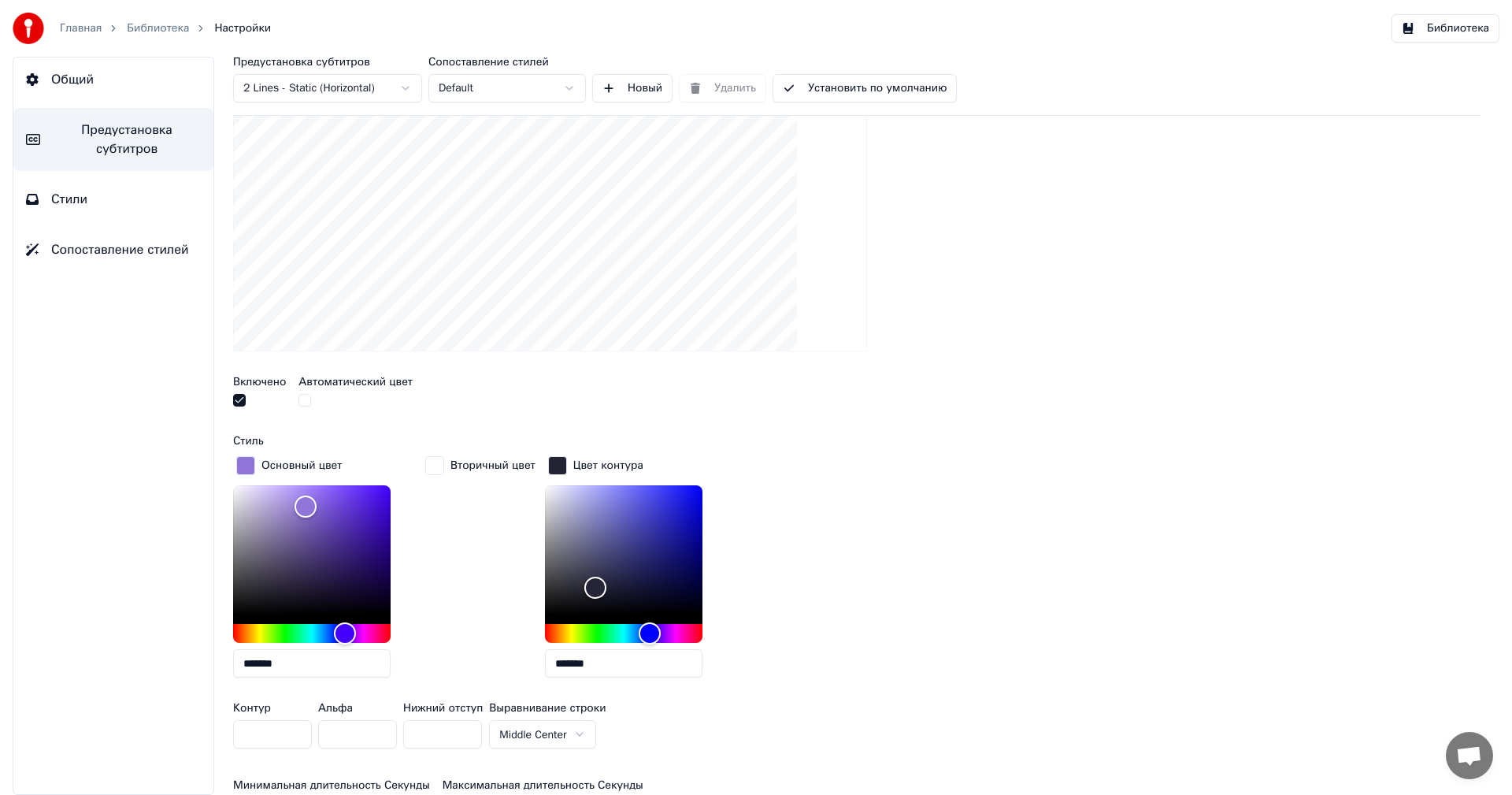 type on "*******" 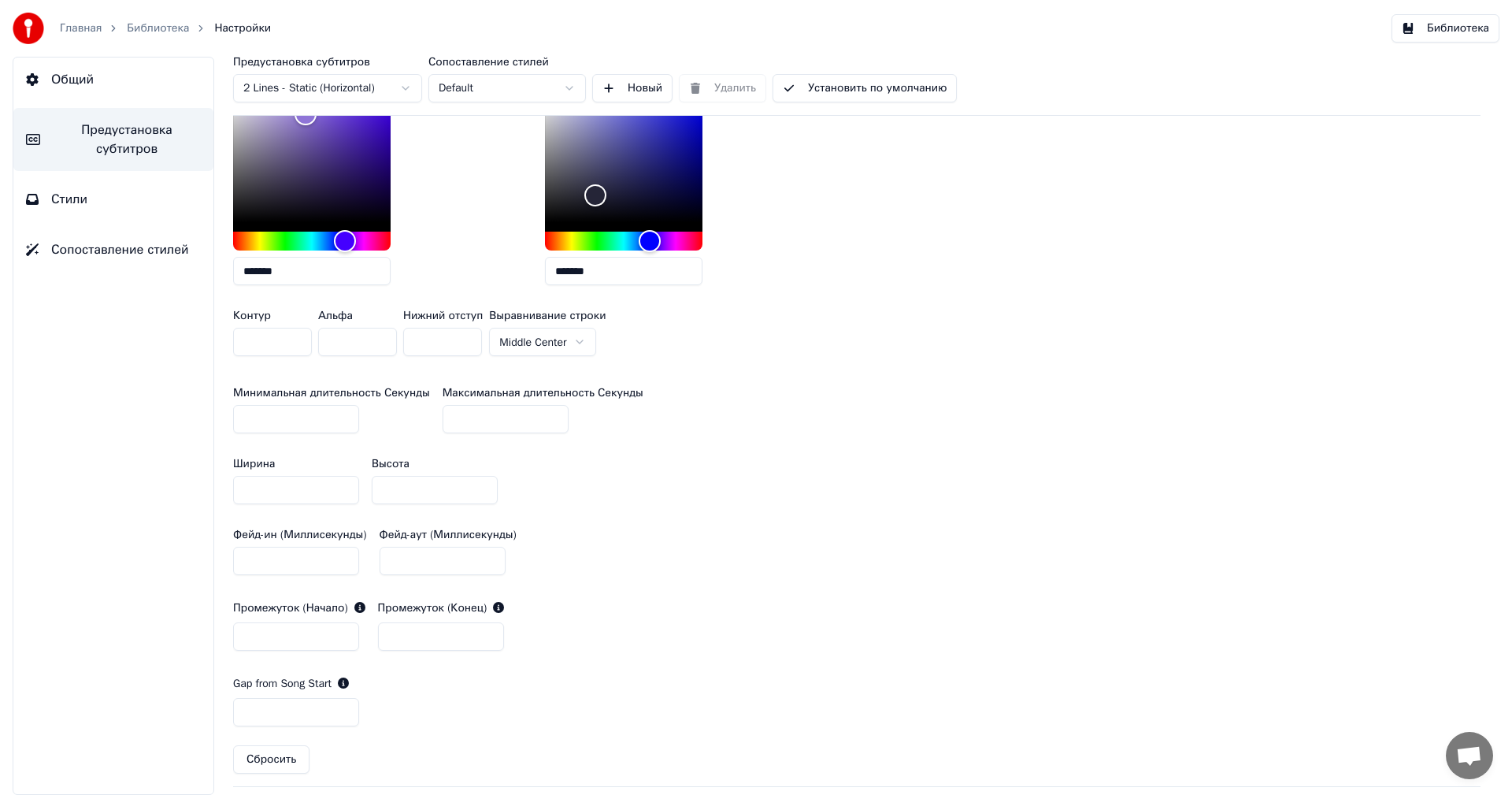 scroll, scrollTop: 709, scrollLeft: 0, axis: vertical 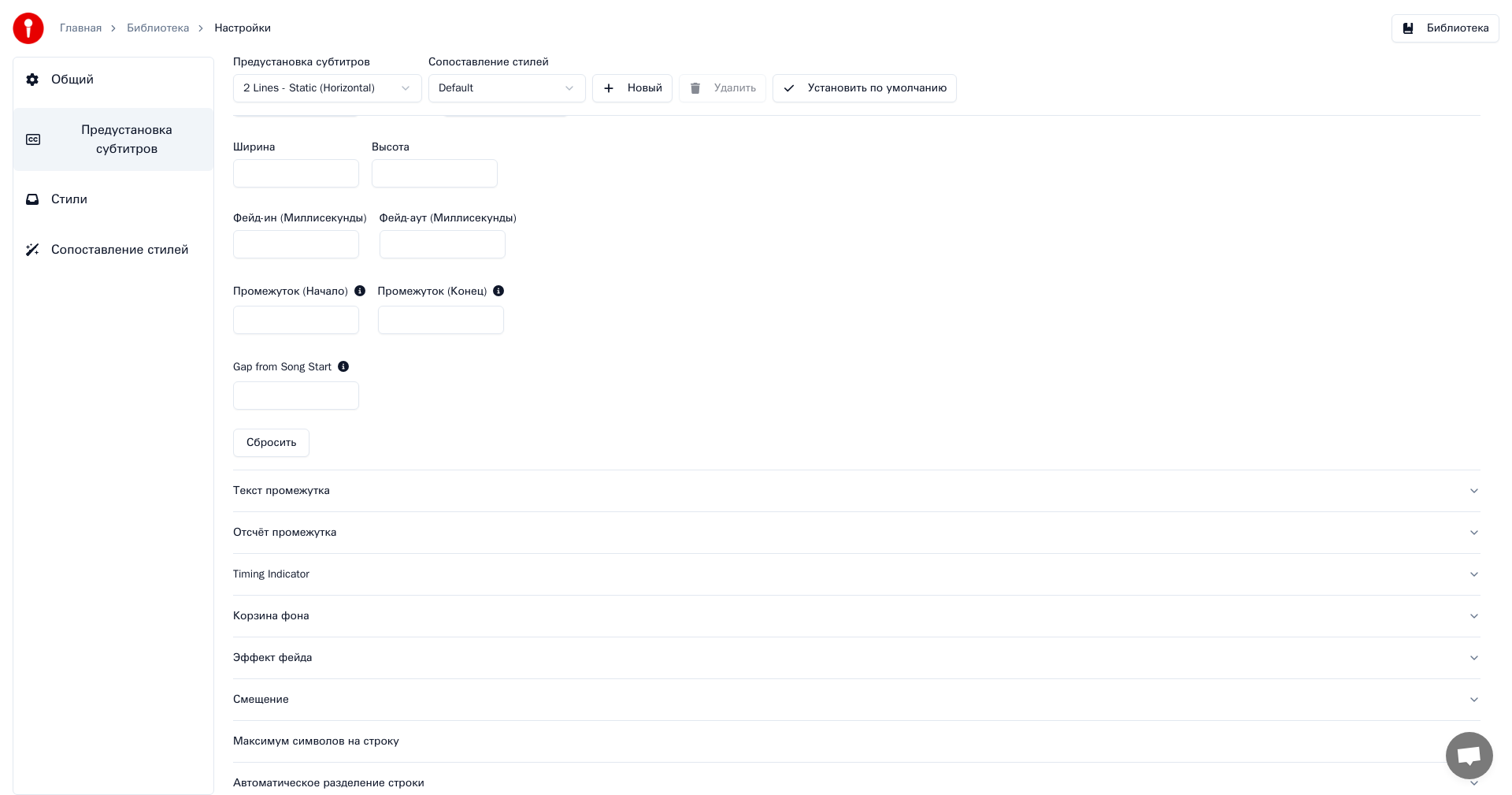 click on "Текст промежутка" at bounding box center [844, 491] 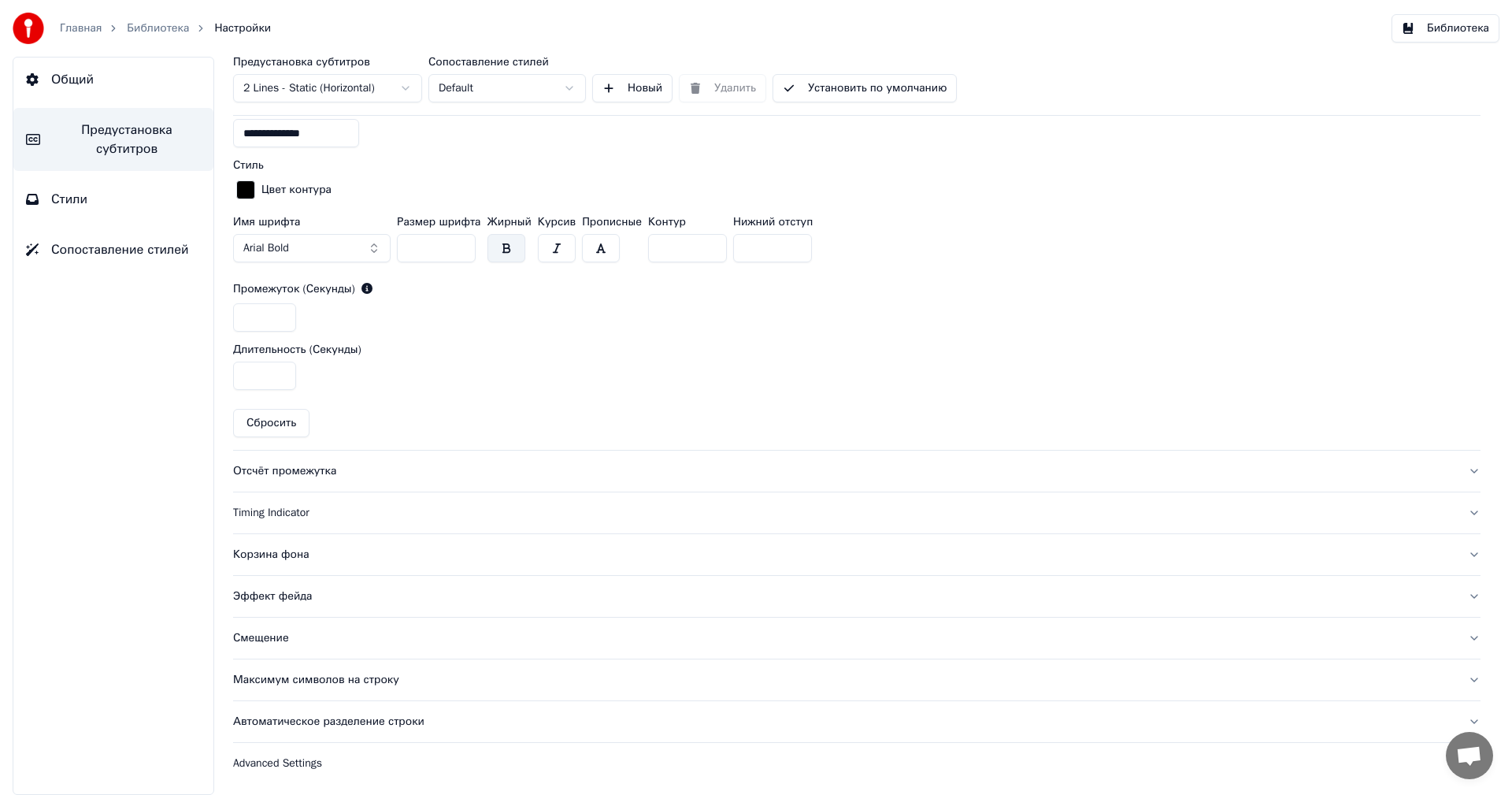 click on "Отсчёт промежутка" at bounding box center (844, 471) 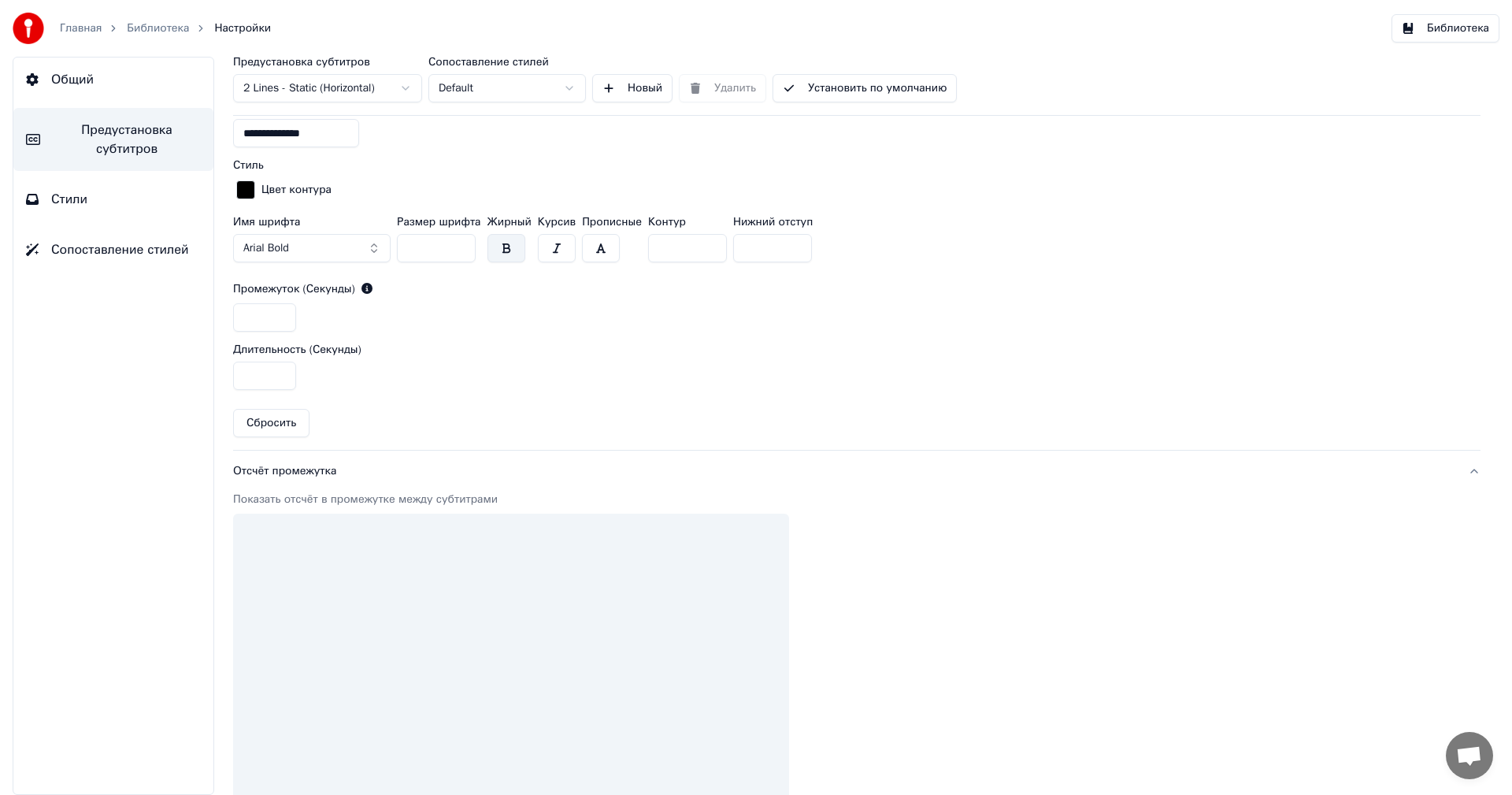 scroll, scrollTop: 321, scrollLeft: 0, axis: vertical 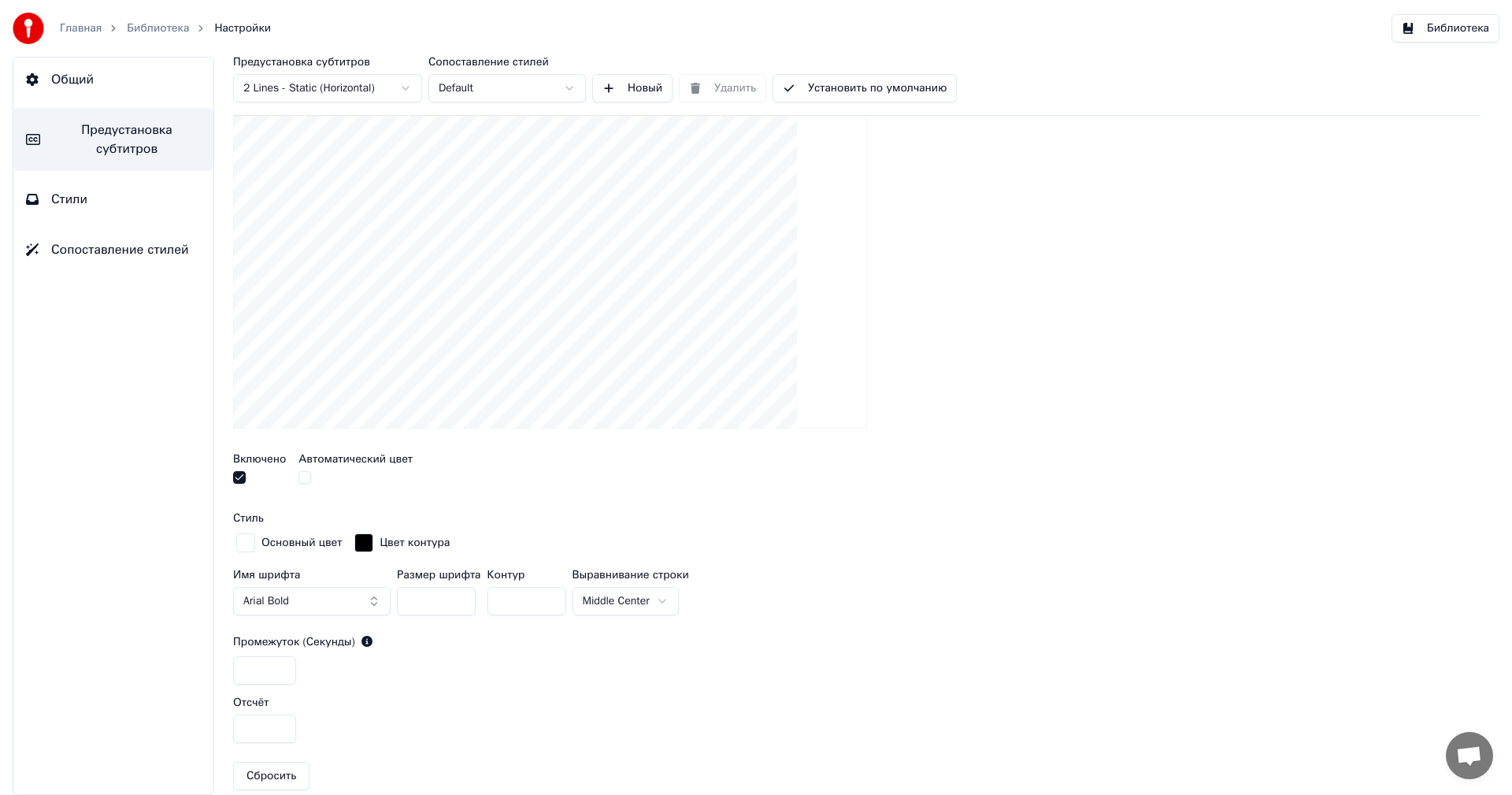 click on "Arial Bold" at bounding box center [266, 601] 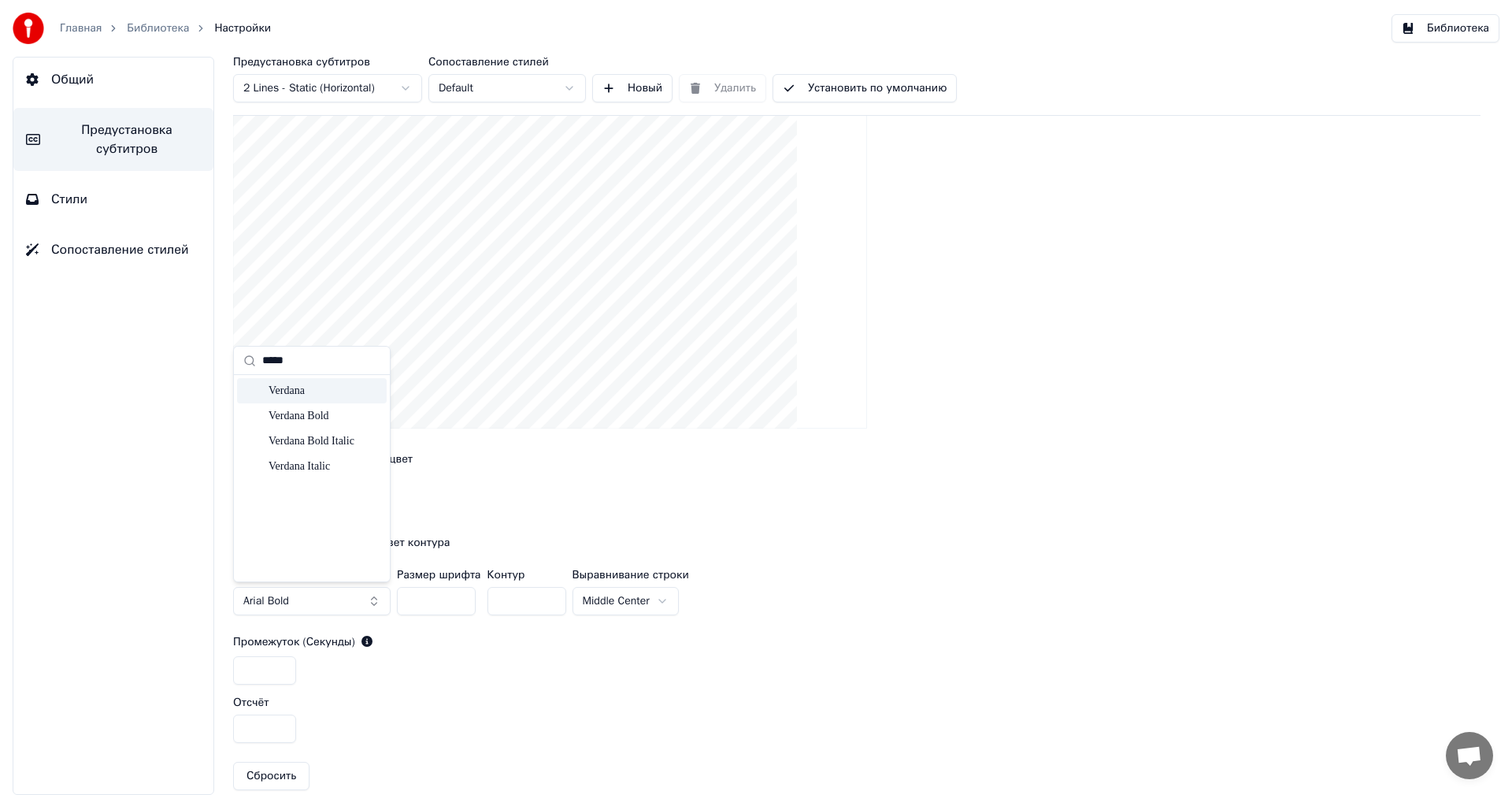 type on "*****" 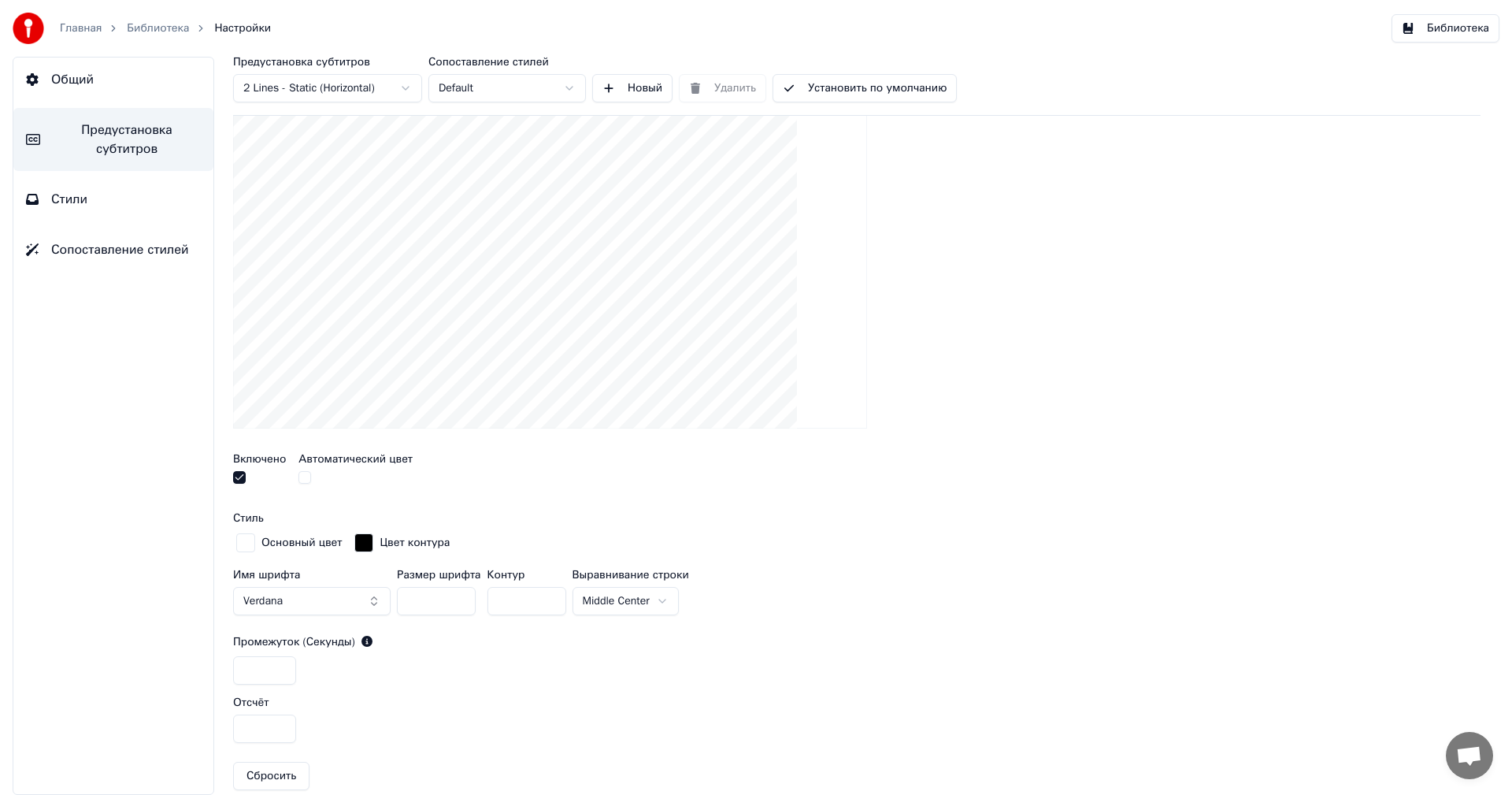 click at bounding box center (364, 543) 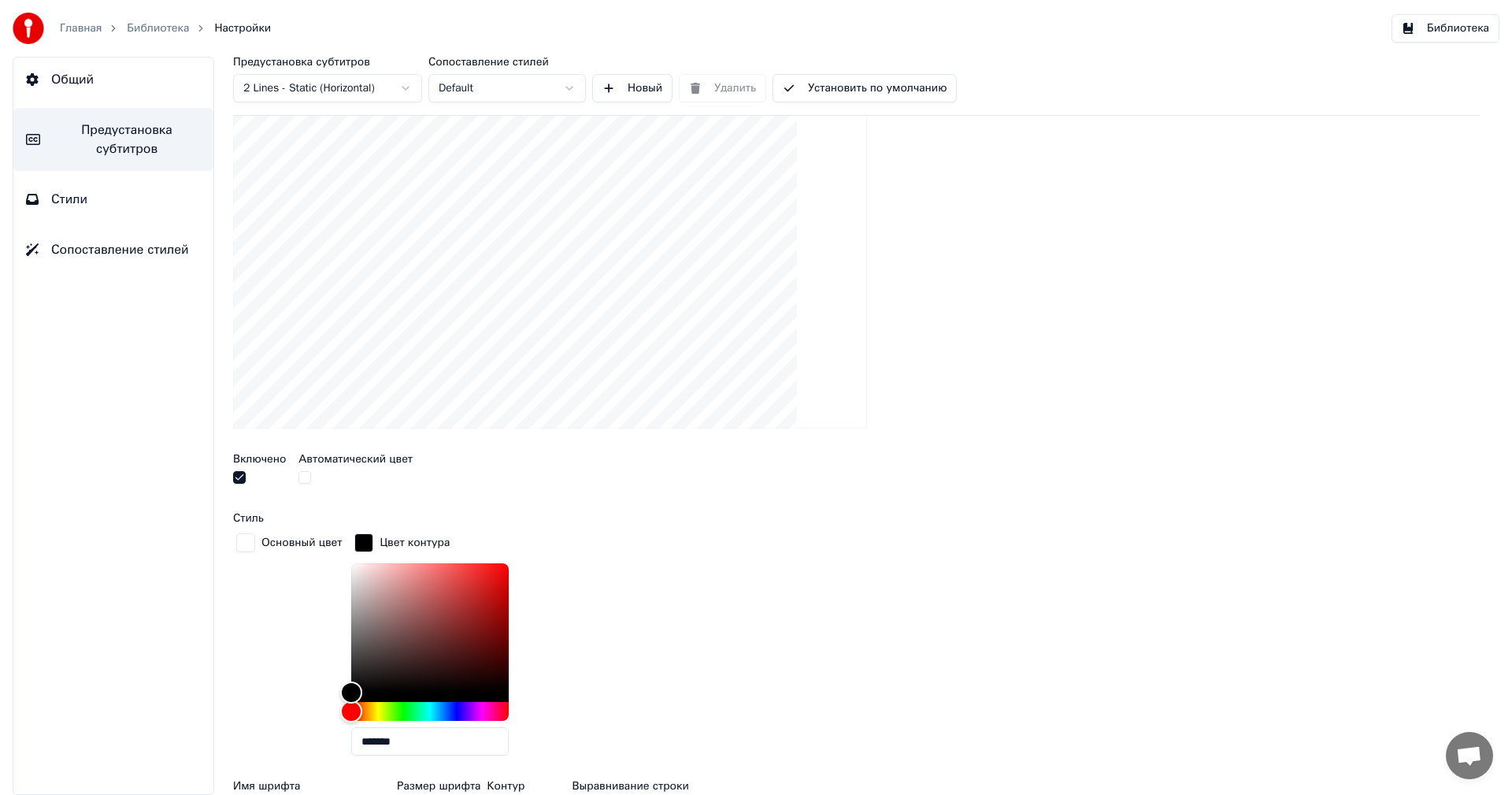 click on "*******" at bounding box center [430, 741] 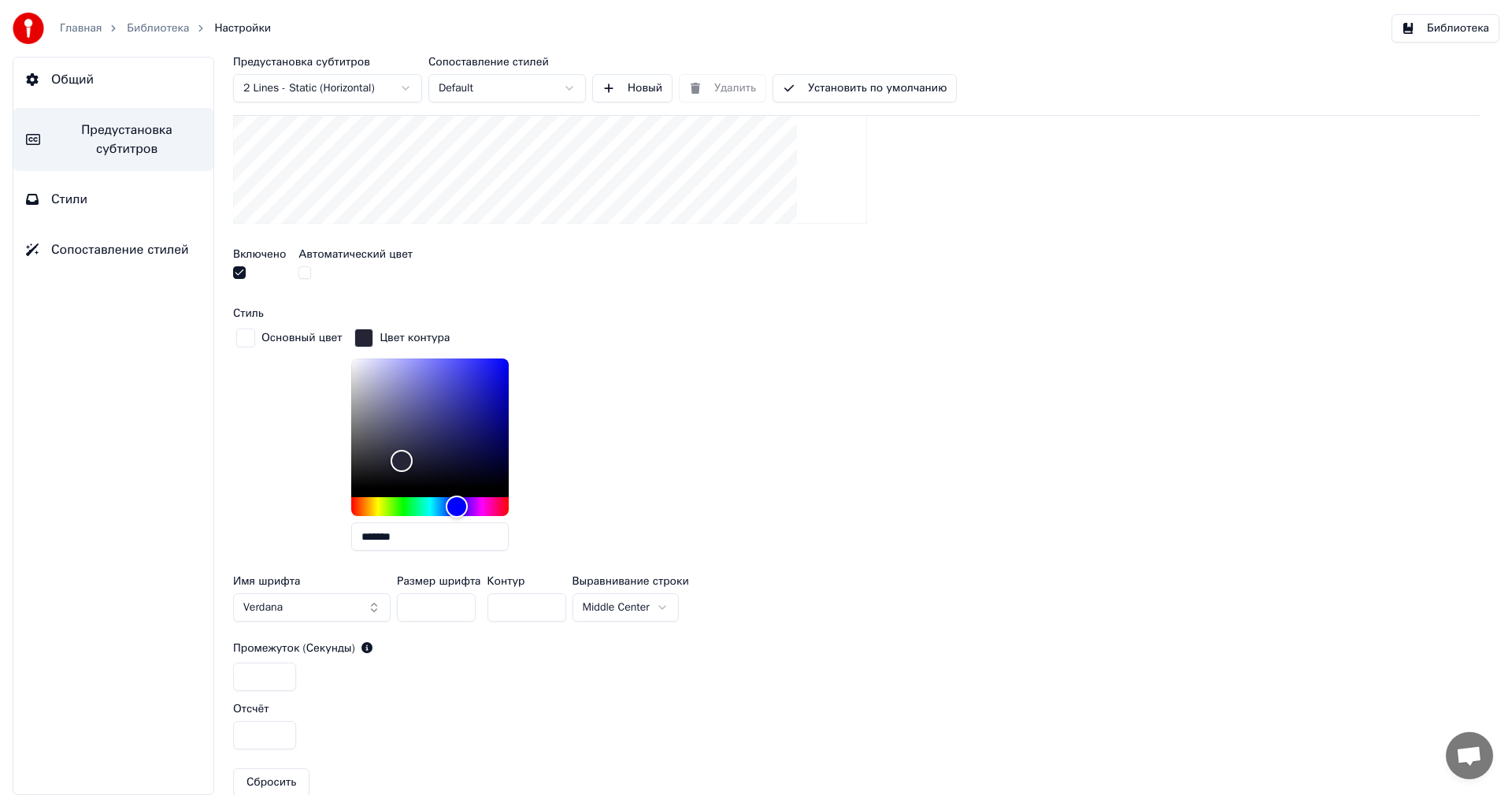 scroll, scrollTop: 557, scrollLeft: 0, axis: vertical 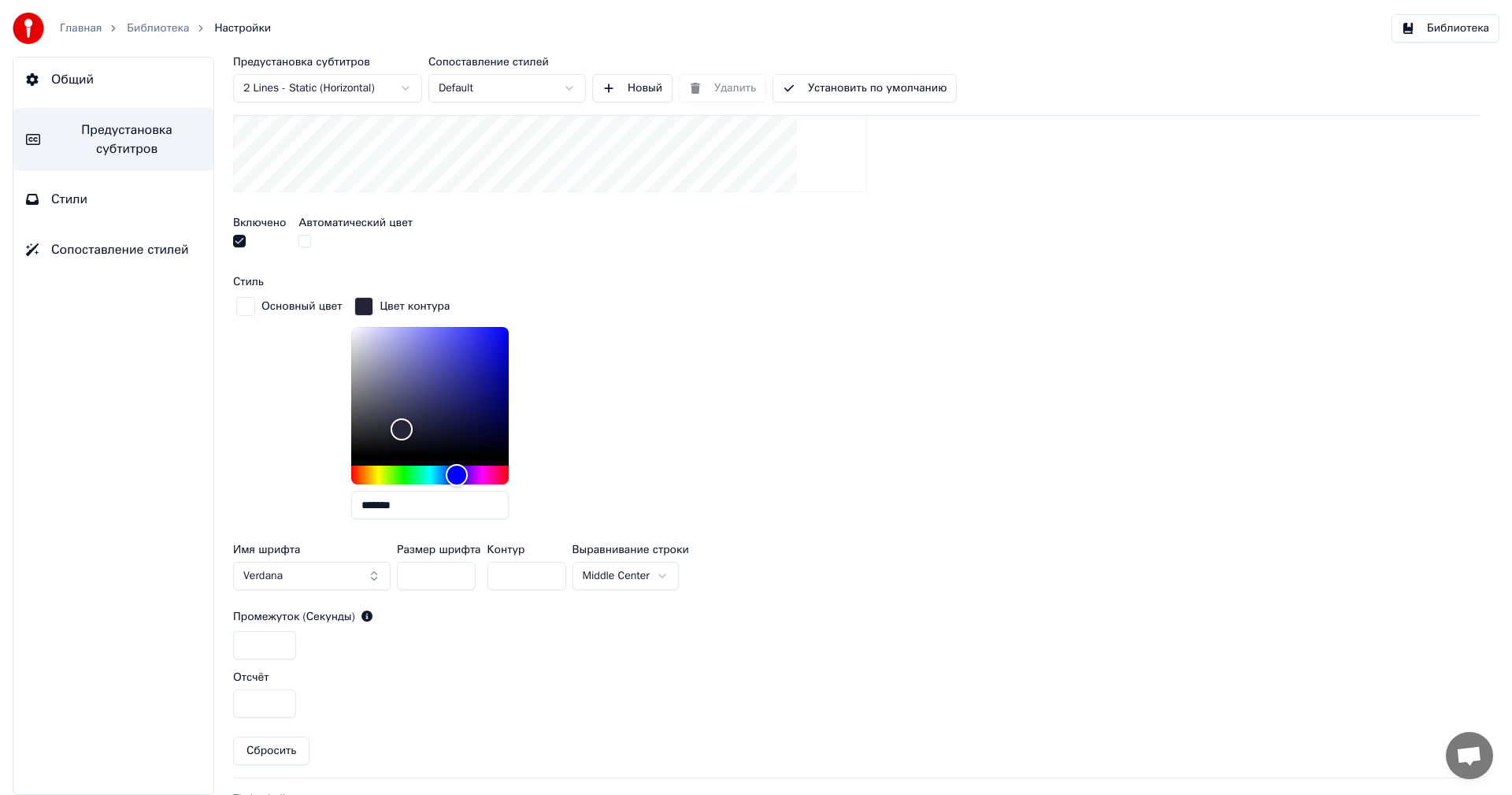 type on "*******" 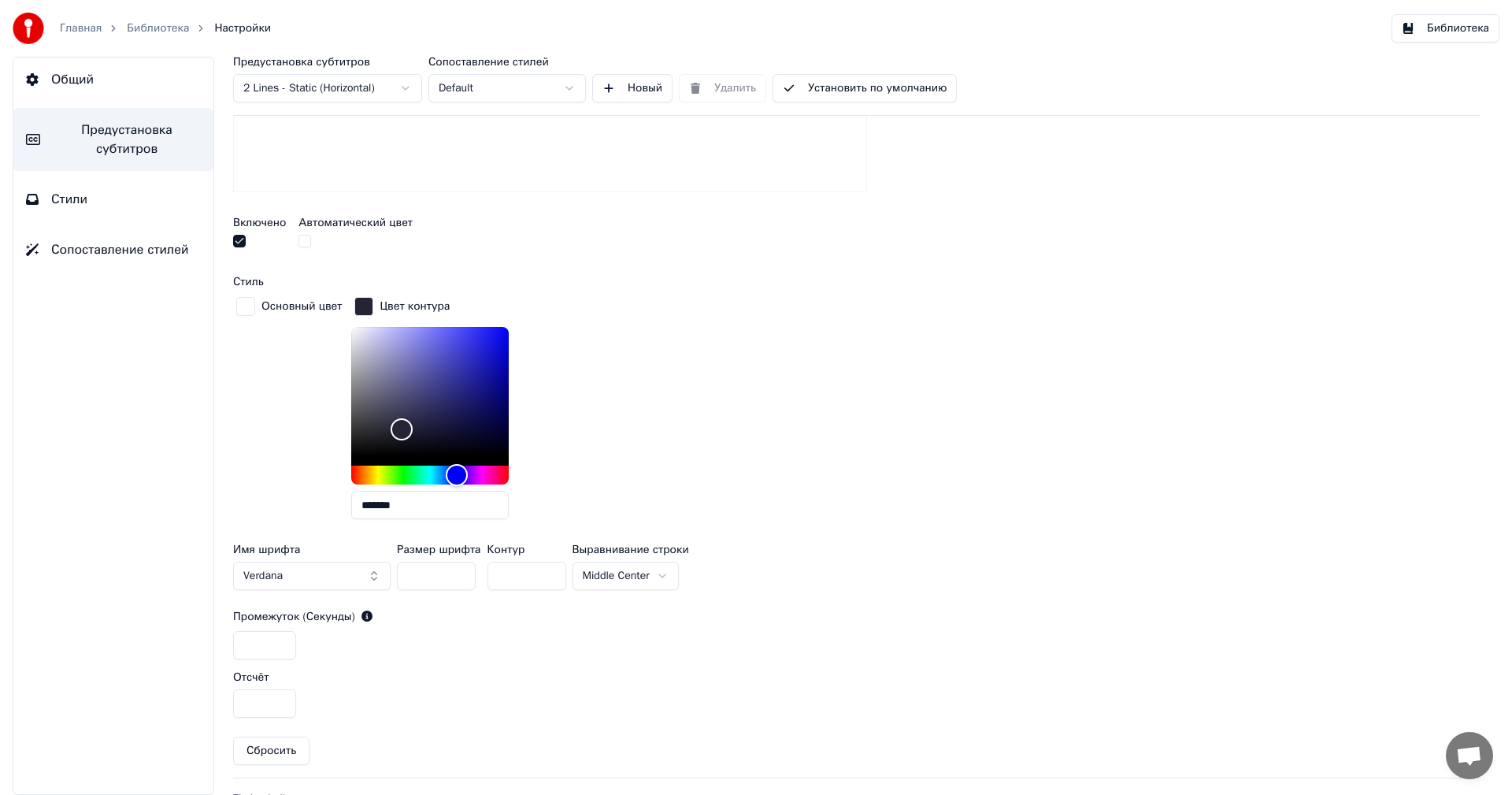 click on "*" at bounding box center (527, 576) 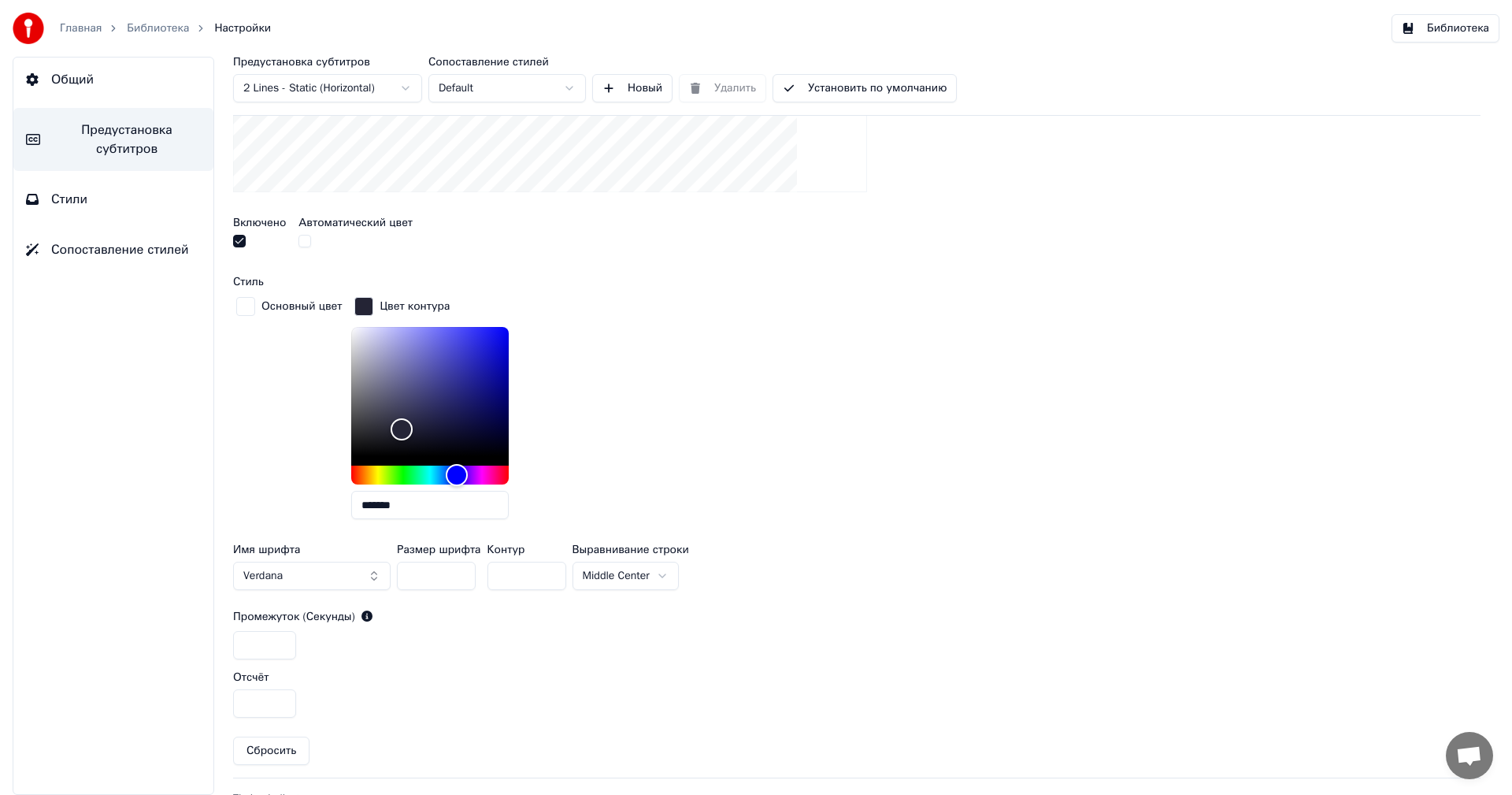 type on "*" 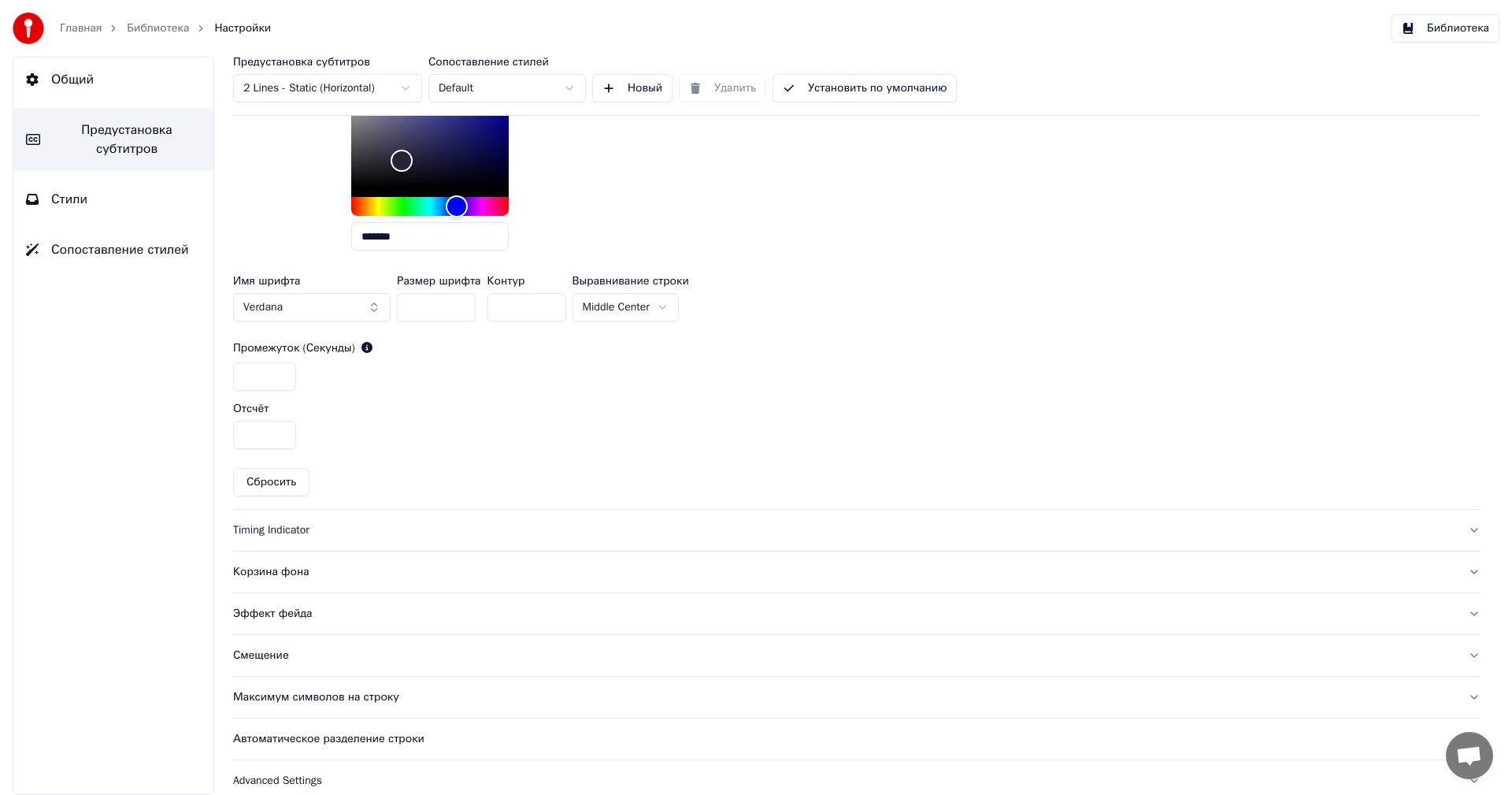 scroll, scrollTop: 843, scrollLeft: 0, axis: vertical 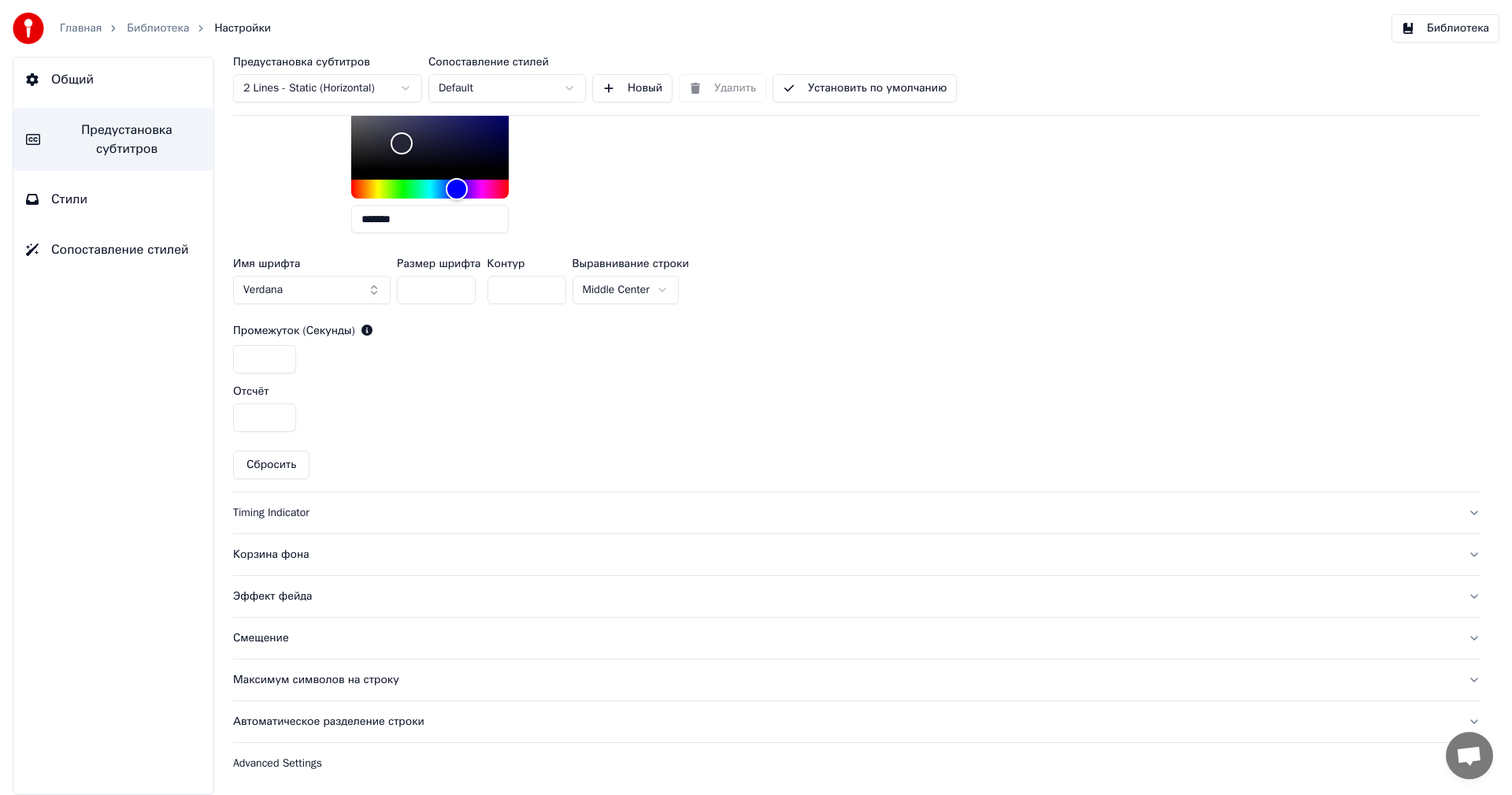 click on "Timing Indicator" at bounding box center [844, 513] 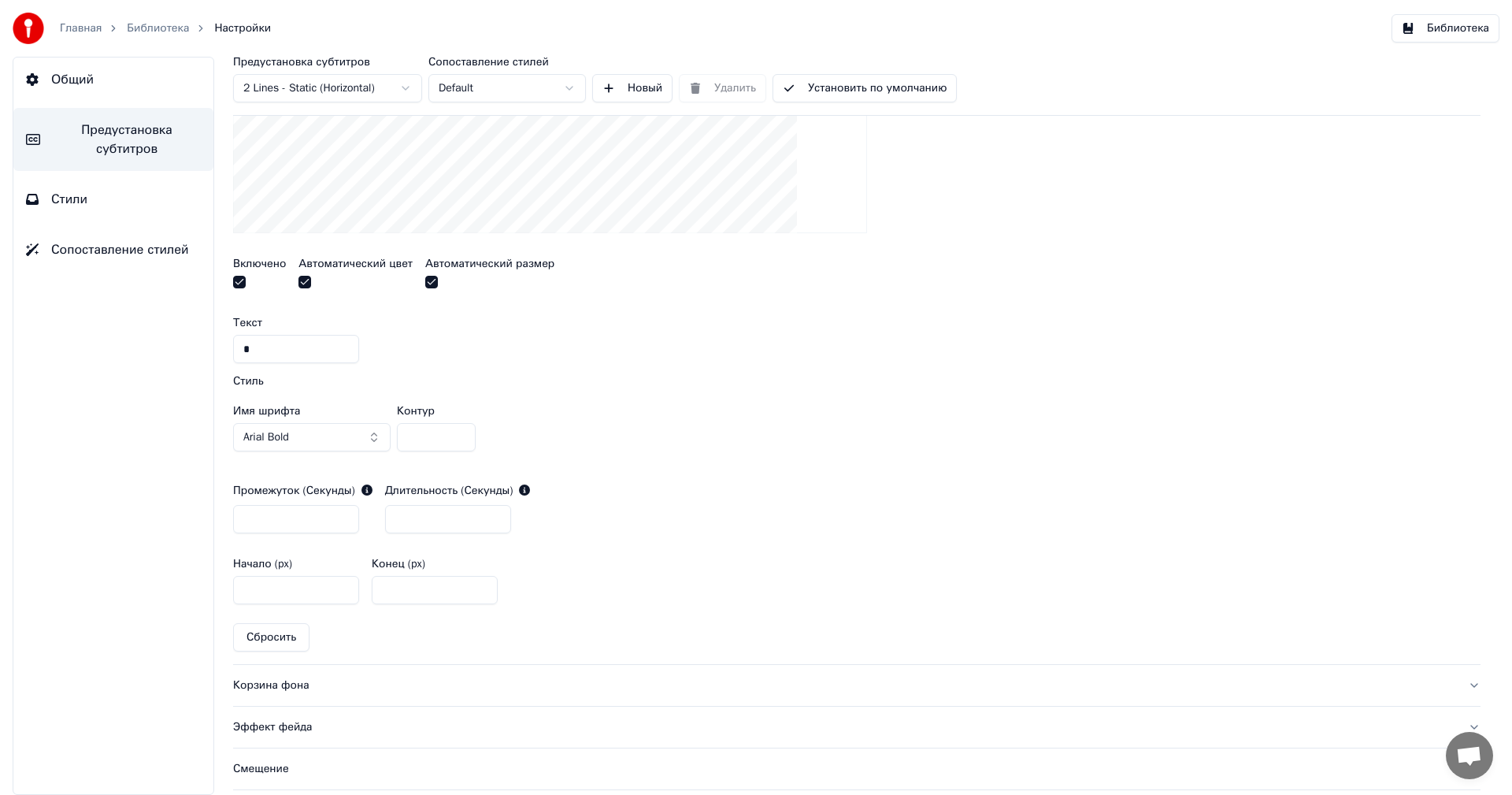scroll, scrollTop: 590, scrollLeft: 0, axis: vertical 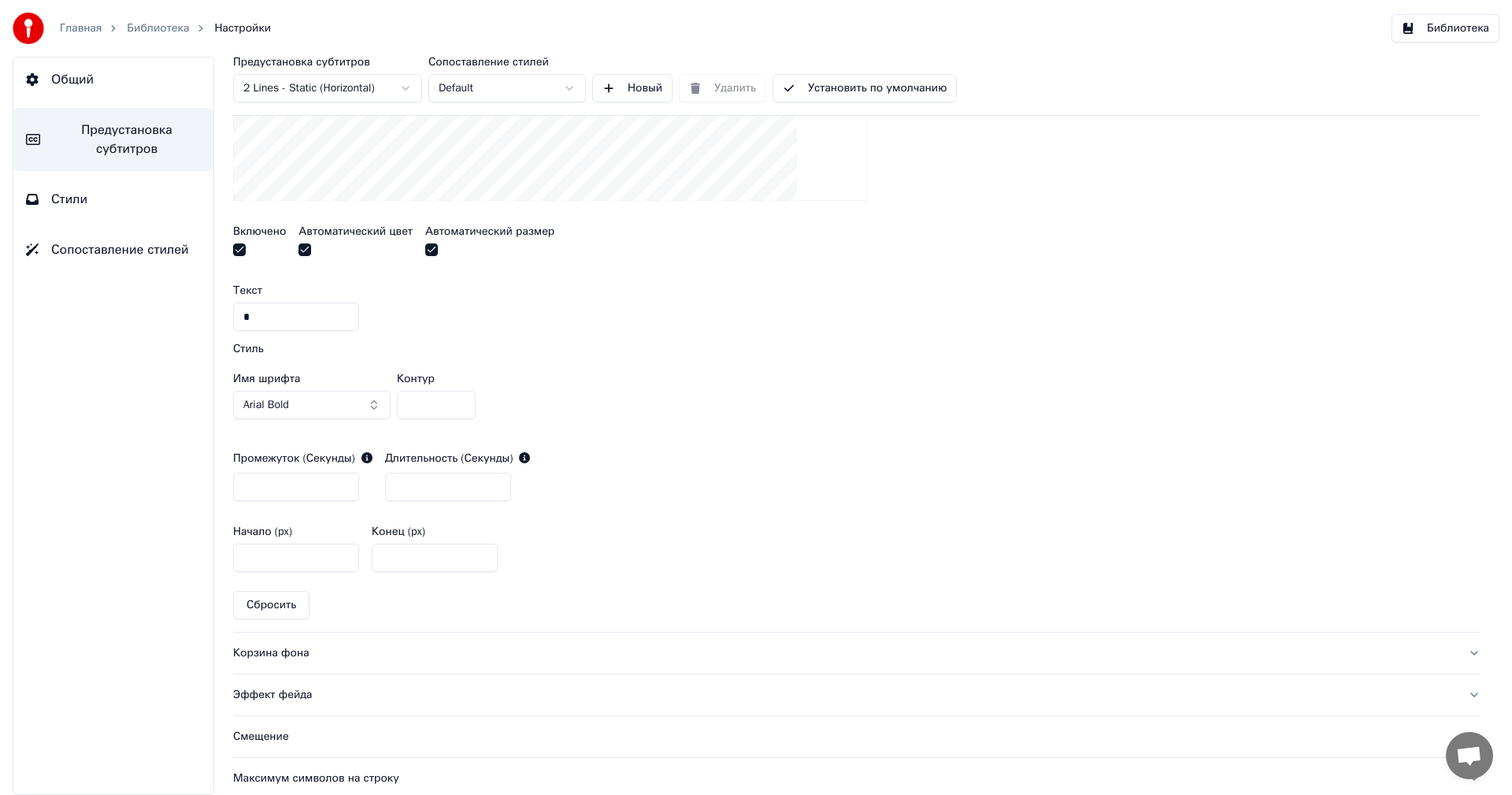 click on "Arial Bold" at bounding box center (312, 405) 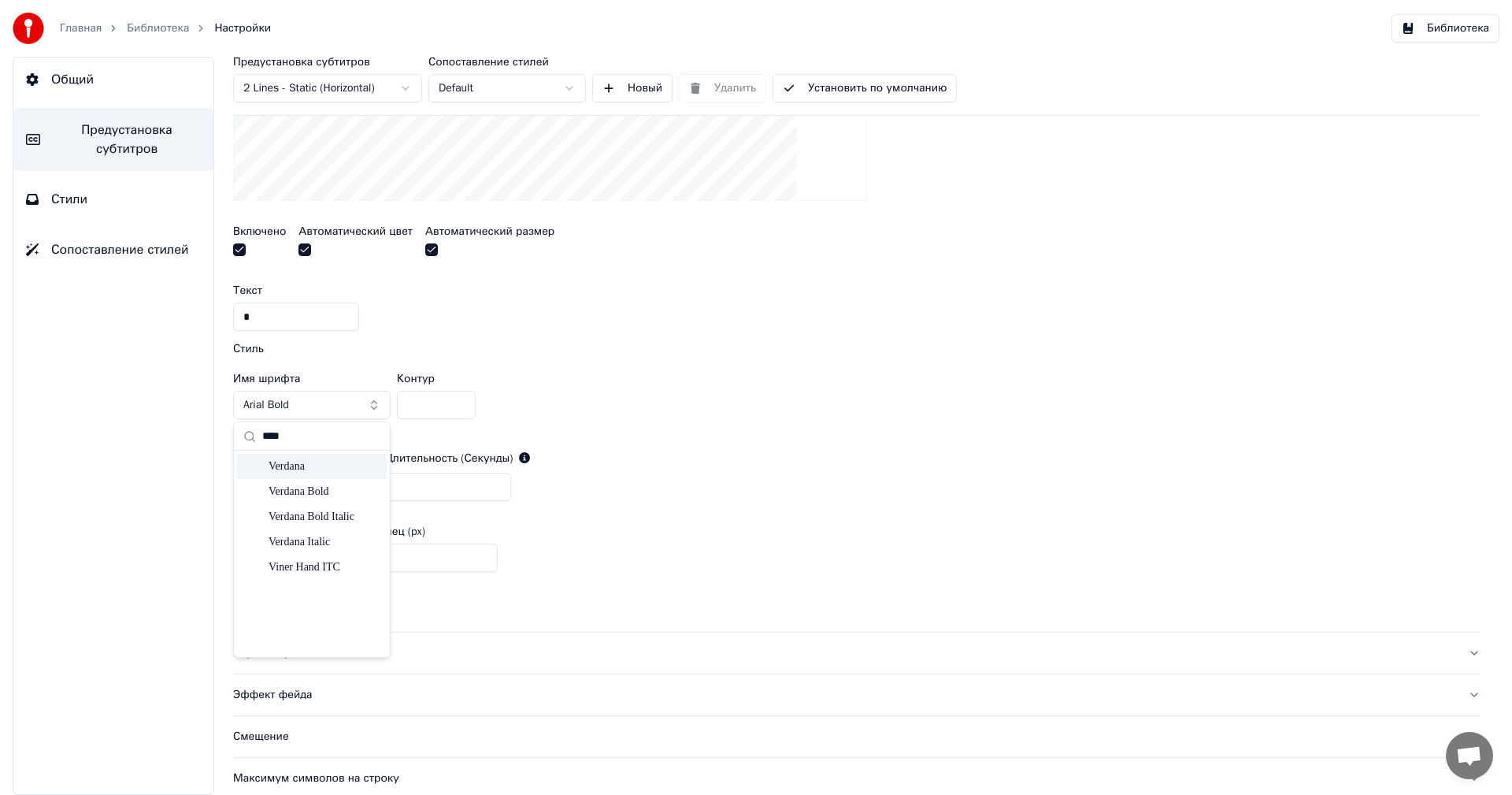 type on "****" 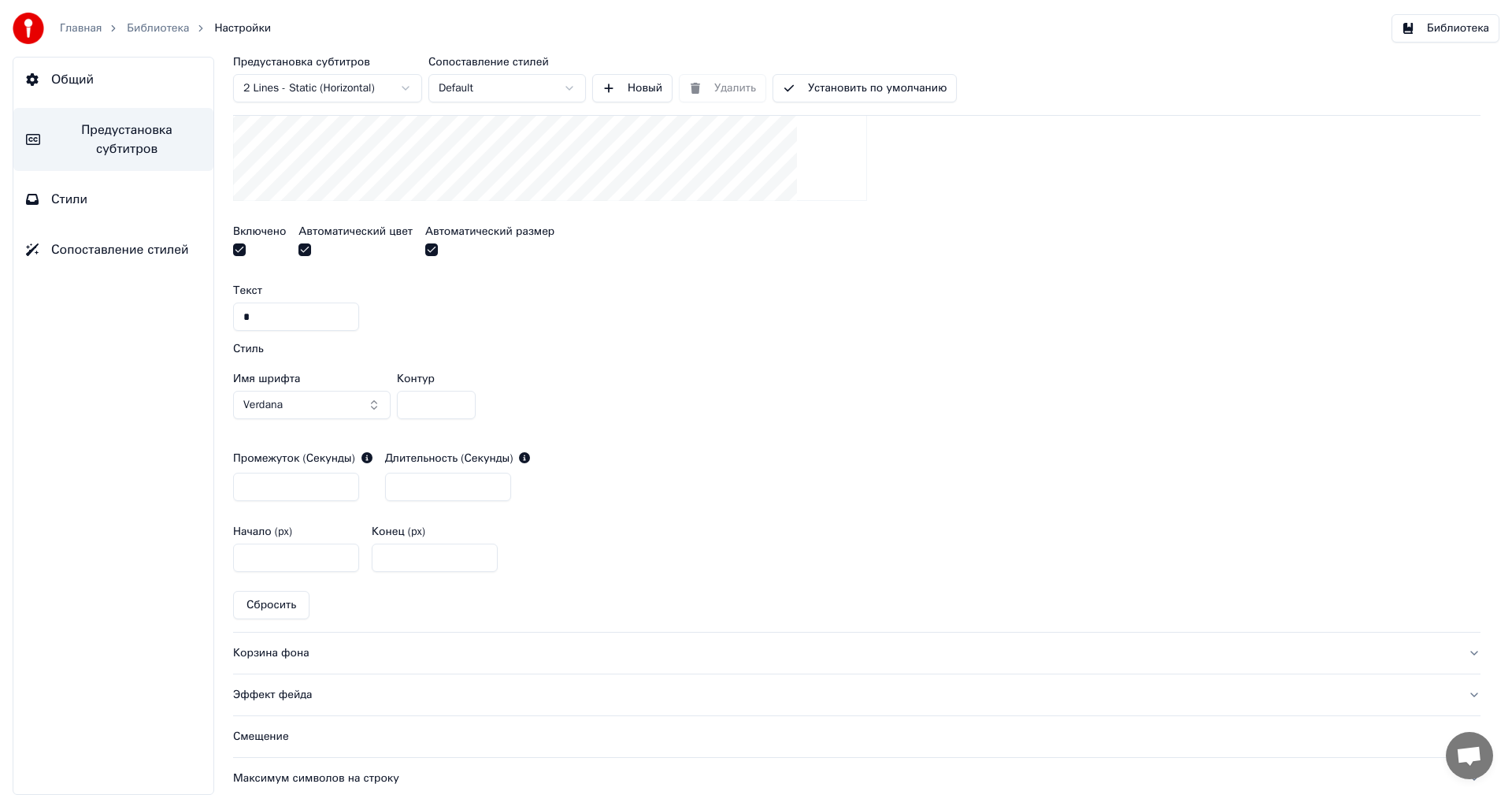 click on "*" at bounding box center (436, 405) 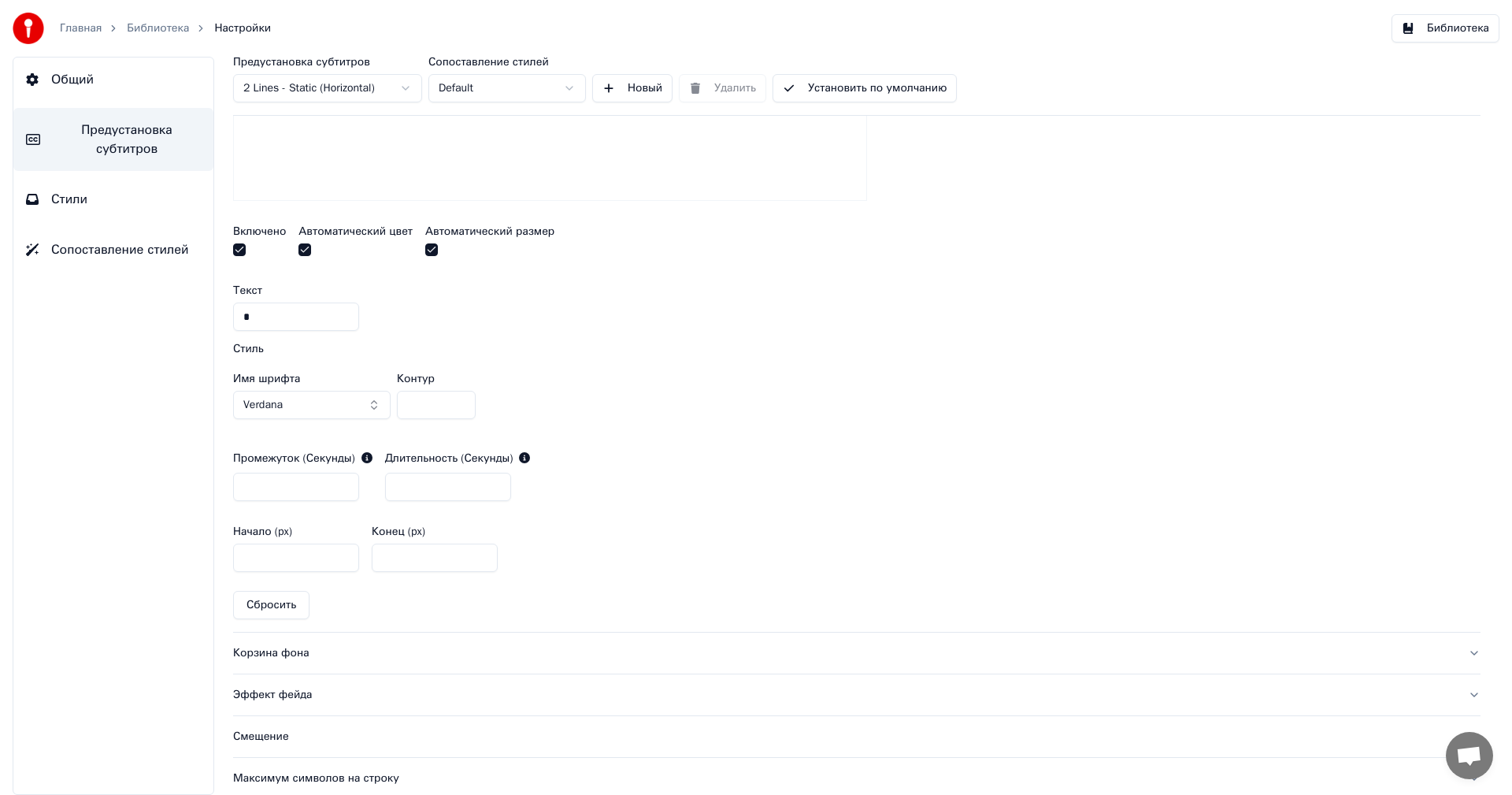 click on "*" at bounding box center (436, 405) 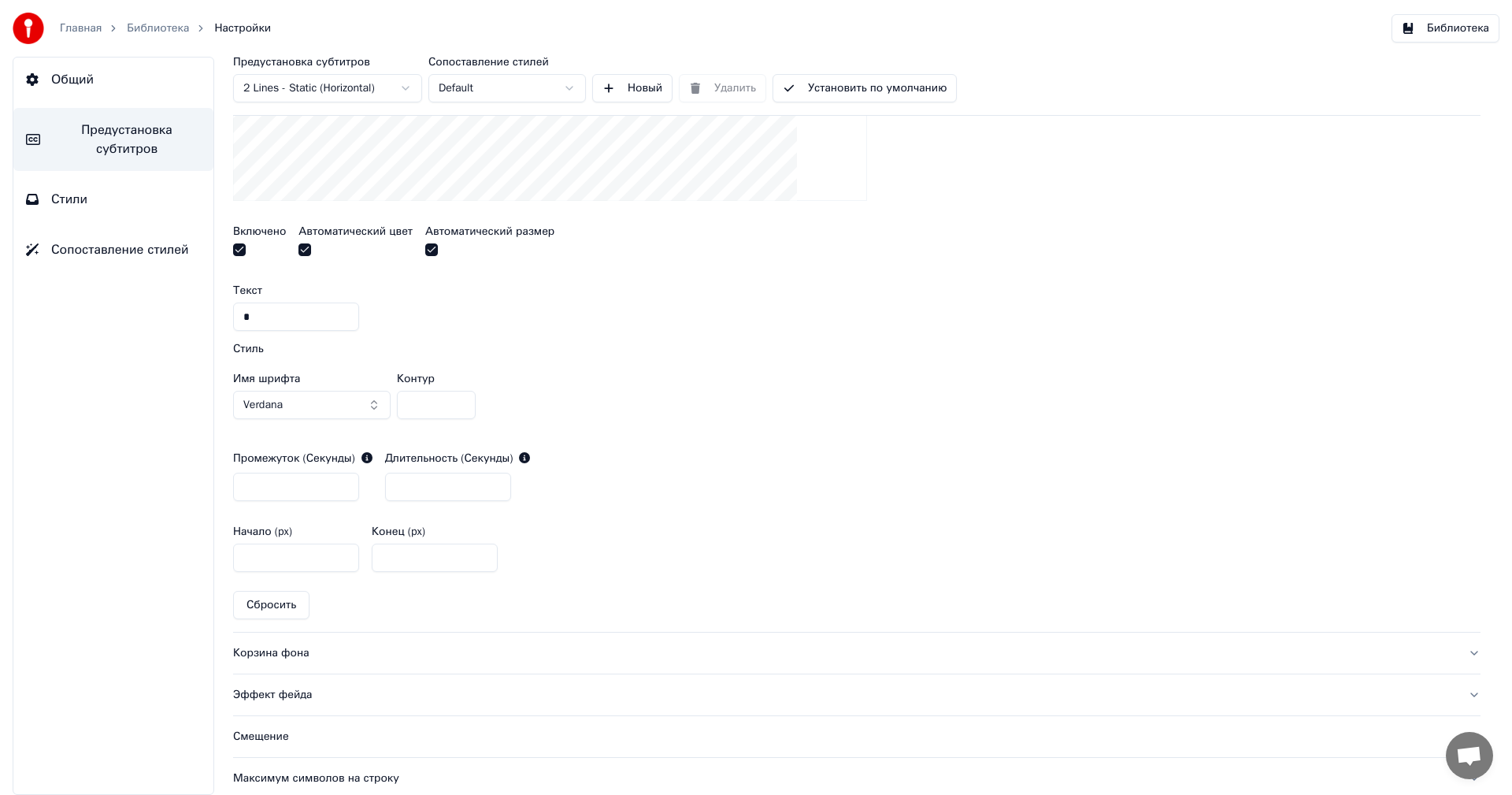 scroll, scrollTop: 433, scrollLeft: 0, axis: vertical 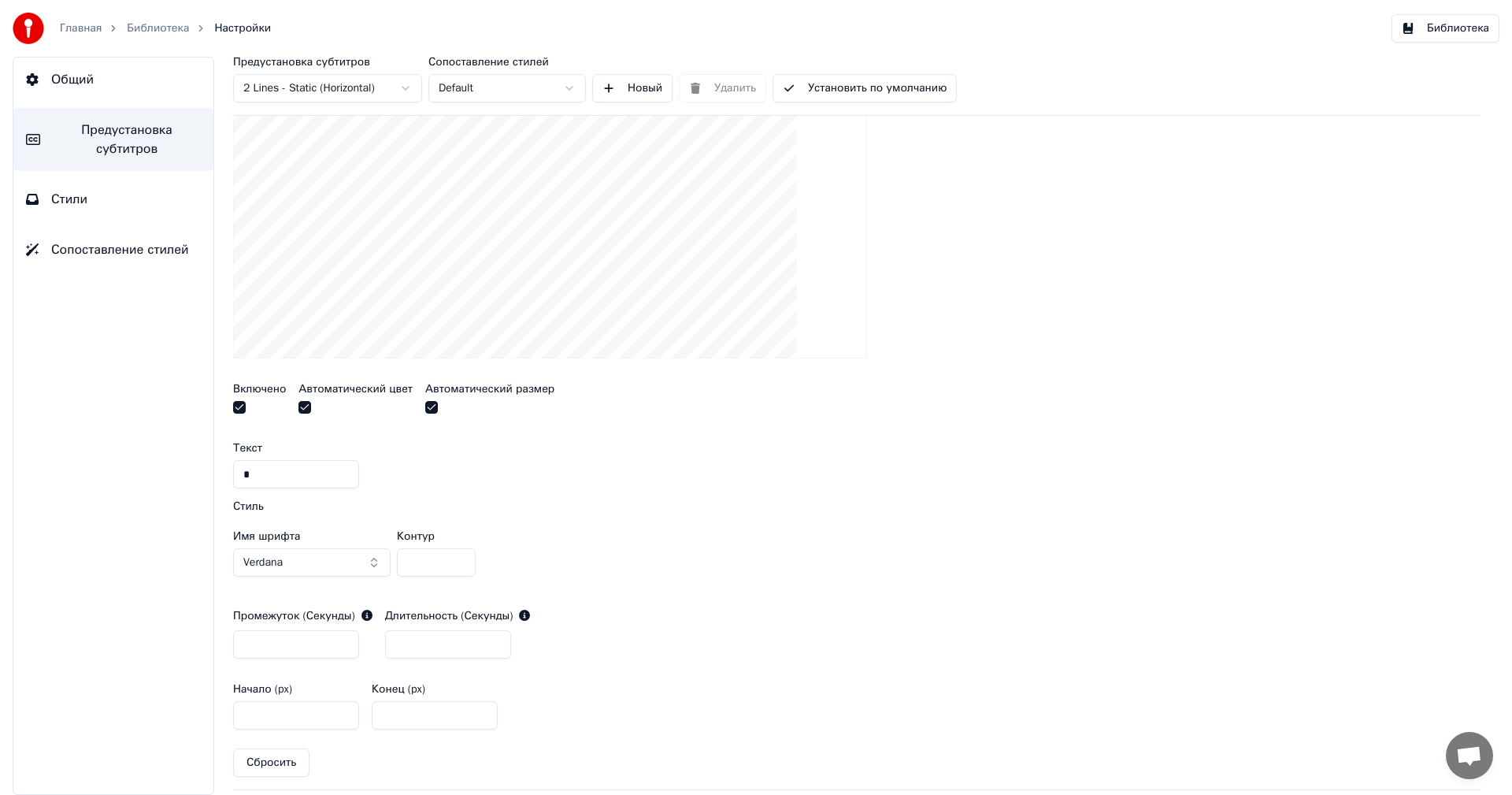 click on "*" at bounding box center (436, 563) 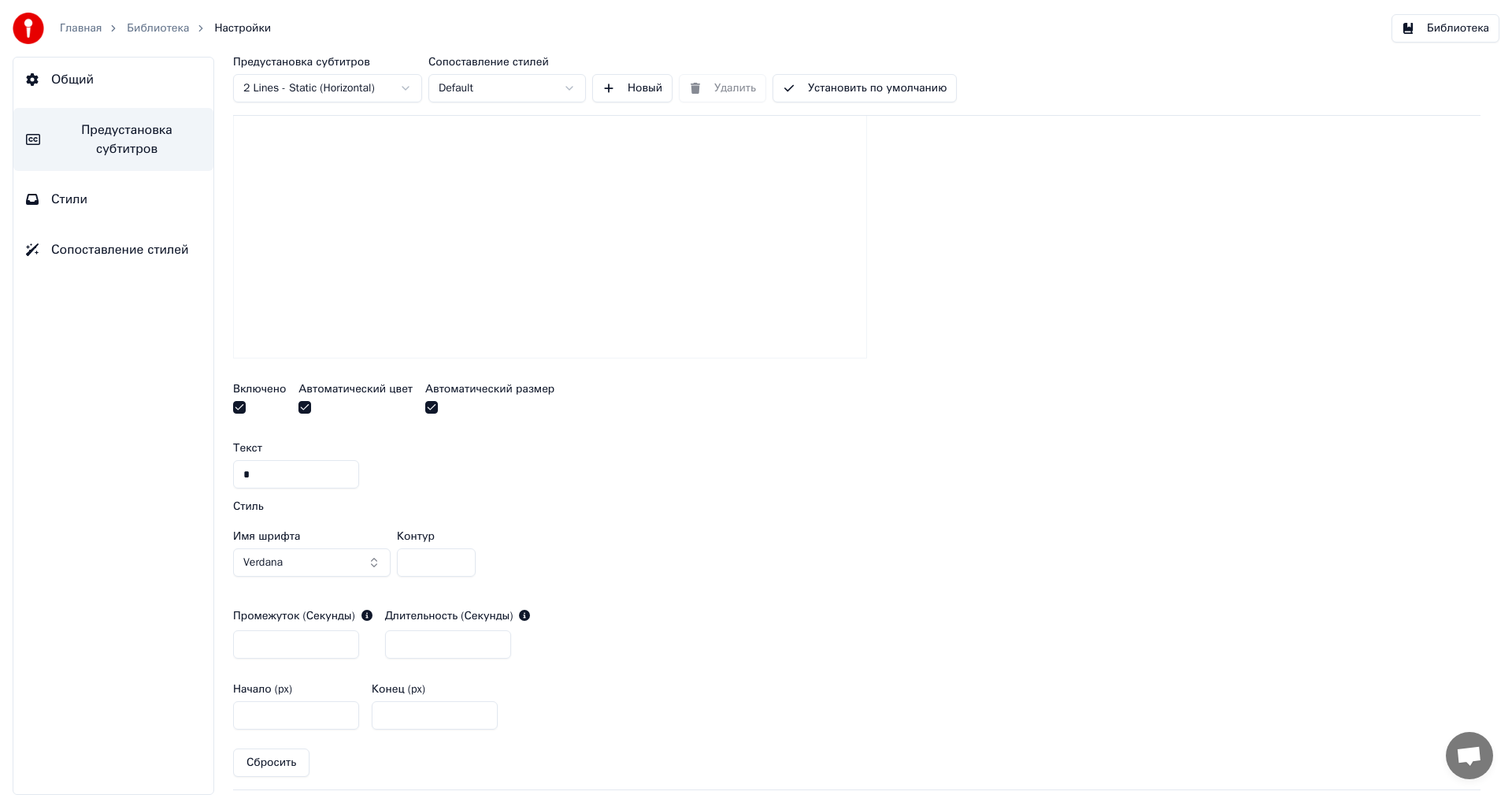 click on "**" at bounding box center (436, 563) 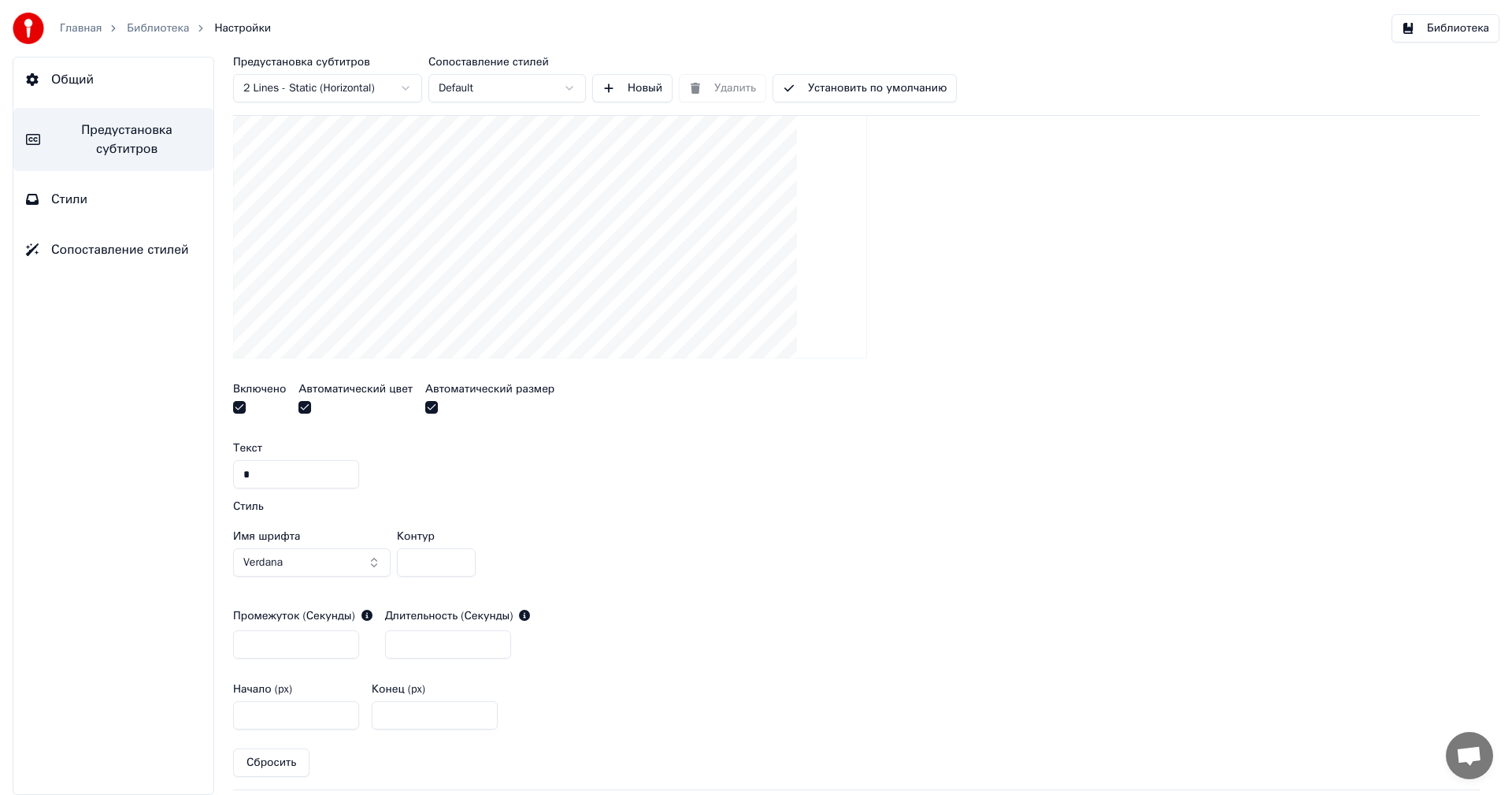 click on "**" at bounding box center [436, 563] 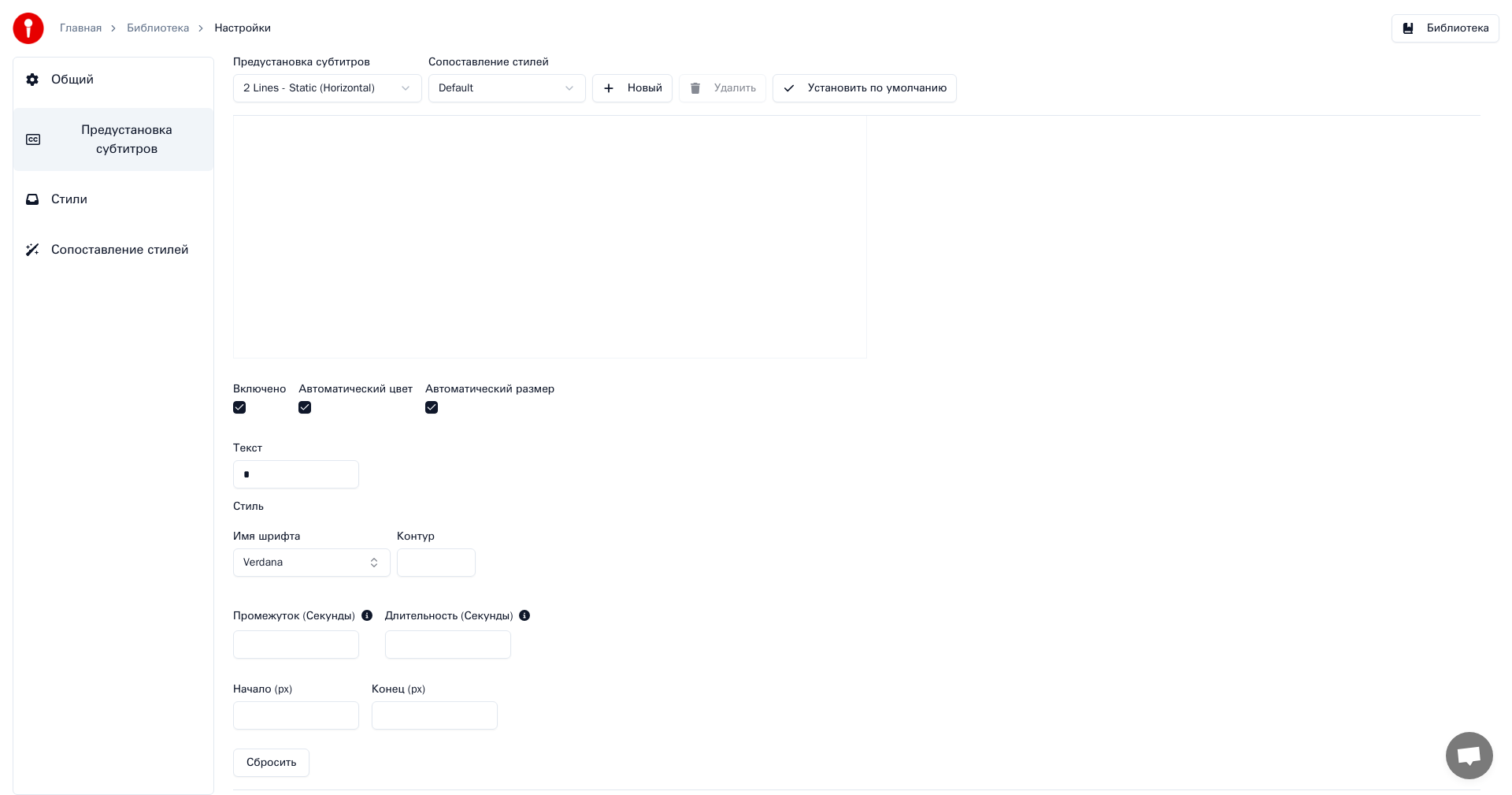click on "**" at bounding box center [436, 563] 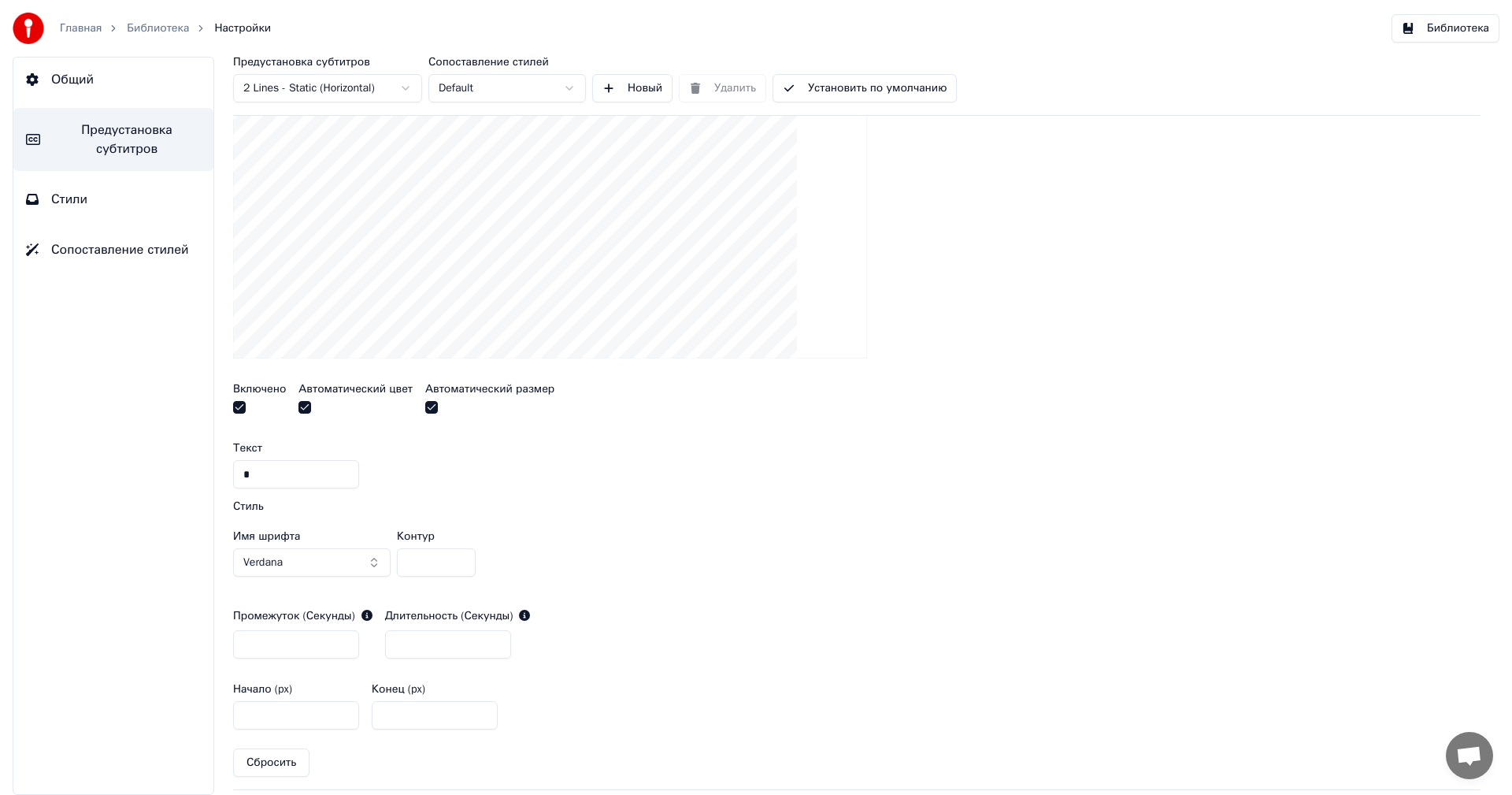 click on "**" at bounding box center (436, 563) 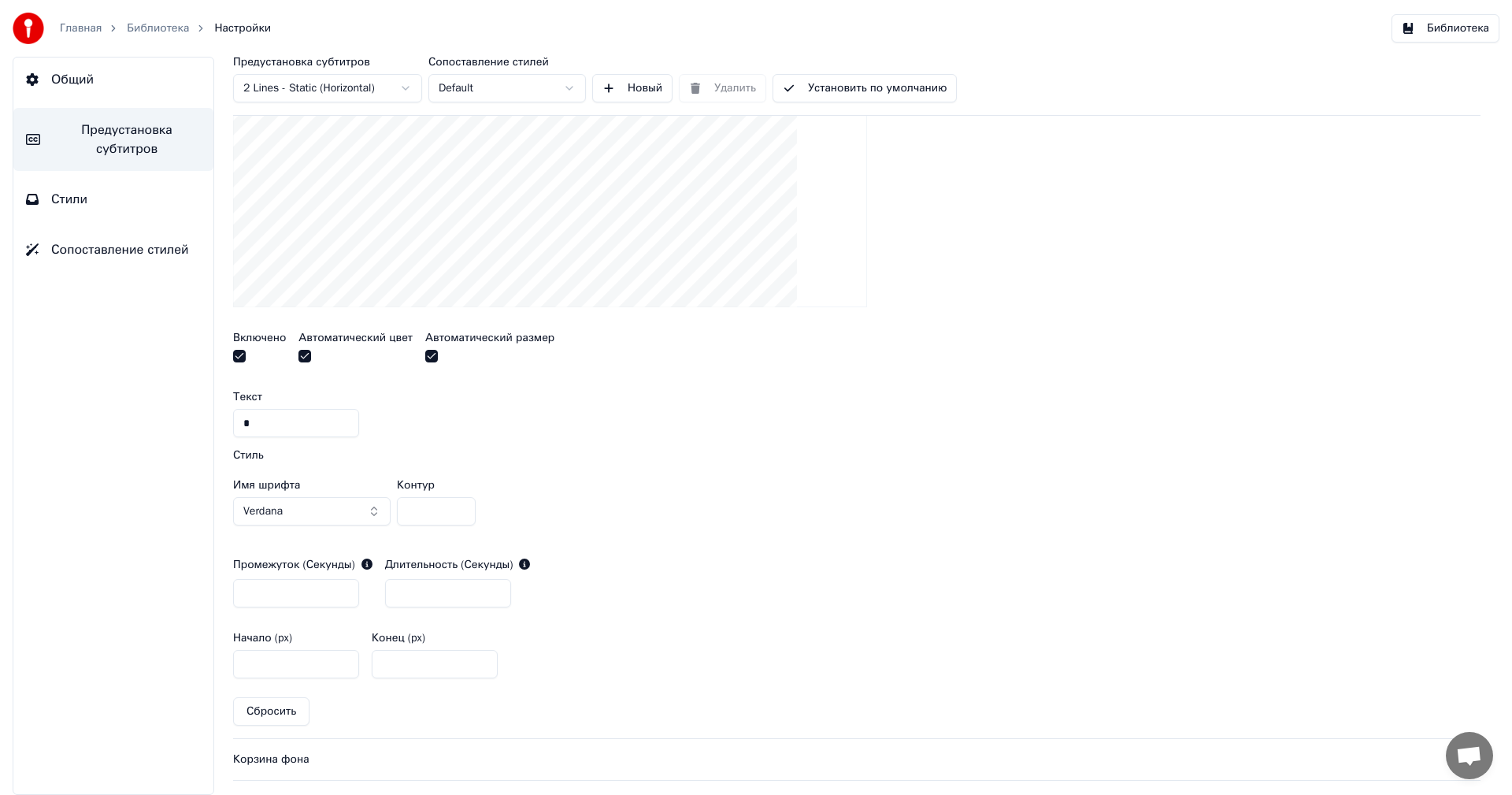 scroll, scrollTop: 511, scrollLeft: 0, axis: vertical 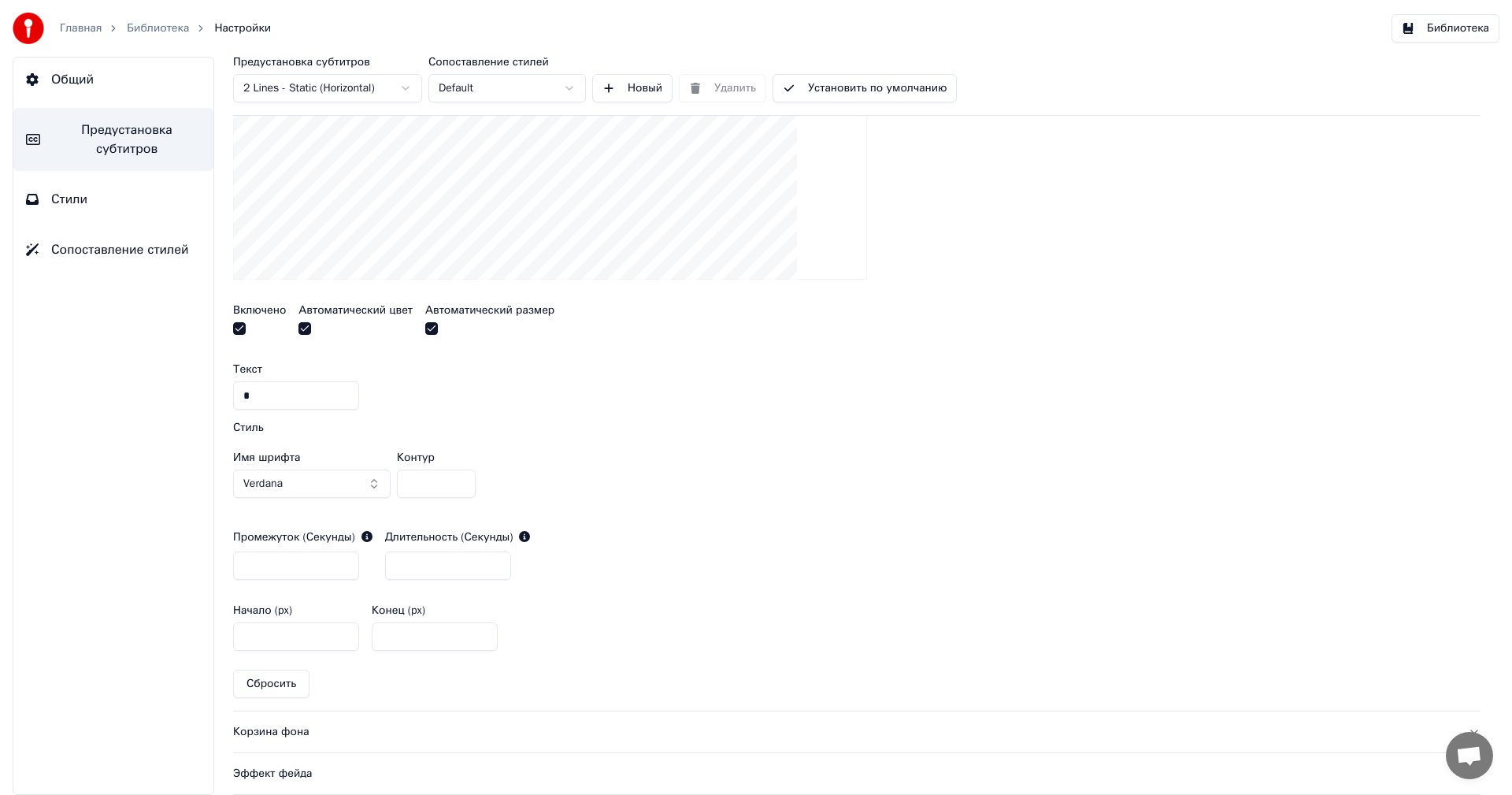 click at bounding box center [305, 329] 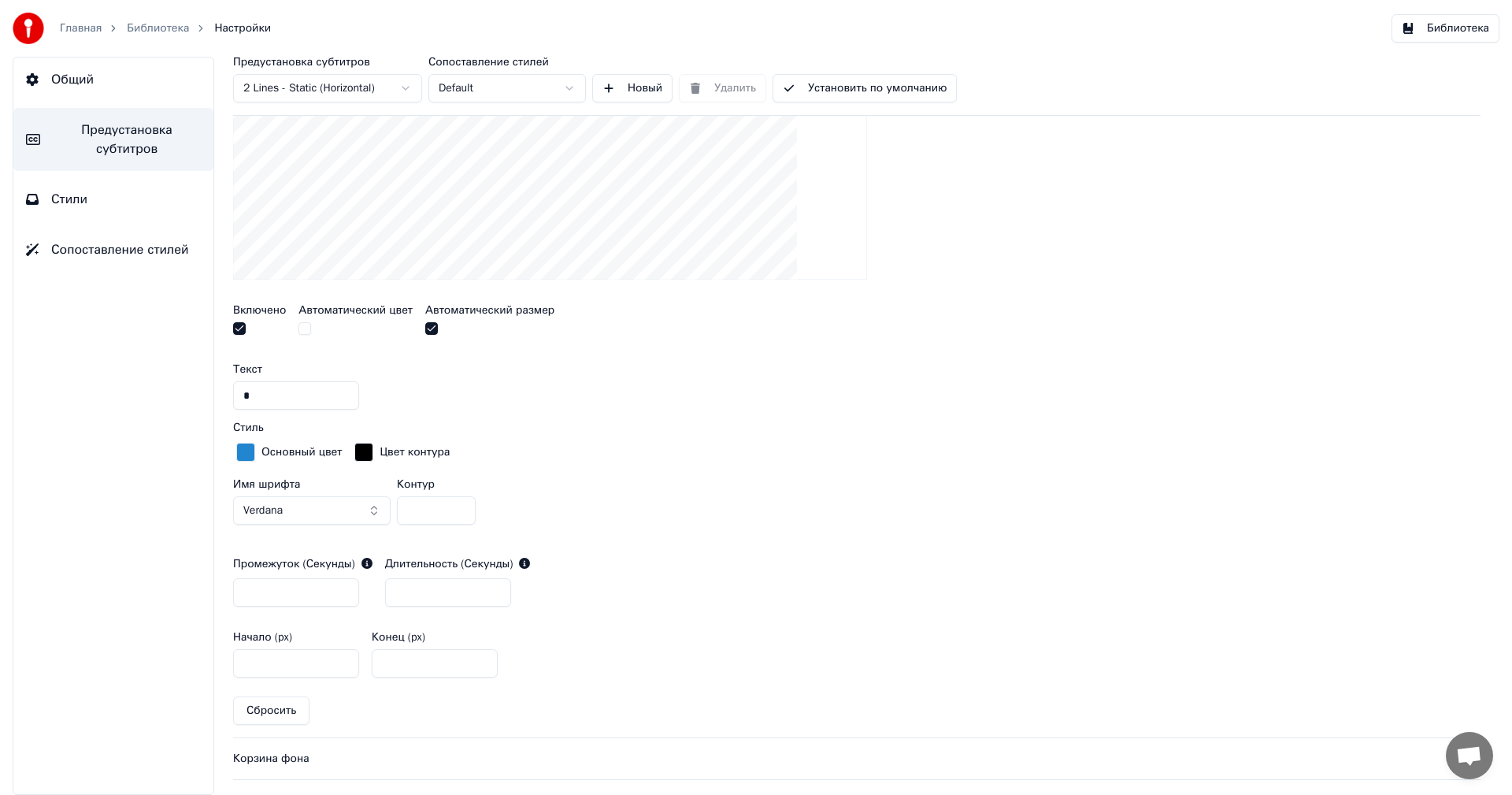 click at bounding box center (364, 452) 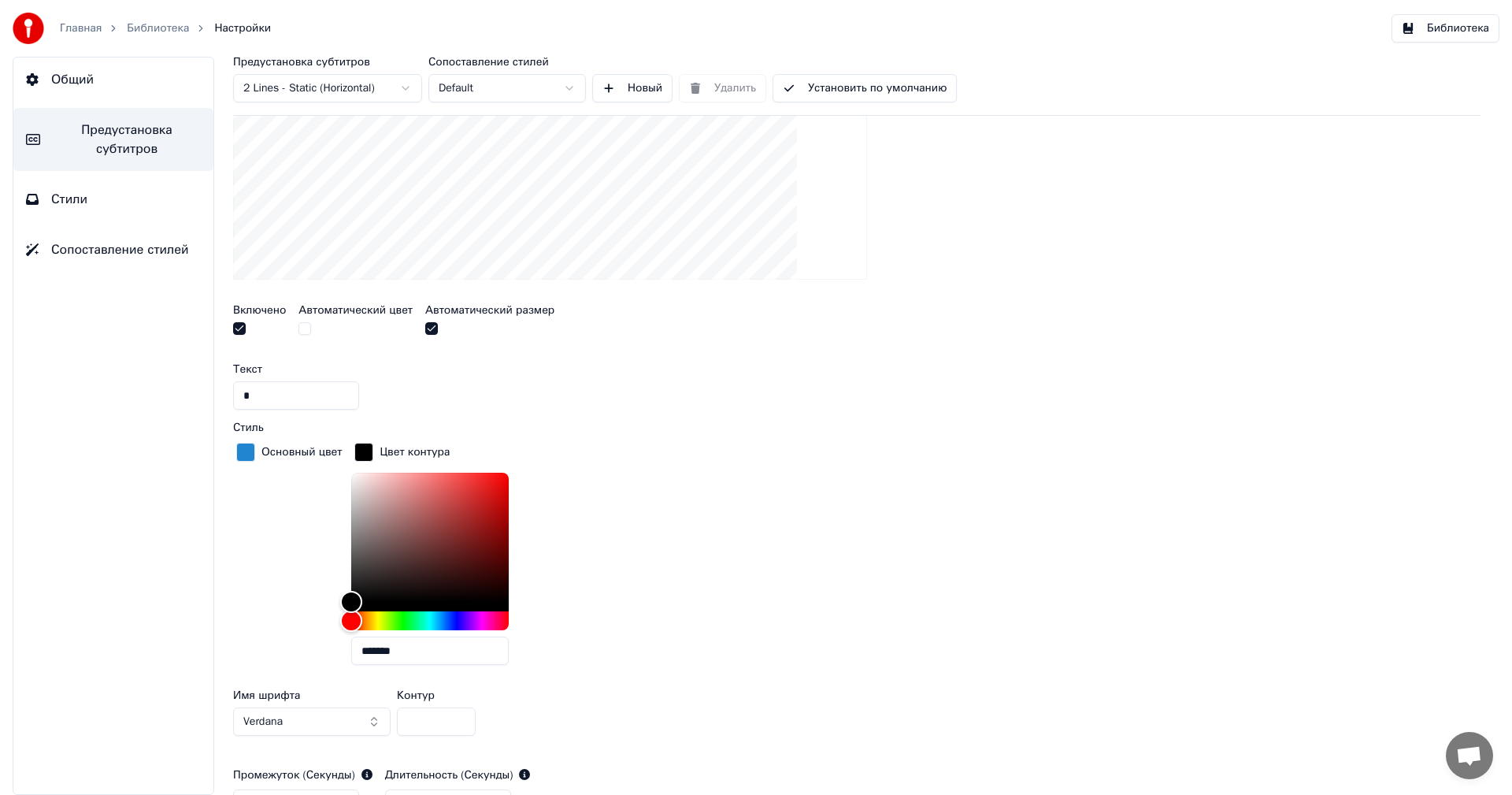 click on "*******" at bounding box center [430, 651] 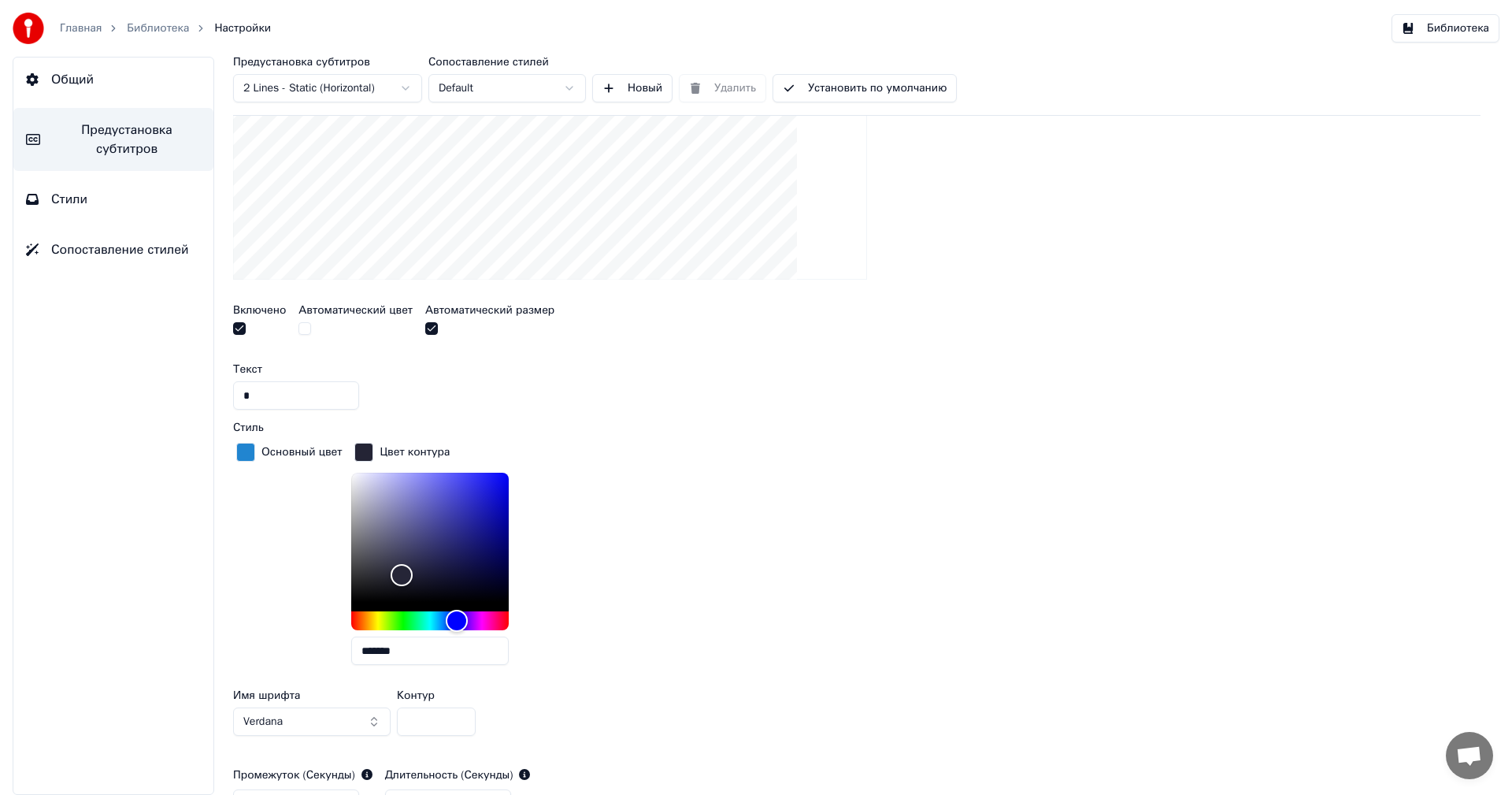 type on "*******" 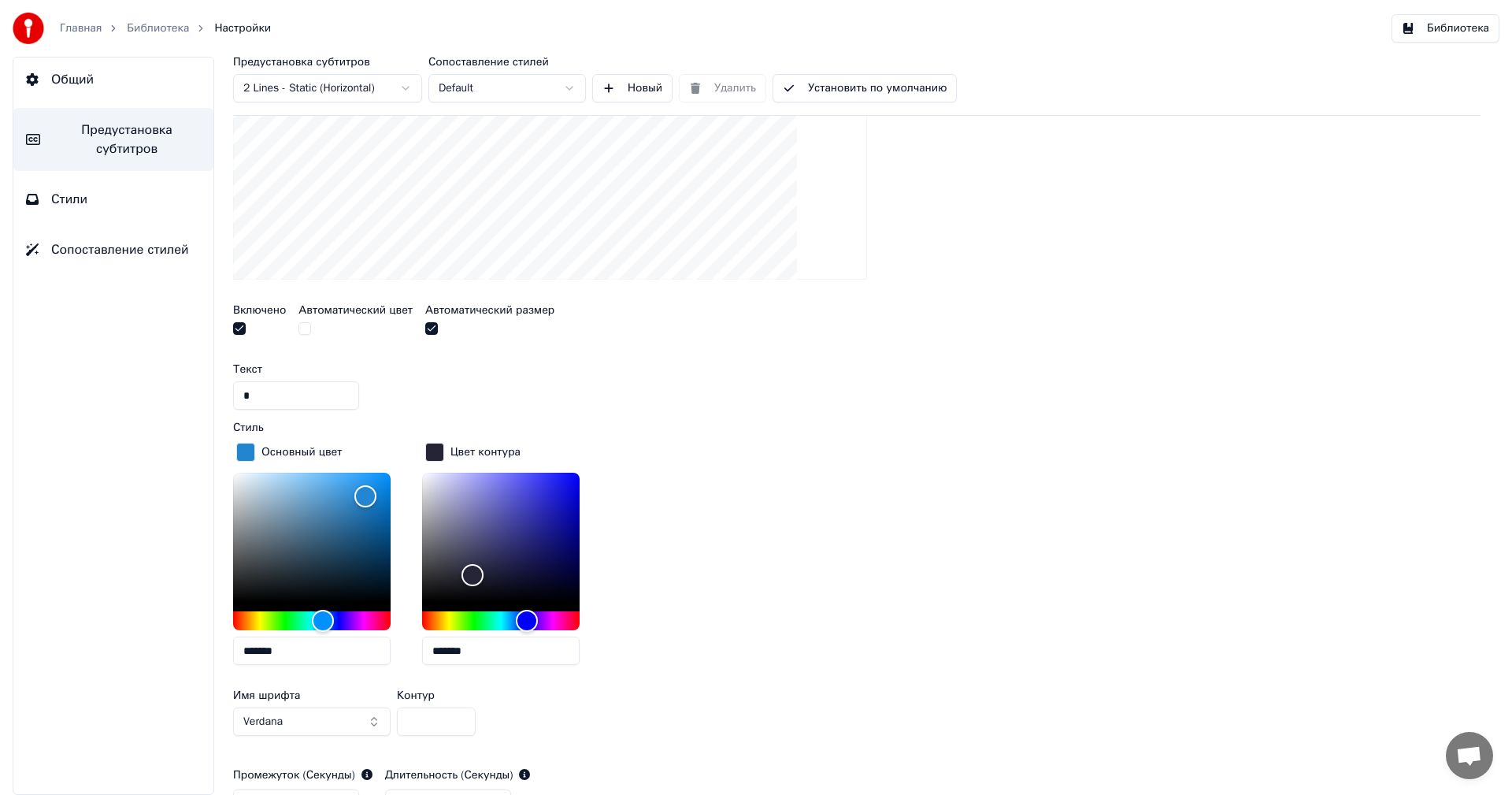click on "*******" at bounding box center [312, 651] 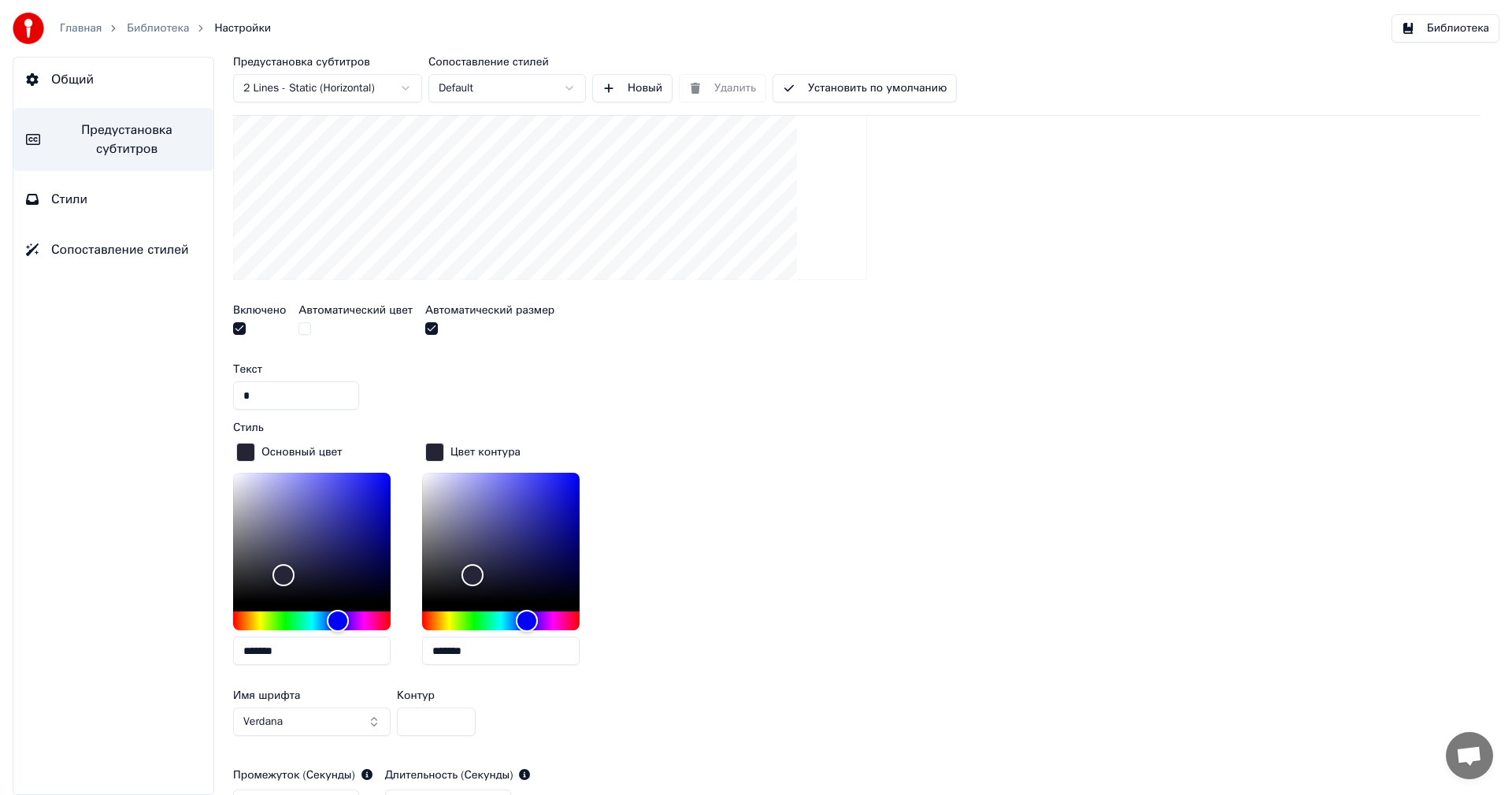 type on "*******" 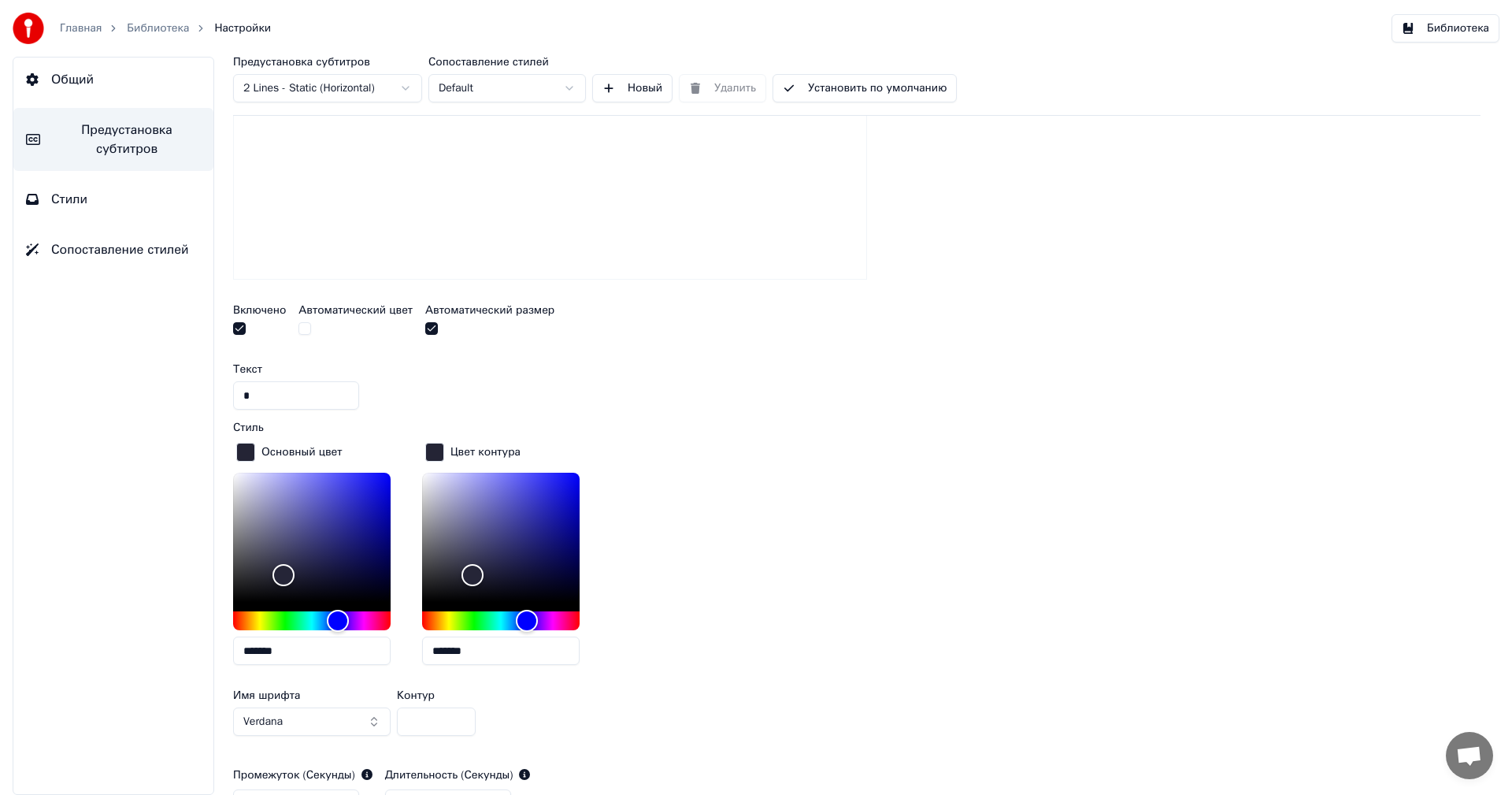 click on "*" at bounding box center (436, 722) 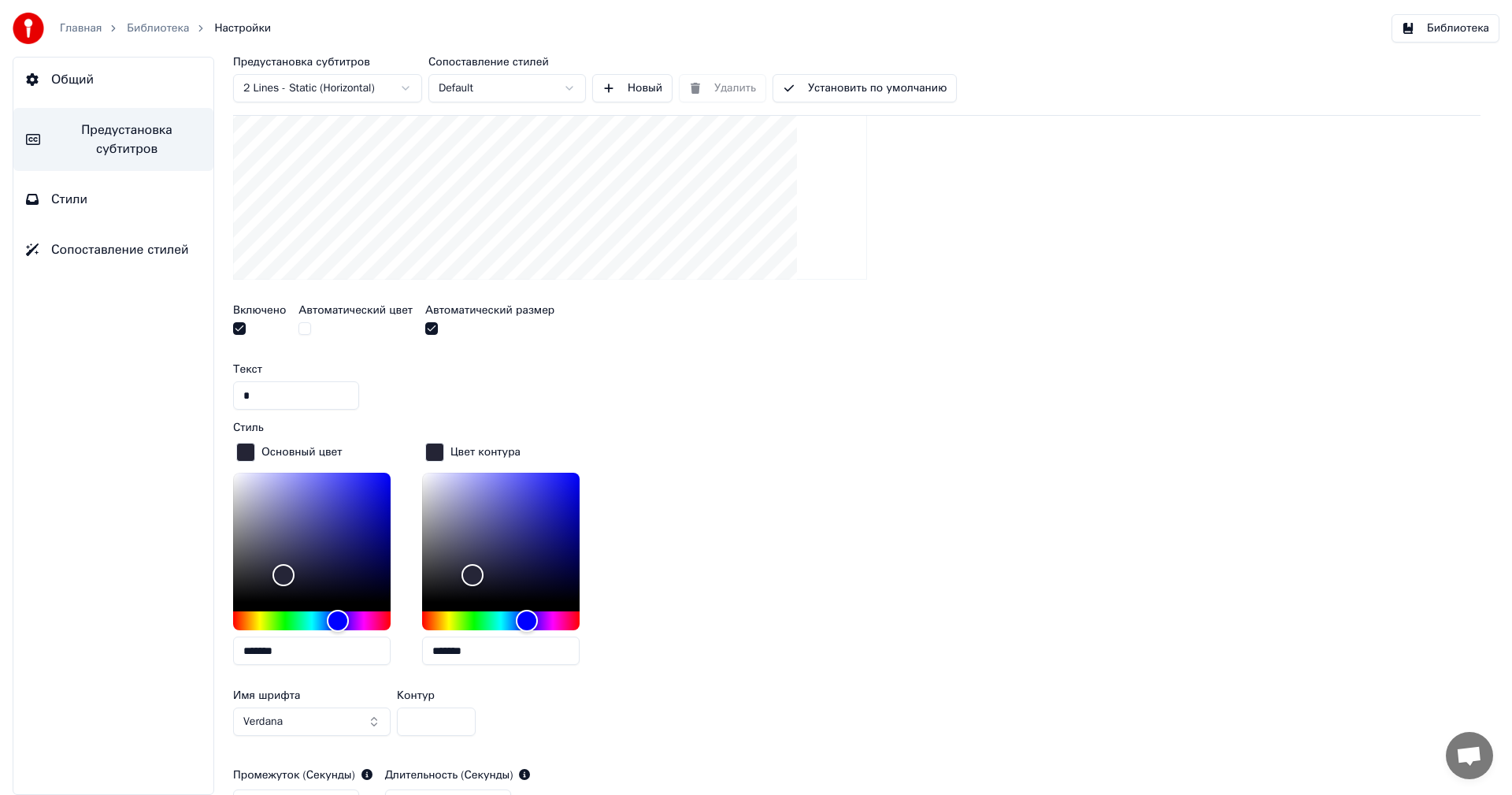 click on "*" at bounding box center (436, 722) 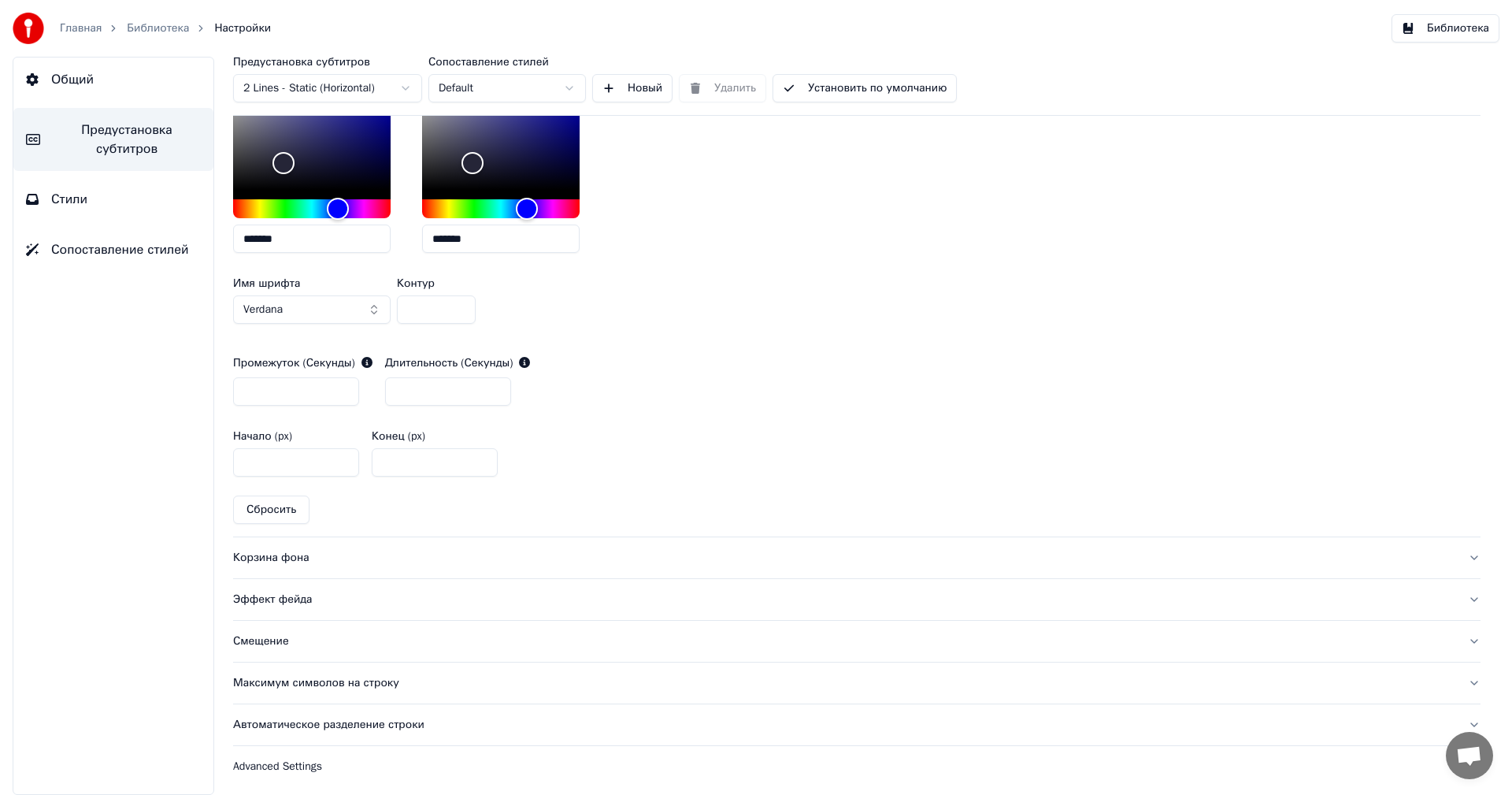 scroll, scrollTop: 927, scrollLeft: 0, axis: vertical 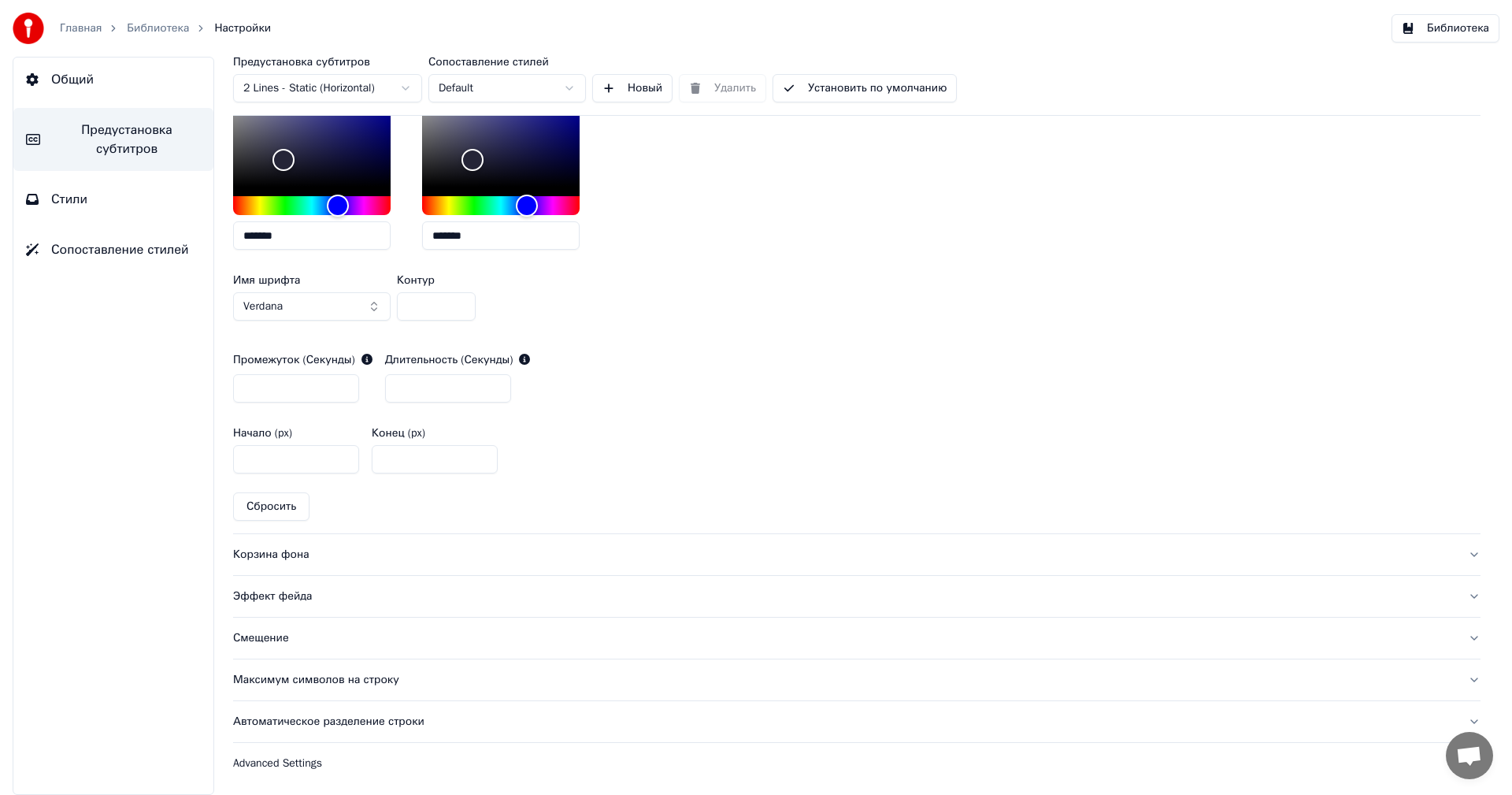 click on "Корзина фона" at bounding box center [844, 555] 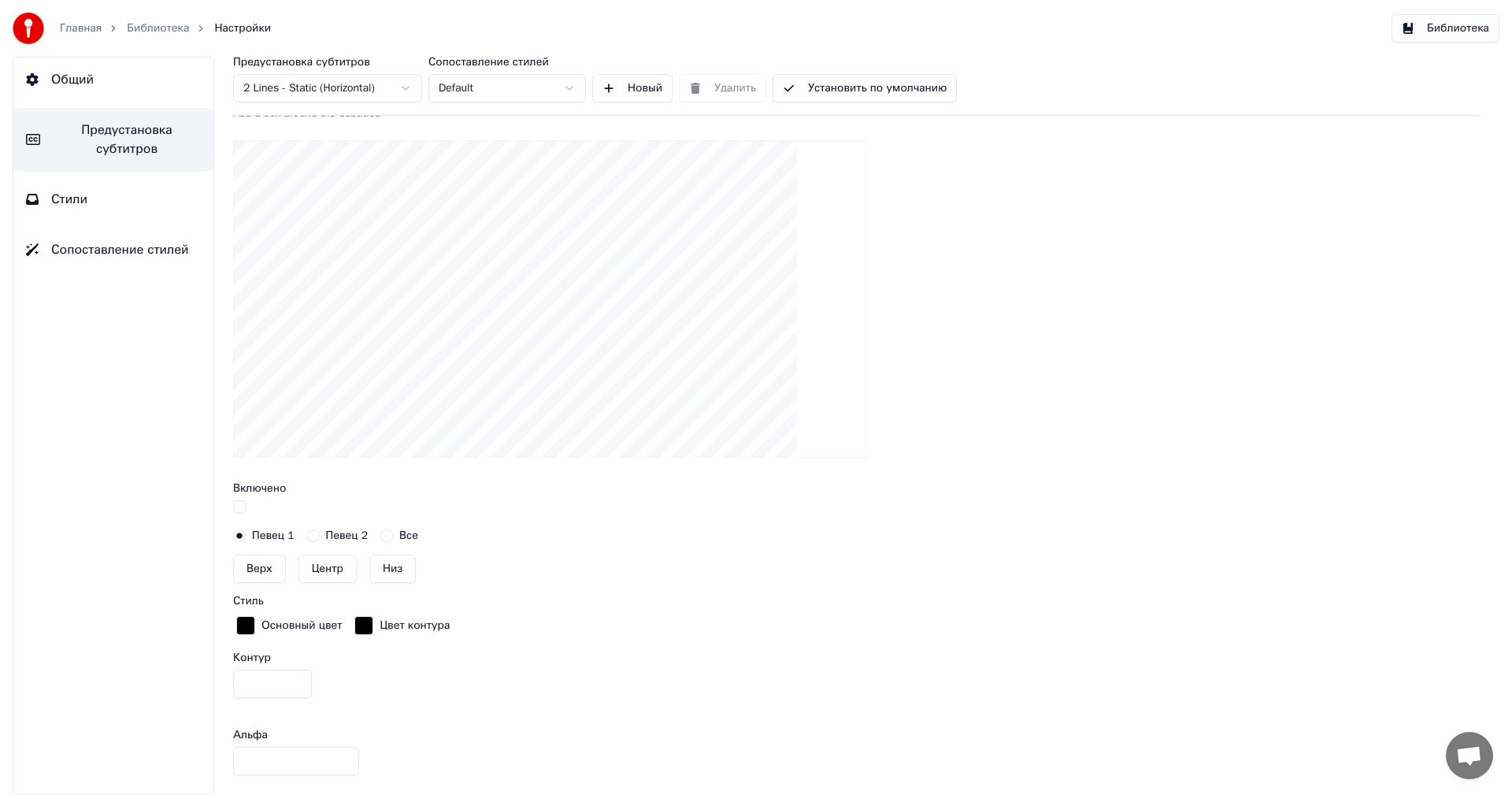 scroll, scrollTop: 0, scrollLeft: 0, axis: both 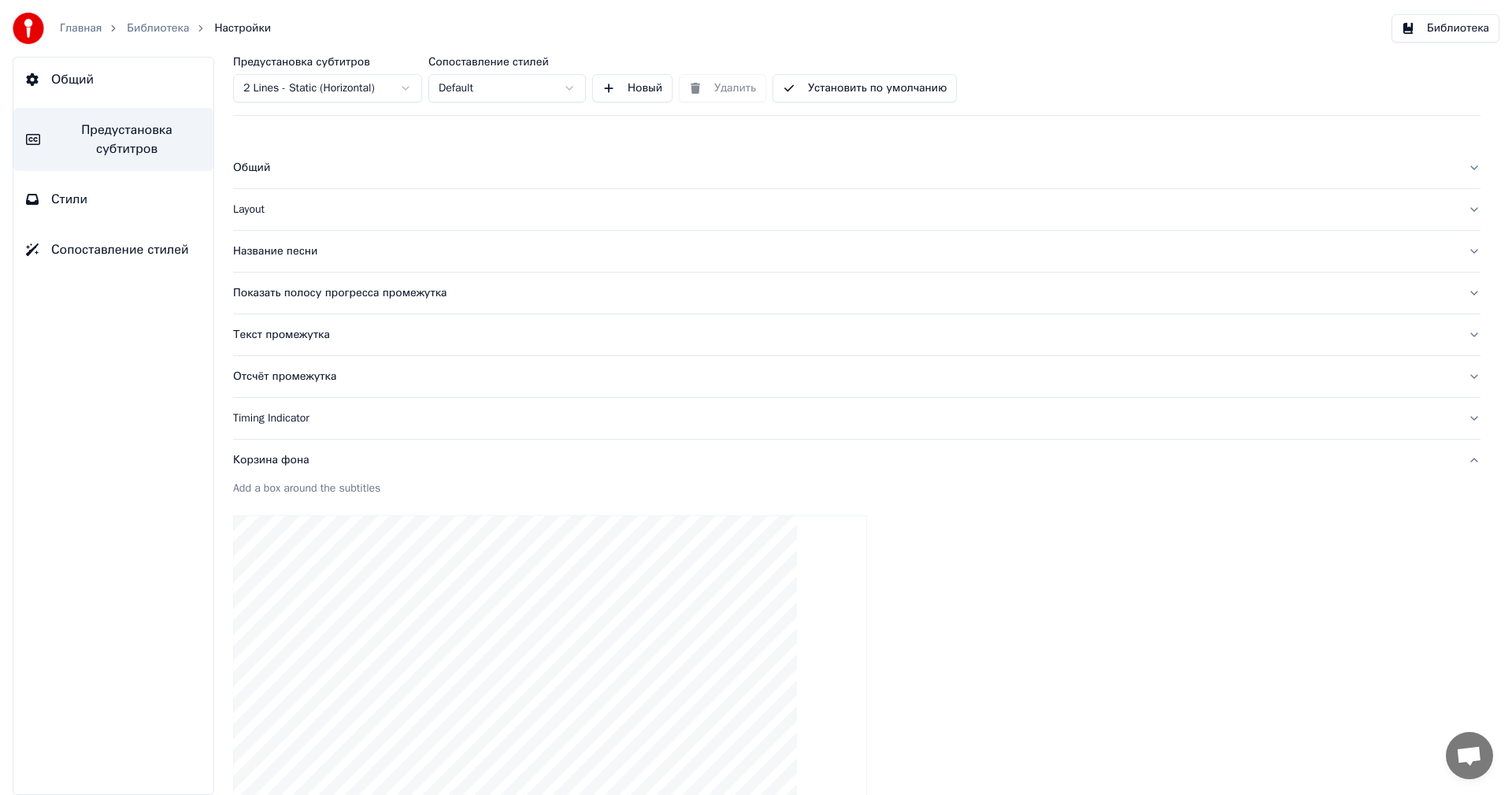click on "Установить по умолчанию" at bounding box center (865, 88) 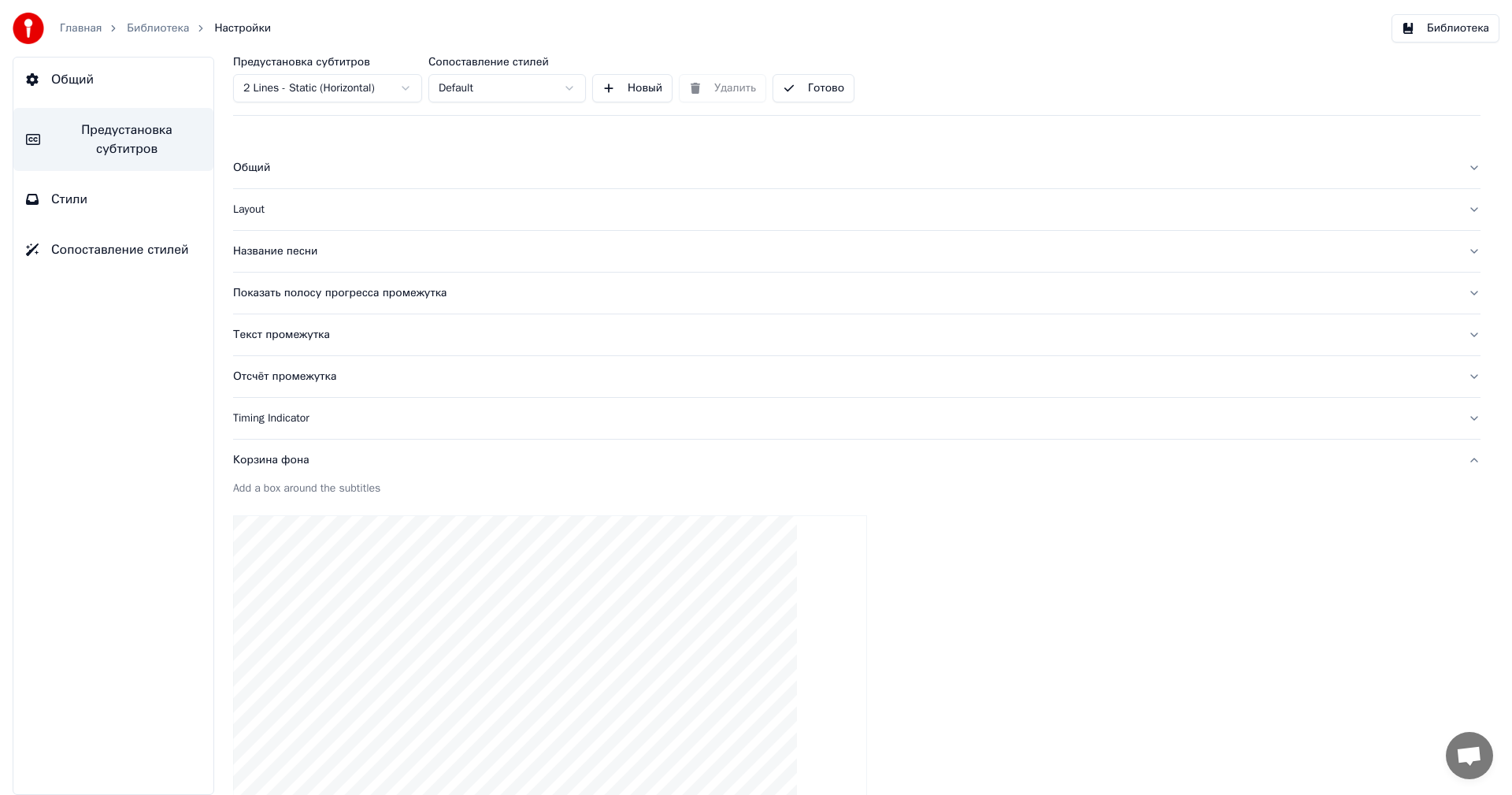 click on "Библиотека" at bounding box center [158, 28] 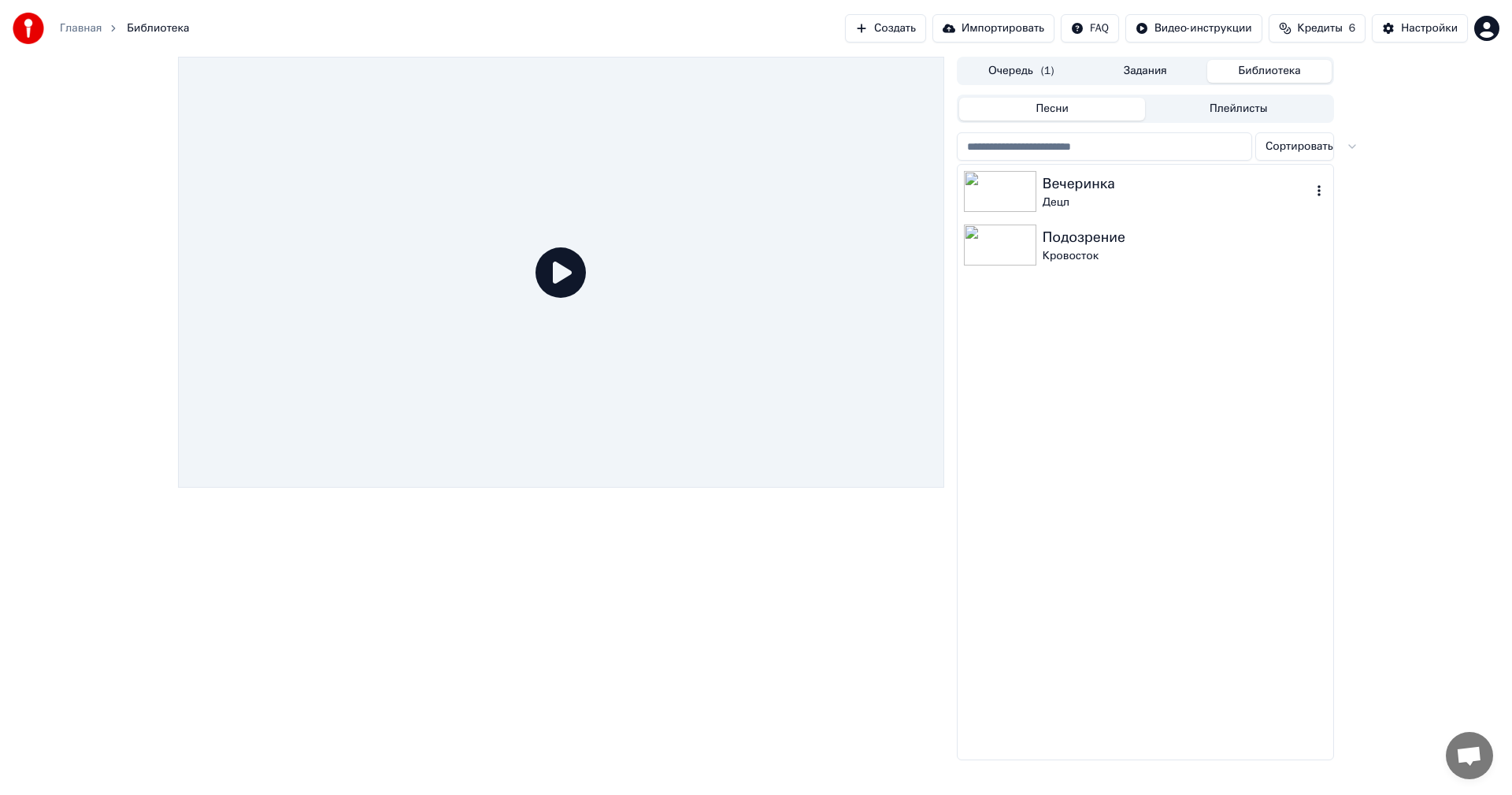 click on "Вечеринка" at bounding box center (1177, 184) 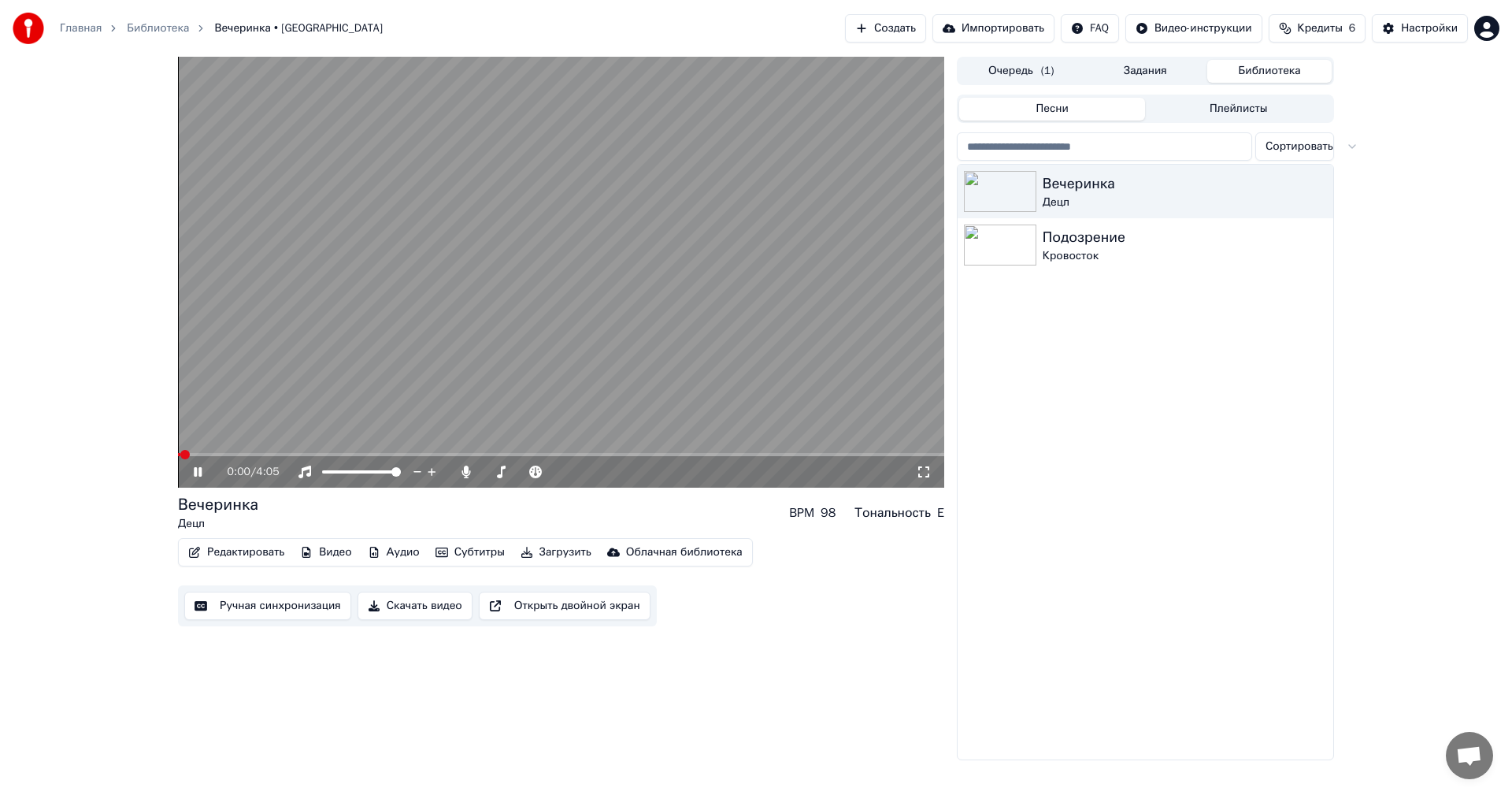 click 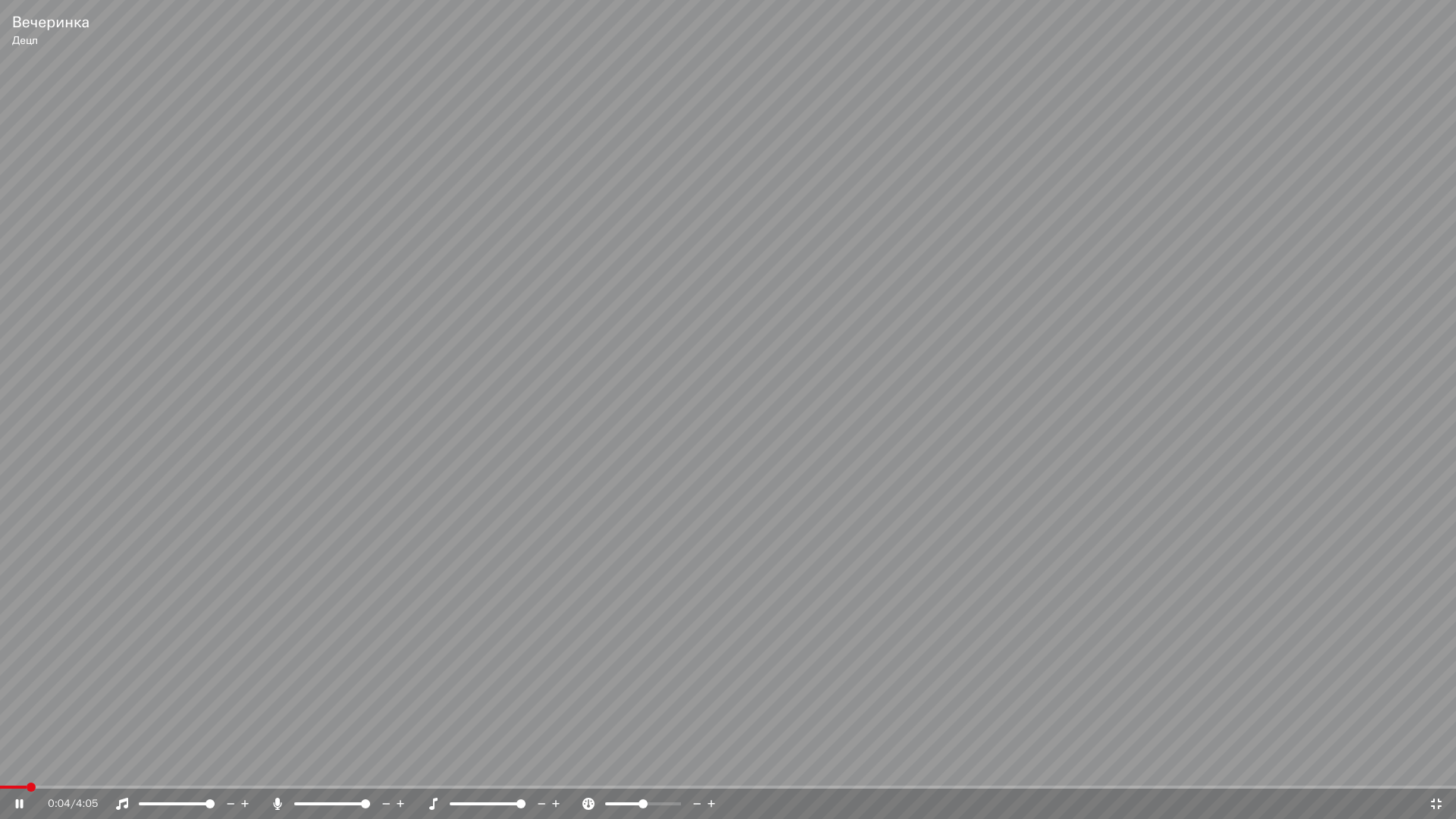 click at bounding box center [521, 804] 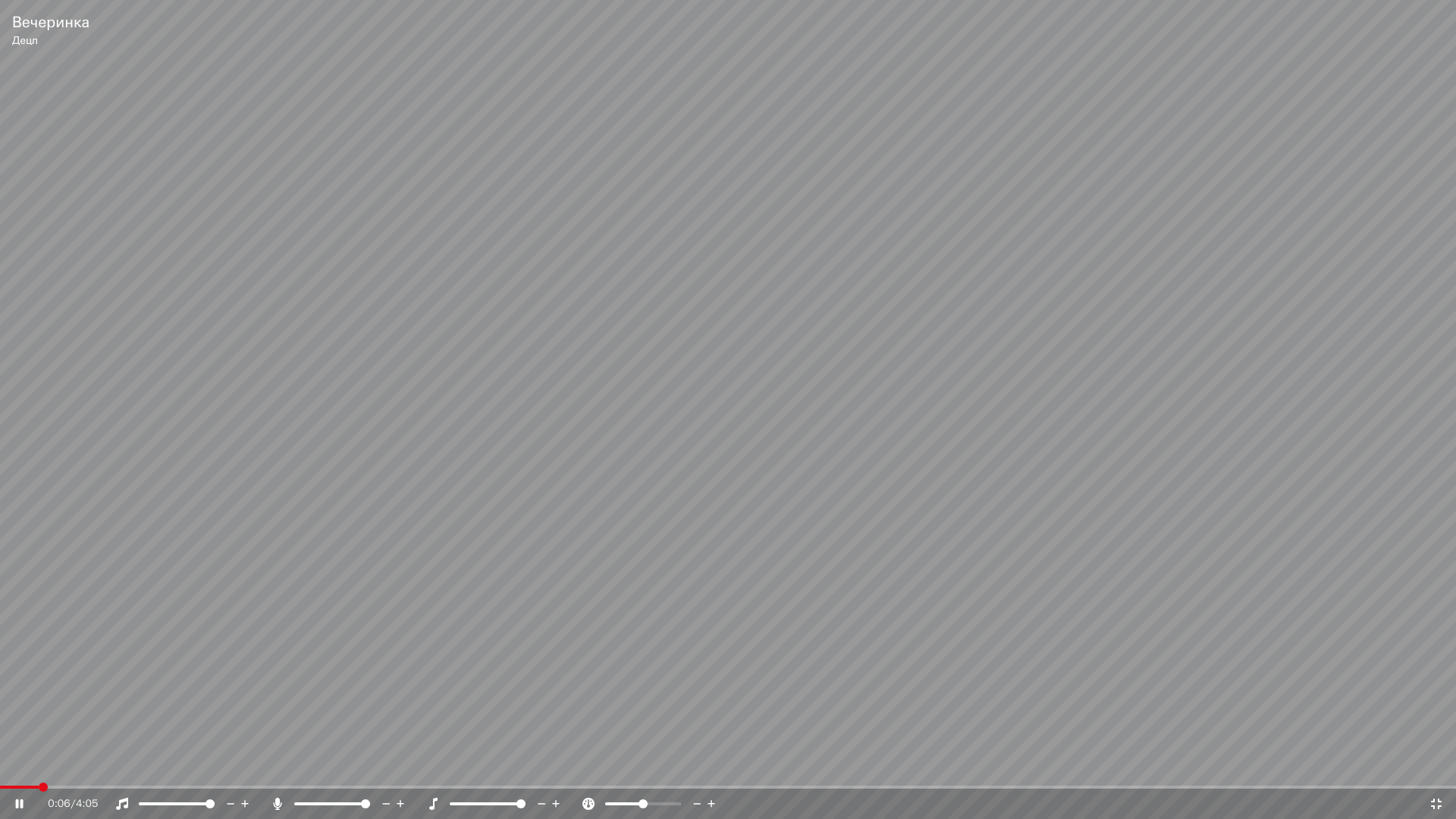 click 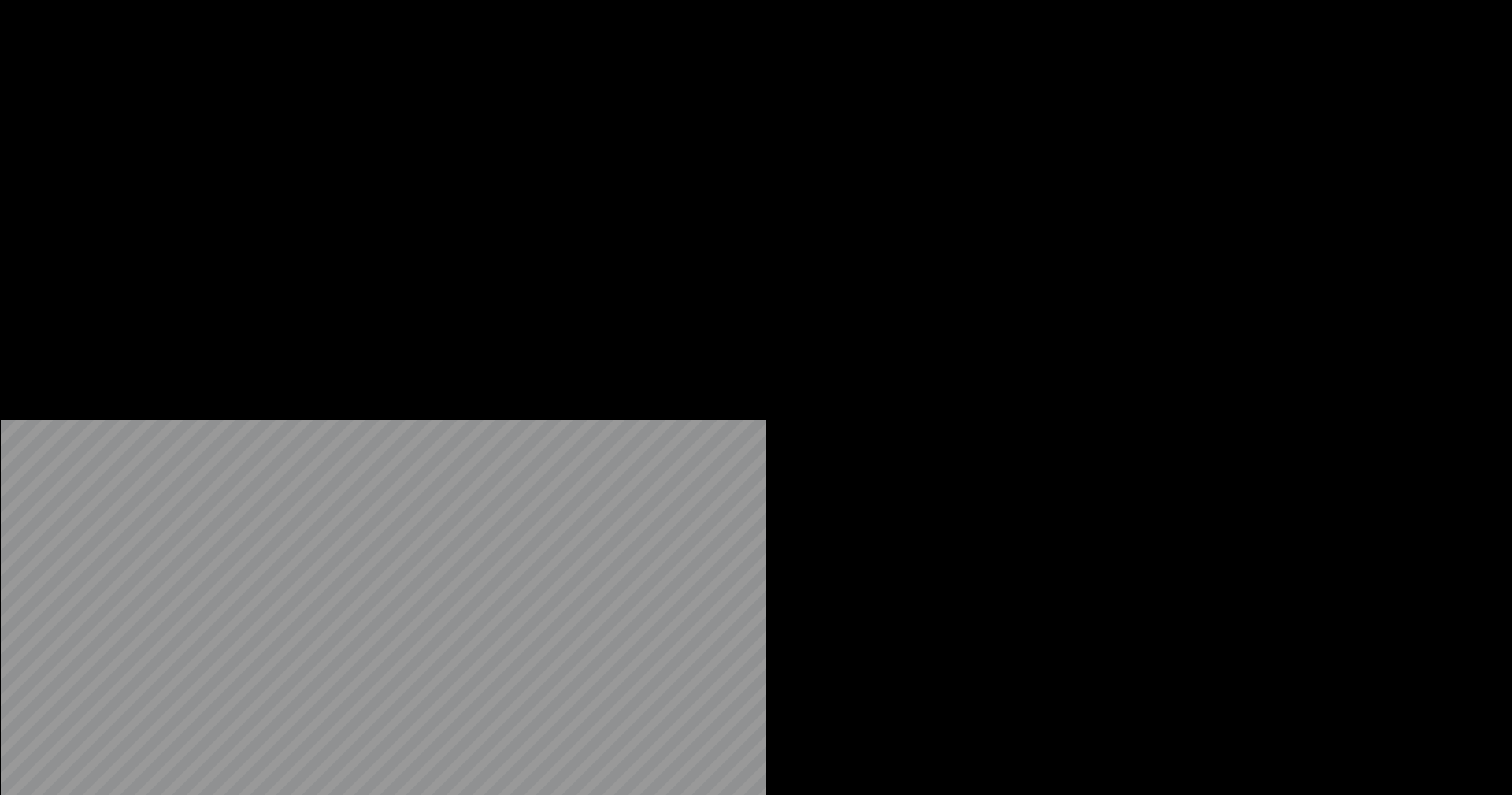click on "Редактировать" at bounding box center (236, 121) 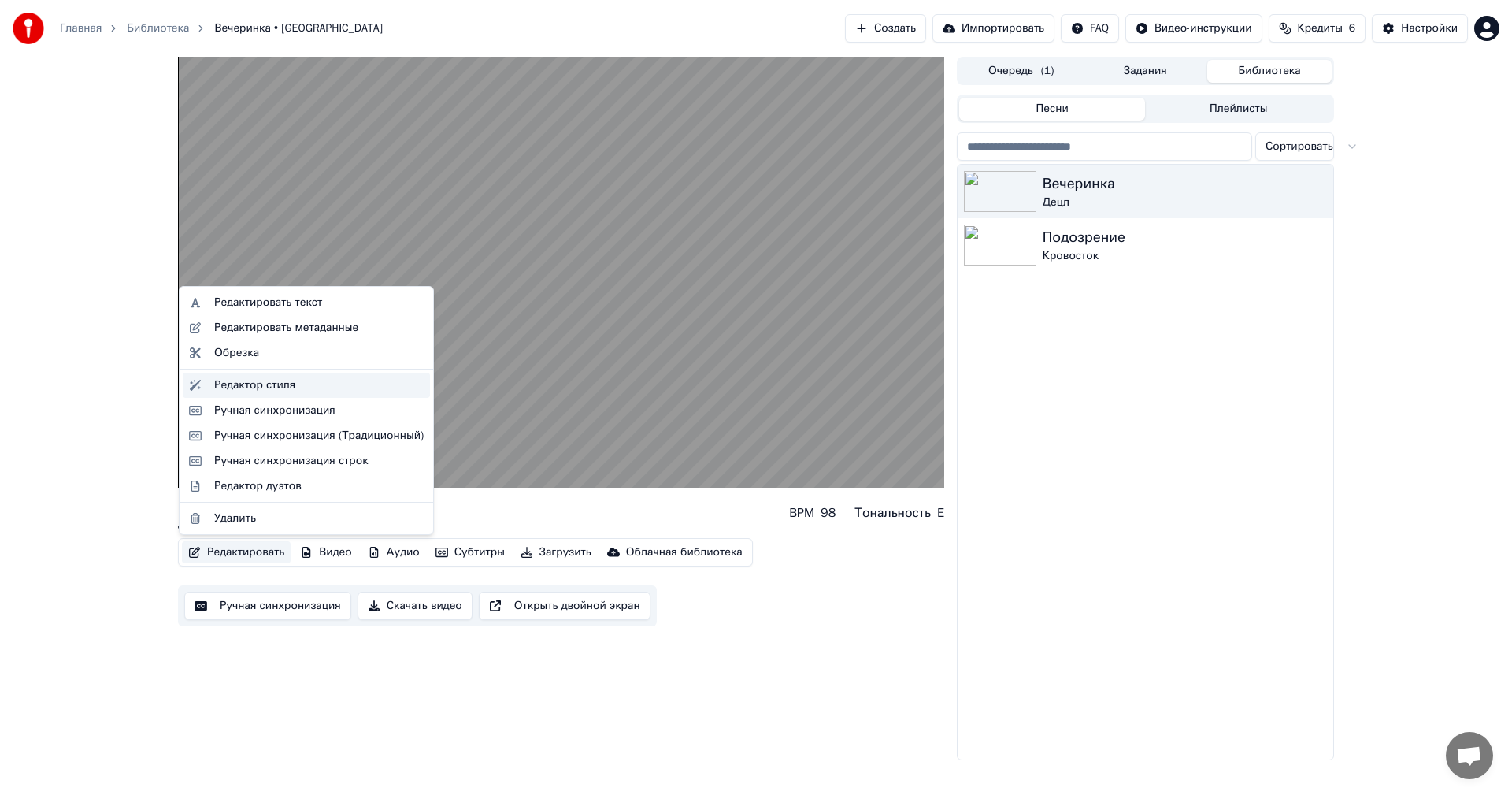 click on "Редактор стиля" at bounding box center (254, 385) 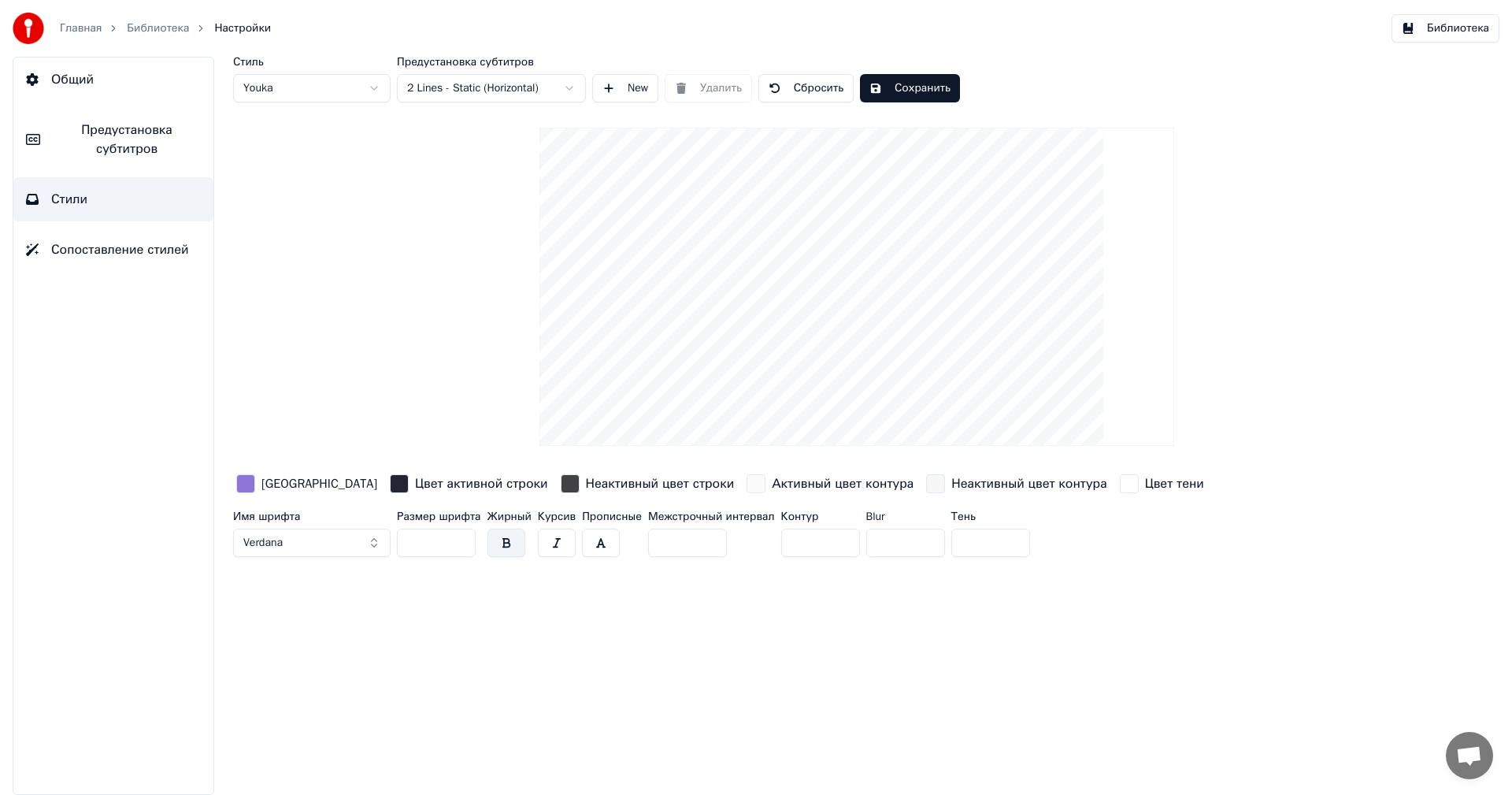 click on "Предустановка субтитров" at bounding box center [127, 139] 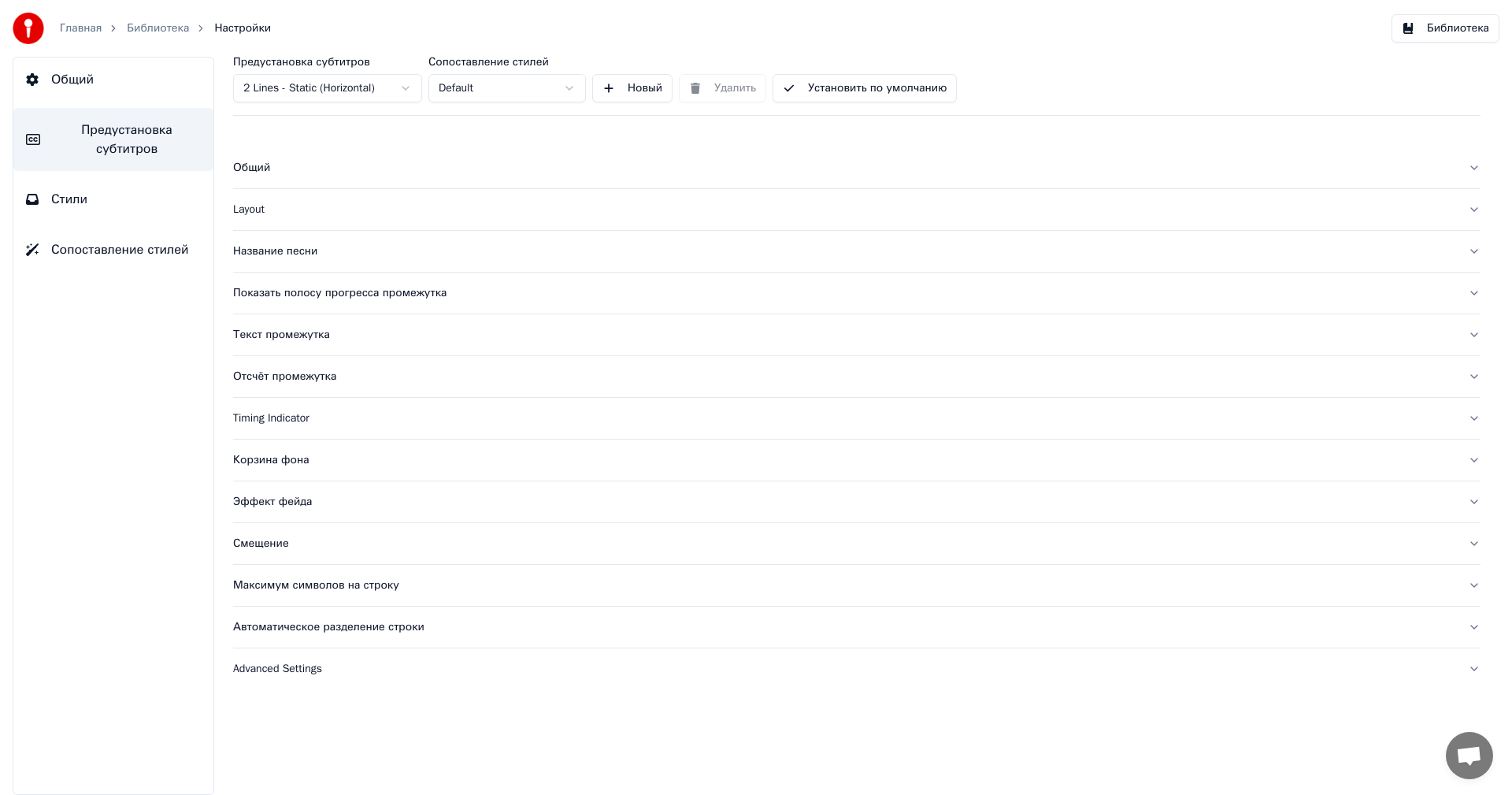 click on "Общий" at bounding box center [844, 168] 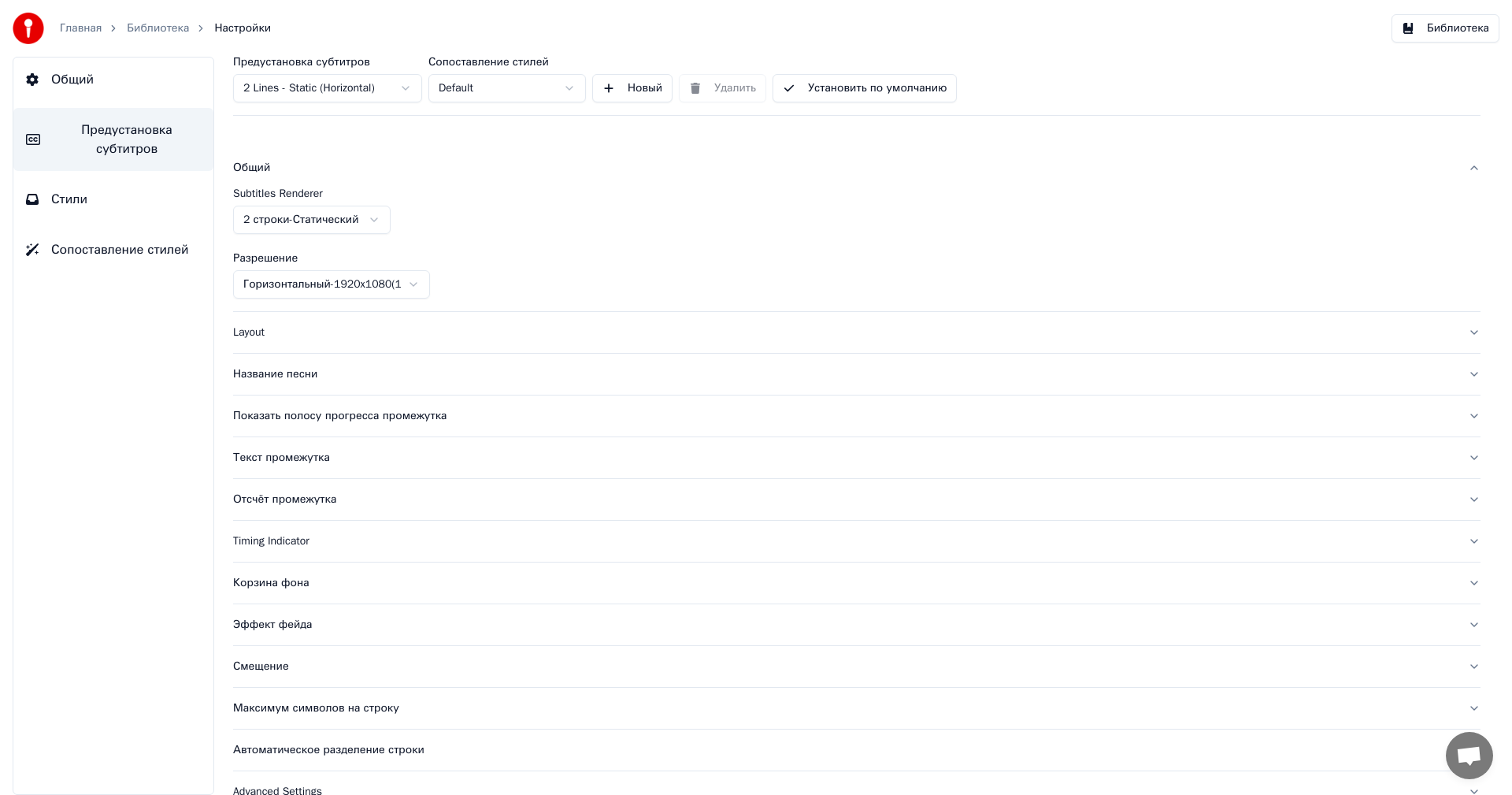 click on "Layout" at bounding box center (844, 332) 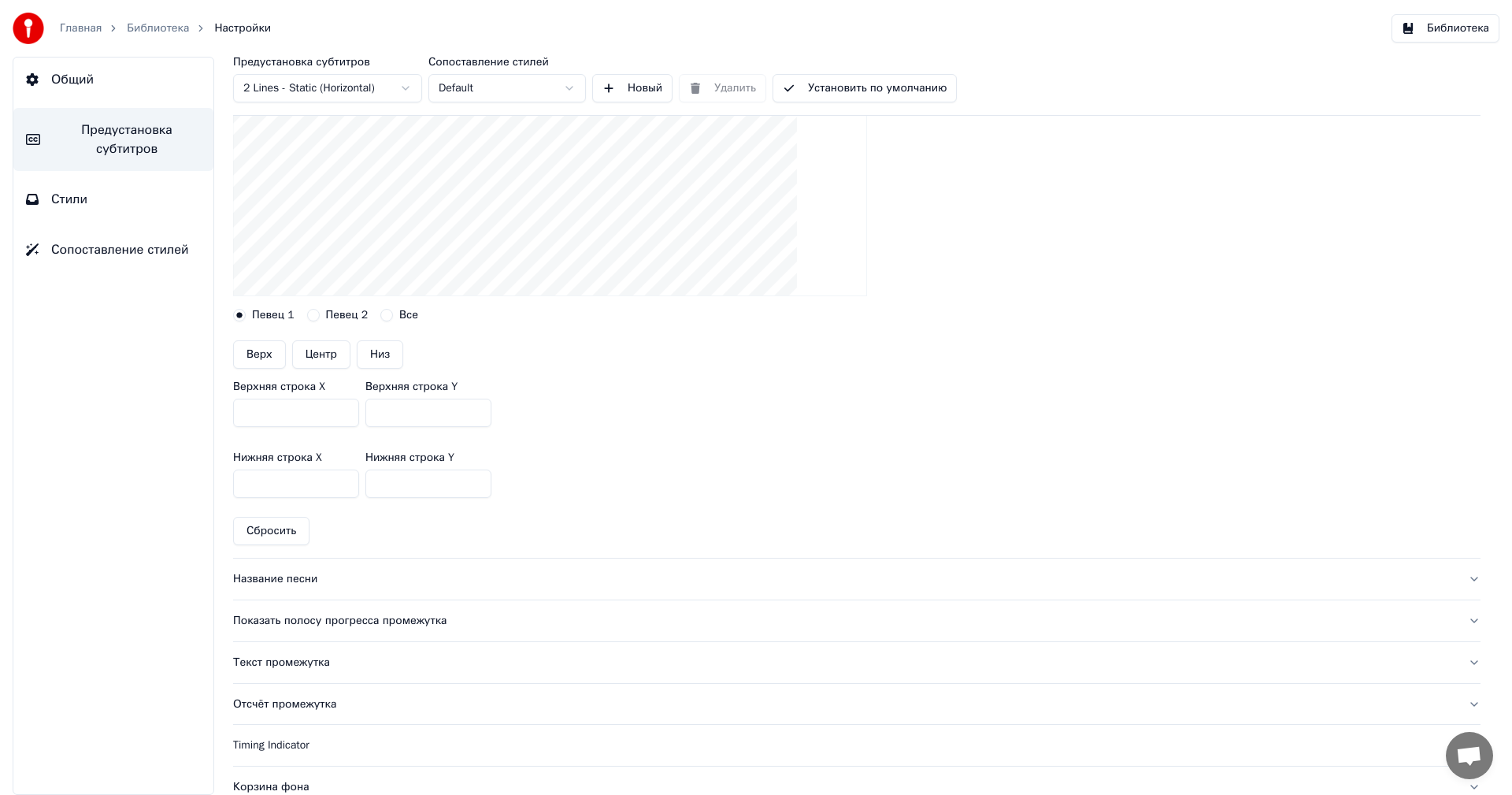 scroll, scrollTop: 315, scrollLeft: 0, axis: vertical 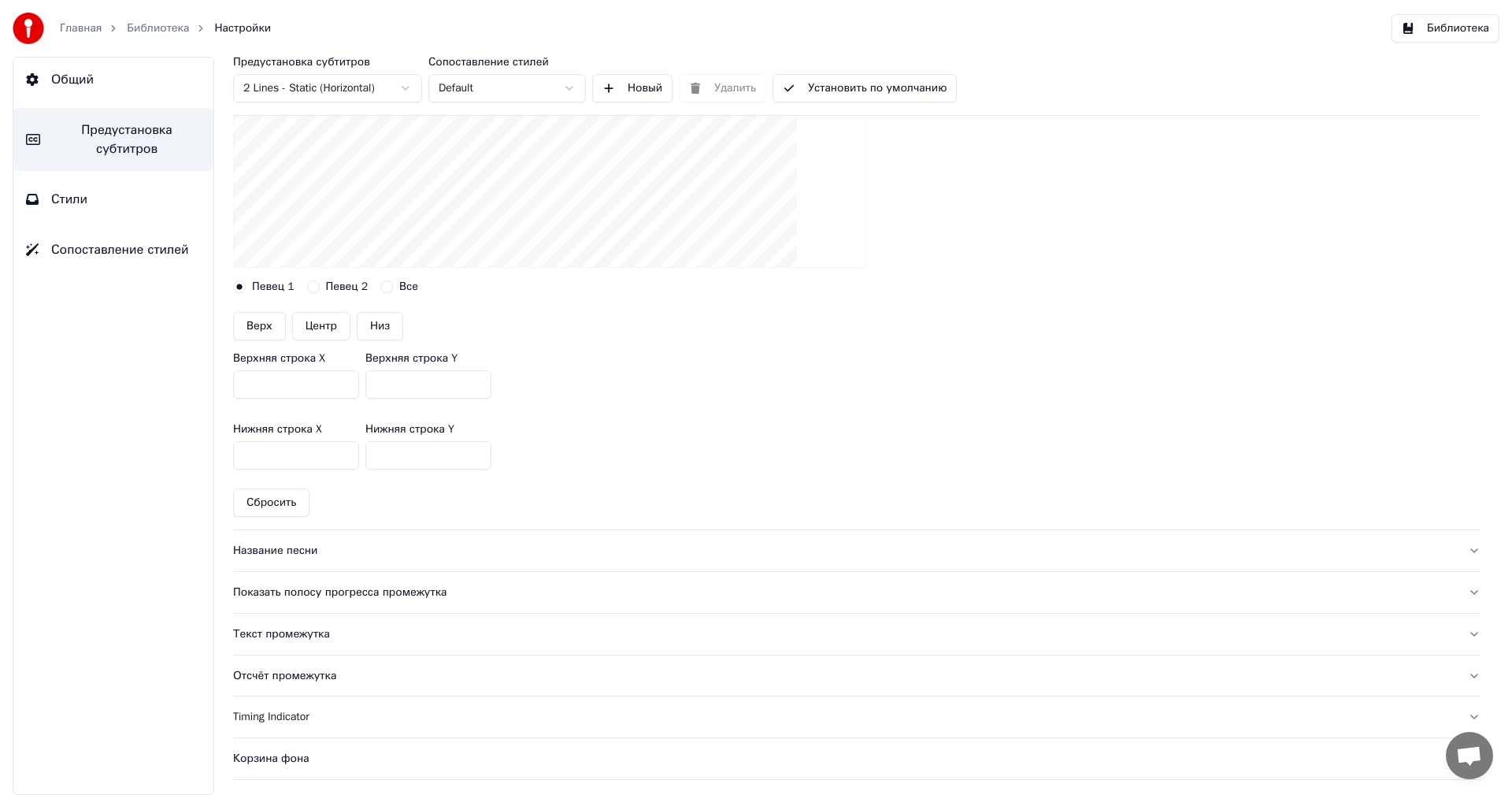 click on "Название песни" at bounding box center (844, 551) 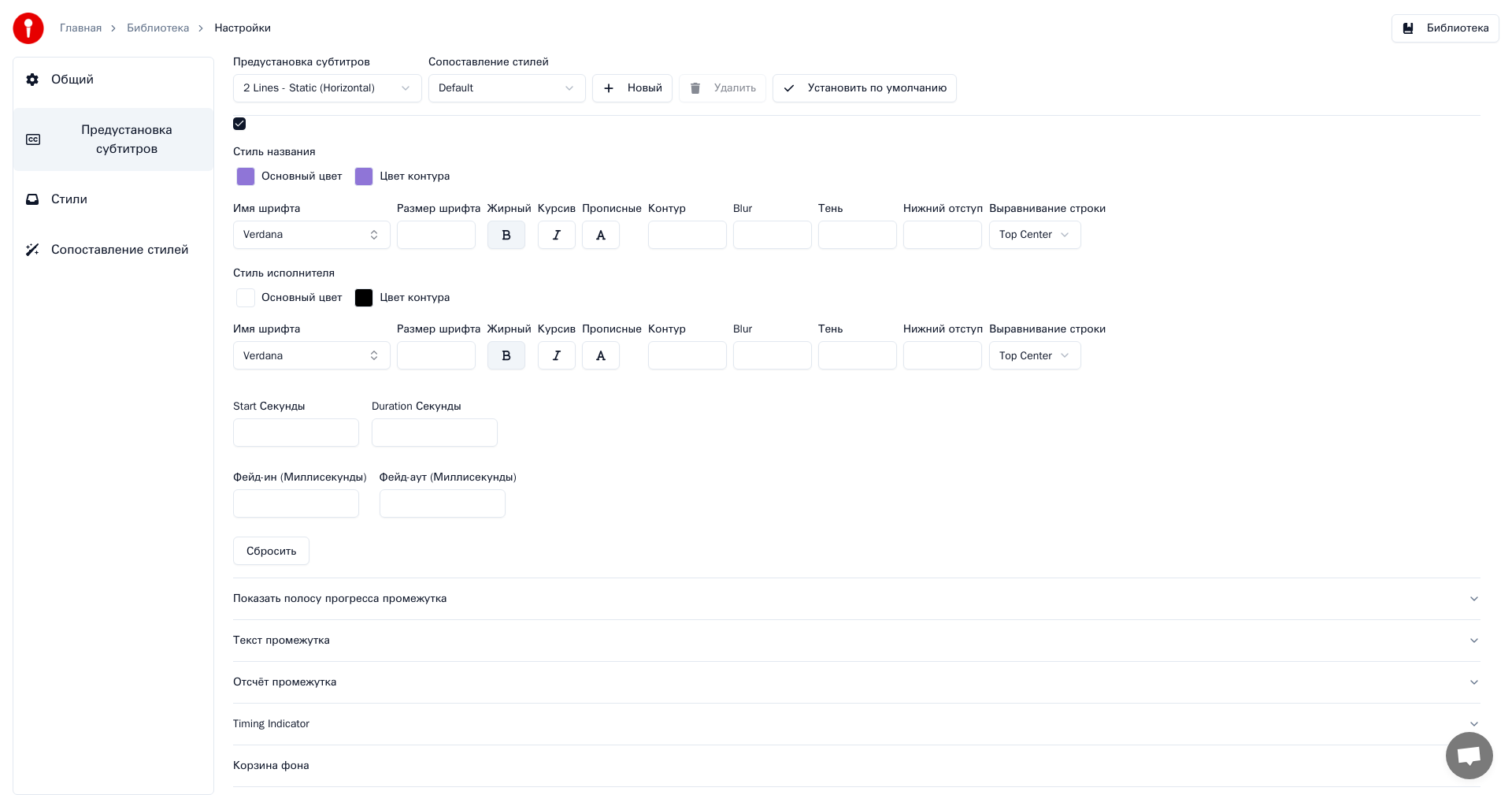 scroll, scrollTop: 552, scrollLeft: 0, axis: vertical 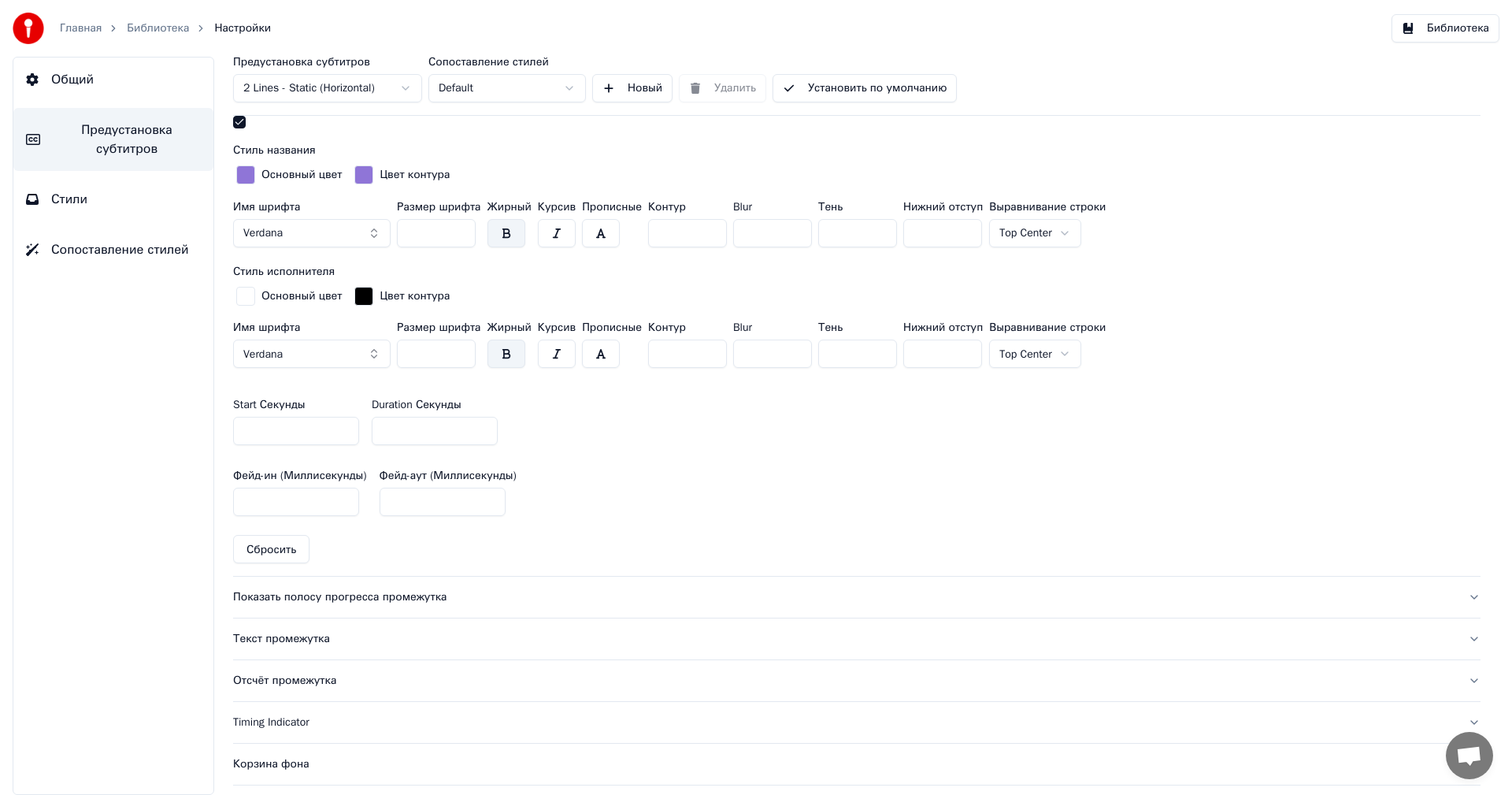 click on "Показать полосу прогресса промежутка" at bounding box center [844, 597] 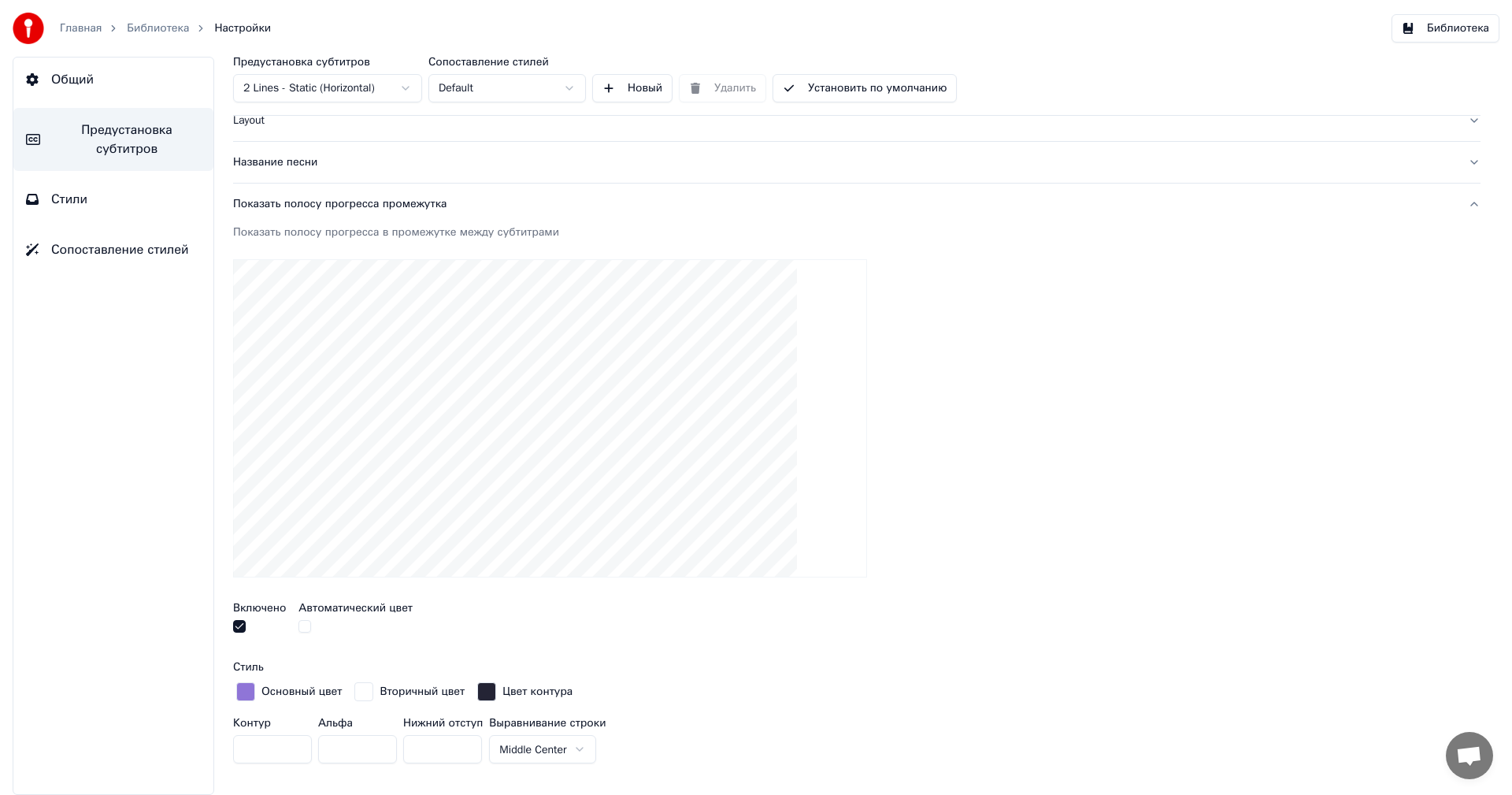 scroll, scrollTop: 79, scrollLeft: 0, axis: vertical 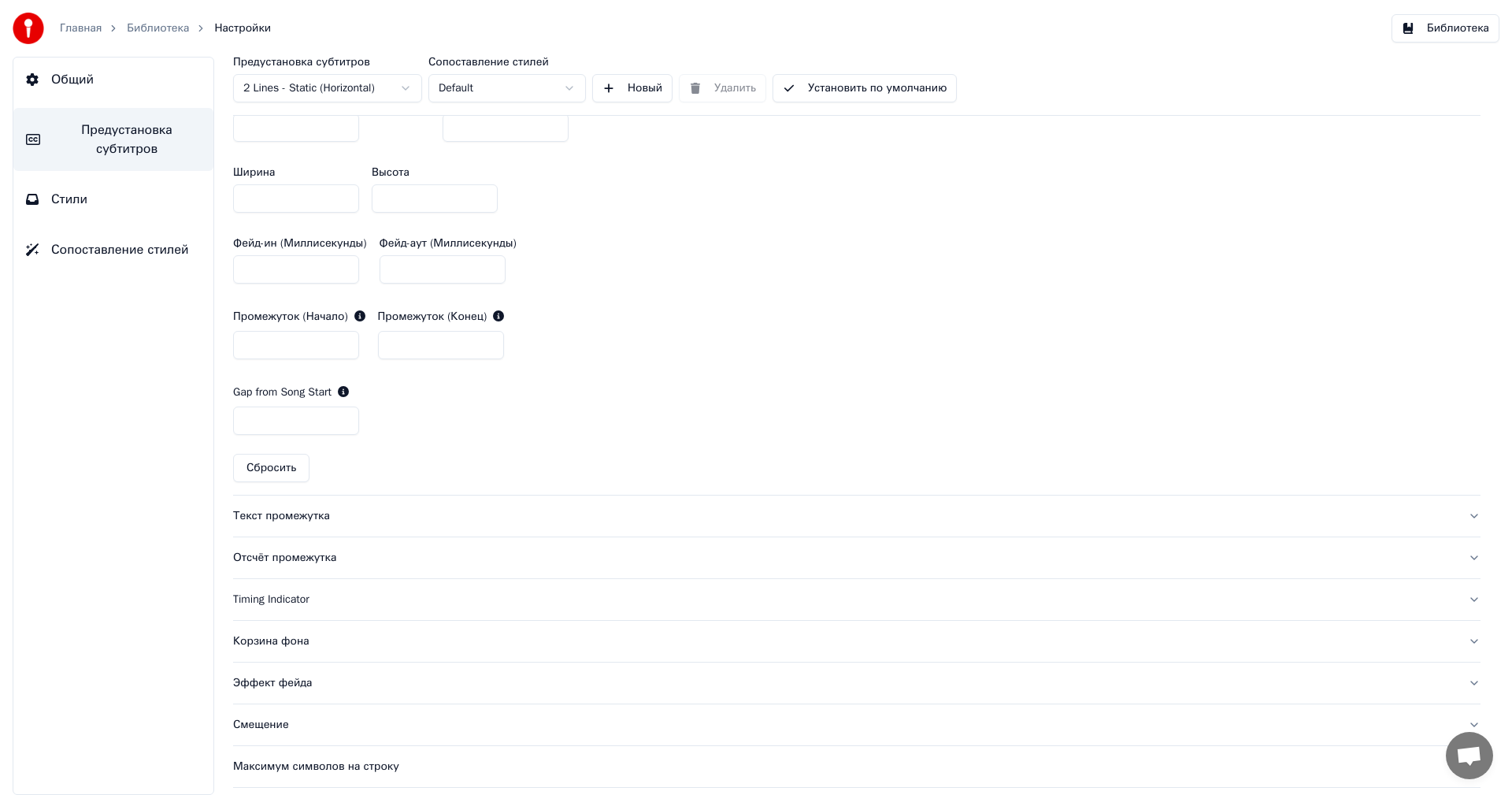click on "Текст промежутка" at bounding box center (844, 516) 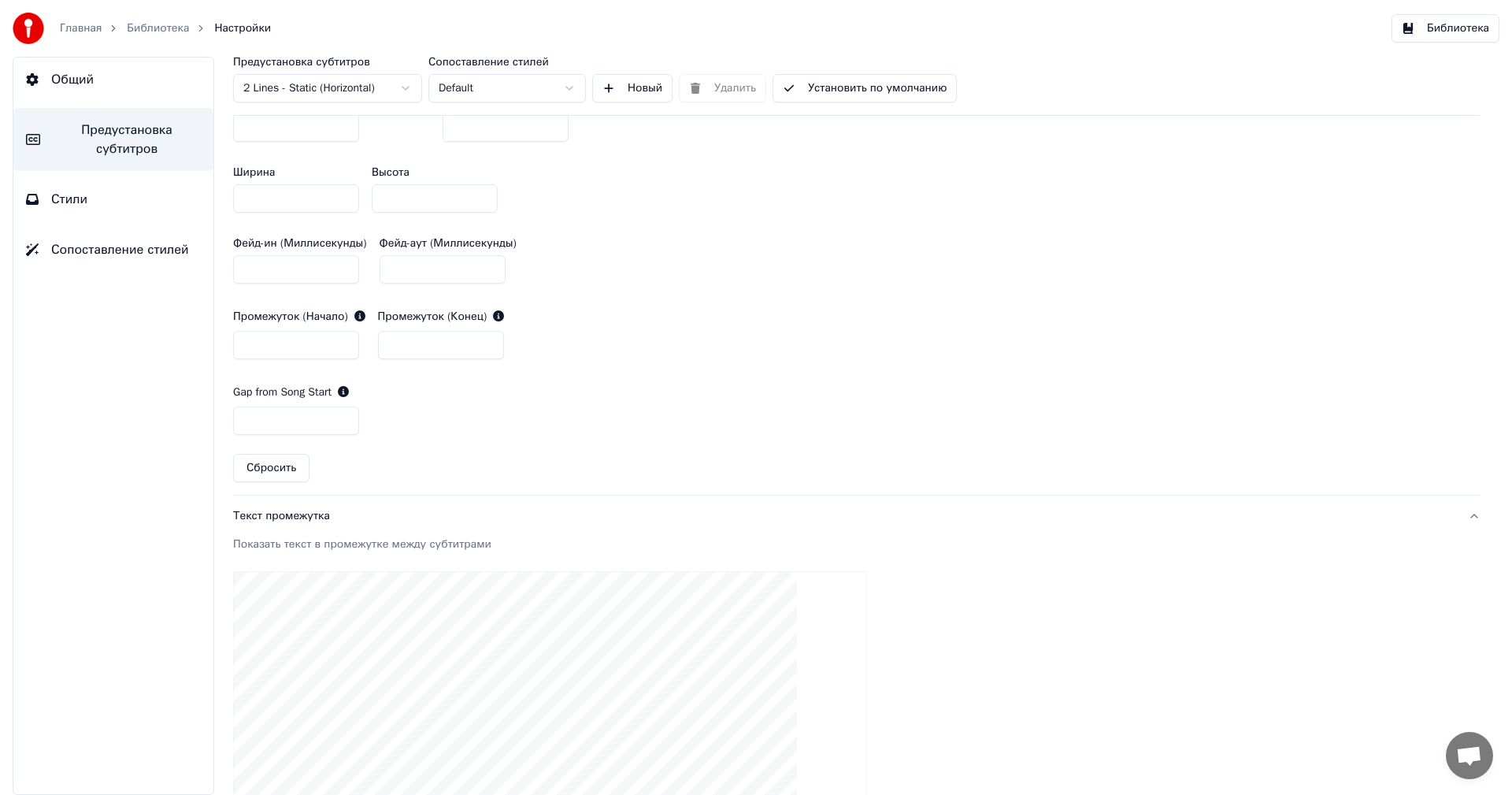scroll, scrollTop: 278, scrollLeft: 0, axis: vertical 